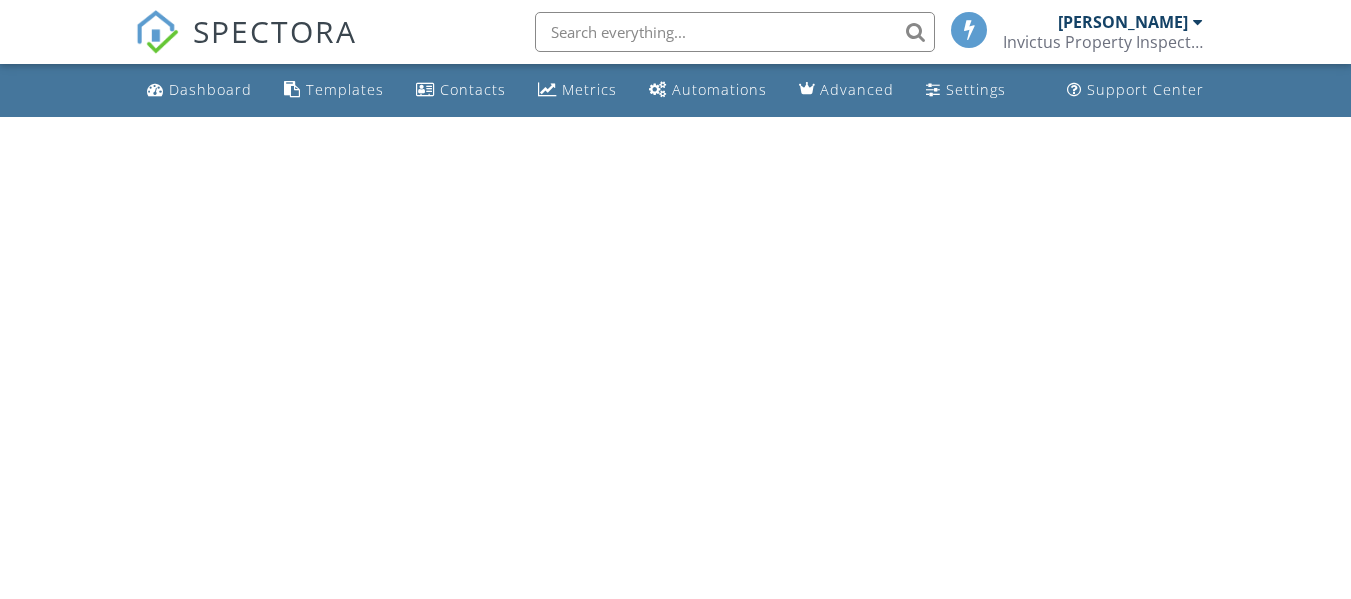 scroll, scrollTop: 0, scrollLeft: 0, axis: both 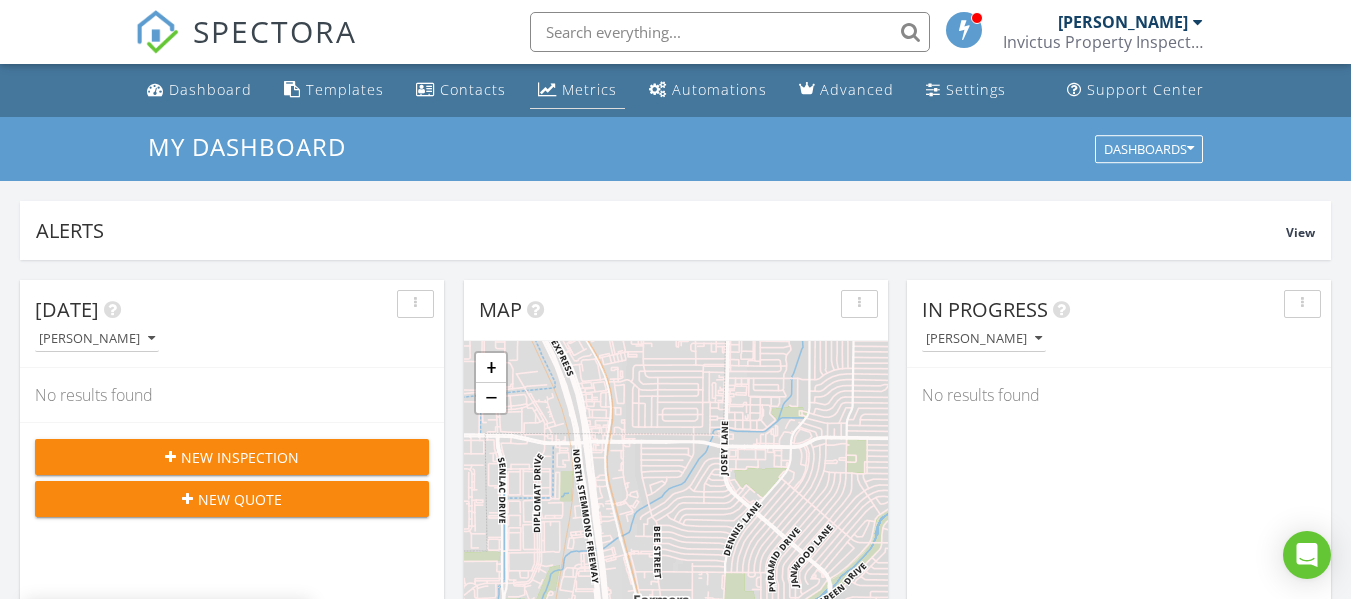 click on "Metrics" at bounding box center (589, 89) 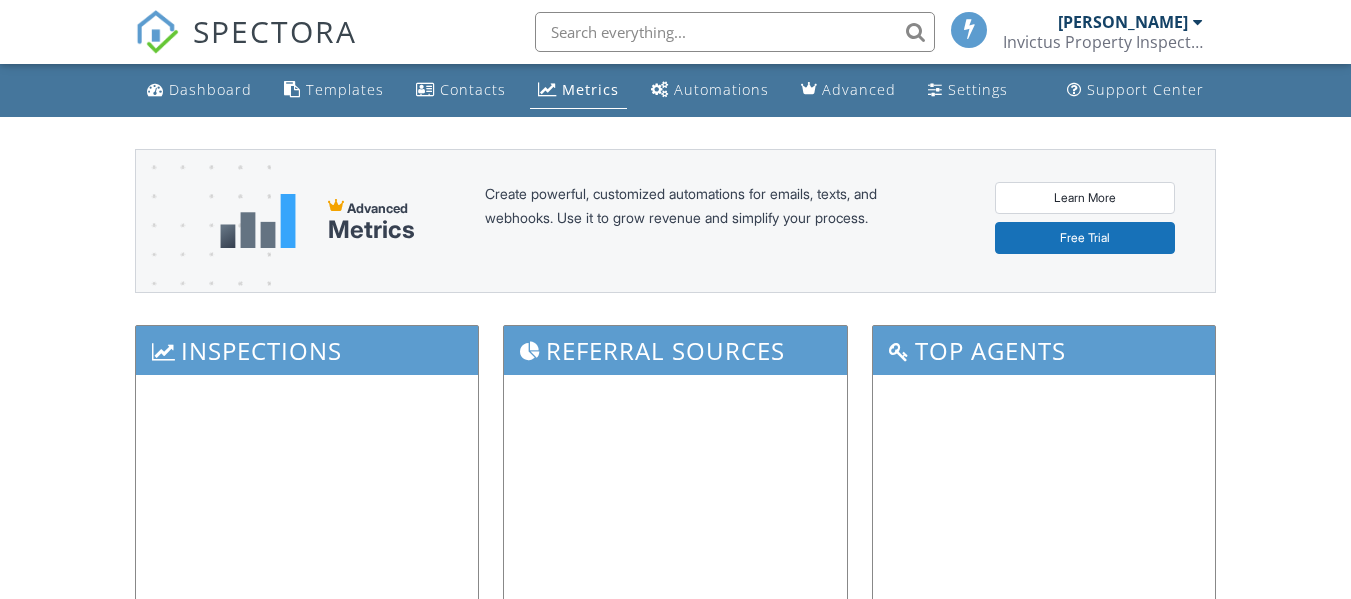 scroll, scrollTop: 0, scrollLeft: 0, axis: both 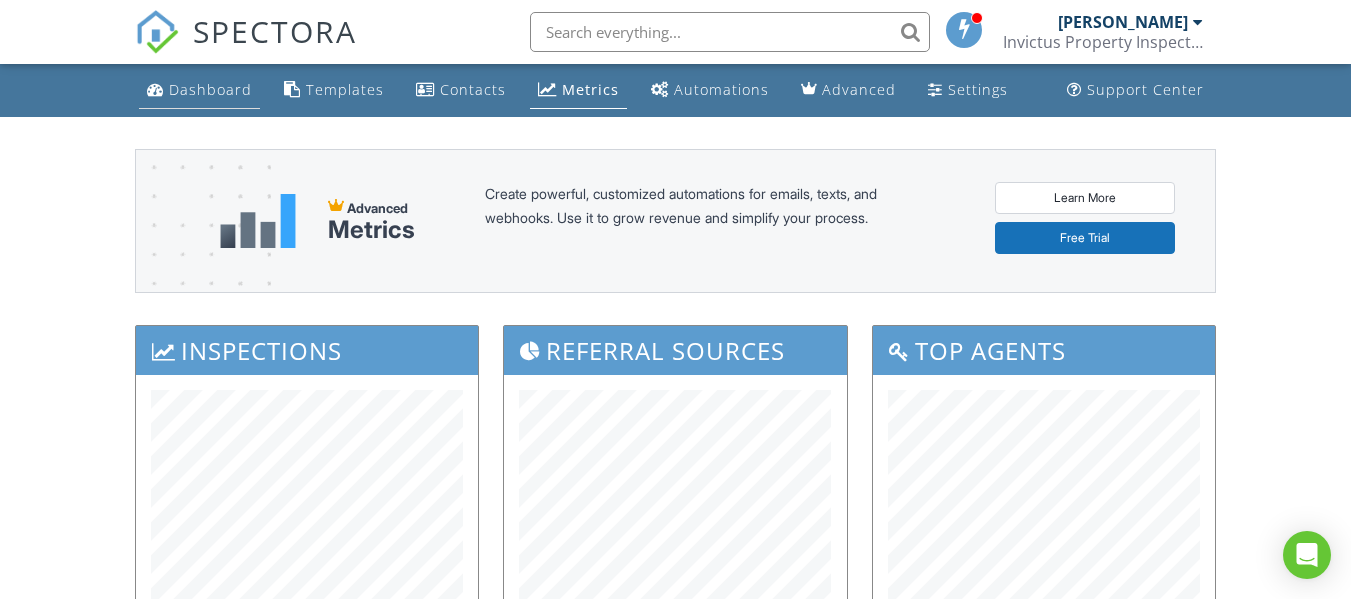 click on "Dashboard" at bounding box center [210, 89] 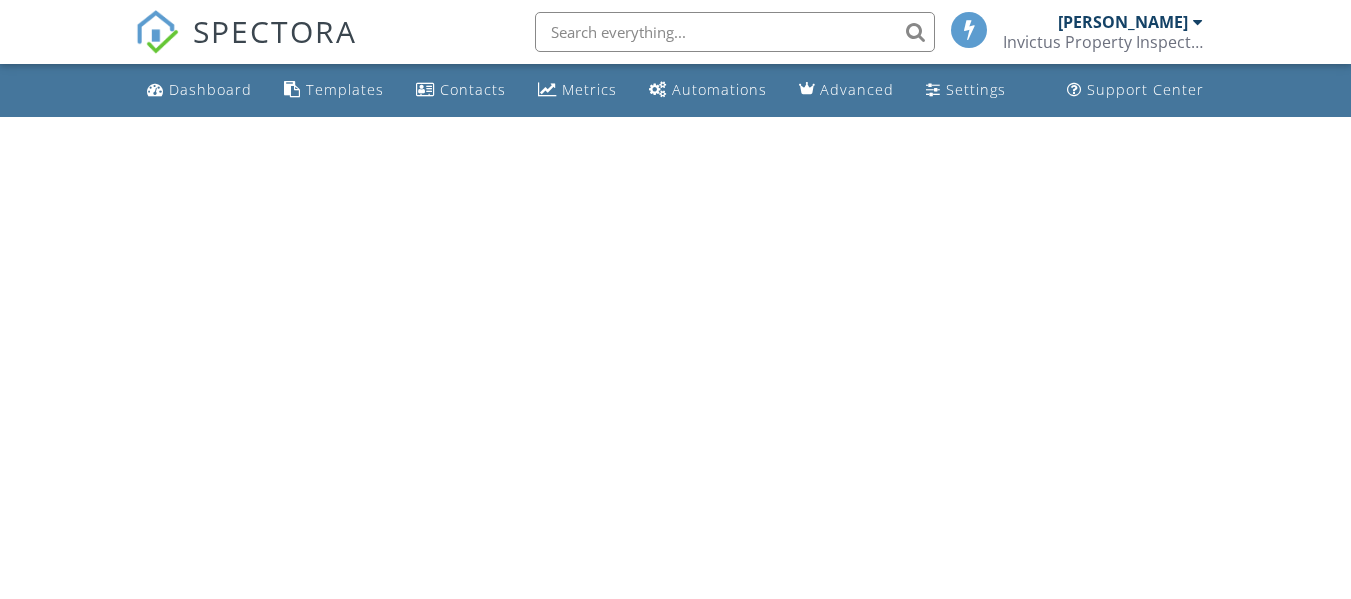scroll, scrollTop: 0, scrollLeft: 0, axis: both 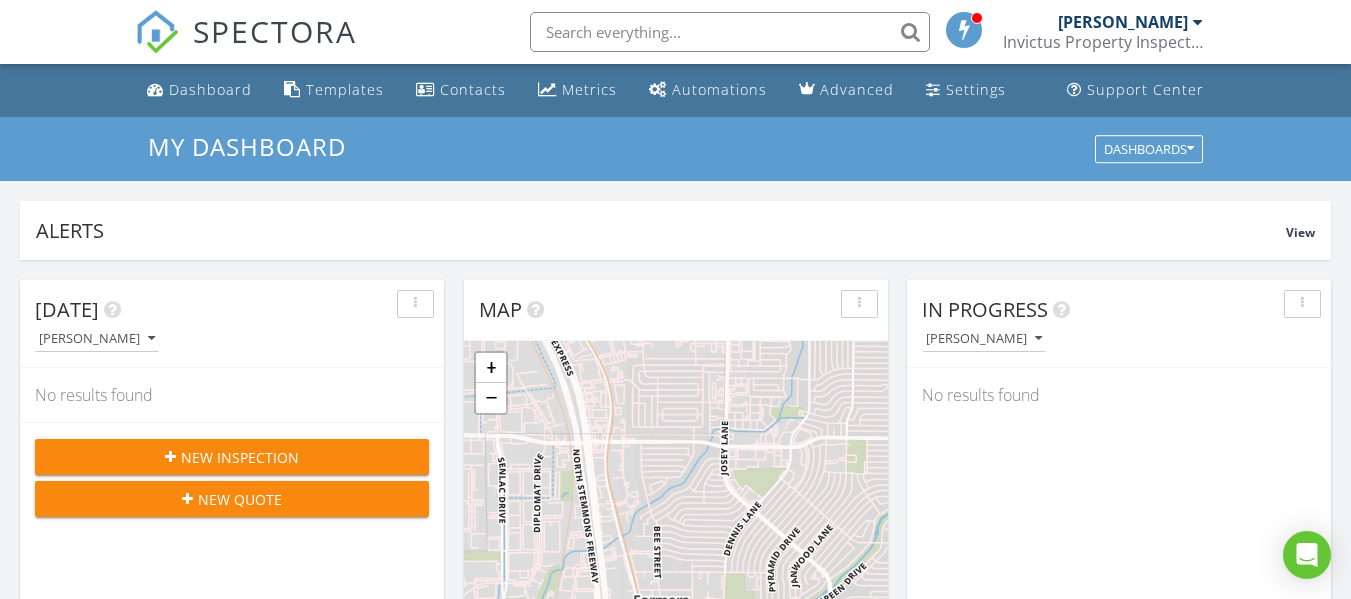 click on "New Inspection" at bounding box center (240, 457) 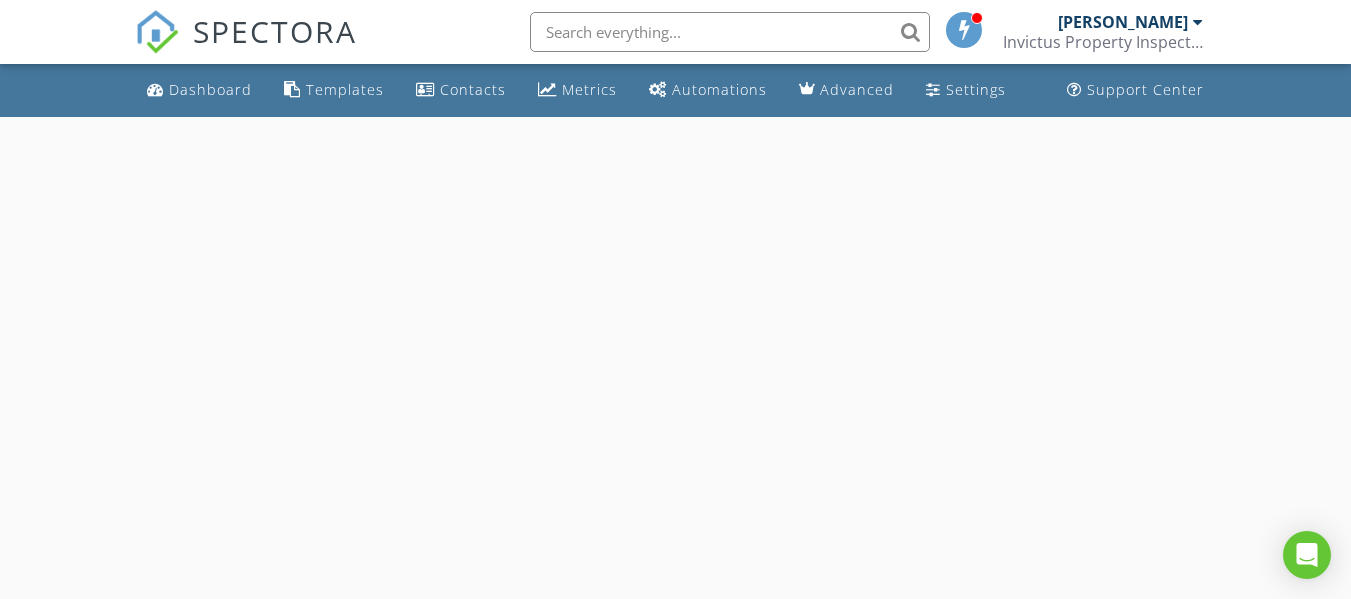 scroll, scrollTop: 0, scrollLeft: 0, axis: both 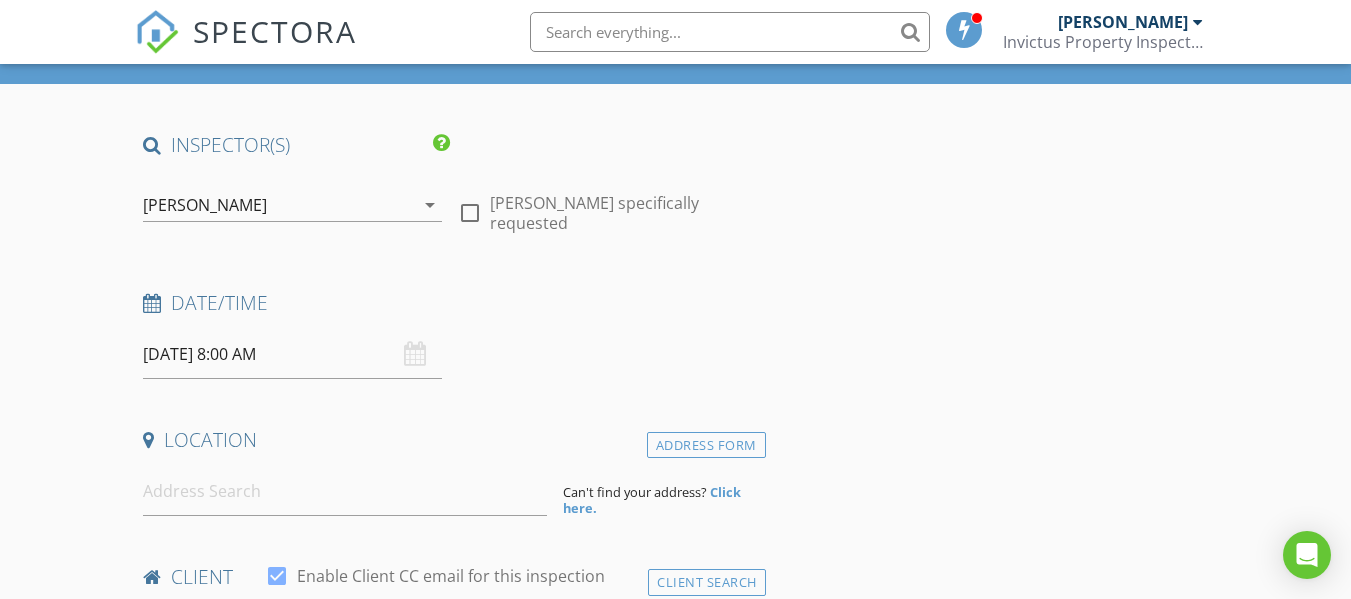 click on "07/12/2025 8:00 AM" at bounding box center [292, 354] 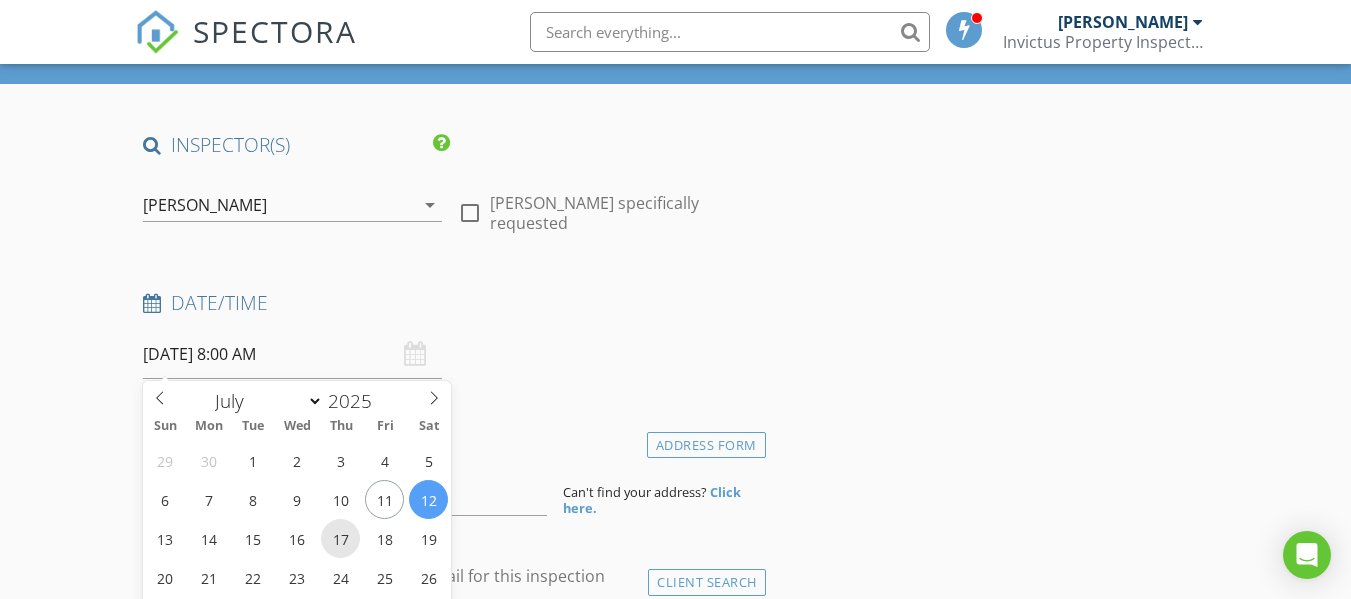 type on "07/17/2025 8:00 AM" 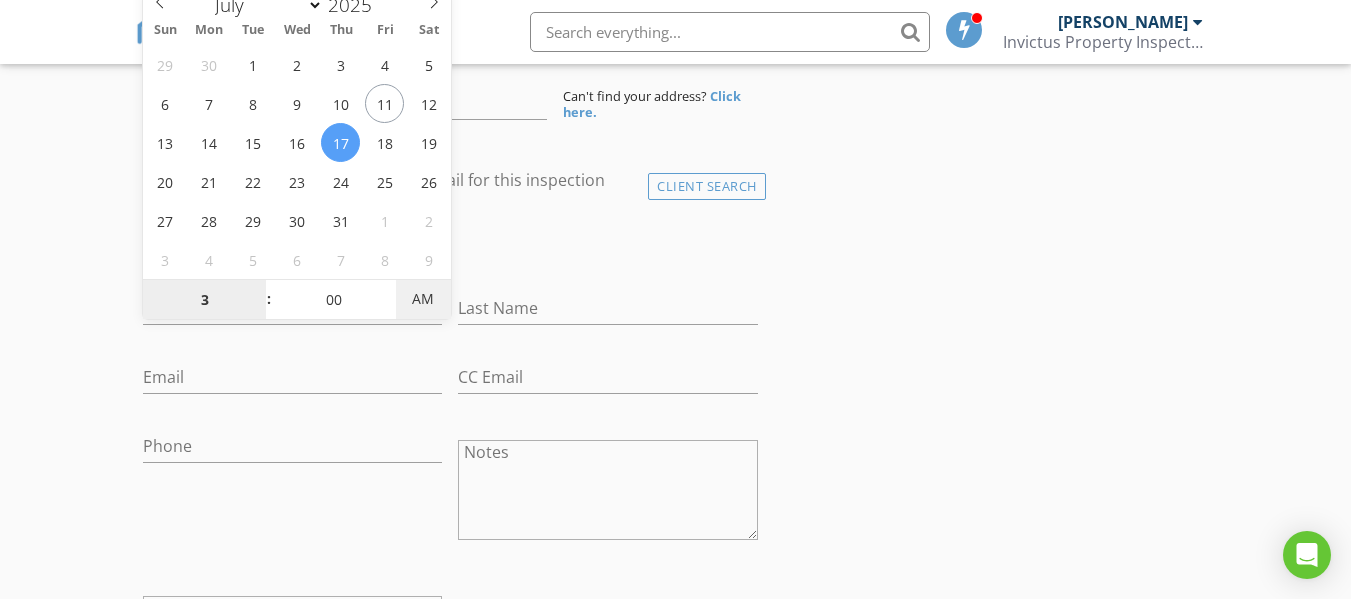 type on "03" 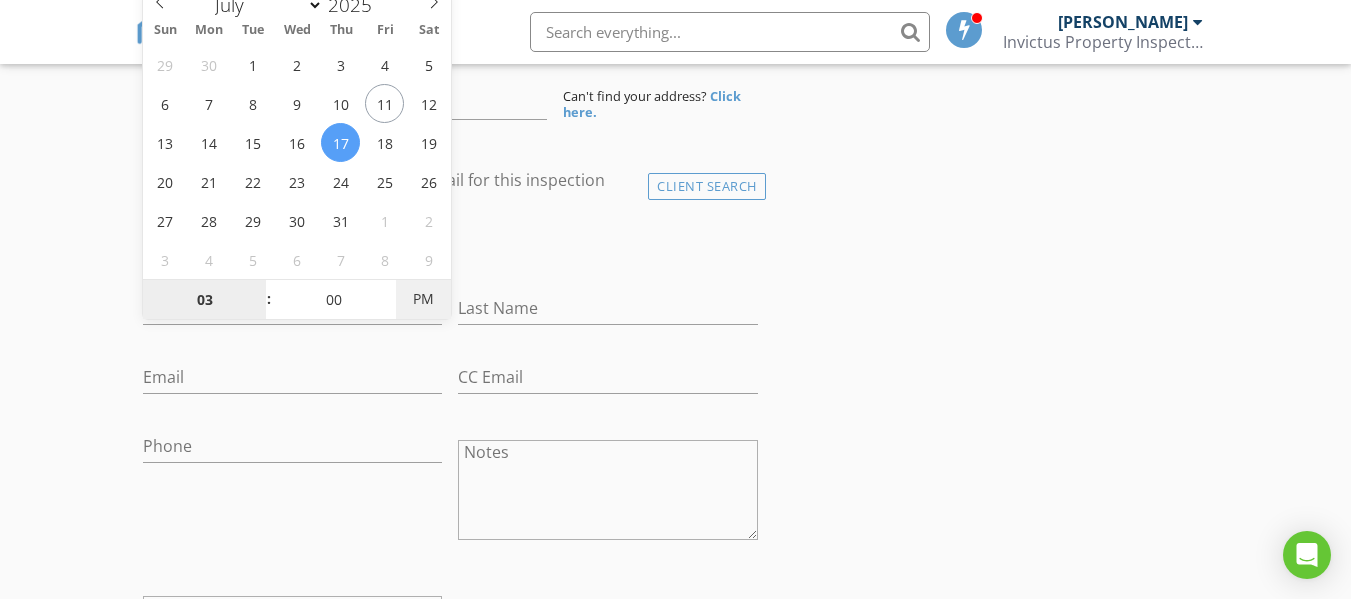 click on "PM" at bounding box center (423, 299) 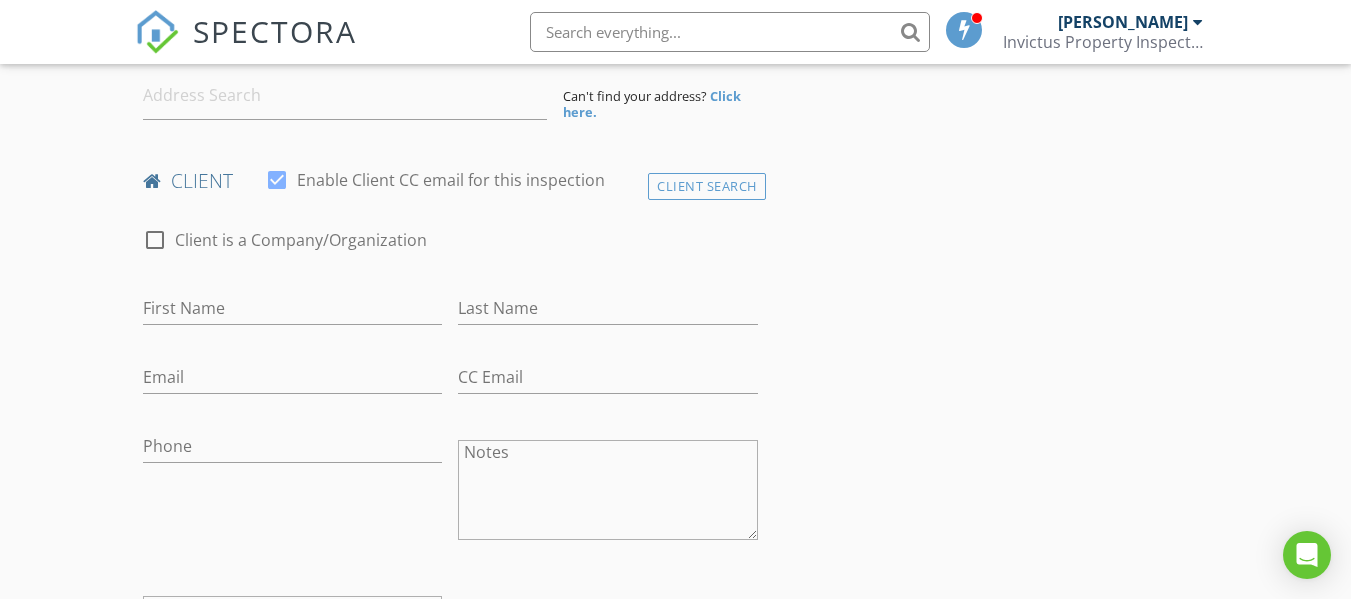 click on "New Inspection
Click here to use the New Order Form
INSPECTOR(S)
check_box   Wyatt Cawley   PRIMARY   Wyatt Cawley arrow_drop_down   check_box_outline_blank Wyatt Cawley specifically requested
Date/Time
07/17/2025 3:00 PM
Location
Address Form       Can't find your address?   Click here.
client
check_box Enable Client CC email for this inspection   Client Search     check_box_outline_blank Client is a Company/Organization     First Name   Last Name   Email   CC Email   Phone           Notes   Private Notes
ADD ADDITIONAL client
SERVICES
check_box_outline_blank   SFR/Townhome less than 1500sqft   check_box_outline_blank   SFR/Townhome 1501-2000sqft   check_box_outline_blank   SFR/Townhome 2001-2500sqft   check_box_outline_blank   SFR/Townhome 2501-3000sqft" at bounding box center (675, 1215) 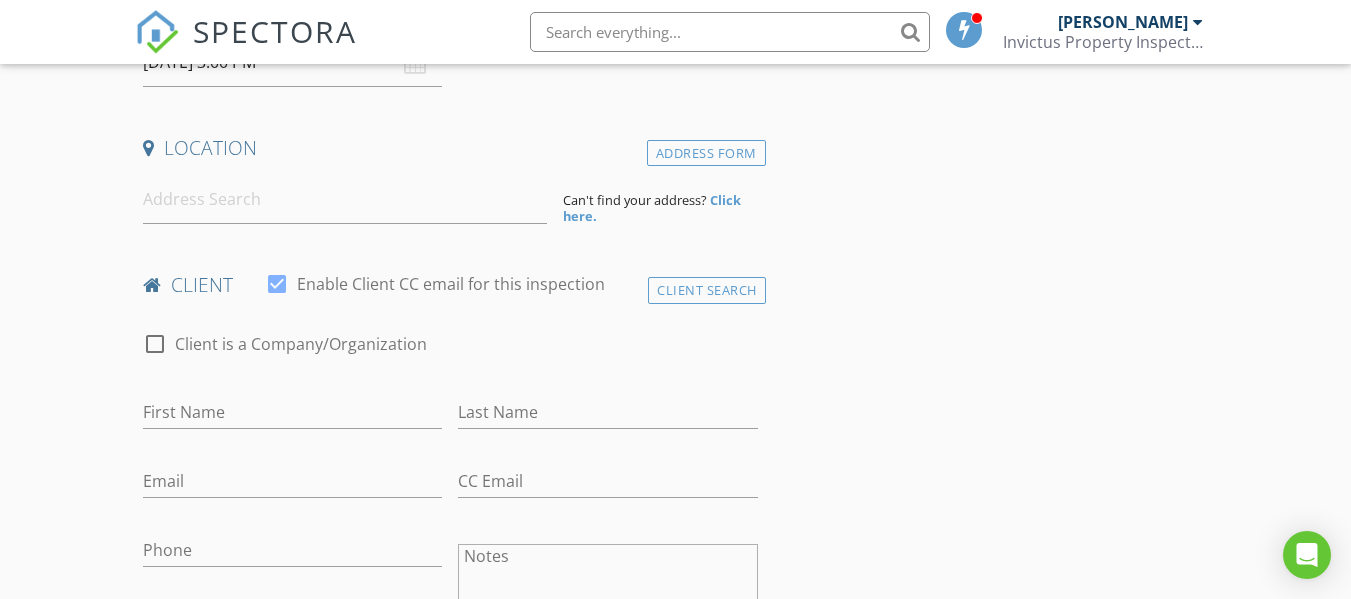 scroll, scrollTop: 296, scrollLeft: 0, axis: vertical 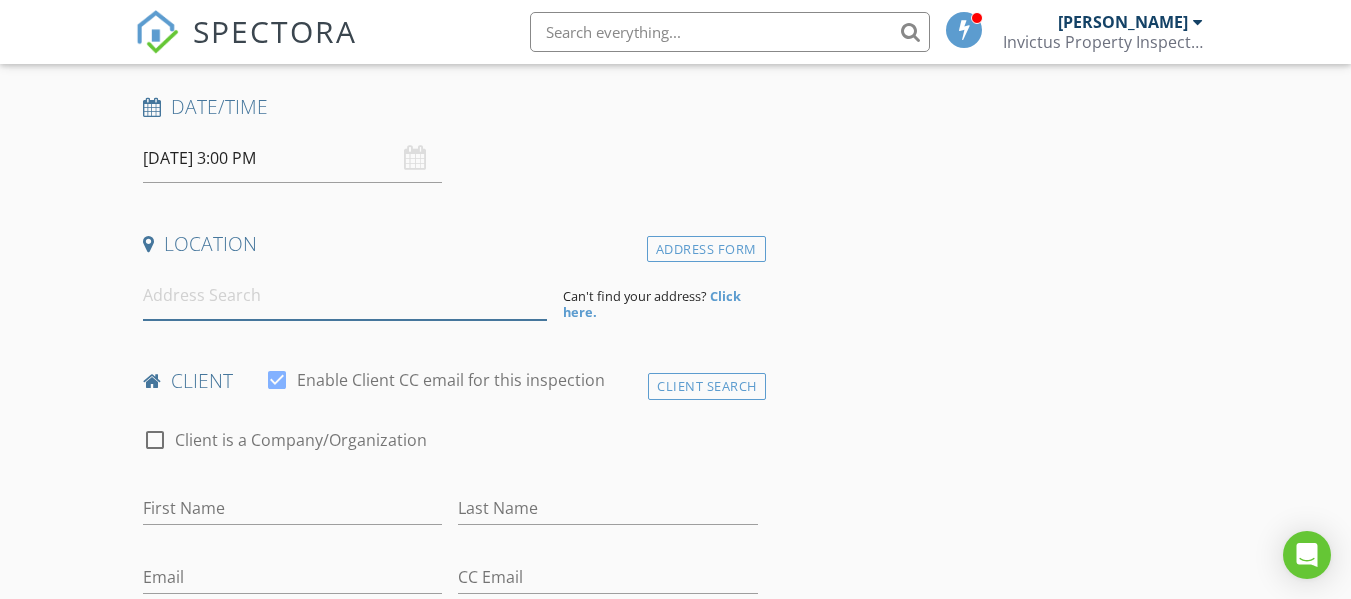 click at bounding box center (345, 295) 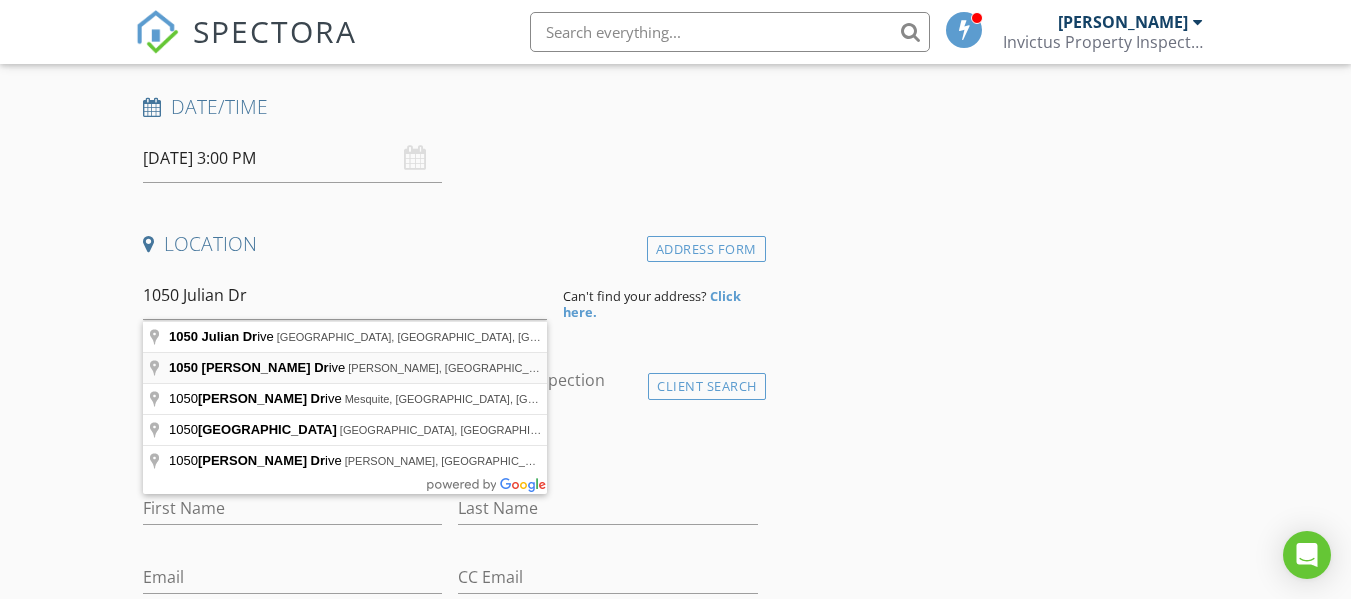 type on "1050 Julian Drive, Van Alstyne, TX, USA" 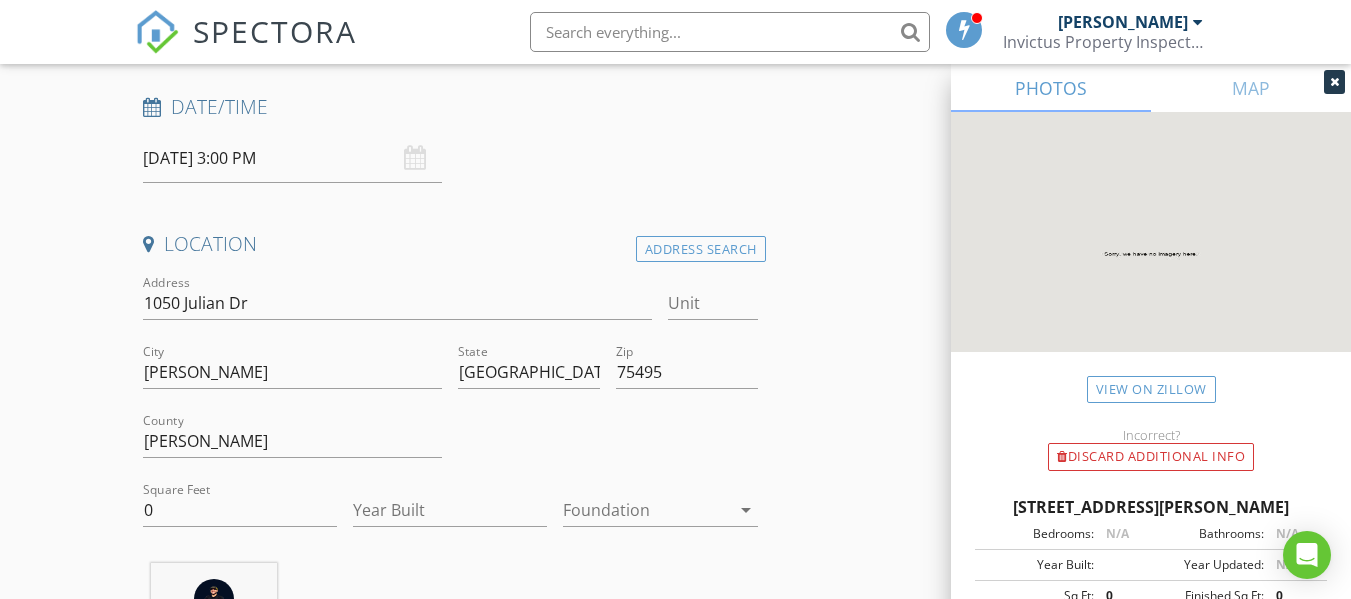 scroll, scrollTop: 0, scrollLeft: 0, axis: both 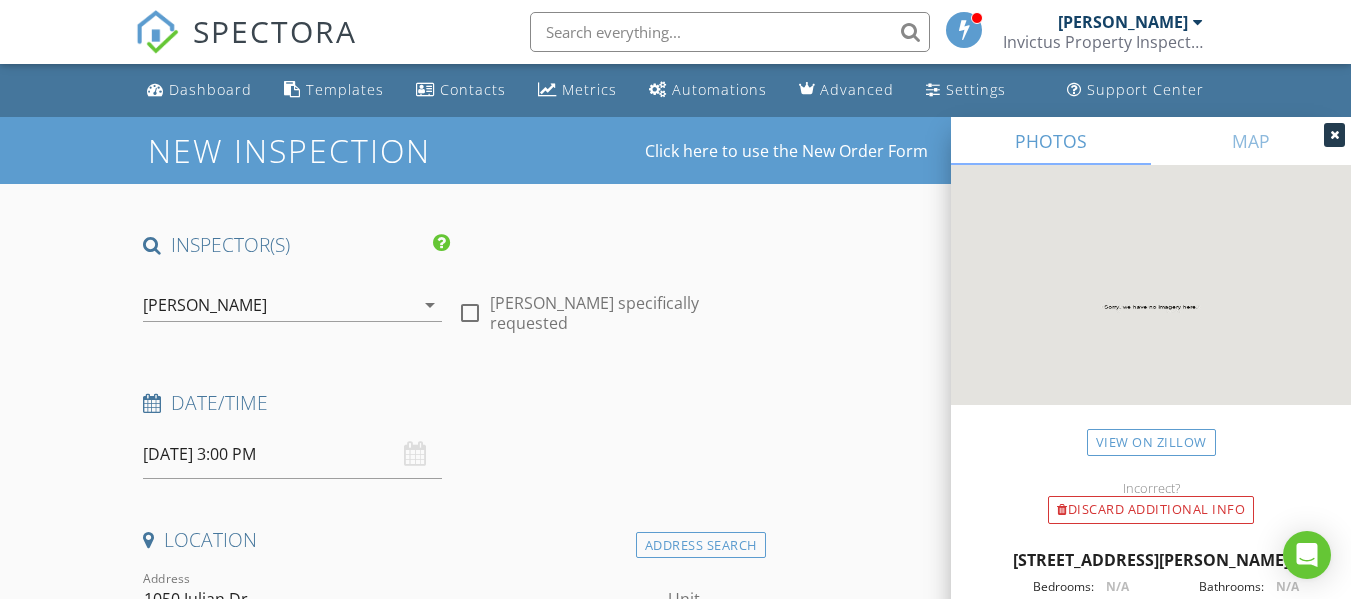 drag, startPoint x: 381, startPoint y: 260, endPoint x: 873, endPoint y: -117, distance: 619.83307 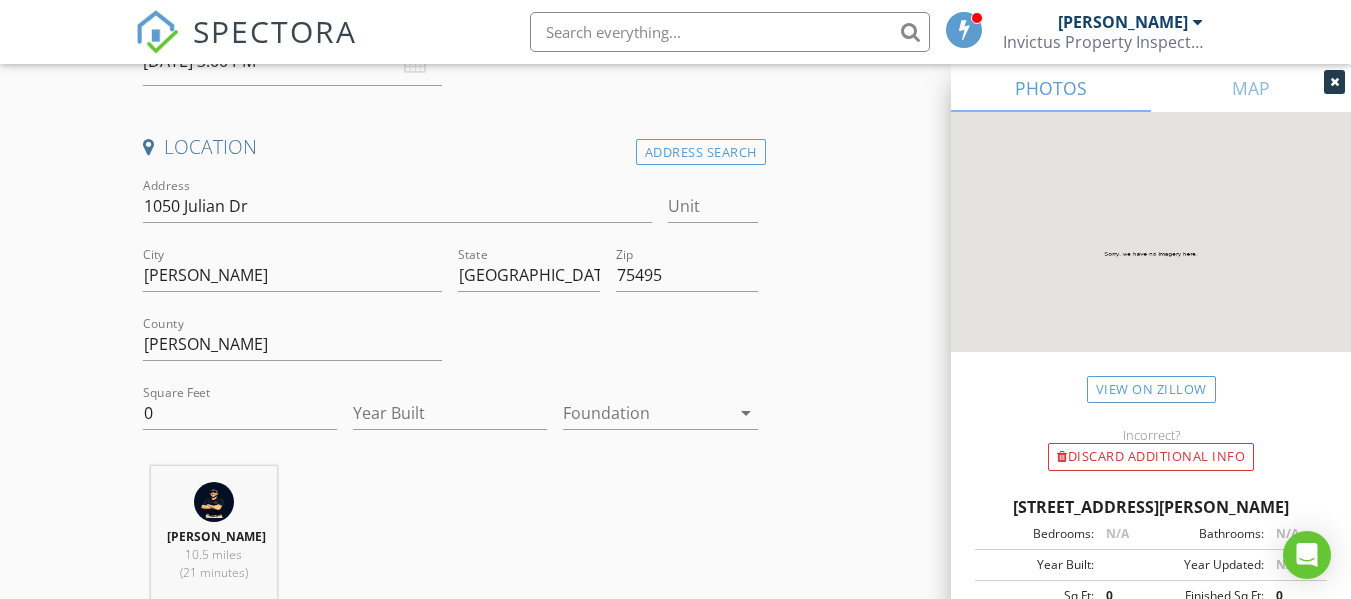 scroll, scrollTop: 400, scrollLeft: 0, axis: vertical 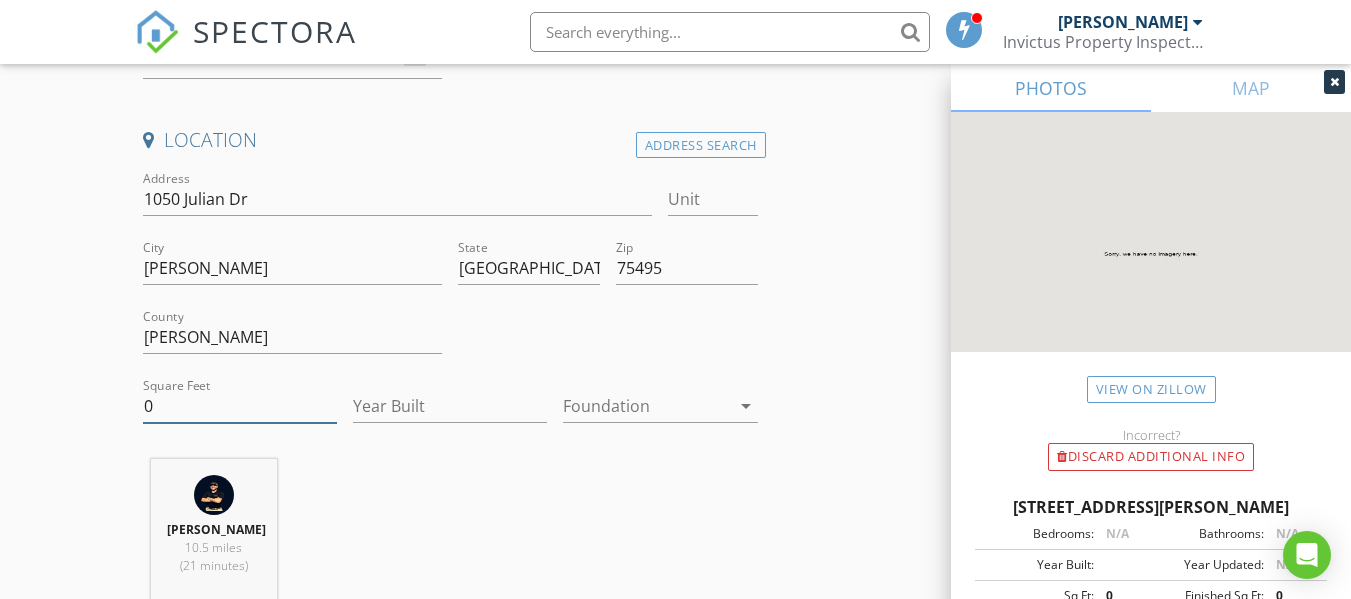 click on "0" at bounding box center (240, 406) 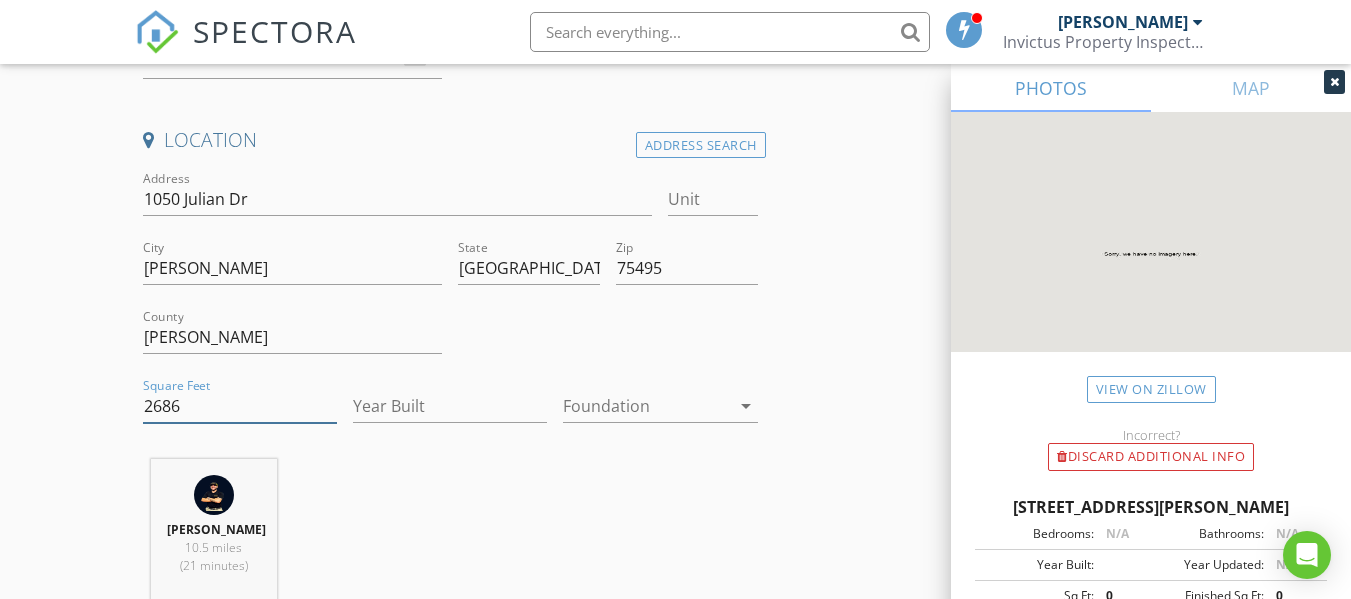 type on "2686" 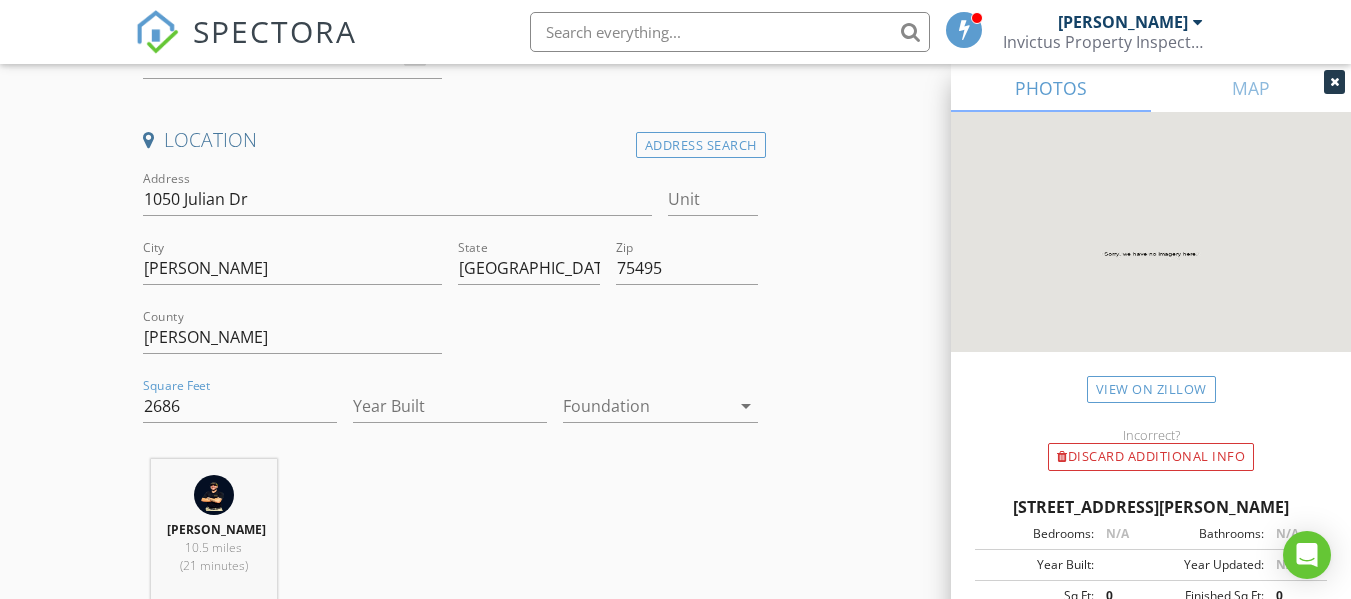 click on "New Inspection
Click here to use the New Order Form
INSPECTOR(S)
check_box   Wyatt Cawley   PRIMARY   Wyatt Cawley arrow_drop_down   check_box_outline_blank Wyatt Cawley specifically requested
Date/Time
07/17/2025 3:00 PM
Location
Address Search       Address 1050 Julian Dr   Unit   City Van Alstyne   State TX   Zip 75495   County Grayson     Square Feet 2686   Year Built   Foundation arrow_drop_down     Wyatt Cawley     10.5 miles     (21 minutes)
client
check_box Enable Client CC email for this inspection   Client Search     check_box_outline_blank Client is a Company/Organization     First Name   Last Name   Email   CC Email   Phone           Notes   Private Notes
ADD ADDITIONAL client
SERVICES
check_box_outline_blank   SFR/Townhome less than 1500sqft" at bounding box center (675, 1516) 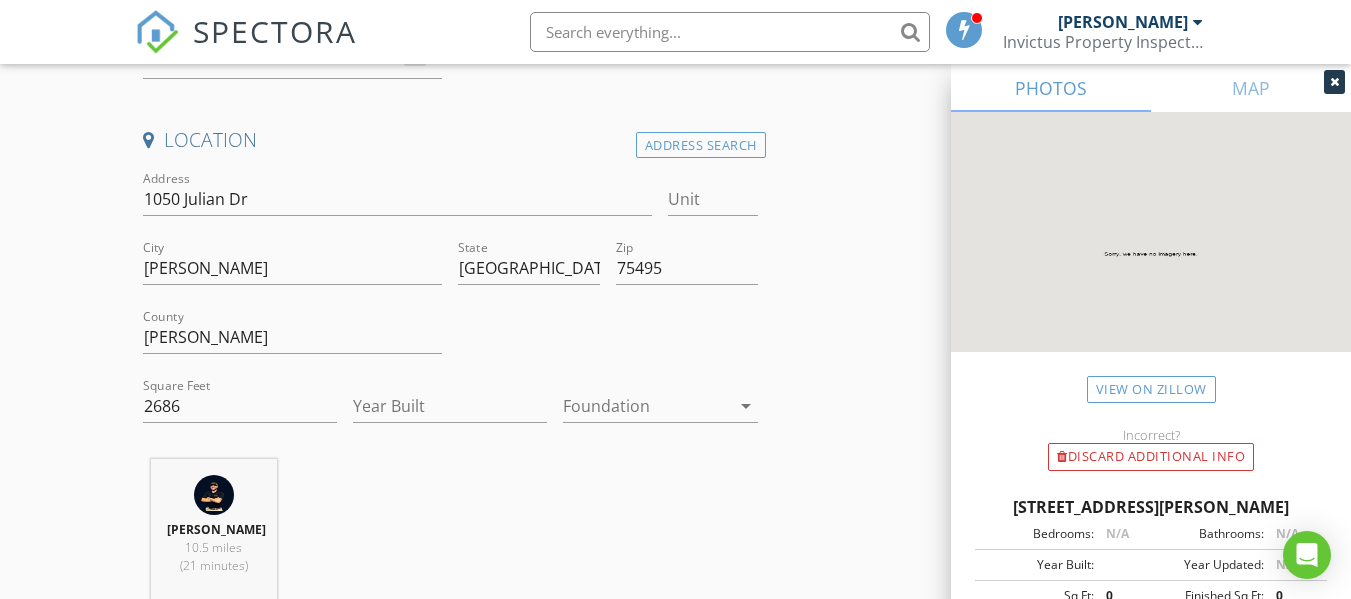 click on "Year Built" at bounding box center (450, 410) 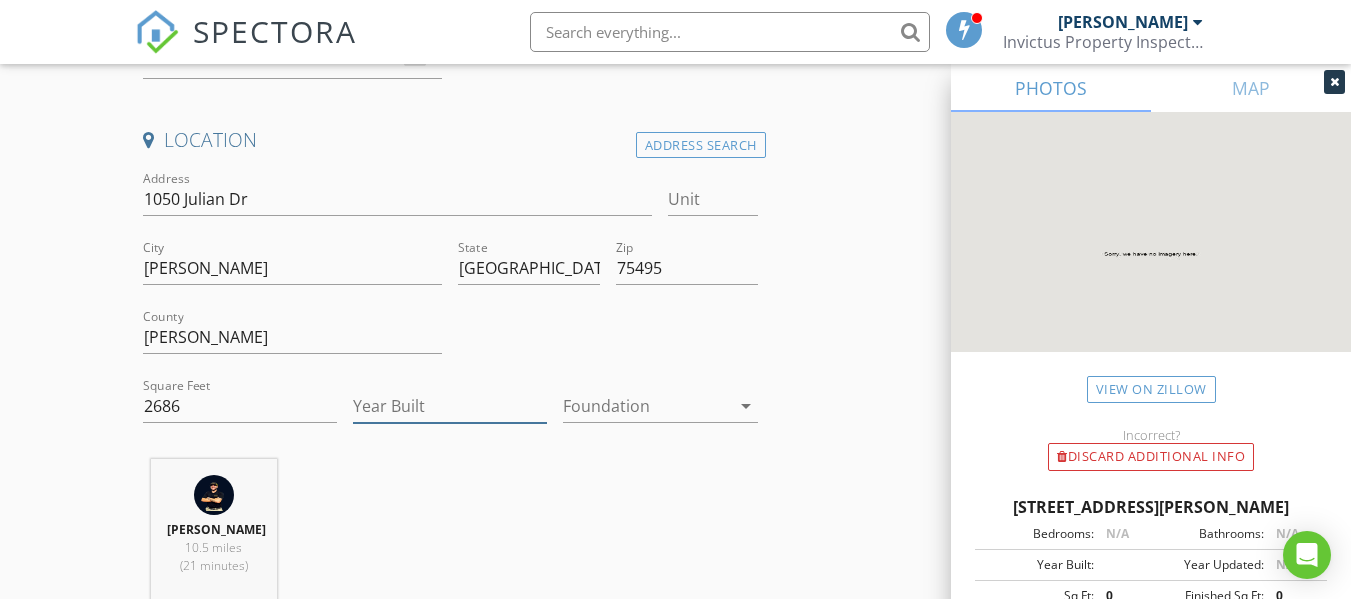 click on "Year Built" at bounding box center [450, 406] 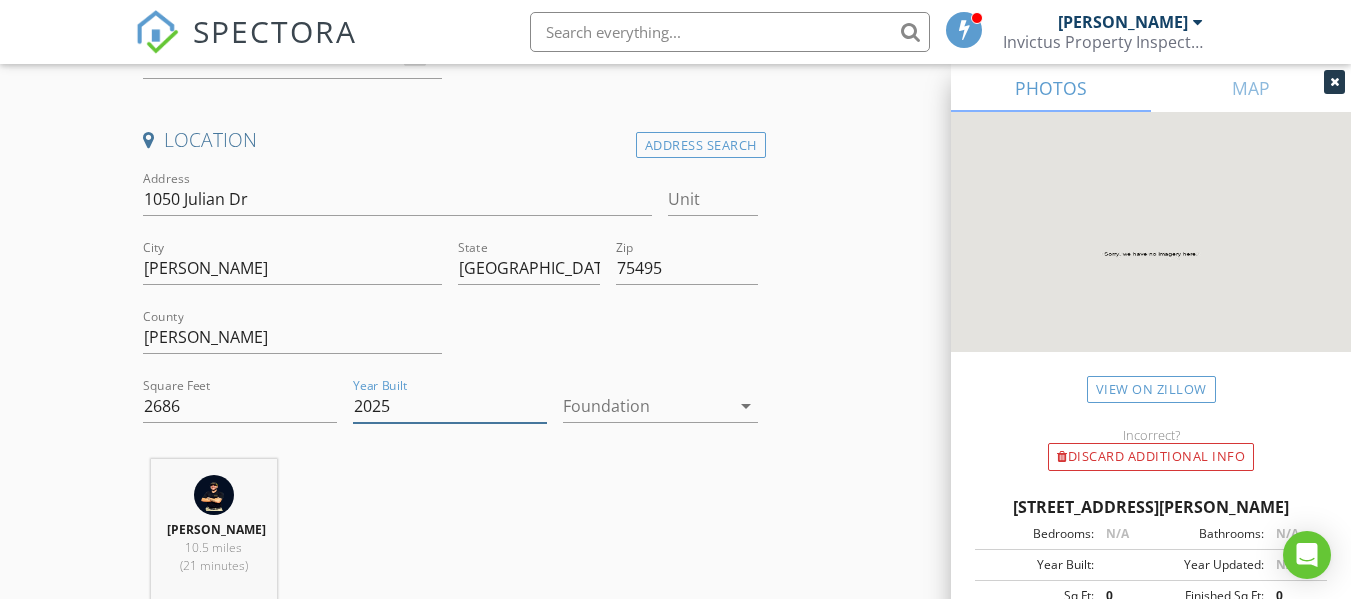 type on "2025" 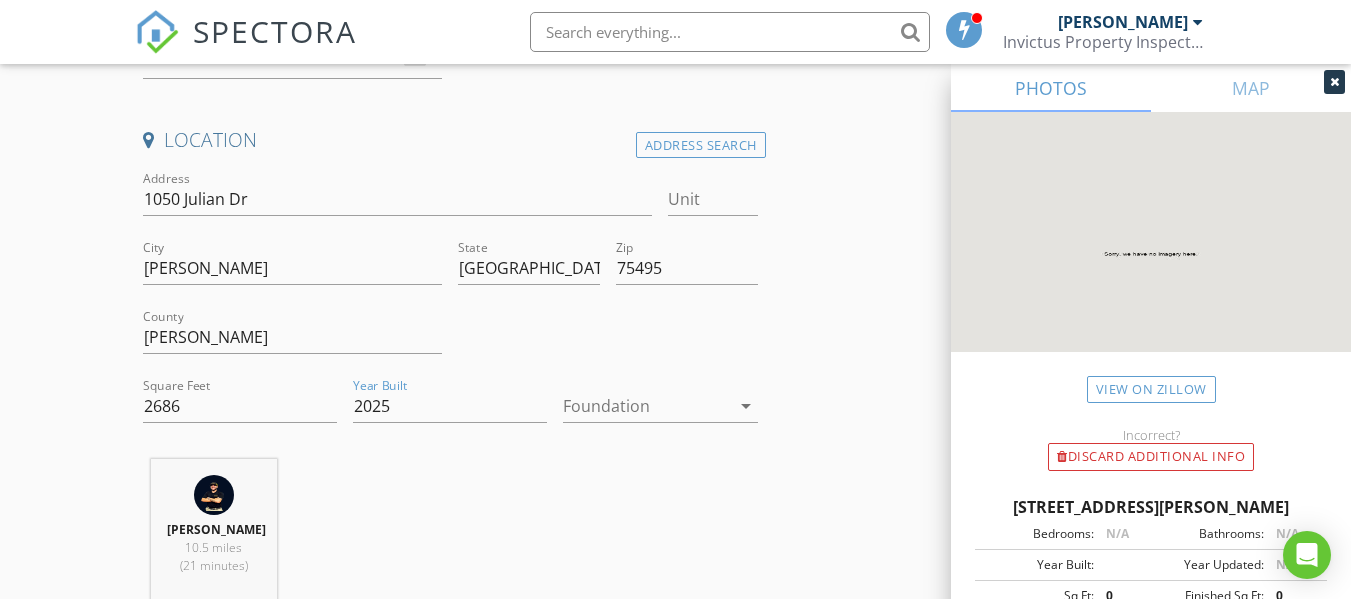 click at bounding box center [646, 406] 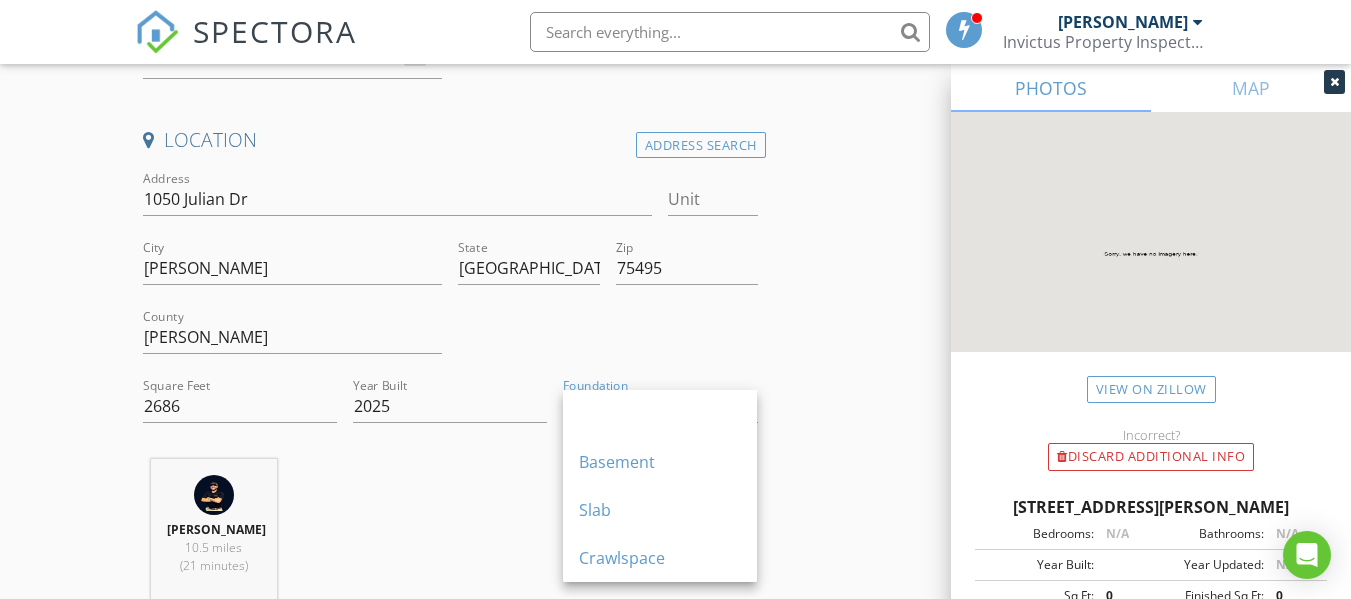 click on "Slab" at bounding box center (660, 510) 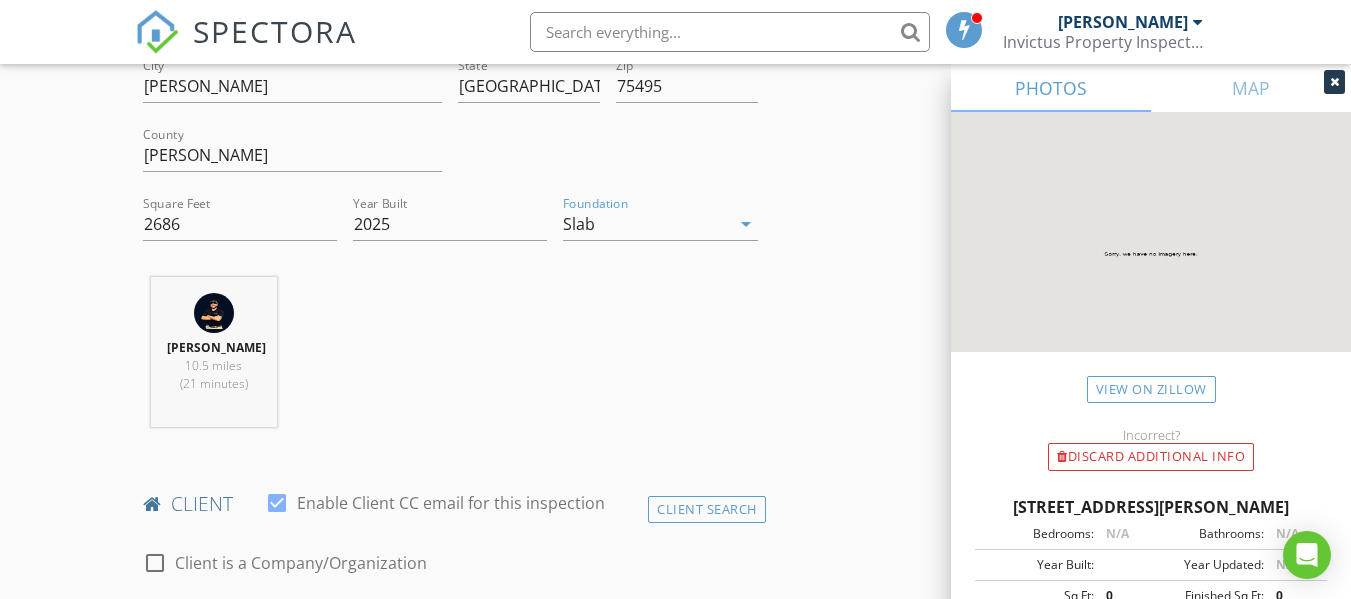 scroll, scrollTop: 800, scrollLeft: 0, axis: vertical 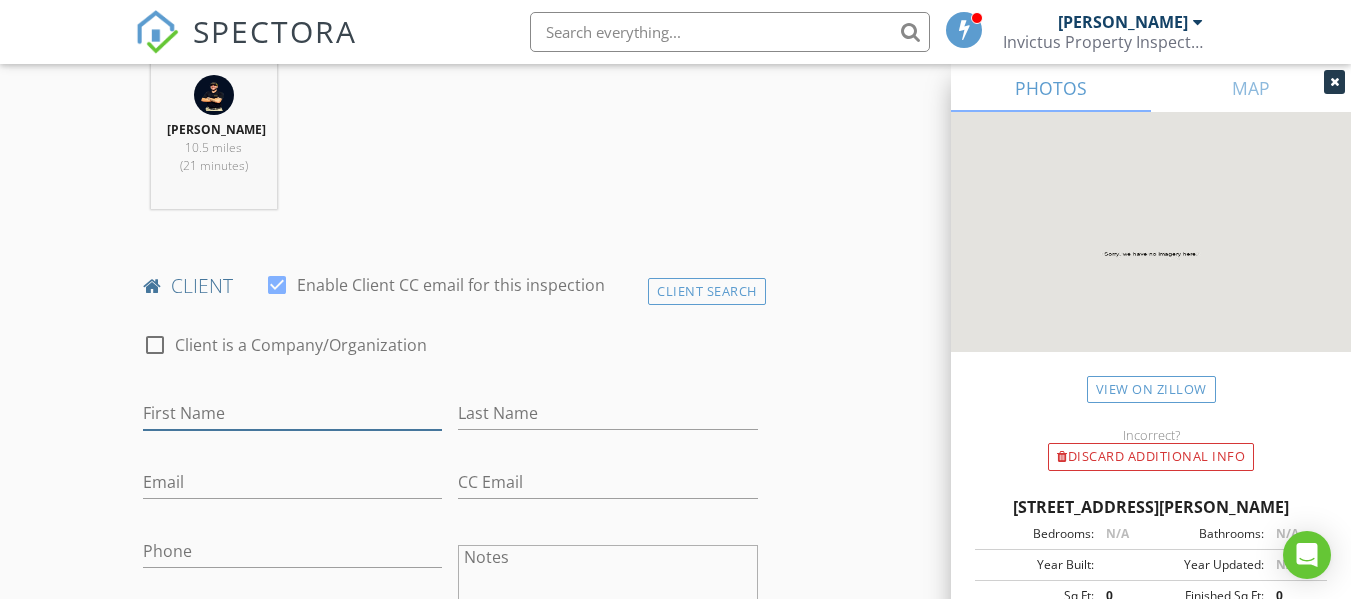 click on "First Name" at bounding box center (292, 413) 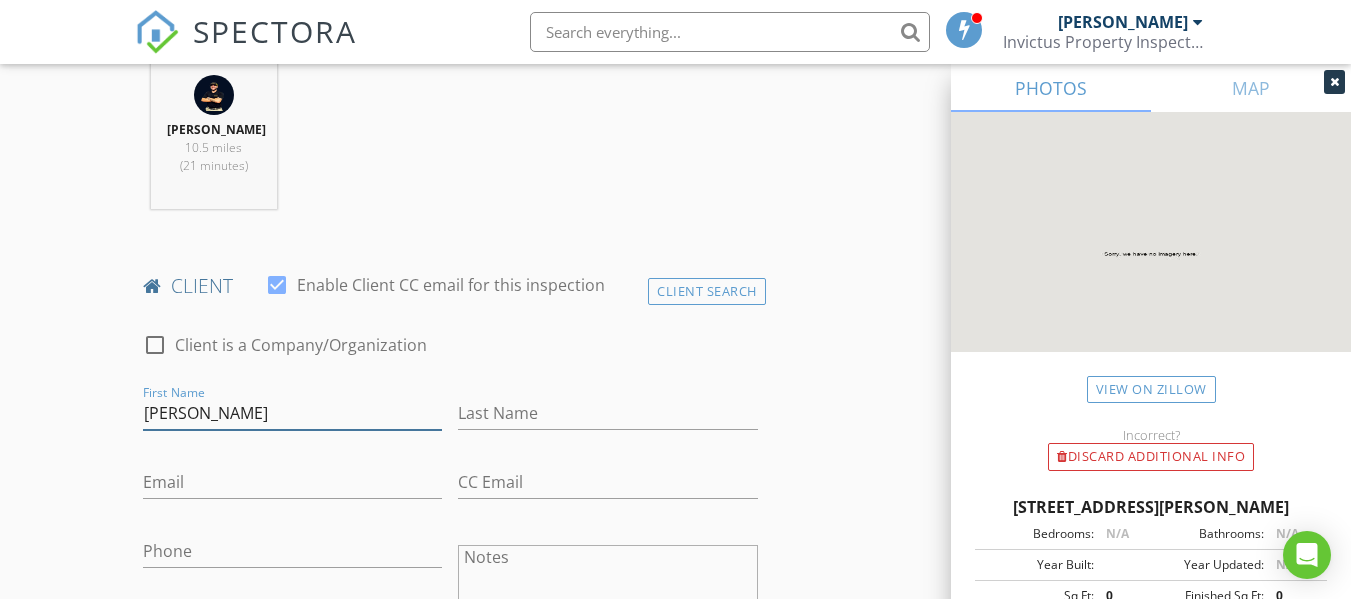 type on "Christina" 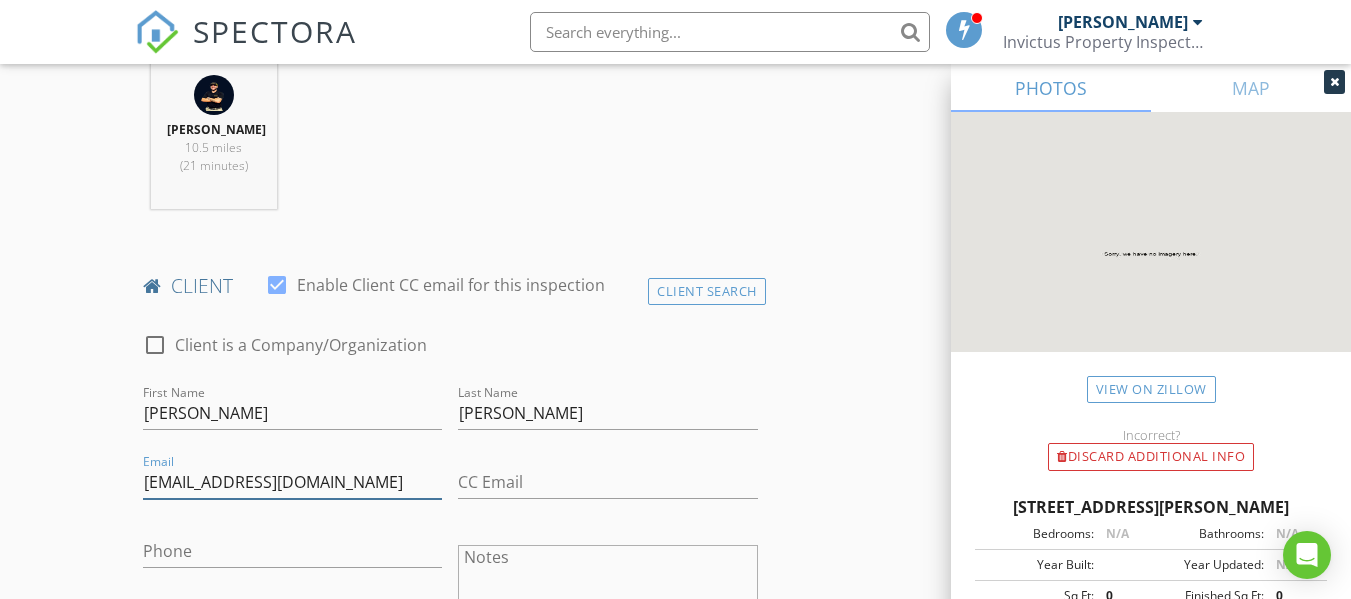 type on "christinagillman@gmail.com" 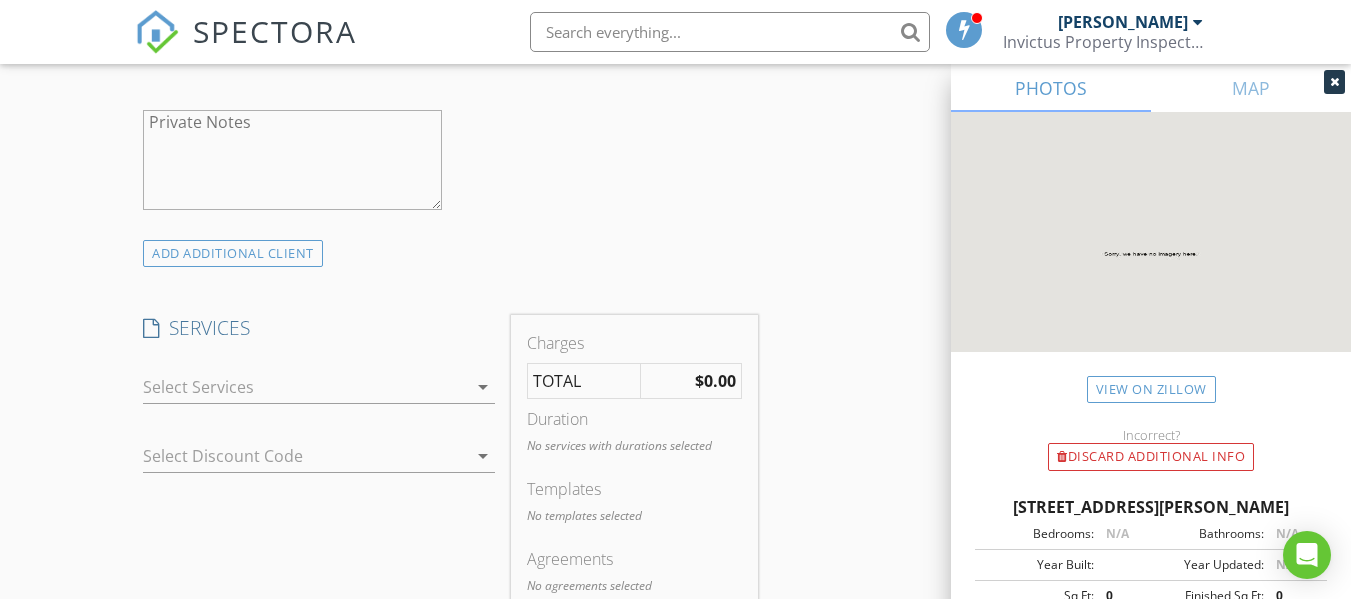 scroll, scrollTop: 1400, scrollLeft: 0, axis: vertical 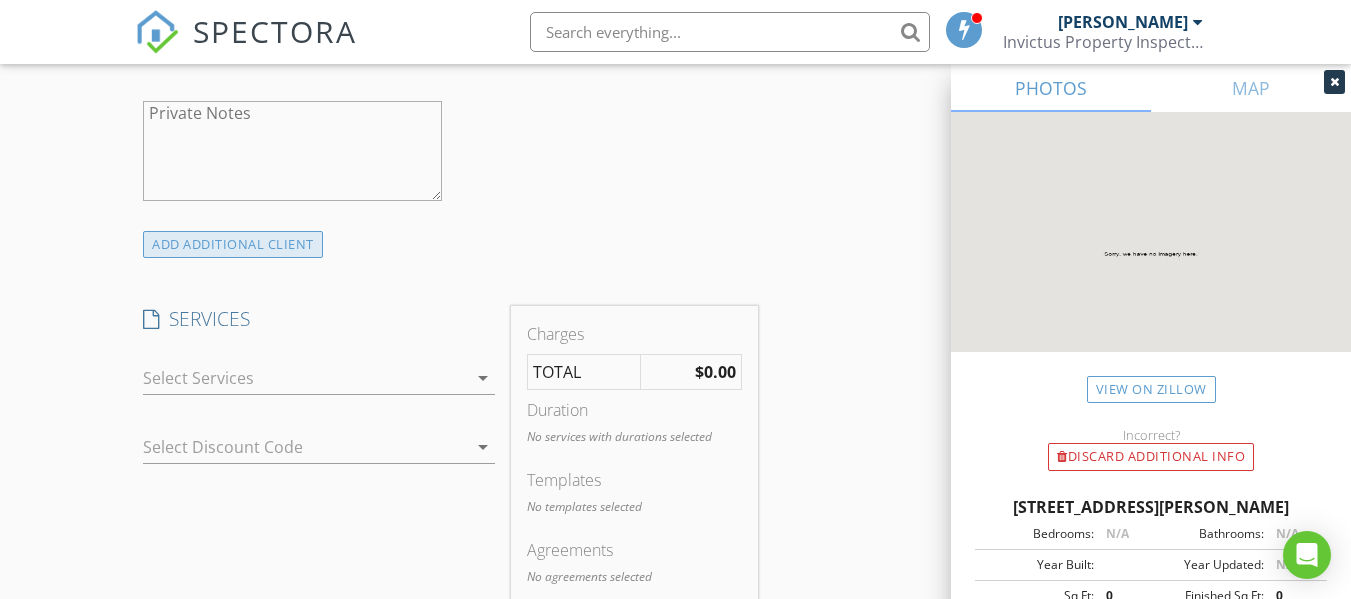 type on "469-400-5517" 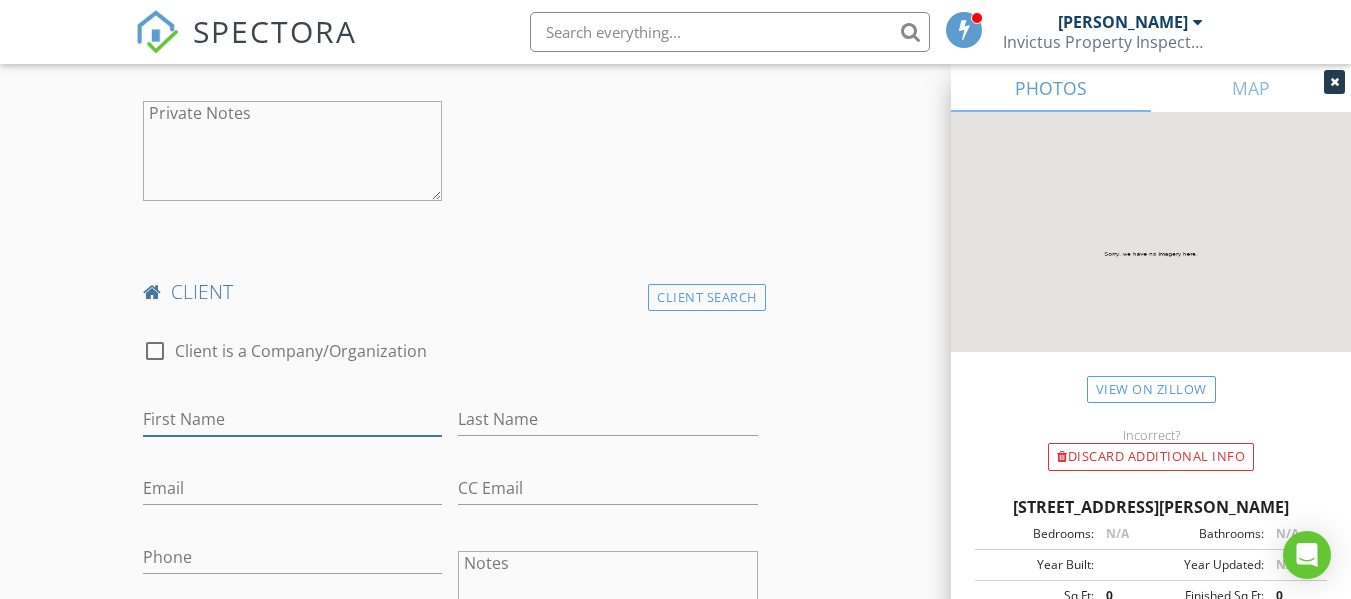 click on "First Name" at bounding box center [292, 419] 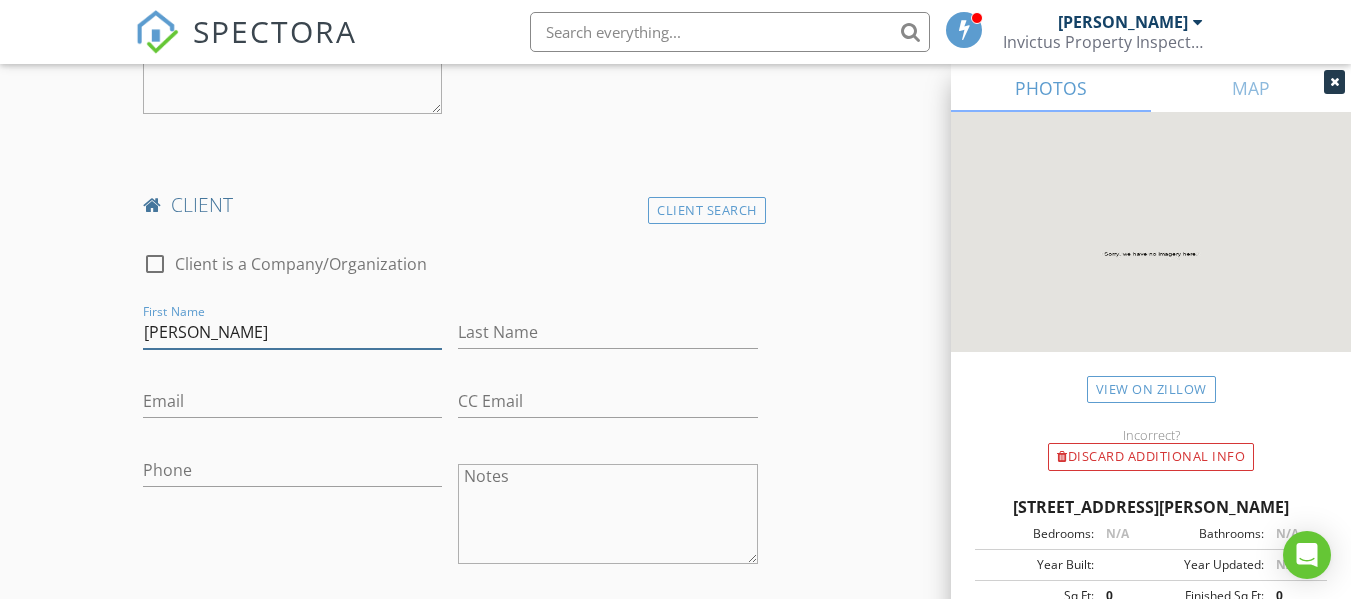 scroll, scrollTop: 1500, scrollLeft: 0, axis: vertical 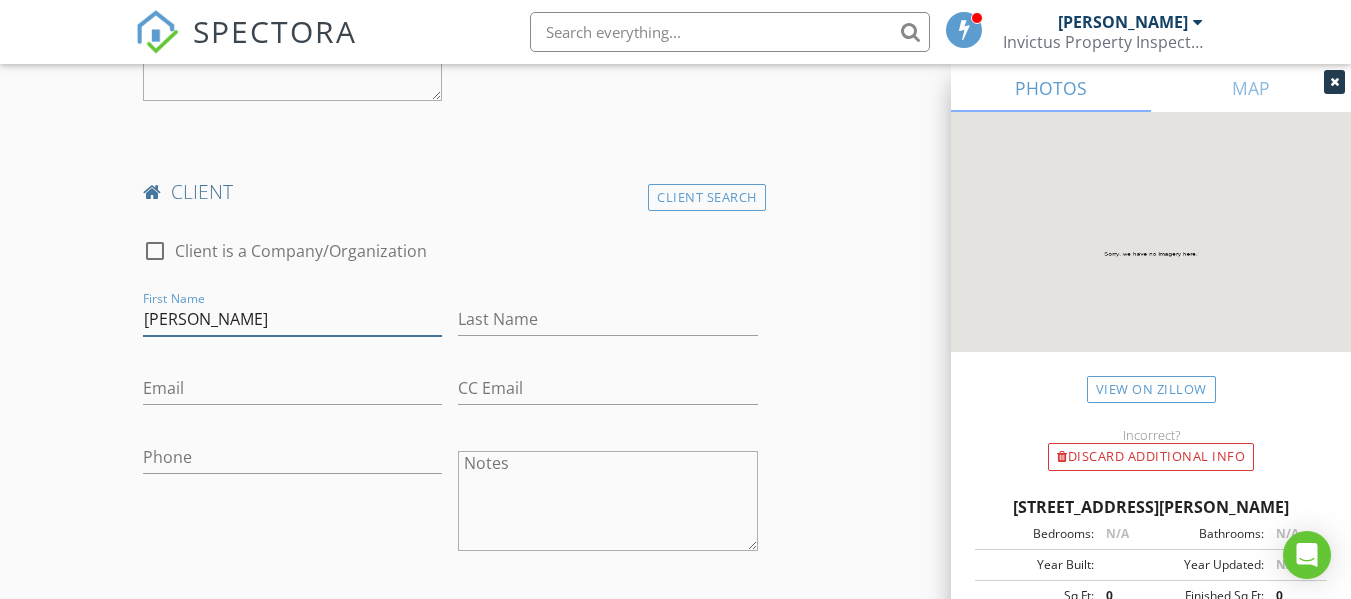 type on "David" 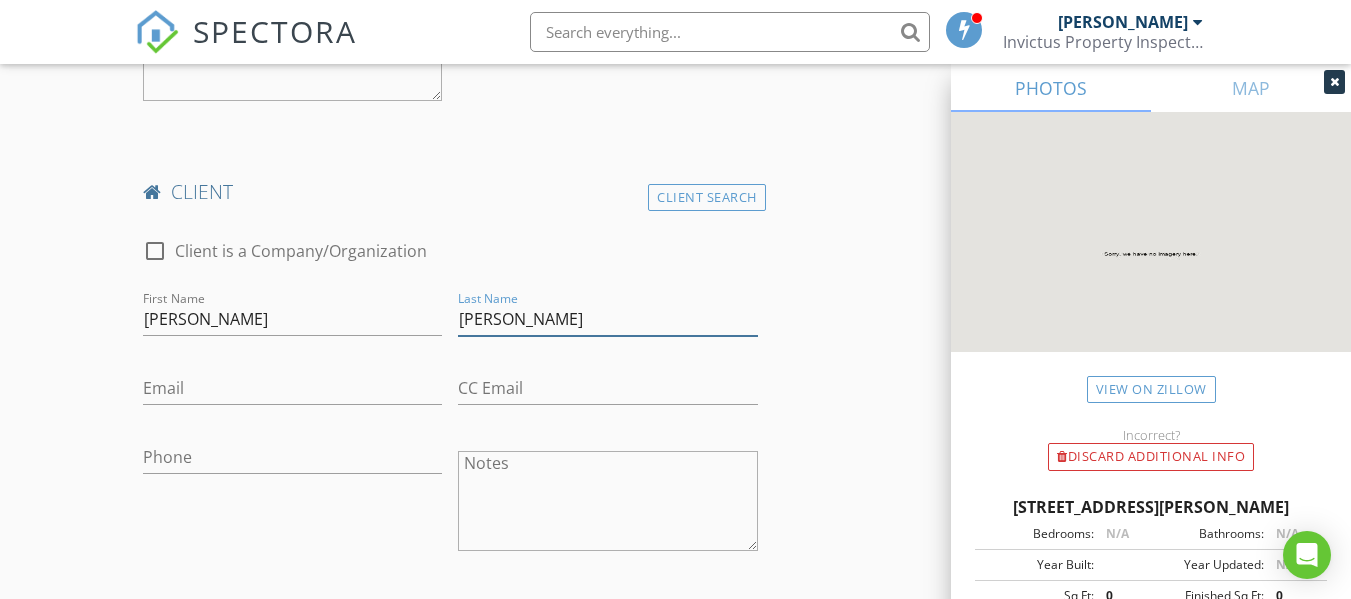 type on "Gillman" 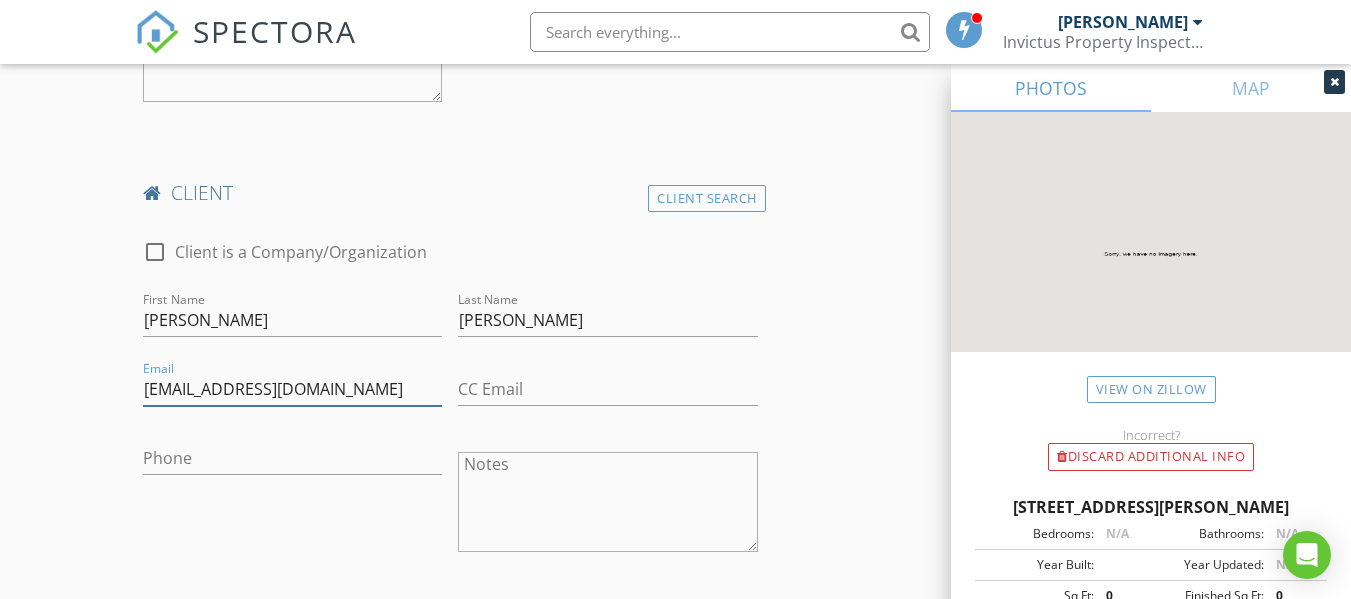 scroll, scrollTop: 1600, scrollLeft: 0, axis: vertical 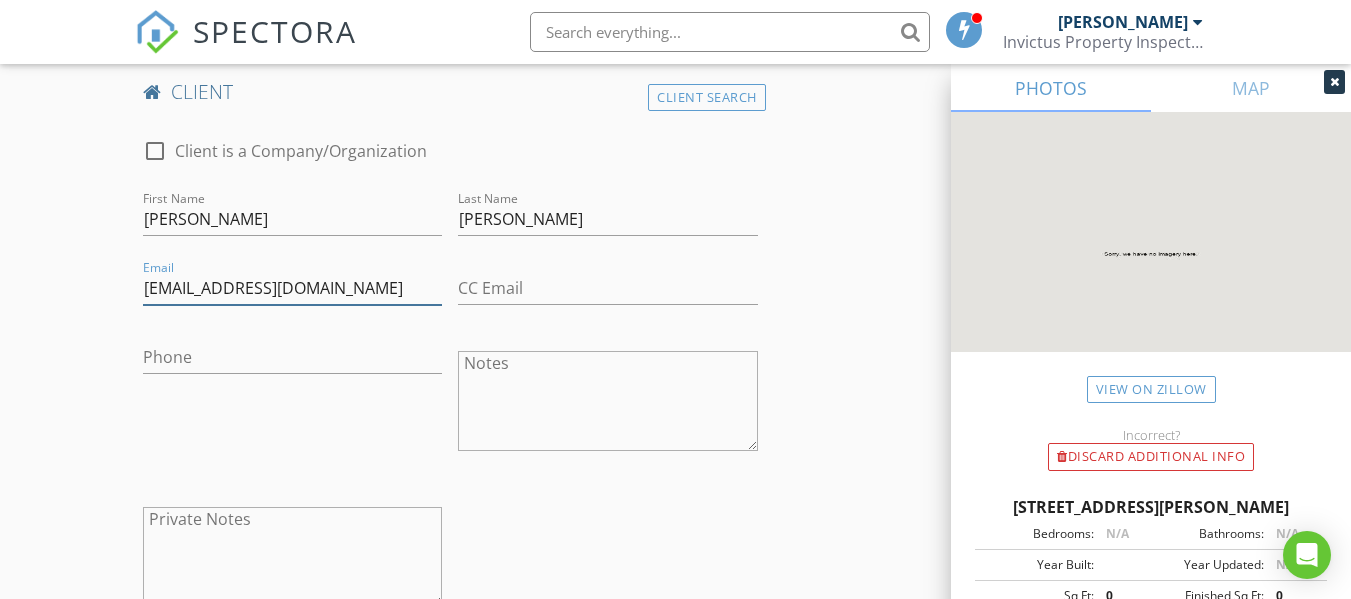 type on "davidagillman@gmail.com" 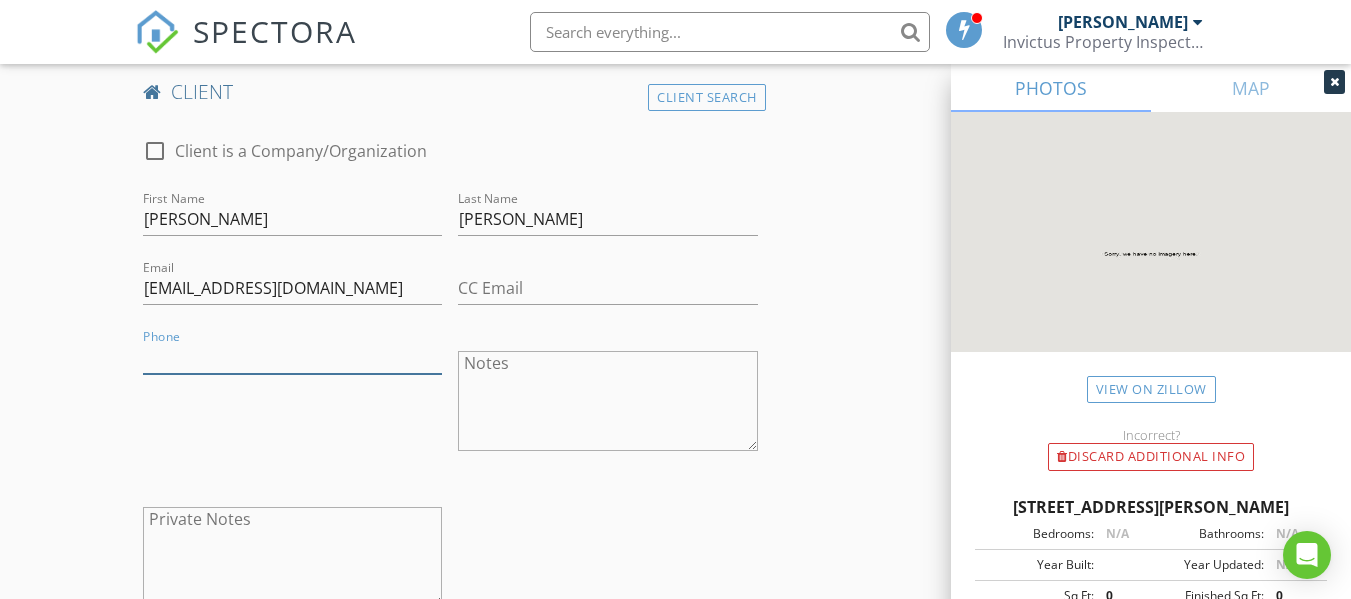 click on "Phone" at bounding box center [292, 357] 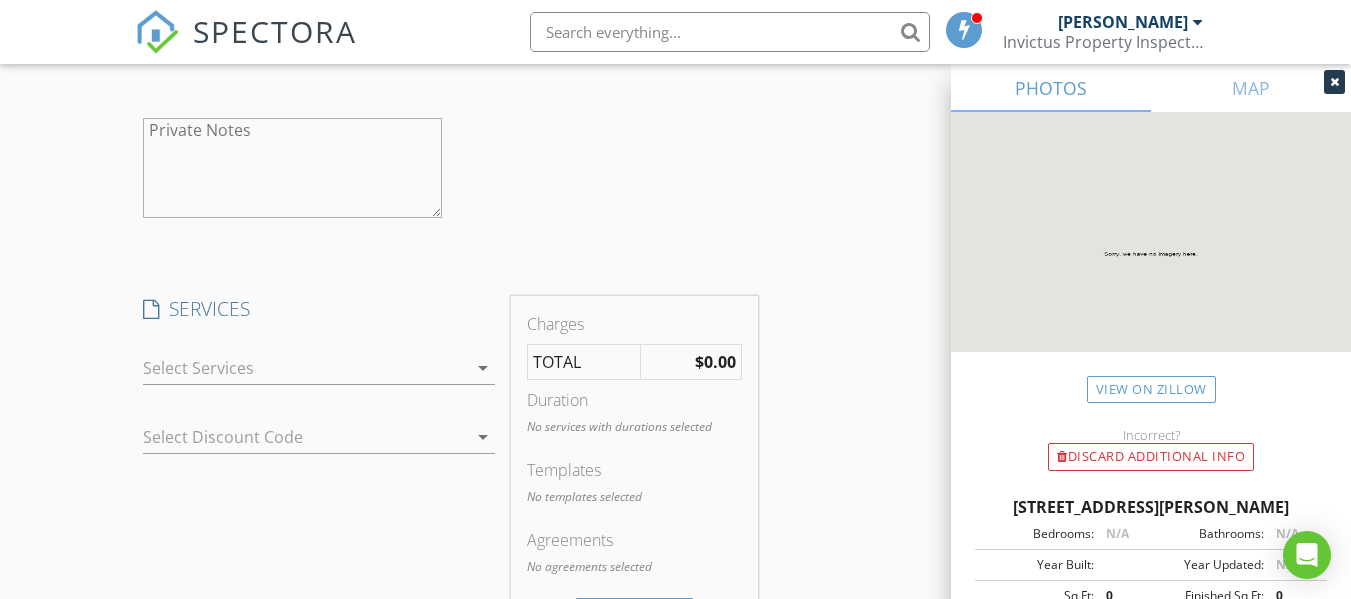 scroll, scrollTop: 2000, scrollLeft: 0, axis: vertical 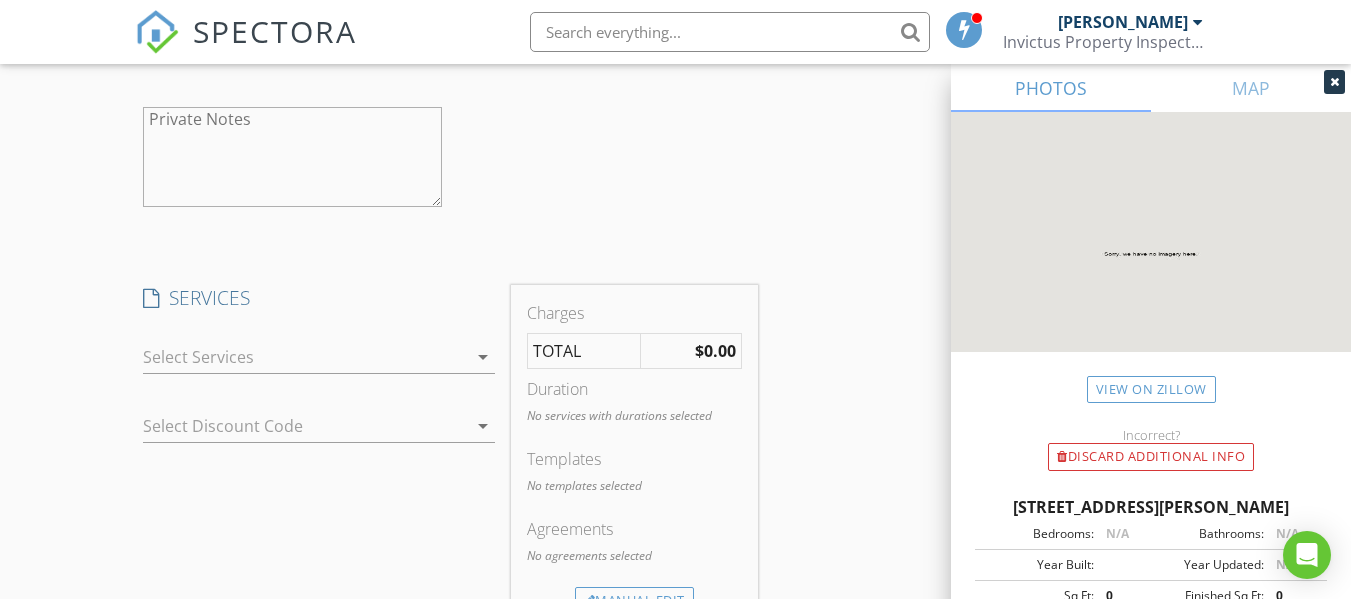 type on "469-322-0222" 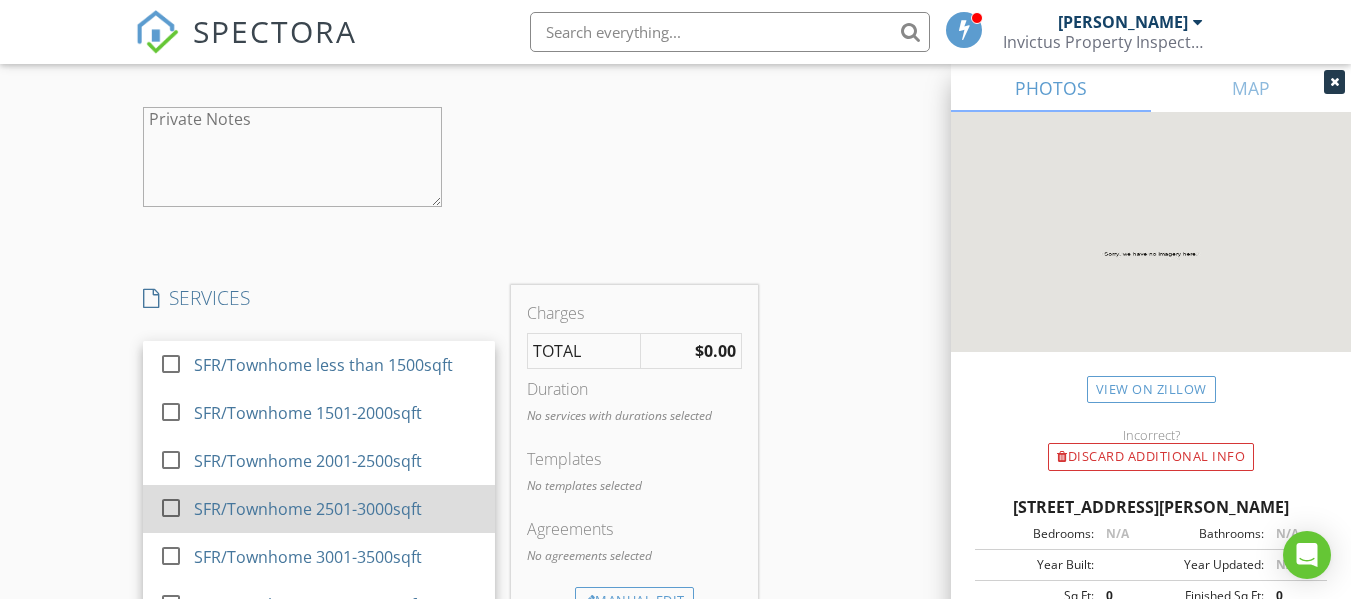 click on "SFR/Townhome 2501-3000sqft" at bounding box center [308, 509] 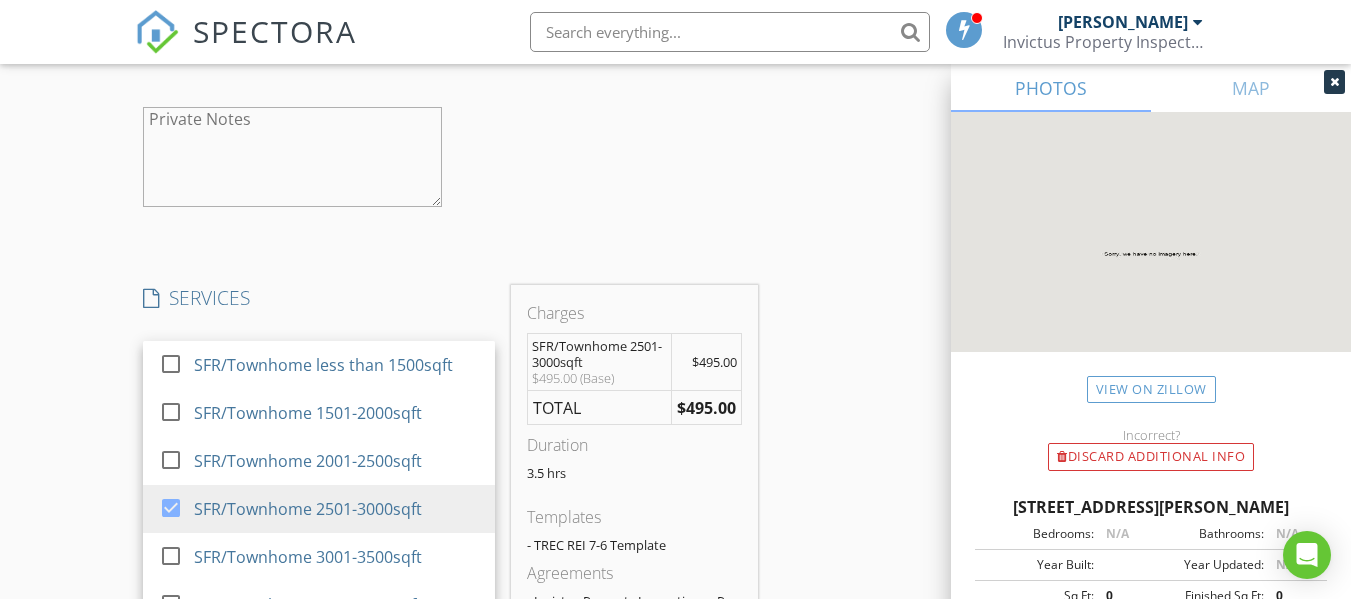 click on "New Inspection
Click here to use the New Order Form
INSPECTOR(S)
check_box   Wyatt Cawley   PRIMARY   Wyatt Cawley arrow_drop_down   check_box_outline_blank Wyatt Cawley specifically requested
Date/Time
07/17/2025 3:00 PM
Location
Address Search       Address 1050 Julian Dr   Unit   City Van Alstyne   State TX   Zip 75495   County Grayson     Square Feet 2686   Year Built 2025   Foundation Slab arrow_drop_down     Wyatt Cawley     10.5 miles     (21 minutes)
client
check_box Enable Client CC email for this inspection   Client Search     check_box_outline_blank Client is a Company/Organization     First Name Christina   Last Name Gillman   Email christinagillman@gmail.com   CC Email   Phone 469-400-5517           Notes   Private Notes
client
Client Search     check_box_outline_blank     First Name David" at bounding box center [675, 229] 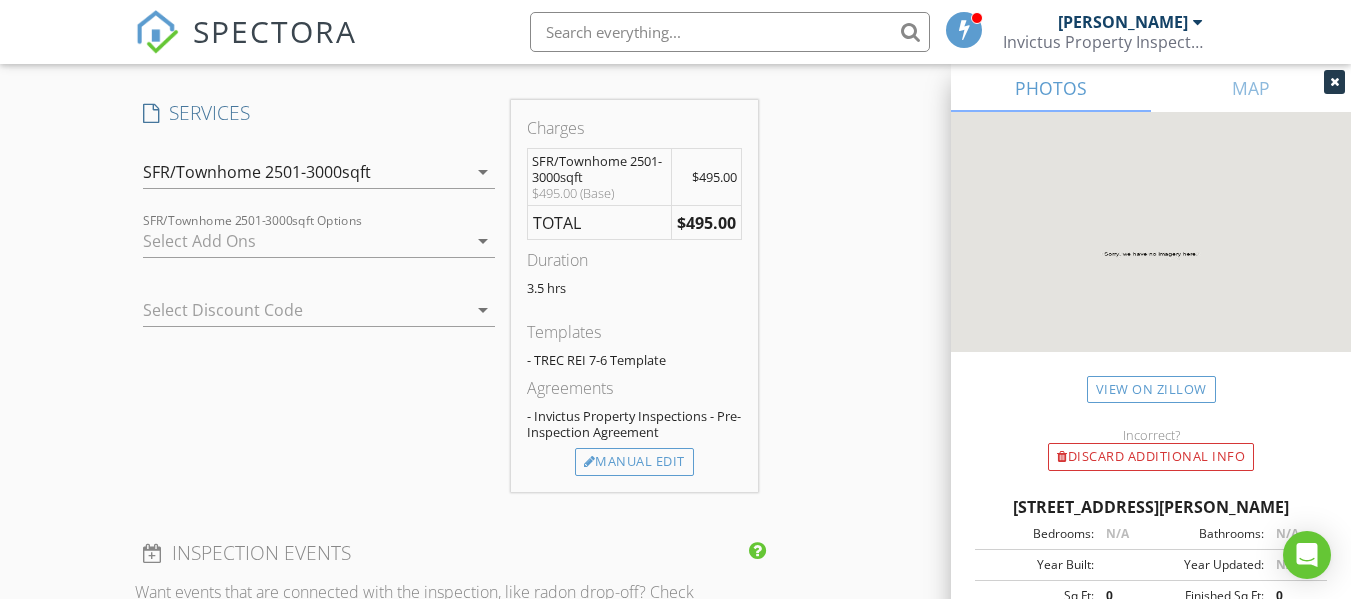 scroll, scrollTop: 2200, scrollLeft: 0, axis: vertical 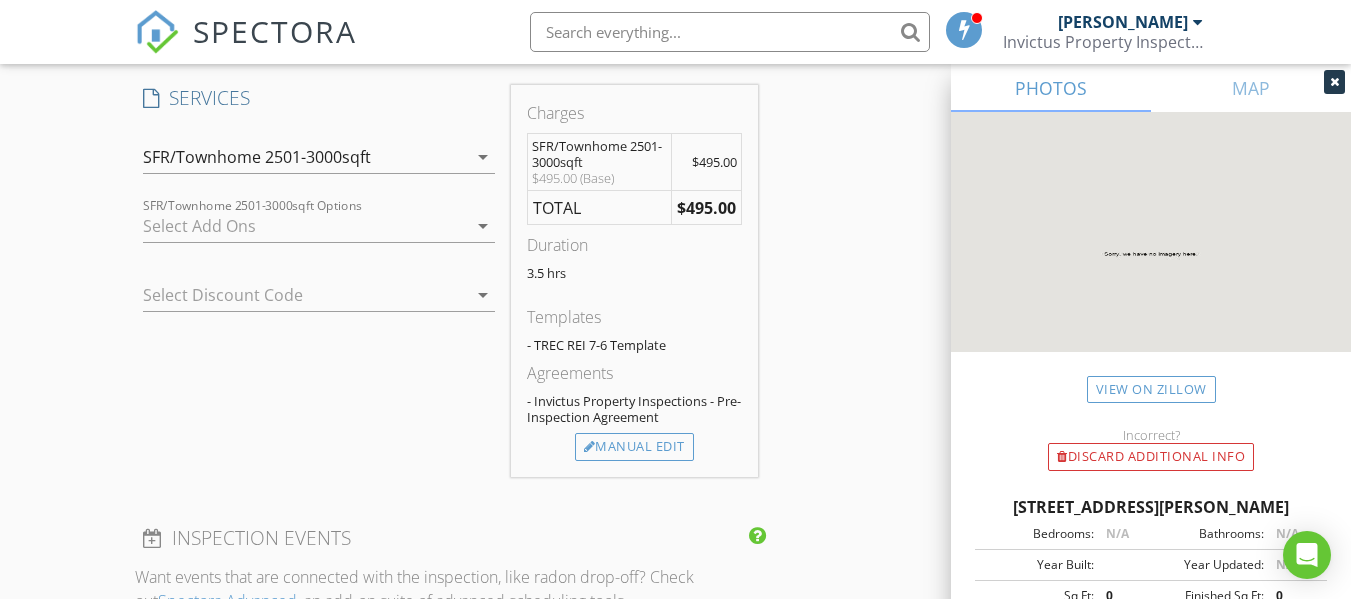 click at bounding box center (291, 295) 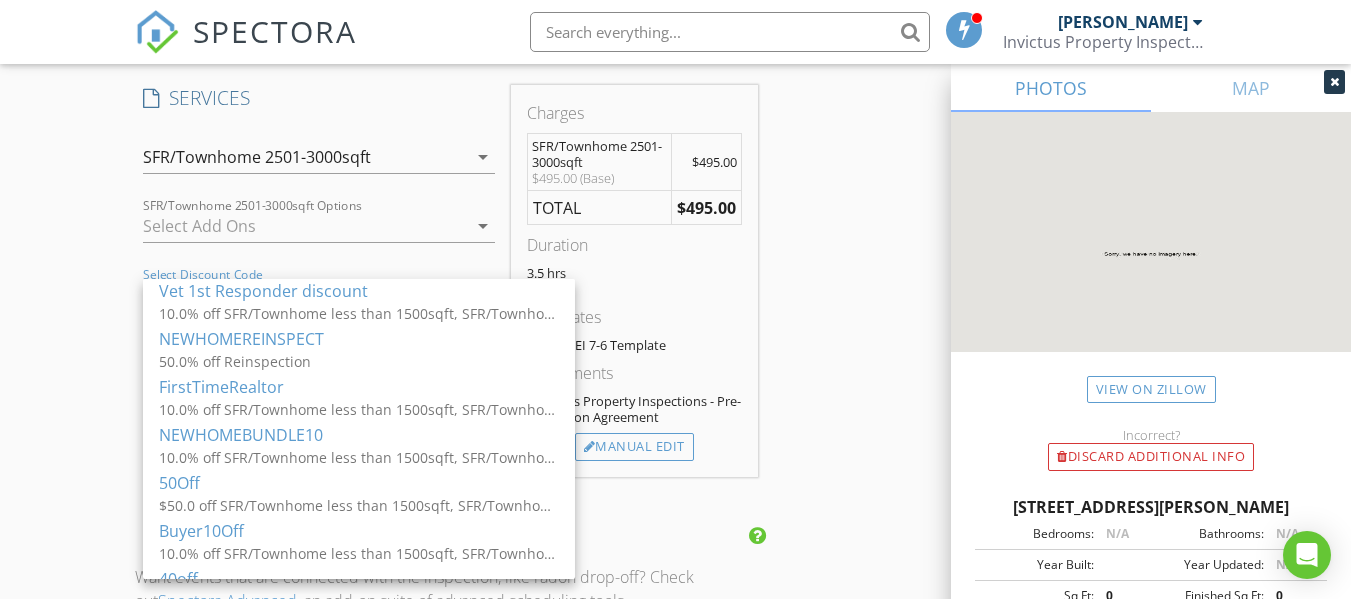 scroll, scrollTop: 200, scrollLeft: 0, axis: vertical 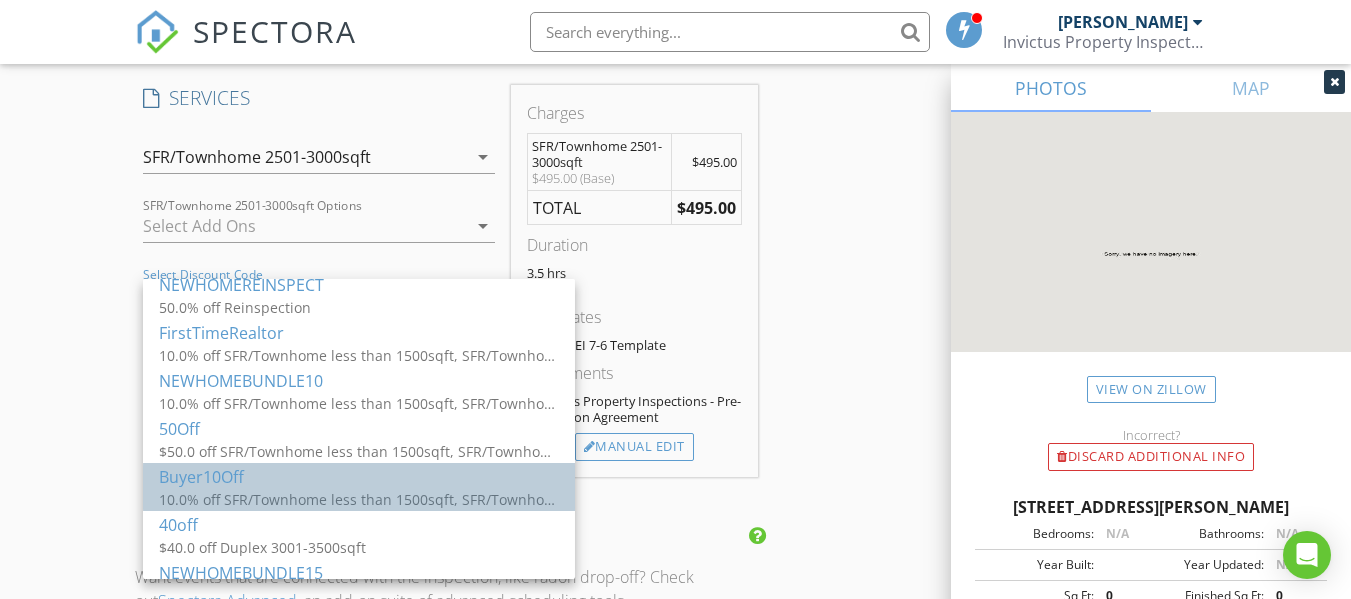click on "Buyer10Off" at bounding box center [359, 477] 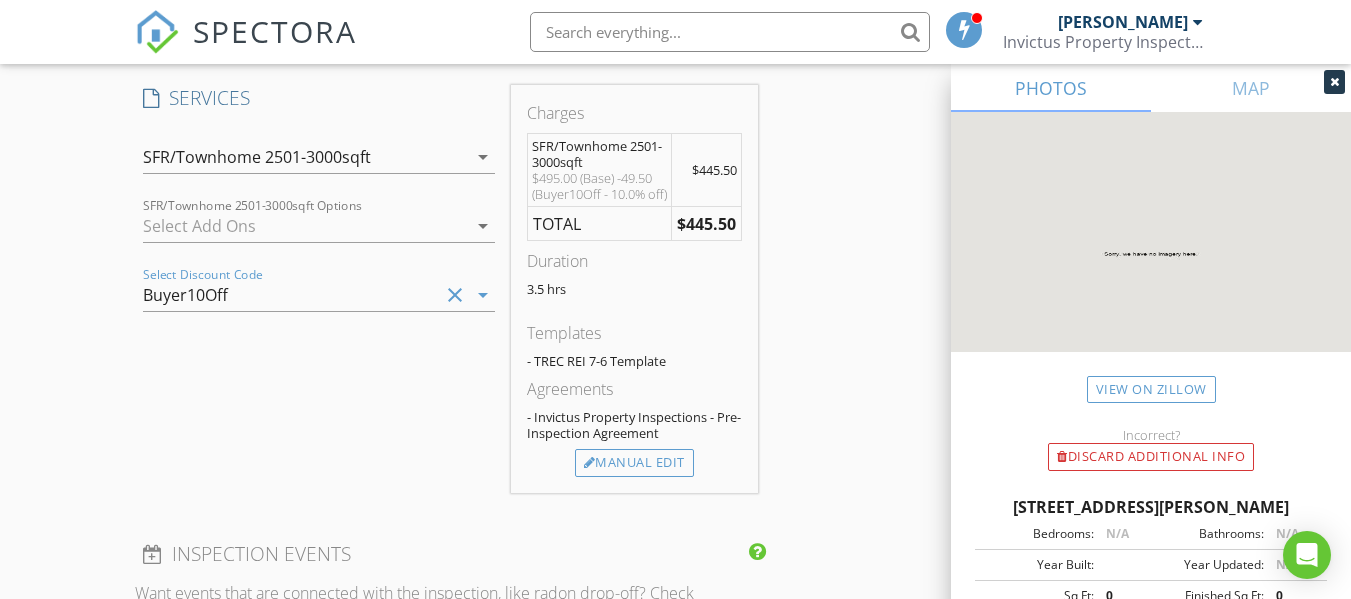 click on "clear" at bounding box center [455, 295] 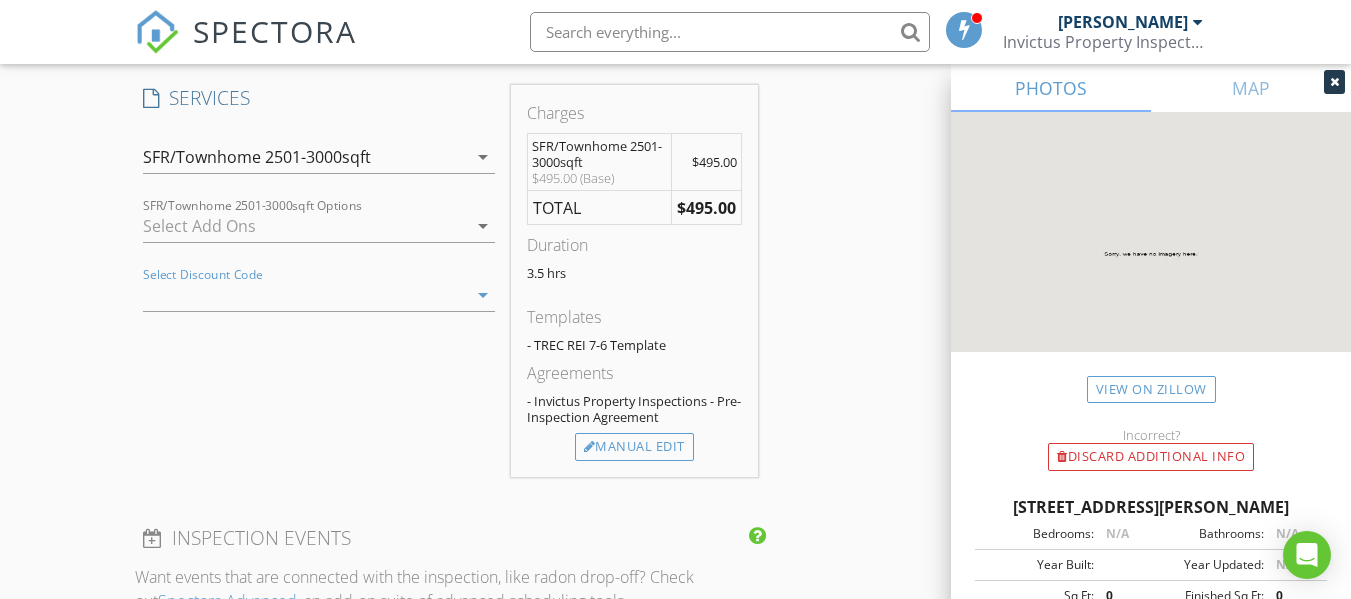 click on "SERVICES
check_box_outline_blank   SFR/Townhome less than 1500sqft   check_box_outline_blank   SFR/Townhome 1501-2000sqft   check_box_outline_blank   SFR/Townhome 2001-2500sqft   check_box   SFR/Townhome 2501-3000sqft   check_box_outline_blank   SFR/Townhome 3001-3500sqft   check_box_outline_blank   SFR/Townhome 3501-4000sqft   check_box_outline_blank   Reinspection   check_box_outline_blank   Condo less than 1500sqft   check_box_outline_blank   Condo 1001-1500sqft   check_box_outline_blank   Condo 1501-2000sqft   check_box_outline_blank   Condo 2001-2500sqft   check_box_outline_blank   Condo 2501-3000sqft   check_box_outline_blank   Condo 3001-3500sqft   check_box_outline_blank   Sewer Scope <3000sqft   check_box_outline_blank   Sewer Scope 3001-4000sqft   check_box_outline_blank   Phase II Inspection <2000sqft   SFR Pre-Drywall Inspection under 2000sqft check_box_outline_blank   Phase II Inspection 2001-3000sqft   check_box_outline_blank     check_box_outline_blank" at bounding box center (319, 281) 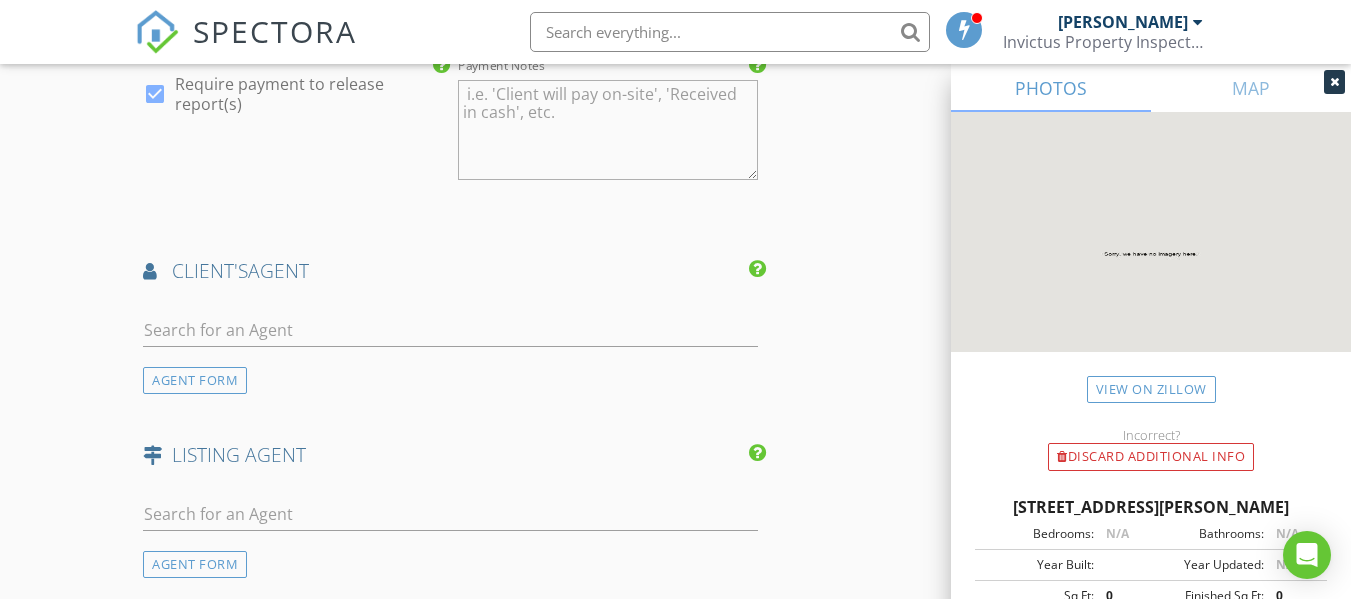 scroll, scrollTop: 2900, scrollLeft: 0, axis: vertical 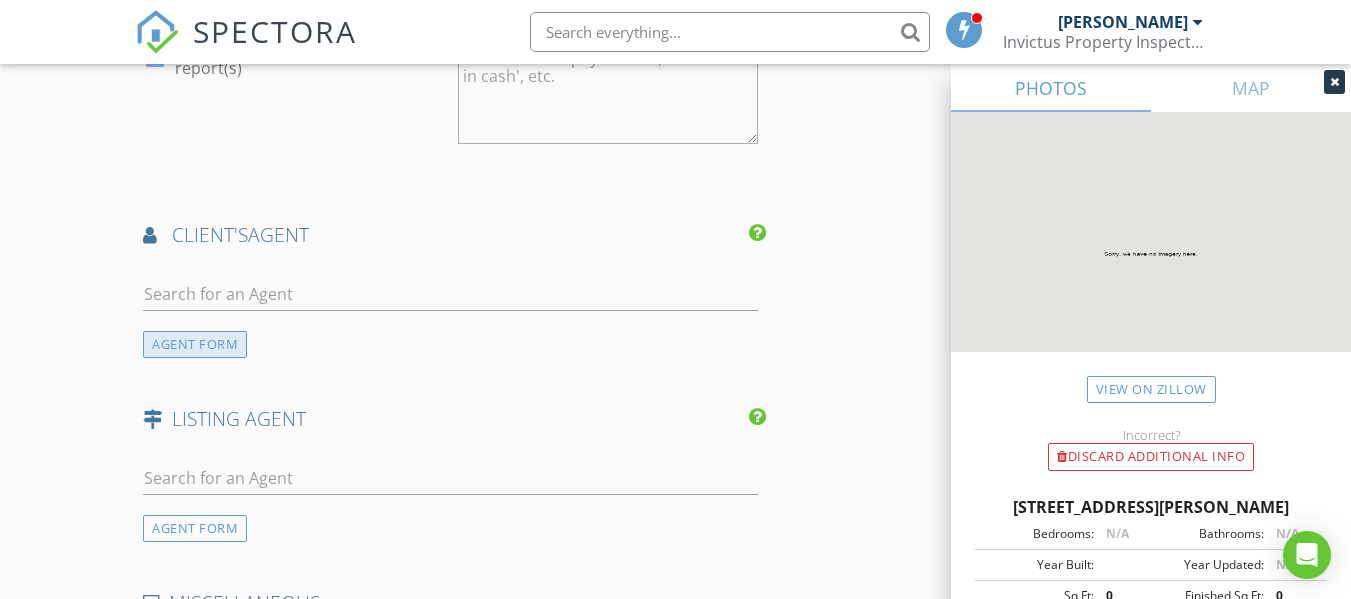 click on "AGENT FORM" at bounding box center (195, 344) 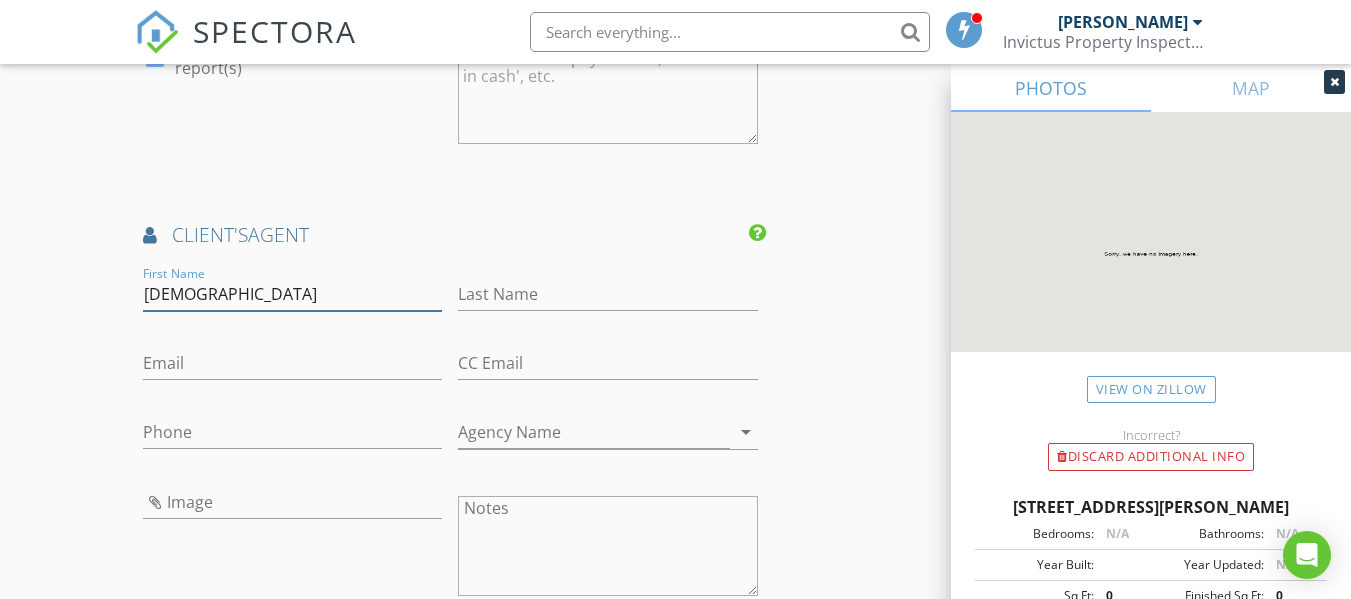 type on "Christen" 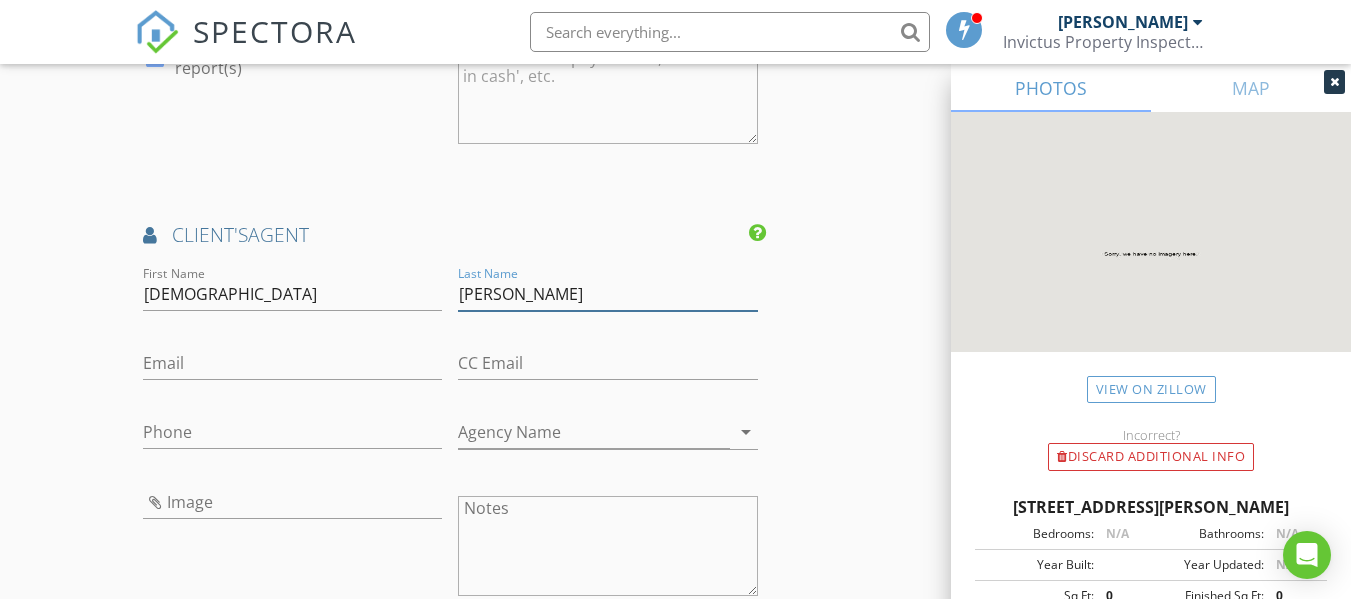 type on "Quinones" 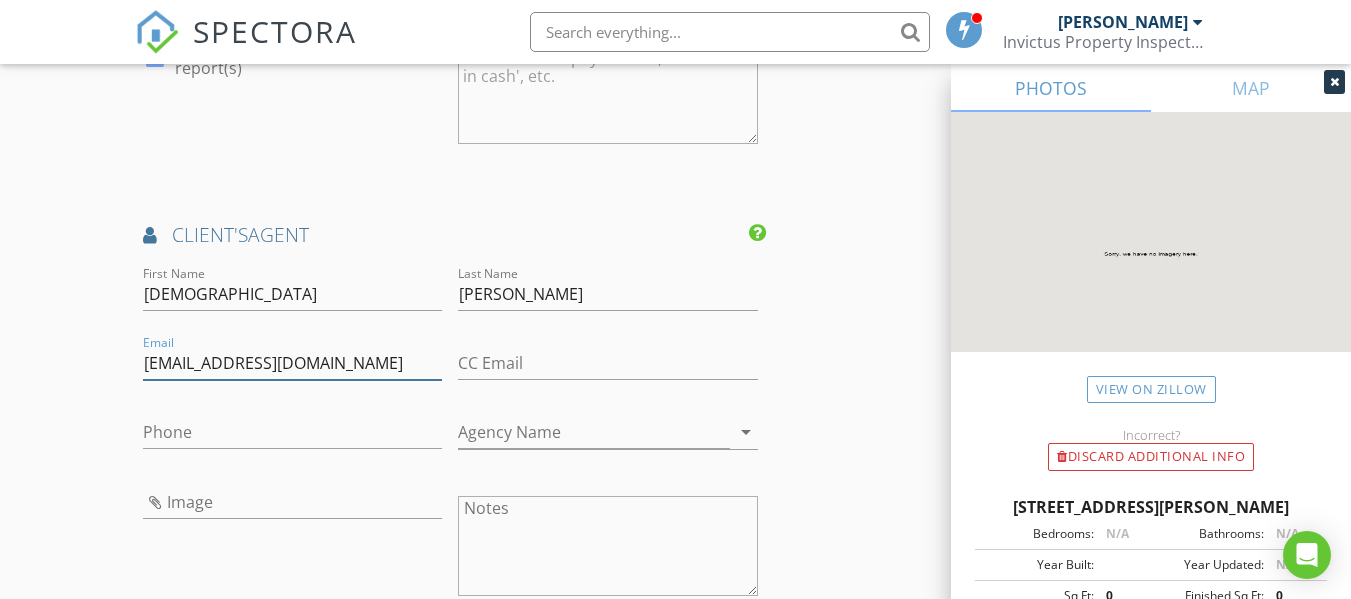 type on "cristensoldit@gmail.com" 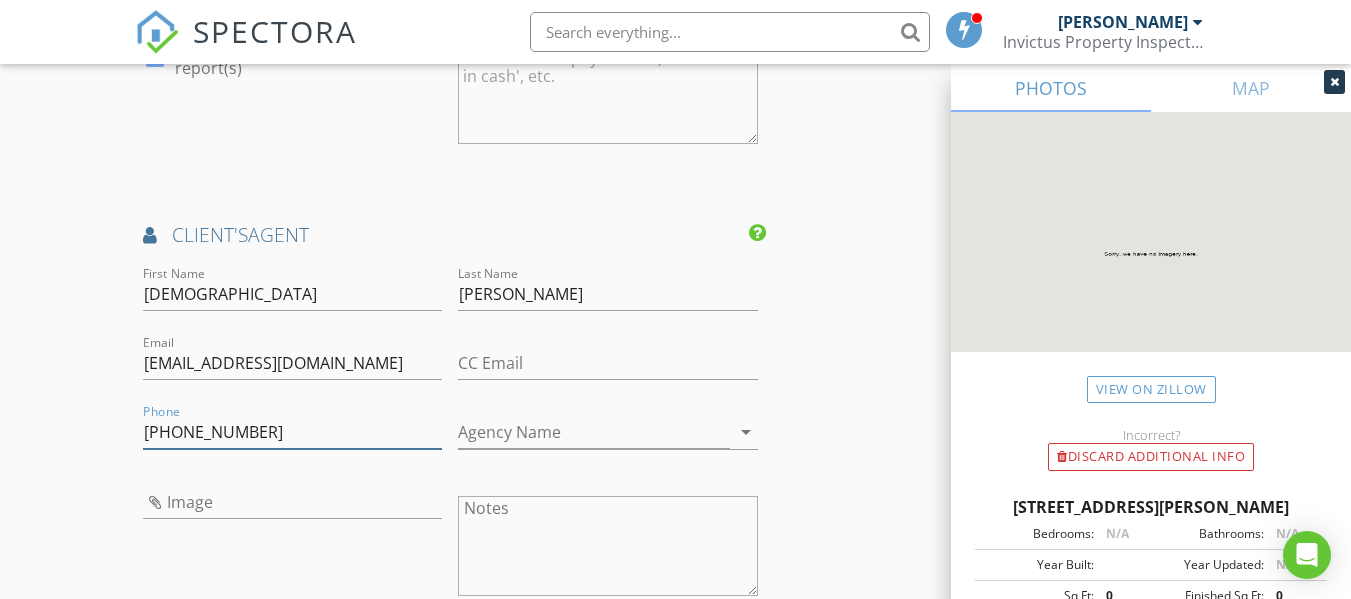 type on "469-556-8184" 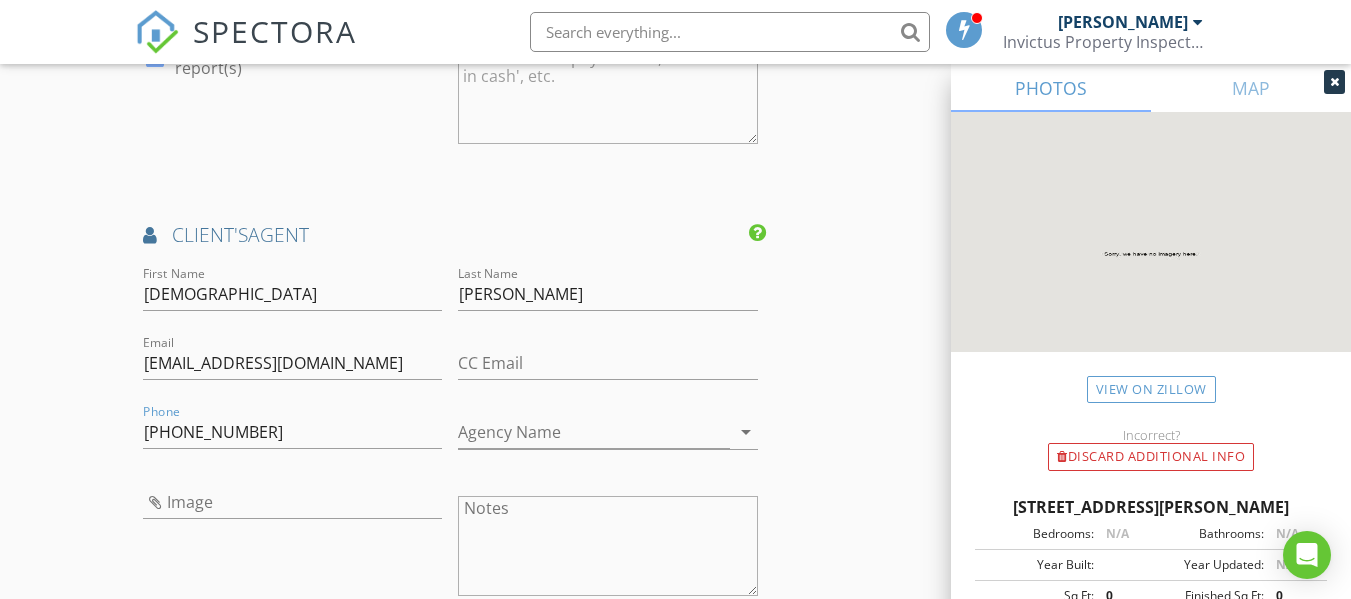 click on "New Inspection
Click here to use the New Order Form
INSPECTOR(S)
check_box   Wyatt Cawley   PRIMARY   Wyatt Cawley arrow_drop_down   check_box_outline_blank Wyatt Cawley specifically requested
Date/Time
07/17/2025 3:00 PM
Location
Address Search       Address 1050 Julian Dr   Unit   City Van Alstyne   State TX   Zip 75495   County Grayson     Square Feet 2686   Year Built 2025   Foundation Slab arrow_drop_down     Wyatt Cawley     10.5 miles     (21 minutes)
client
check_box Enable Client CC email for this inspection   Client Search     check_box_outline_blank Client is a Company/Organization     First Name Christina   Last Name Gillman   Email christinagillman@gmail.com   CC Email   Phone 469-400-5517           Notes   Private Notes
client
Client Search     check_box_outline_blank     First Name David" at bounding box center (675, -446) 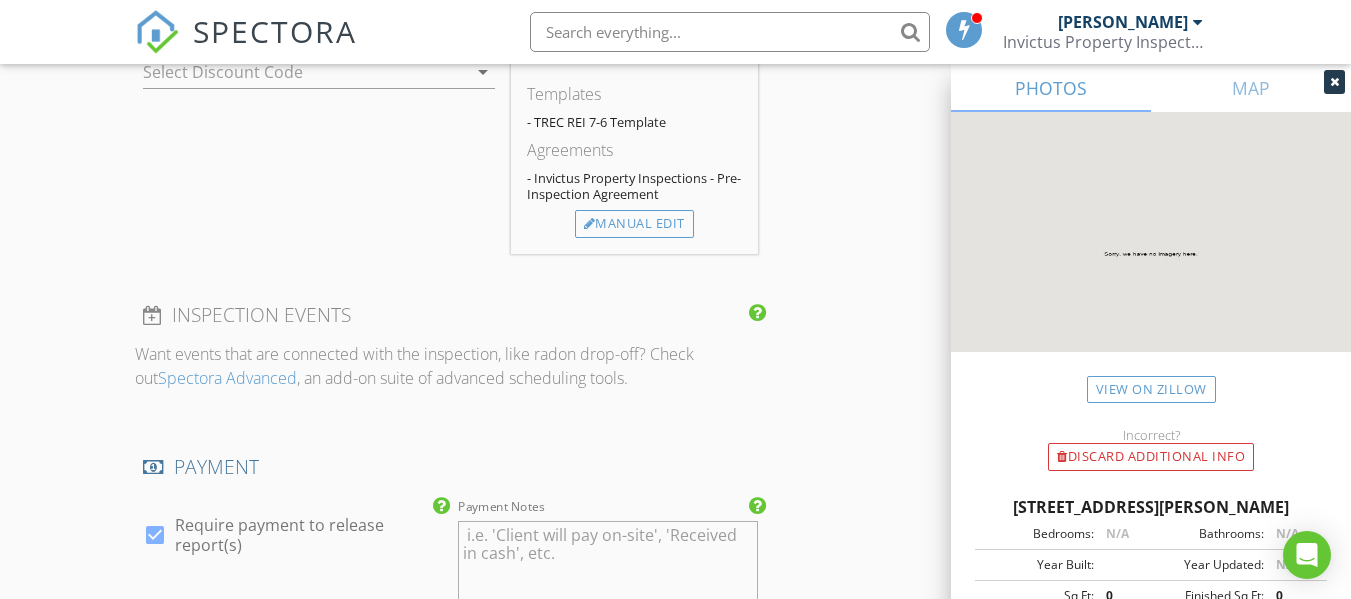 scroll, scrollTop: 2400, scrollLeft: 0, axis: vertical 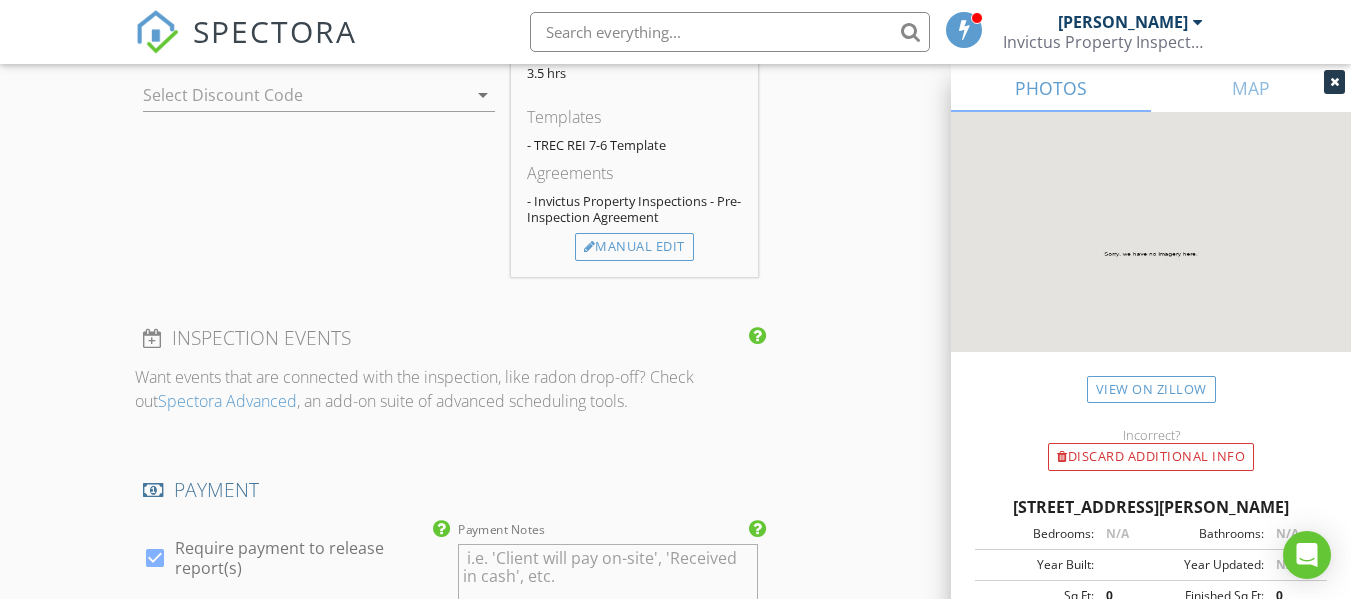 click on "New Inspection
Click here to use the New Order Form
INSPECTOR(S)
check_box   Wyatt Cawley   PRIMARY   Wyatt Cawley arrow_drop_down   check_box_outline_blank Wyatt Cawley specifically requested
Date/Time
07/17/2025 3:00 PM
Location
Address Search       Address 1050 Julian Dr   Unit   City Van Alstyne   State TX   Zip 75495   County Grayson     Square Feet 2686   Year Built 2025   Foundation Slab arrow_drop_down     Wyatt Cawley     10.5 miles     (21 minutes)
client
check_box Enable Client CC email for this inspection   Client Search     check_box_outline_blank Client is a Company/Organization     First Name Christina   Last Name Gillman   Email christinagillman@gmail.com   CC Email   Phone 469-400-5517           Notes   Private Notes
client
Client Search     check_box_outline_blank     First Name David" at bounding box center (675, 54) 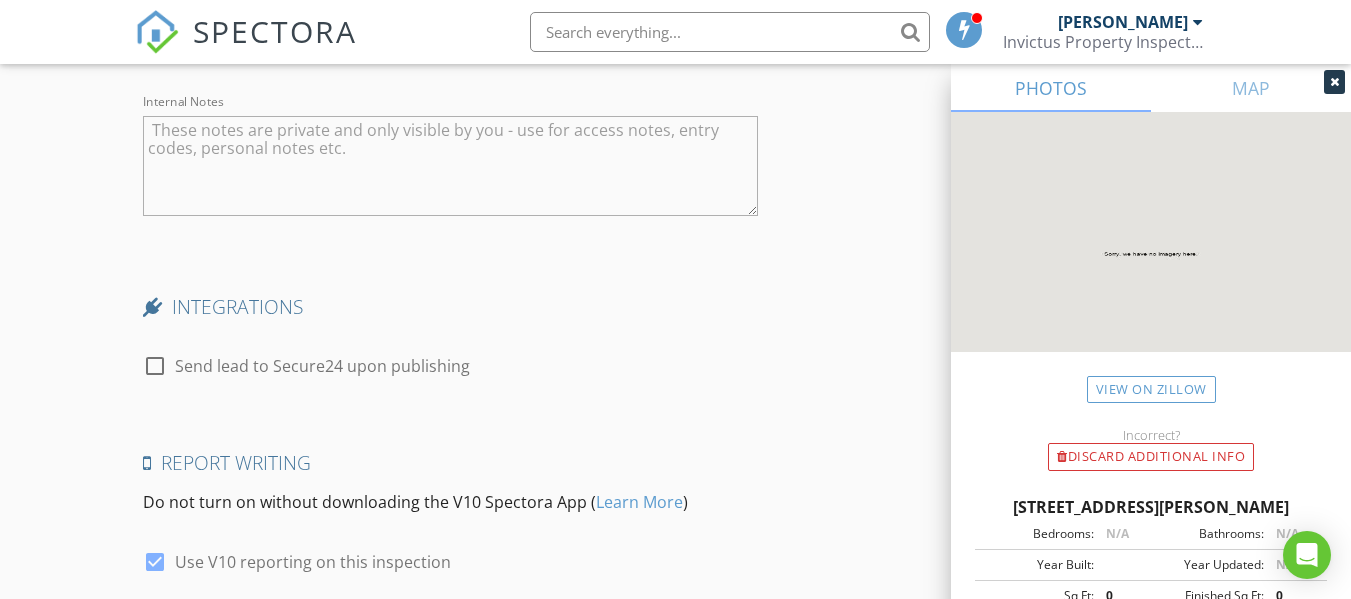 scroll, scrollTop: 4193, scrollLeft: 0, axis: vertical 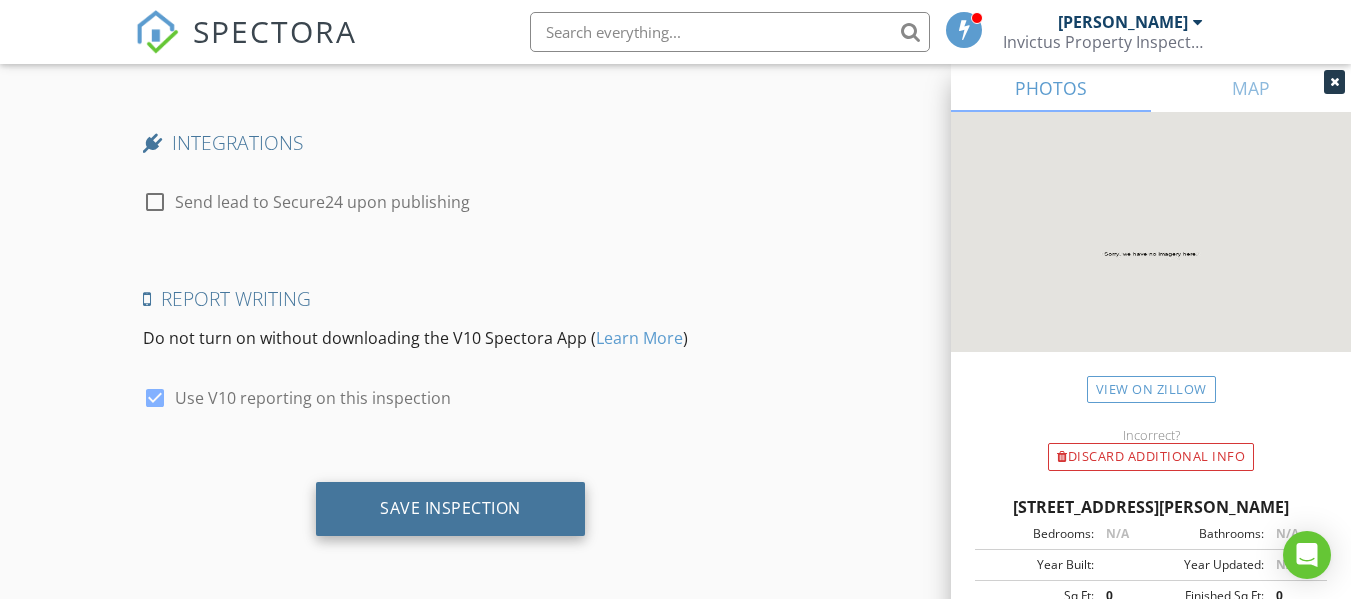 click on "Save Inspection" at bounding box center [450, 509] 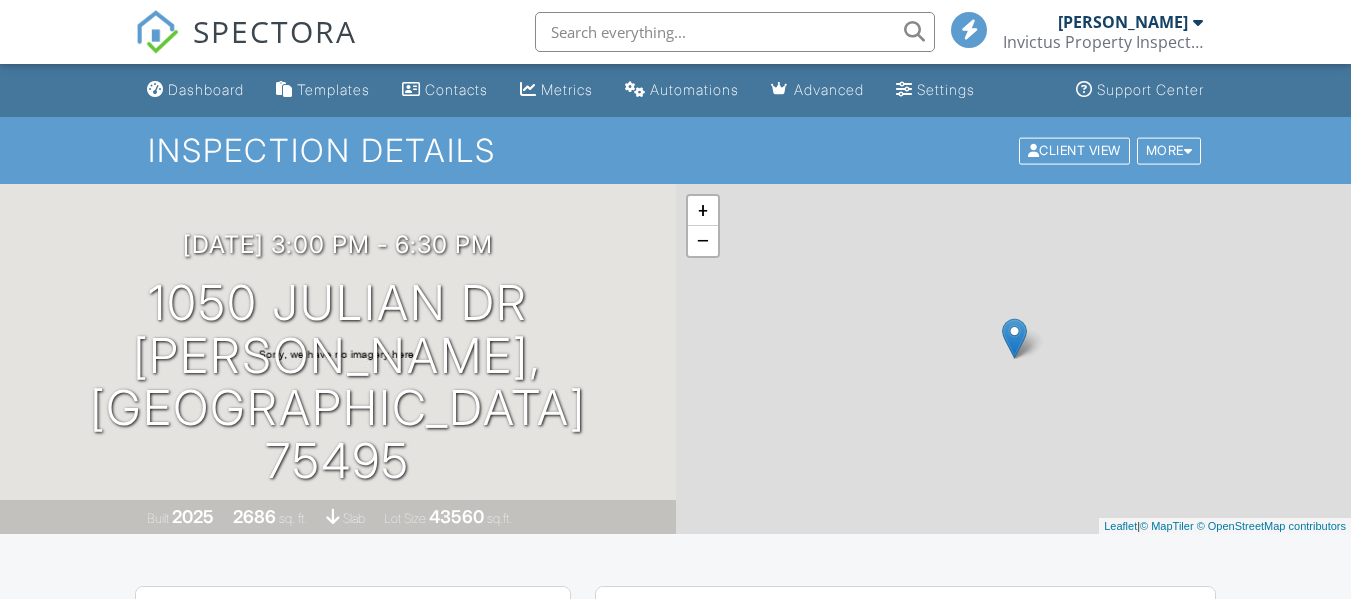 scroll, scrollTop: 0, scrollLeft: 0, axis: both 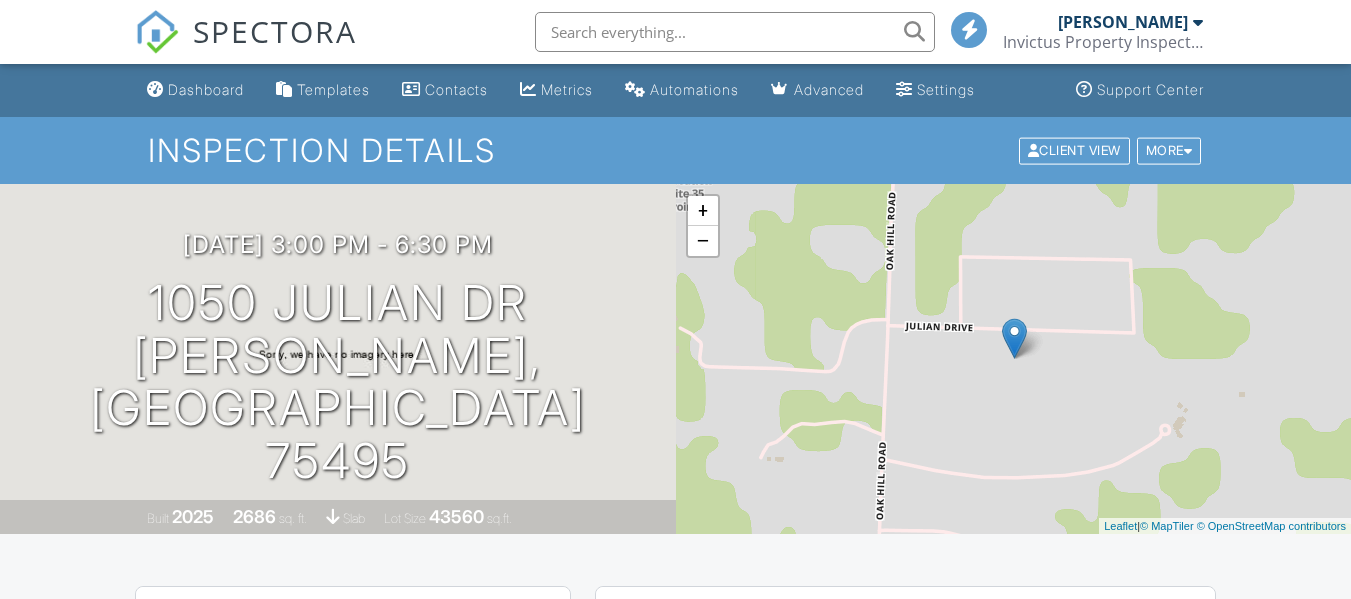 click on "Metrics" at bounding box center [567, 89] 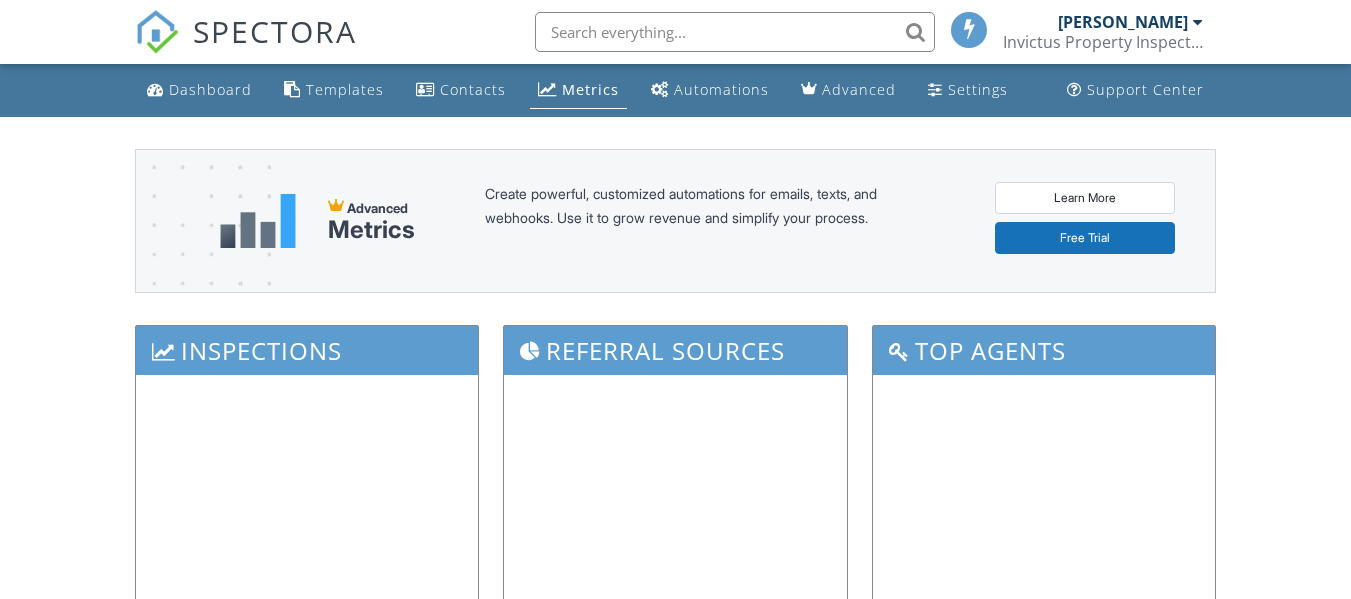 scroll, scrollTop: 0, scrollLeft: 0, axis: both 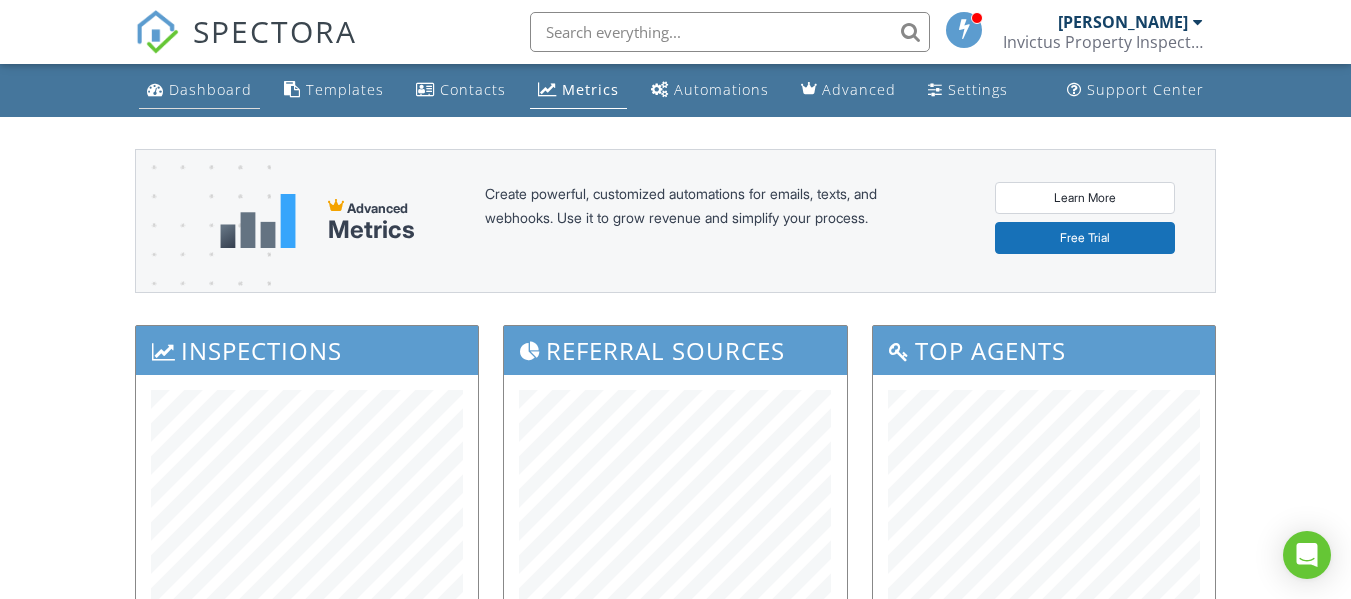 click on "Dashboard" at bounding box center [199, 90] 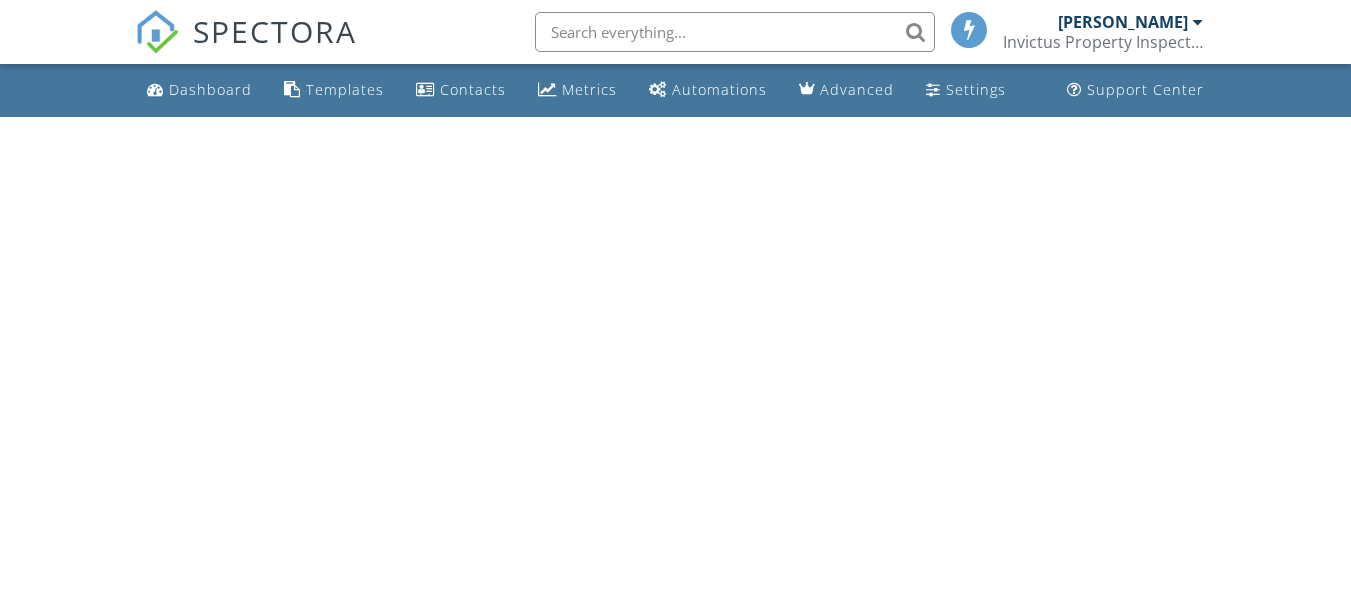 scroll, scrollTop: 0, scrollLeft: 0, axis: both 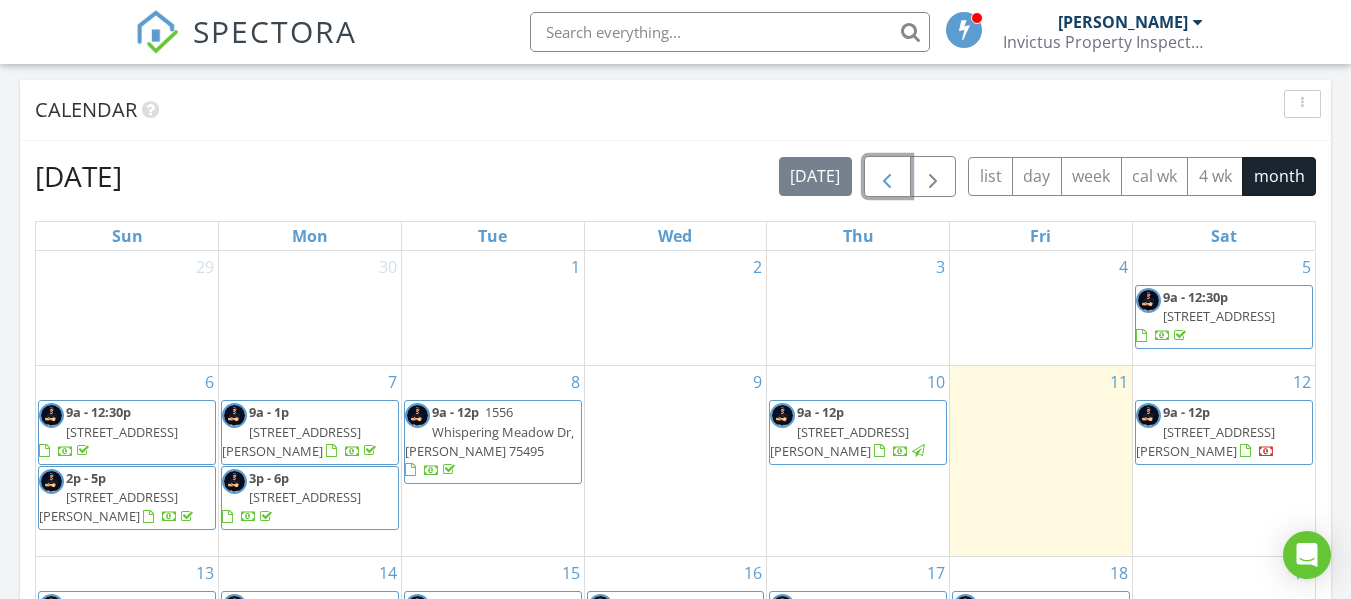 click at bounding box center [887, 177] 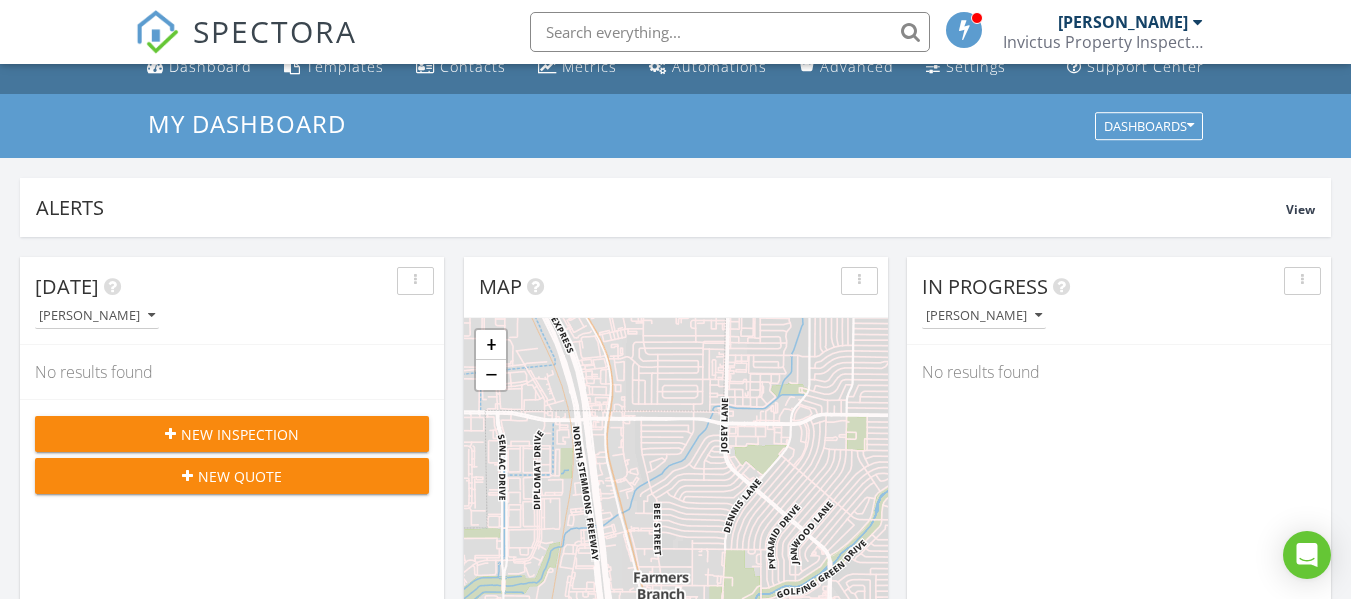 scroll, scrollTop: 0, scrollLeft: 0, axis: both 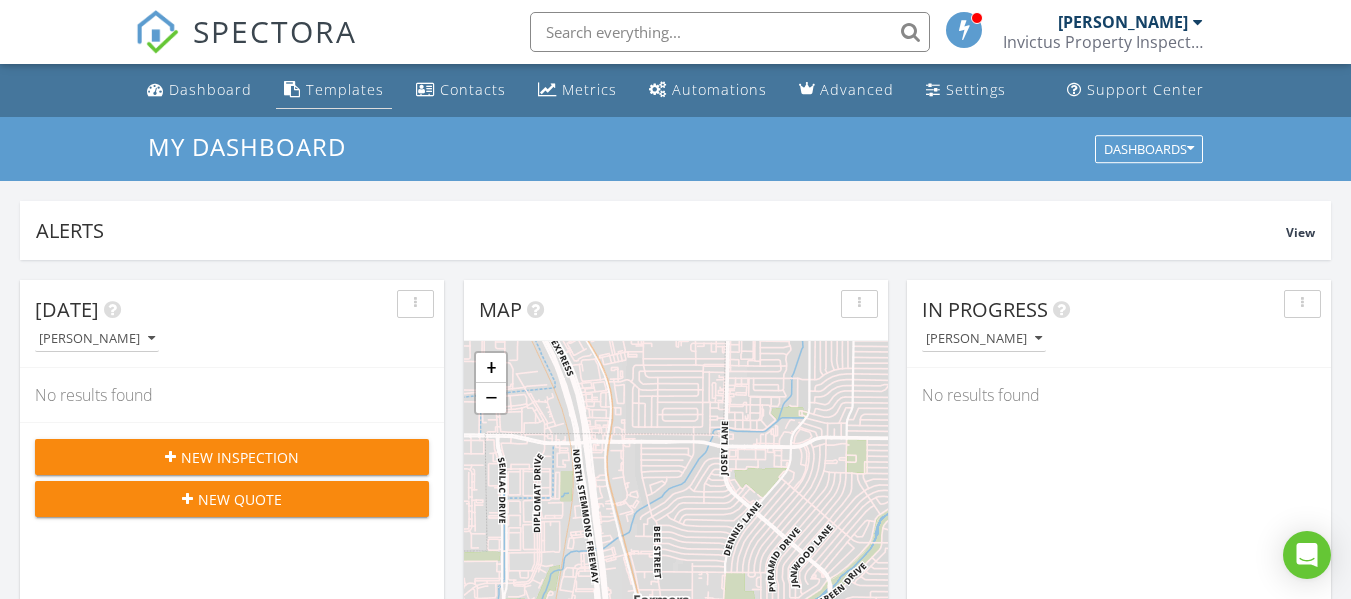 click on "Templates" at bounding box center (345, 89) 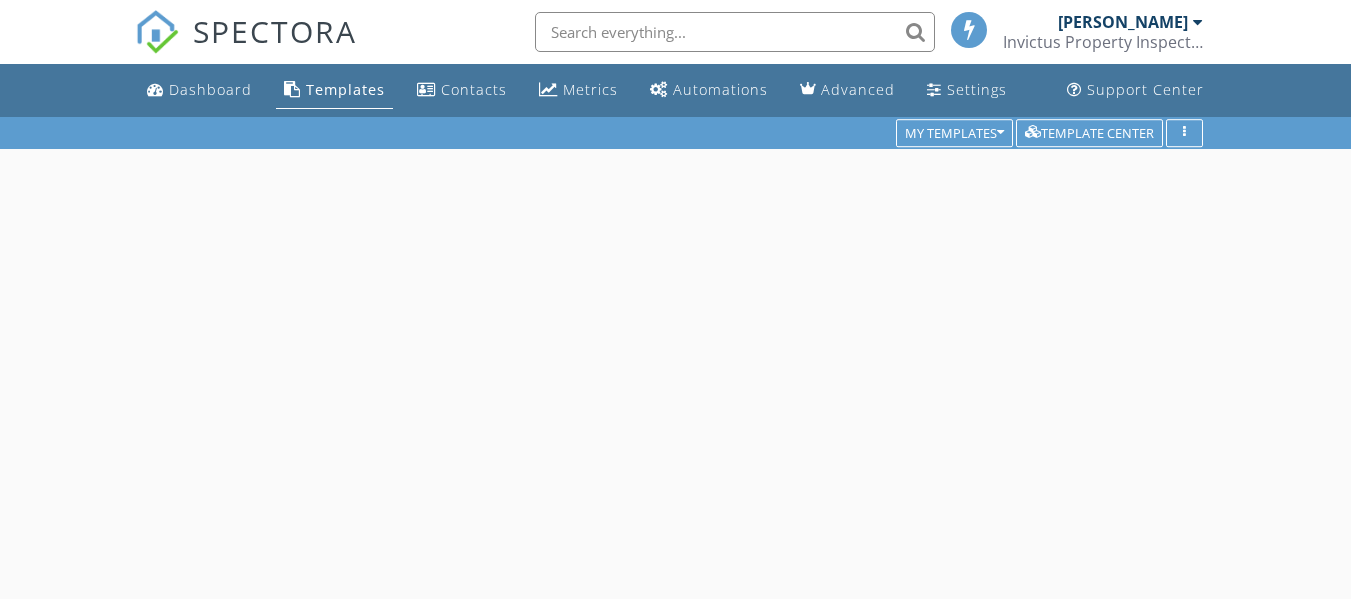 scroll, scrollTop: 0, scrollLeft: 0, axis: both 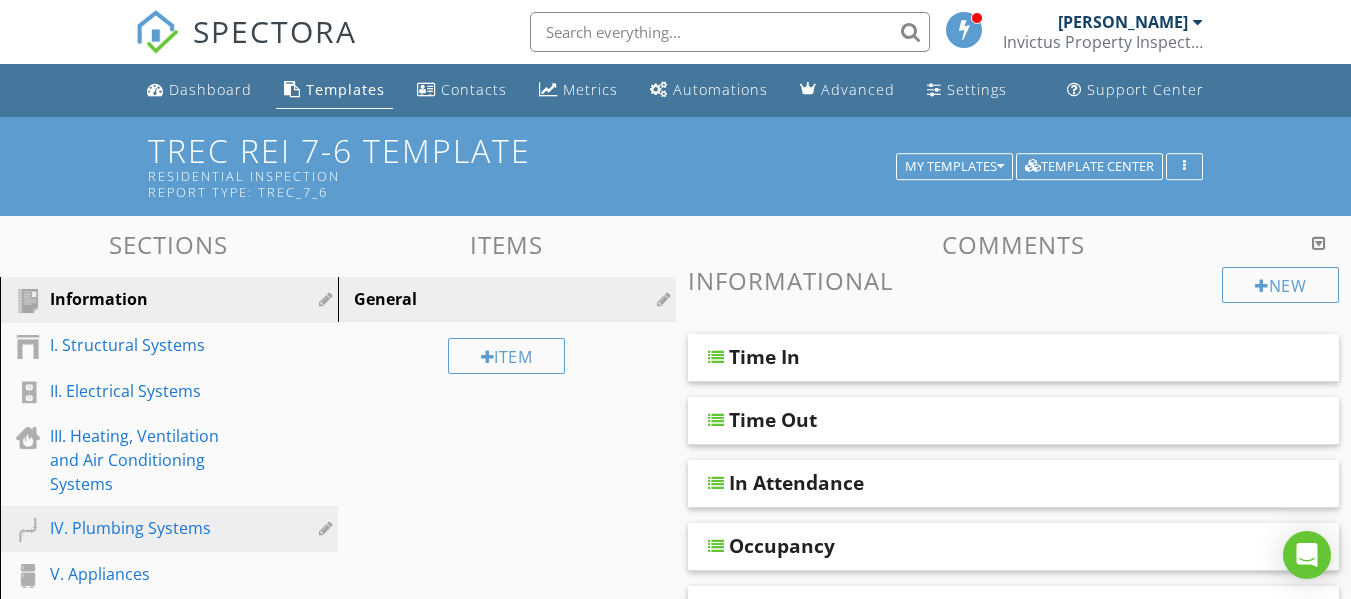 click on "IV. Plumbing Systems" at bounding box center [146, 528] 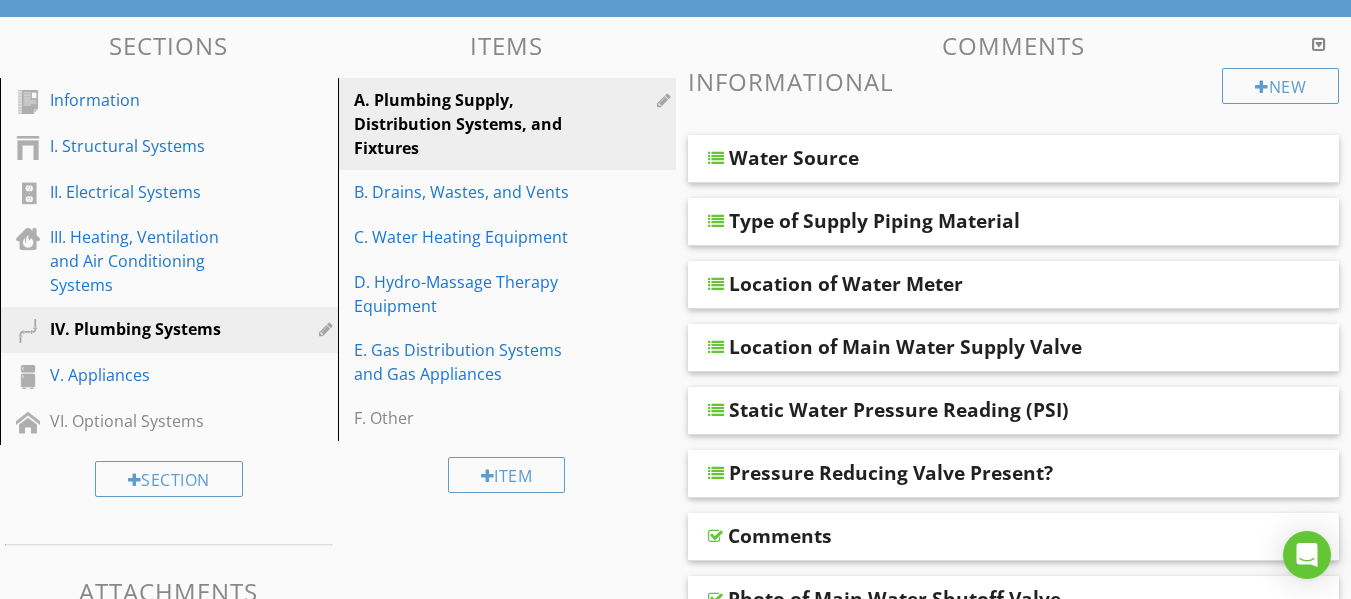 scroll, scrollTop: 200, scrollLeft: 0, axis: vertical 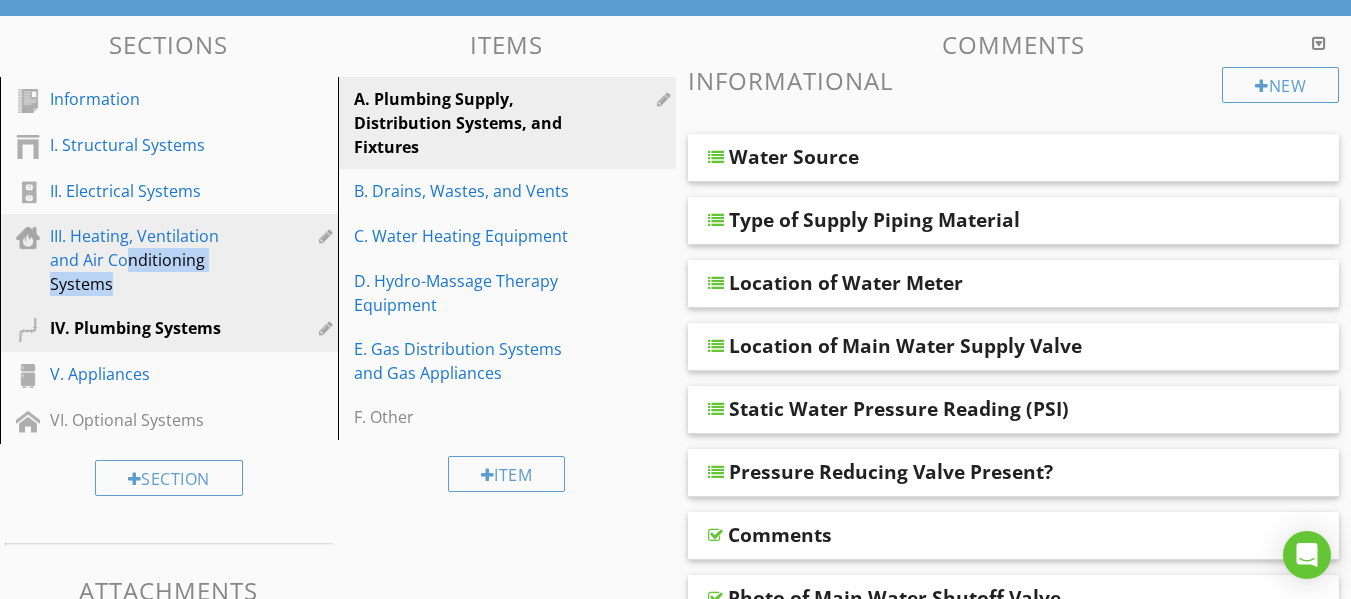 click on "III. Heating, Ventilation and Air Conditioning Systems" at bounding box center [146, 260] 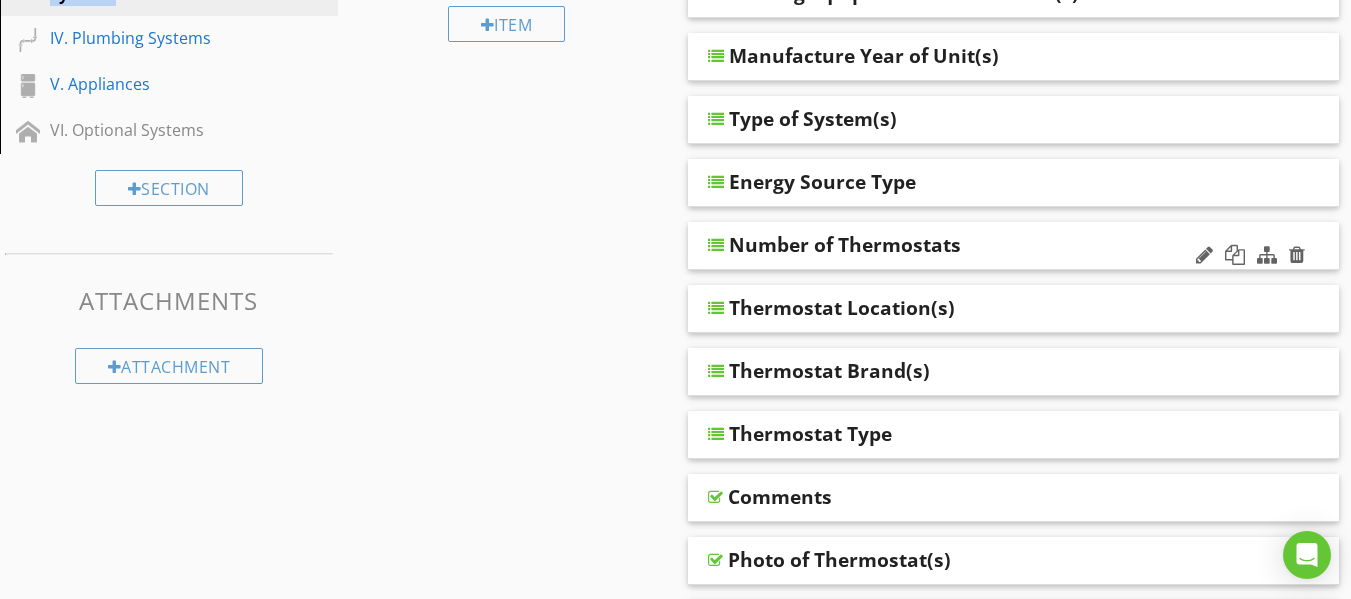scroll, scrollTop: 500, scrollLeft: 0, axis: vertical 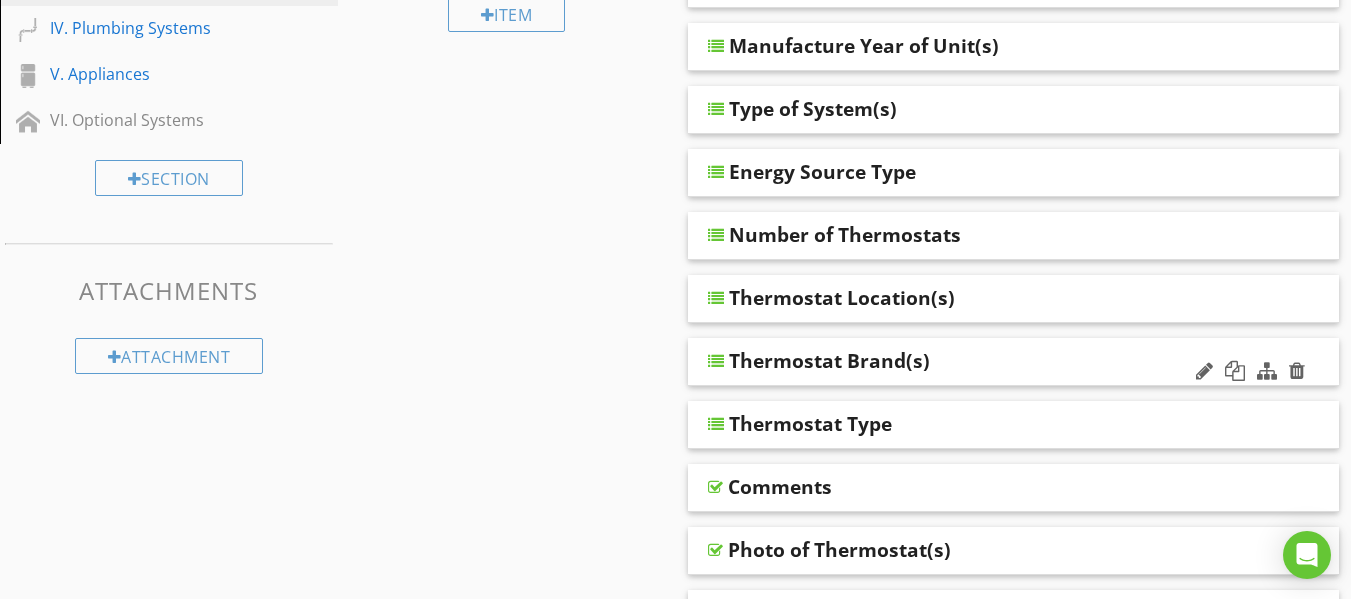 click on "Thermostat Brand(s)" at bounding box center [958, 361] 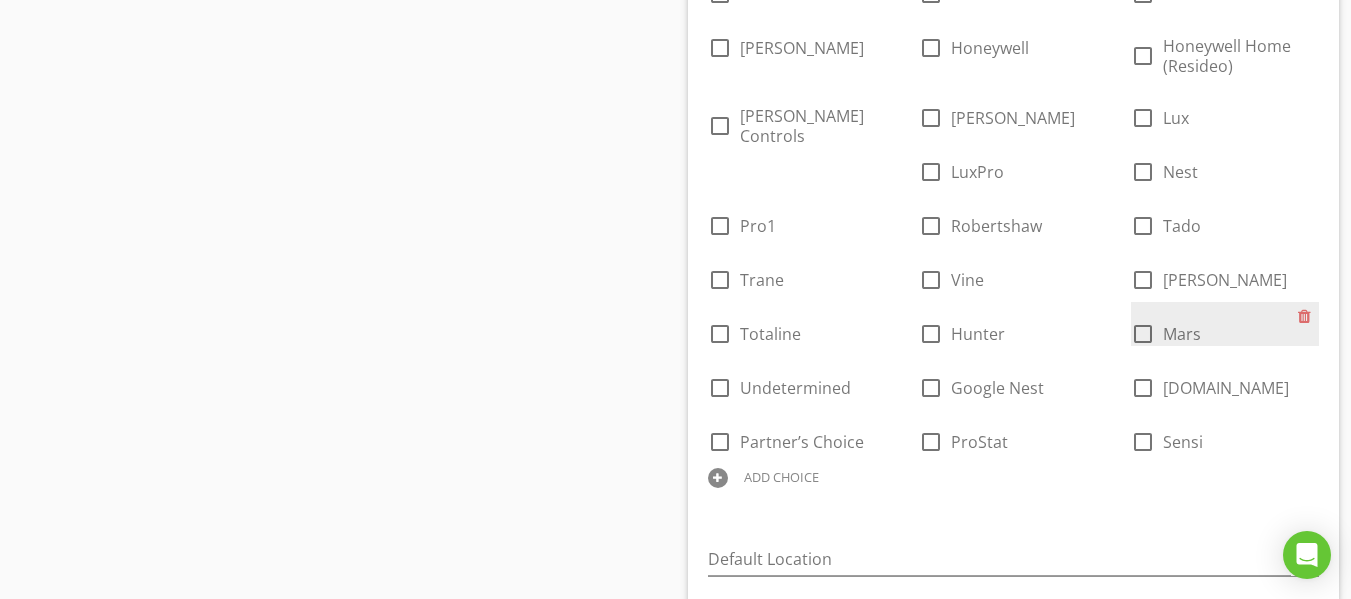 scroll, scrollTop: 1000, scrollLeft: 0, axis: vertical 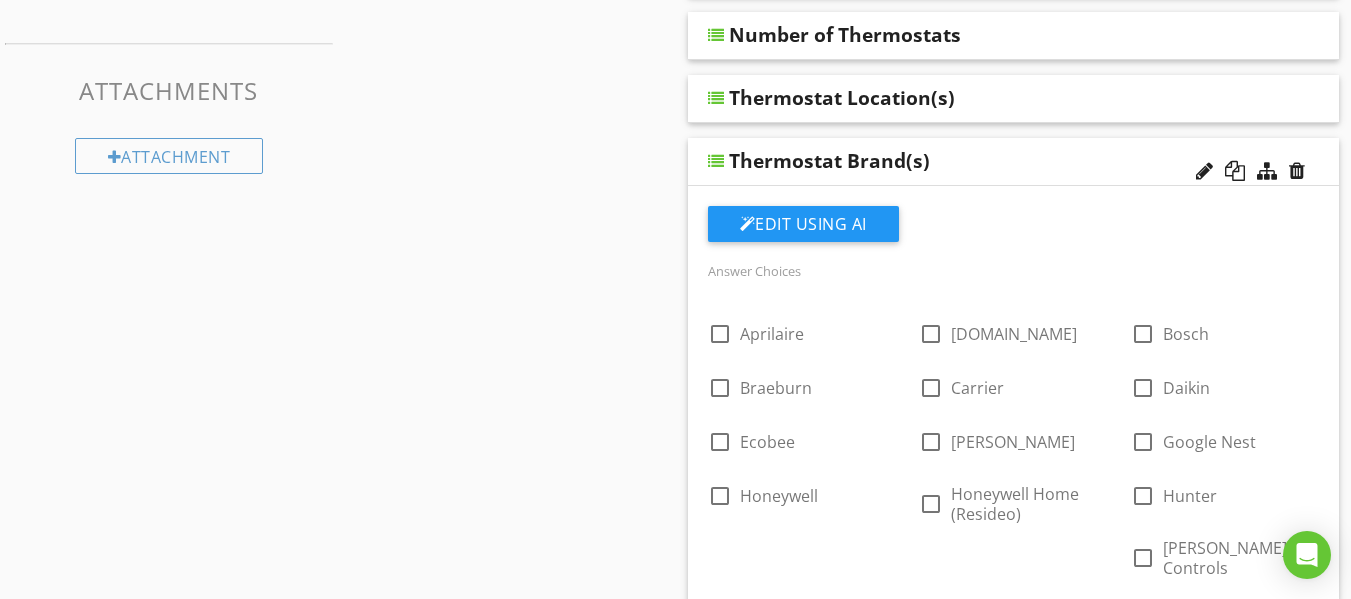 click on "Thermostat Brand(s)" at bounding box center [1014, 162] 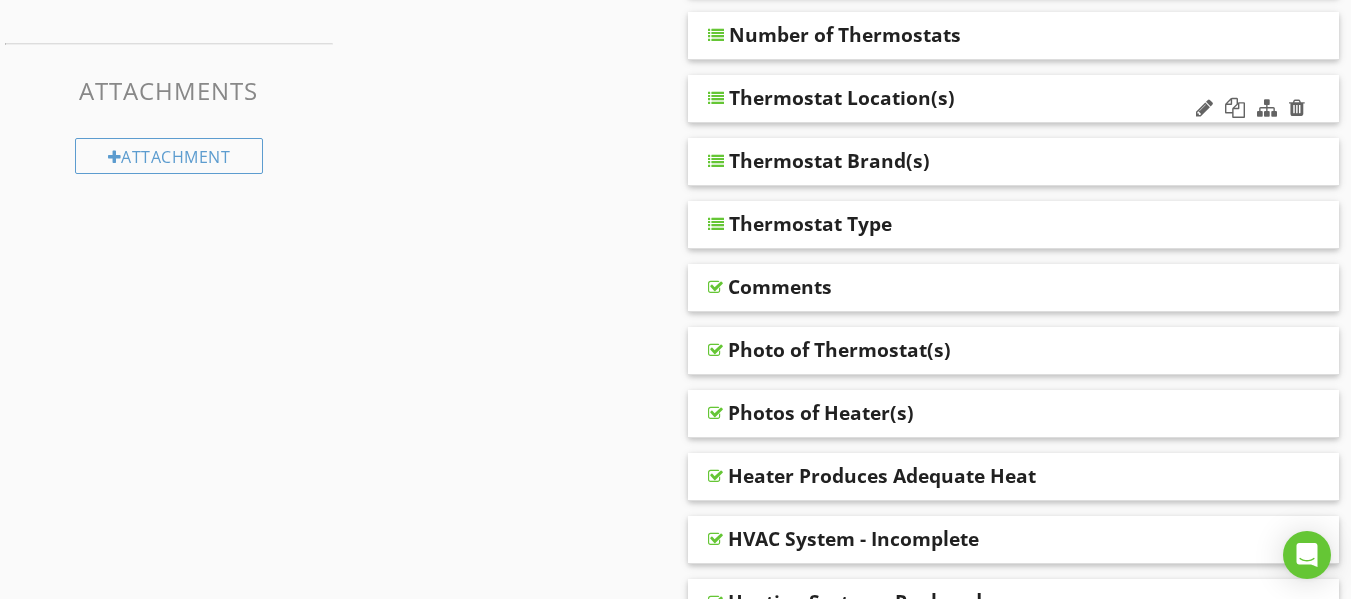 click on "Thermostat Location(s)" at bounding box center [842, 98] 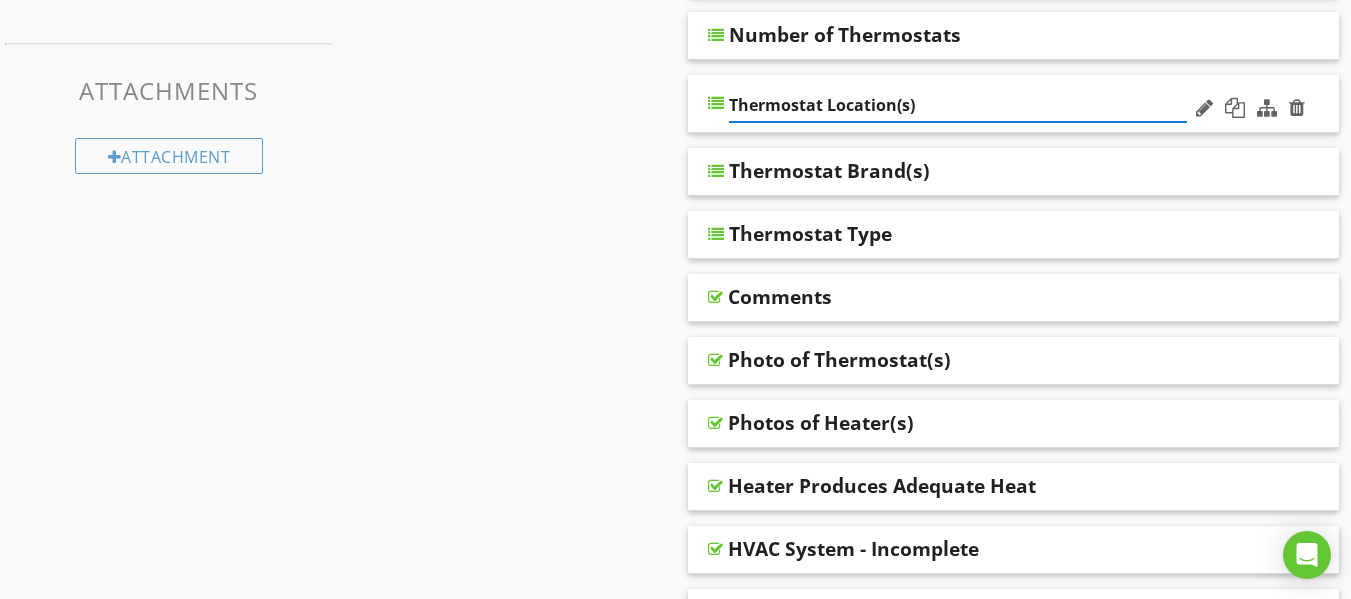 click on "Thermostat Location(s)" at bounding box center (958, 105) 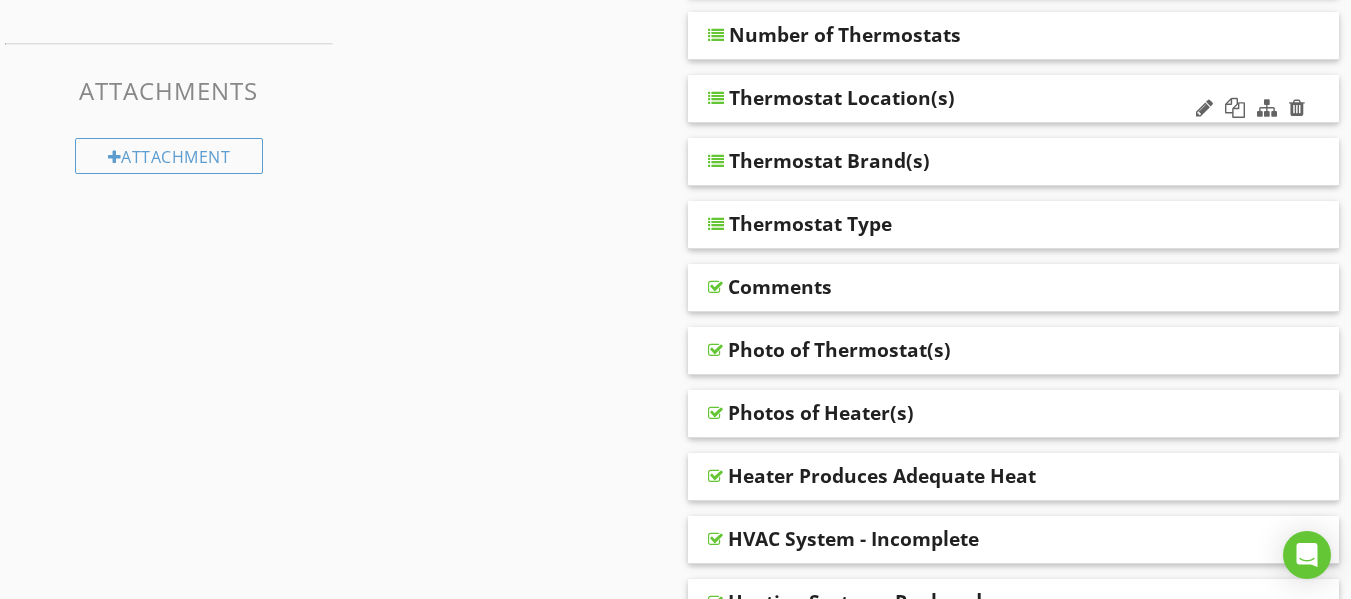 click on "Thermostat Location(s)" at bounding box center [1014, 99] 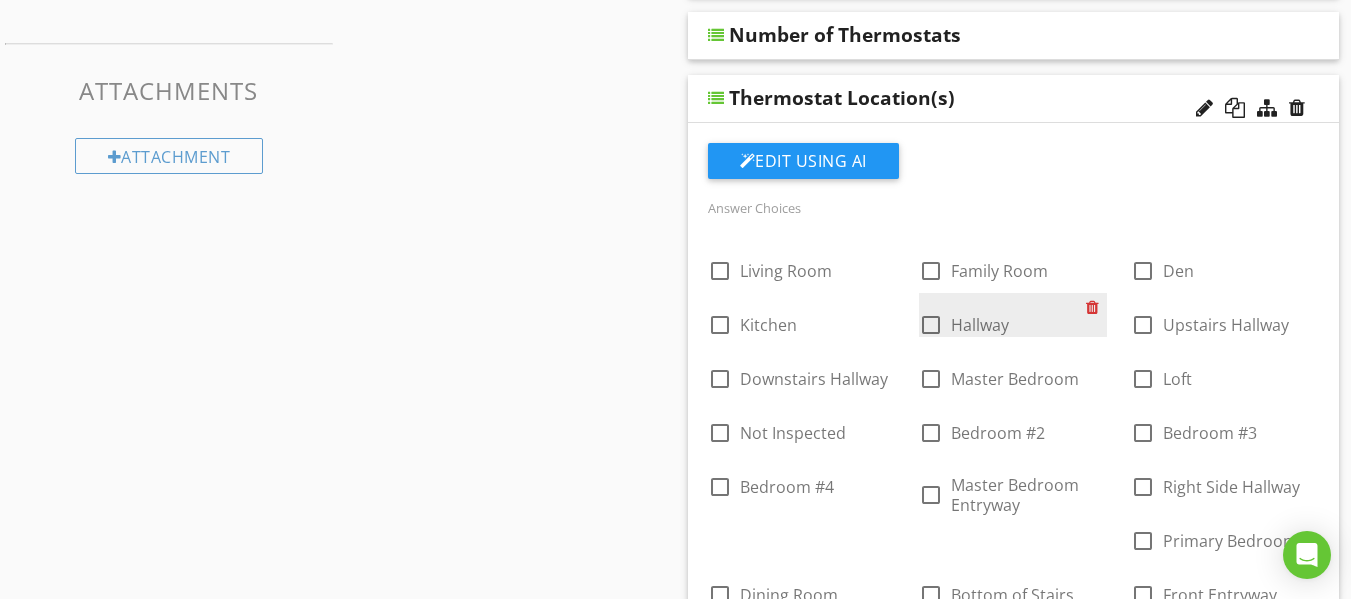 scroll, scrollTop: 800, scrollLeft: 0, axis: vertical 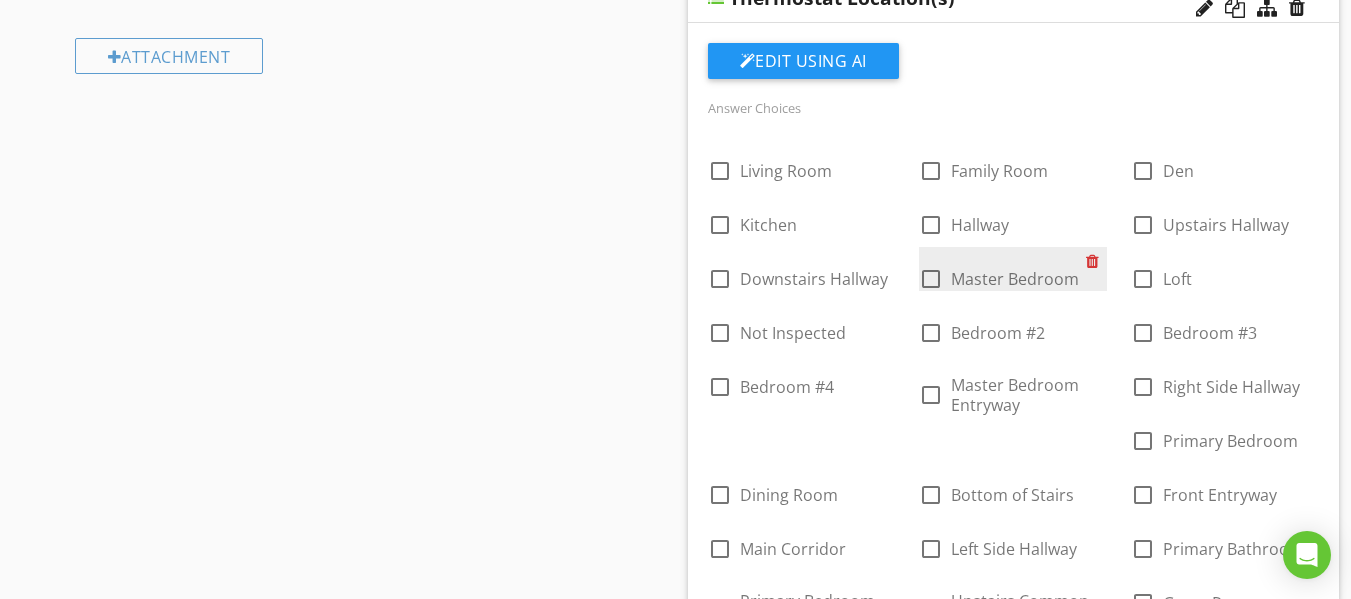 click at bounding box center [1096, 261] 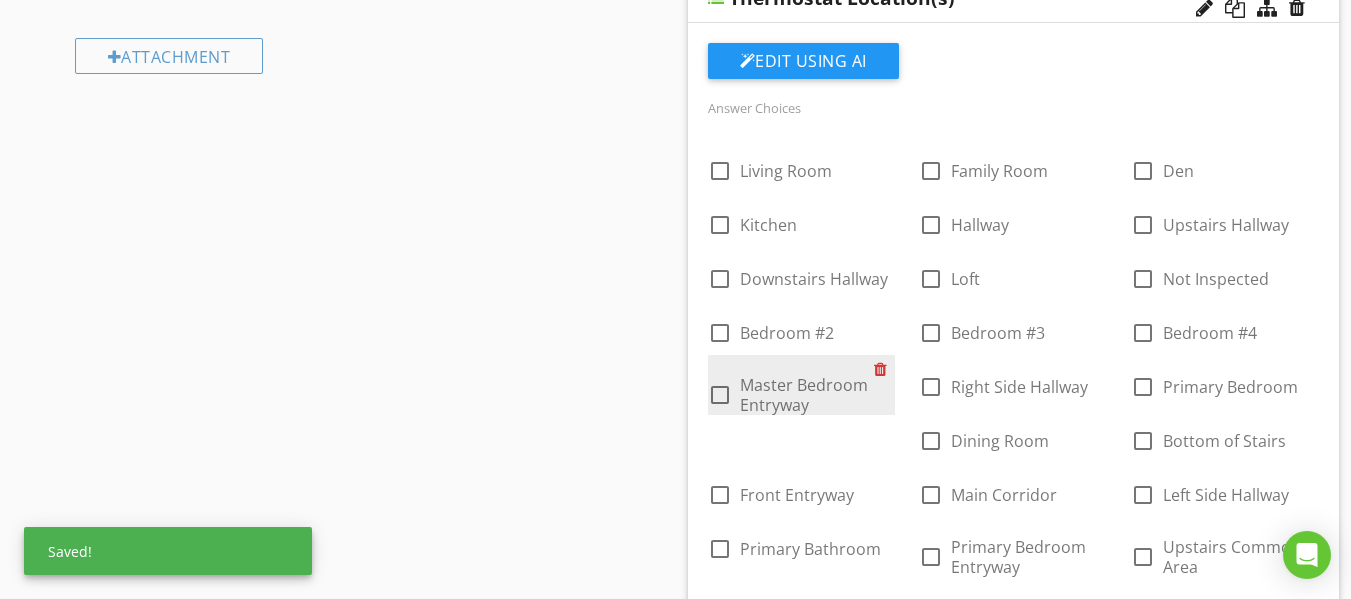 click at bounding box center (884, 369) 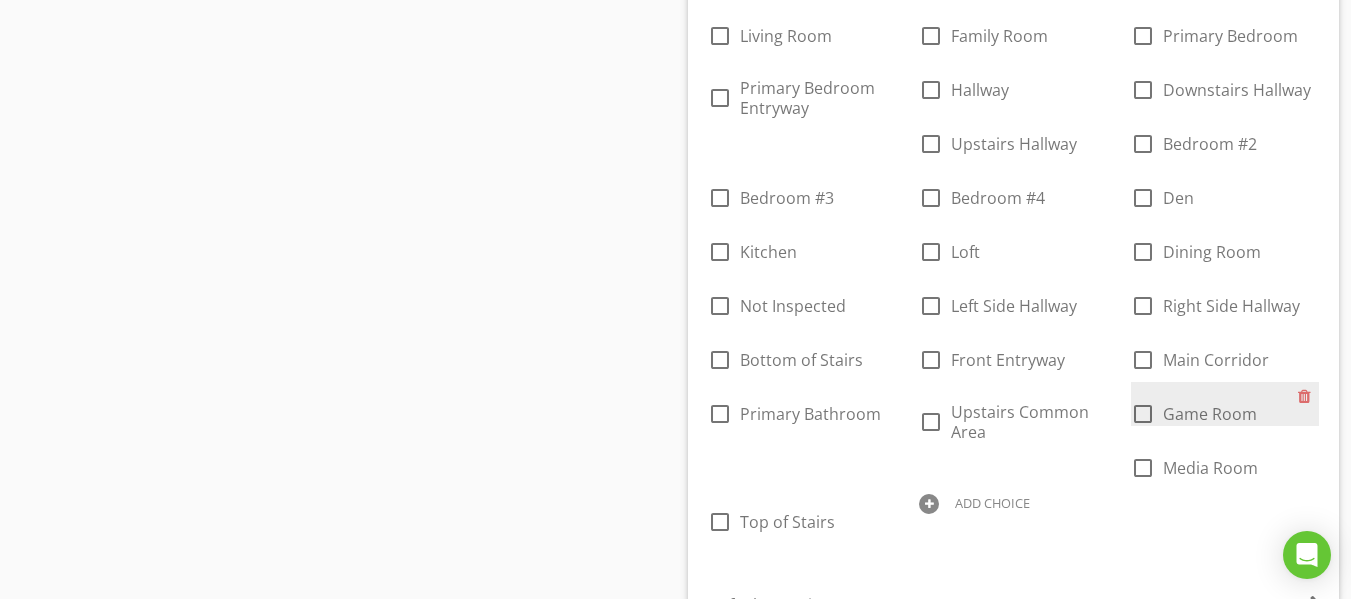 scroll, scrollTop: 900, scrollLeft: 0, axis: vertical 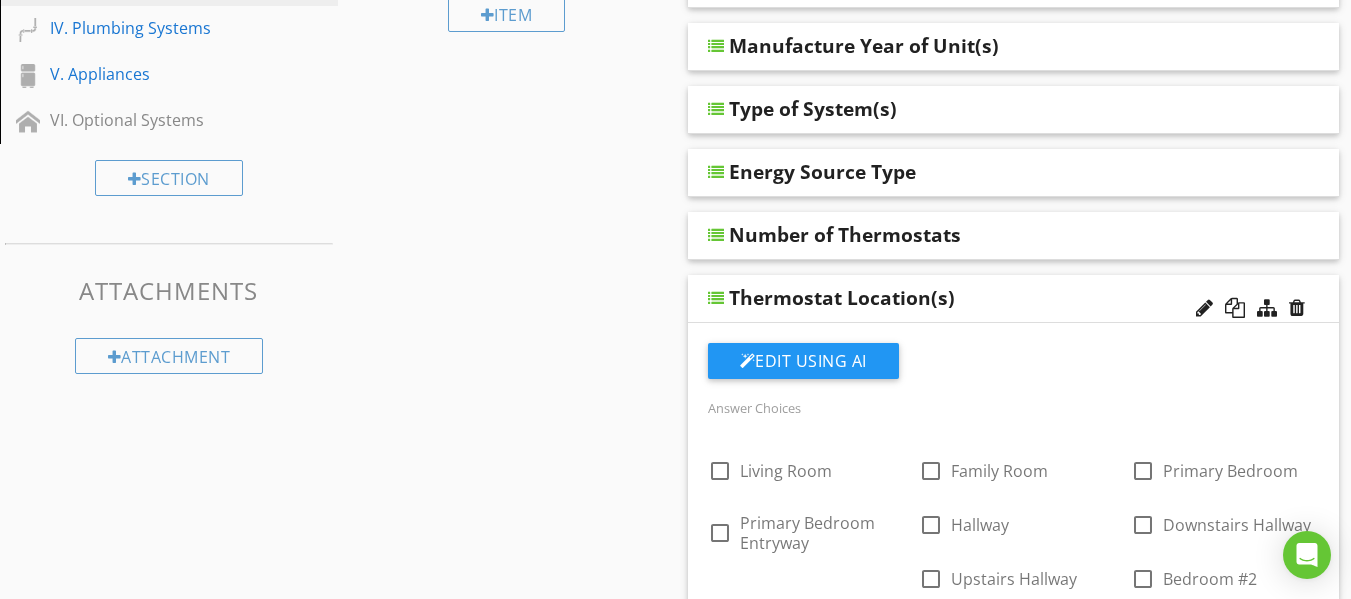 click on "Thermostat Location(s)" at bounding box center (958, 298) 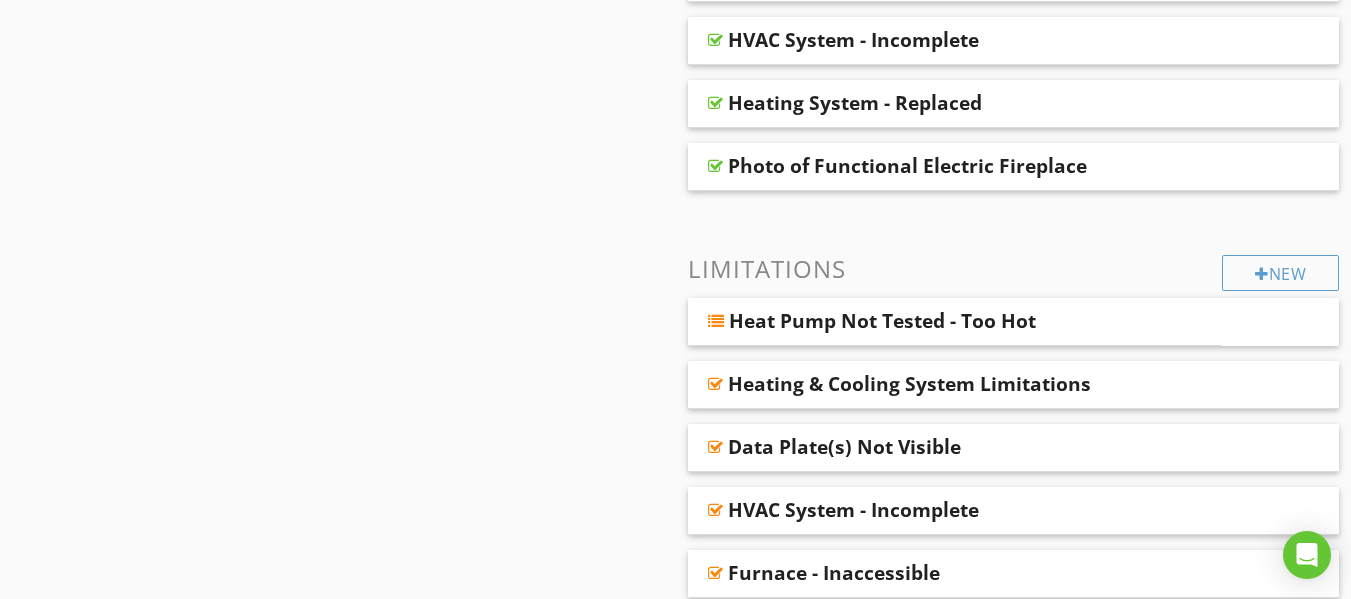 scroll, scrollTop: 1200, scrollLeft: 0, axis: vertical 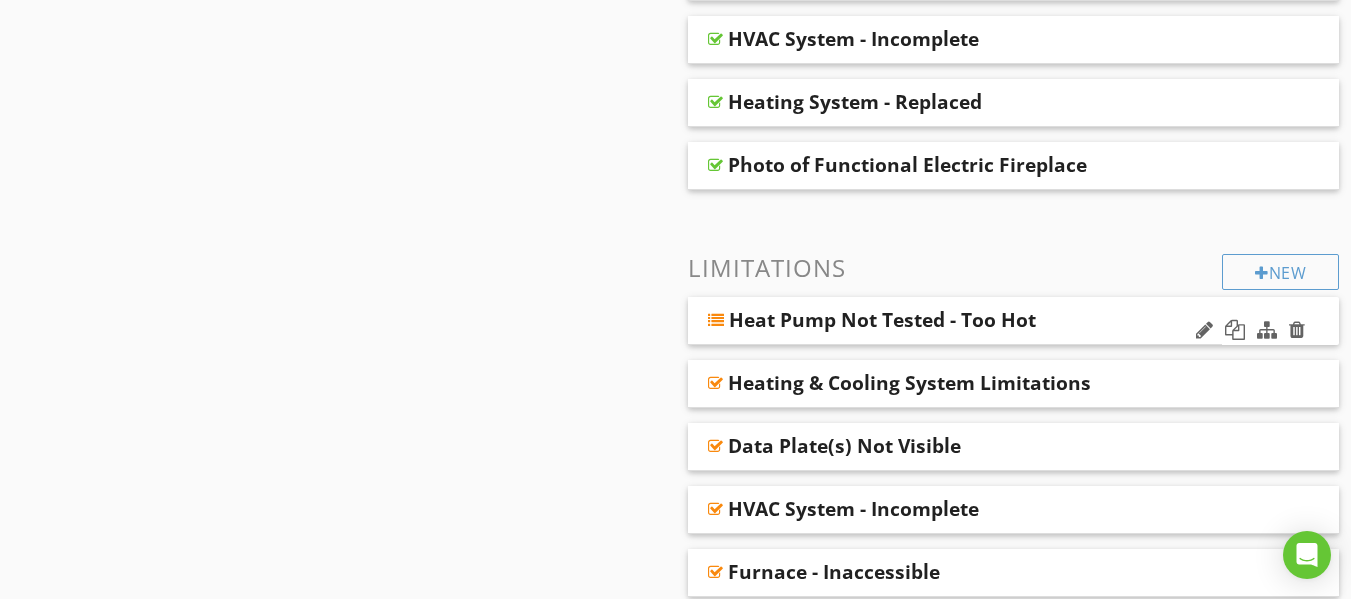 click on "Heat Pump Not Tested - Too Hot" at bounding box center [914, 320] 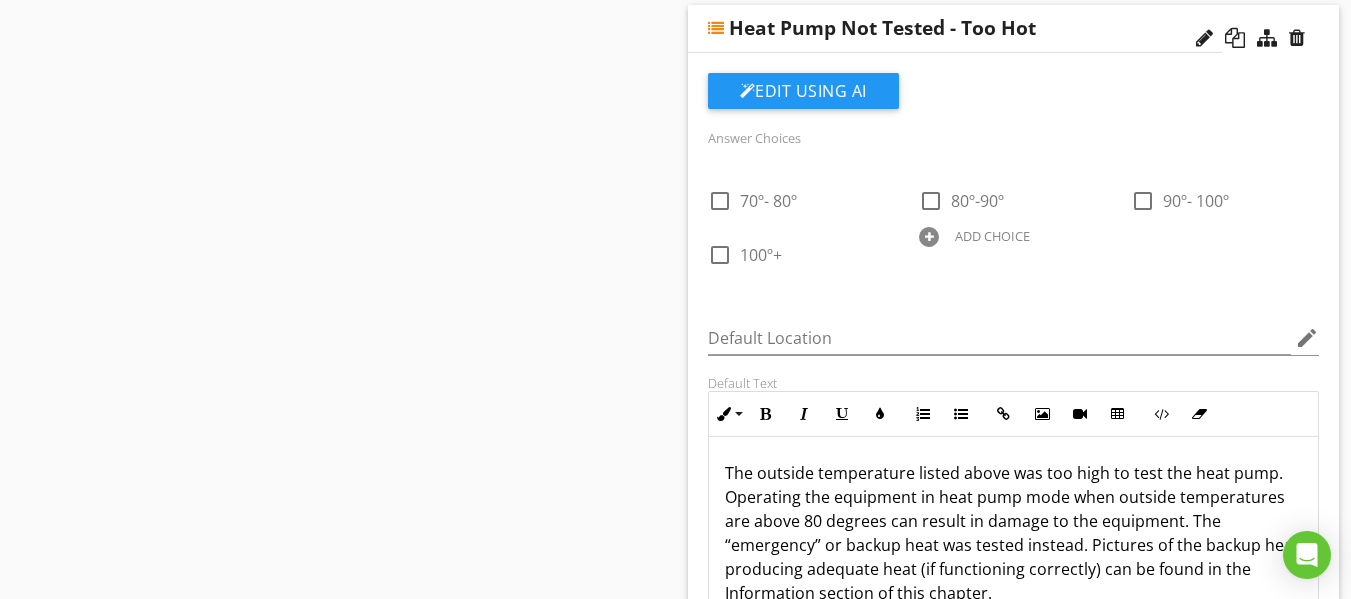 scroll, scrollTop: 1500, scrollLeft: 0, axis: vertical 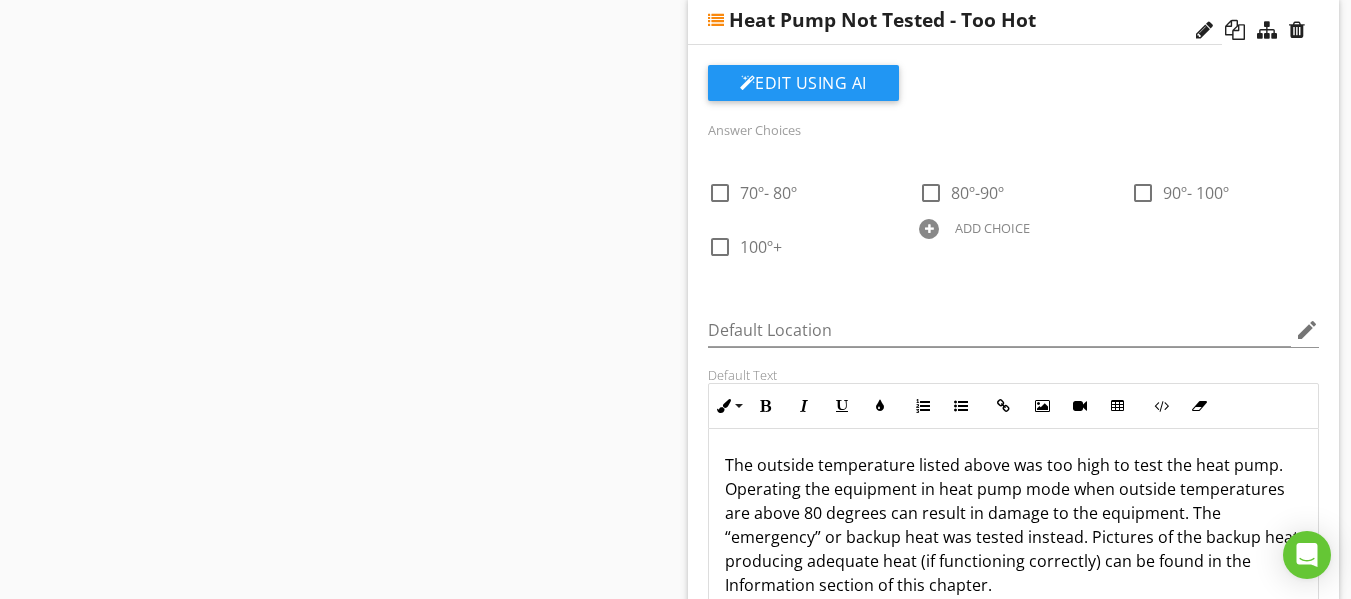 click at bounding box center (1250, 31) 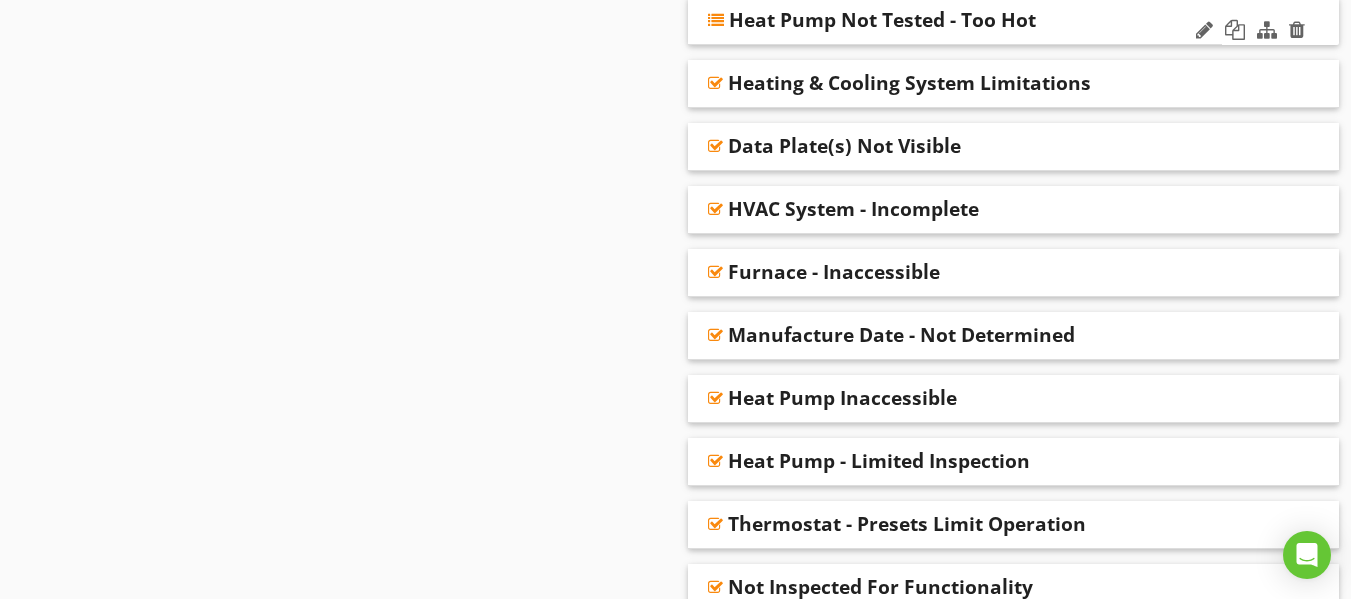 click on "Heat Pump Not Tested - Too Hot" at bounding box center [882, 20] 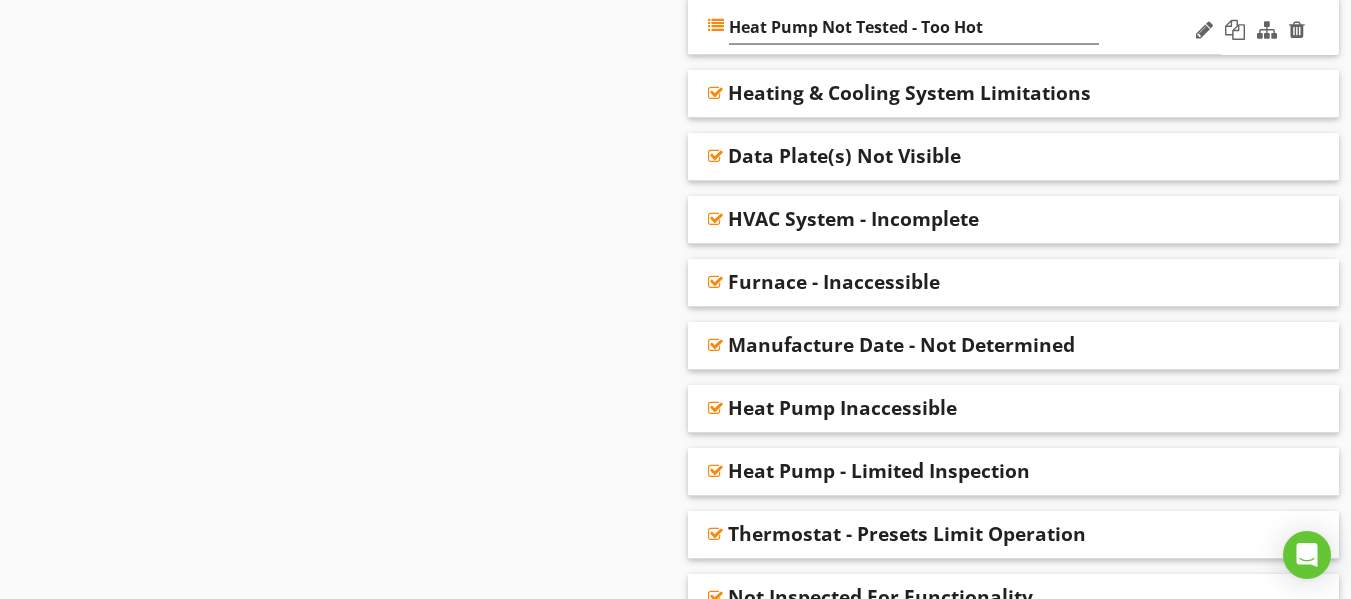 scroll, scrollTop: 1505, scrollLeft: 0, axis: vertical 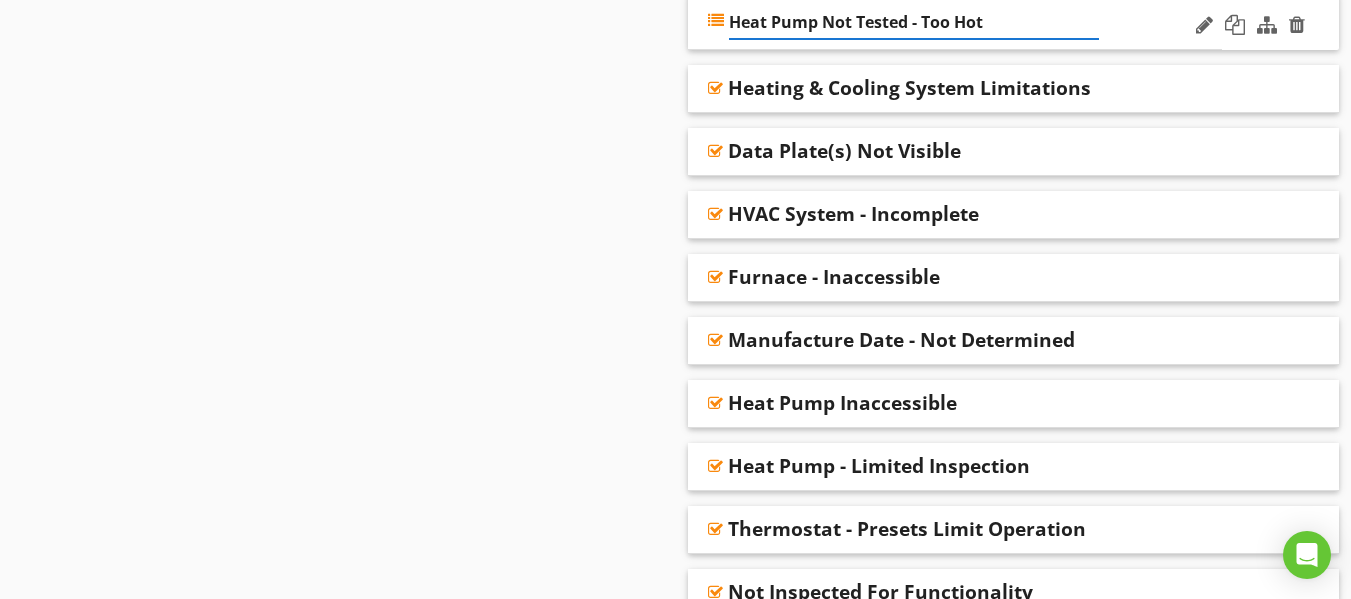 click on "Heat Pump Not Tested - Too Hot" at bounding box center [914, 22] 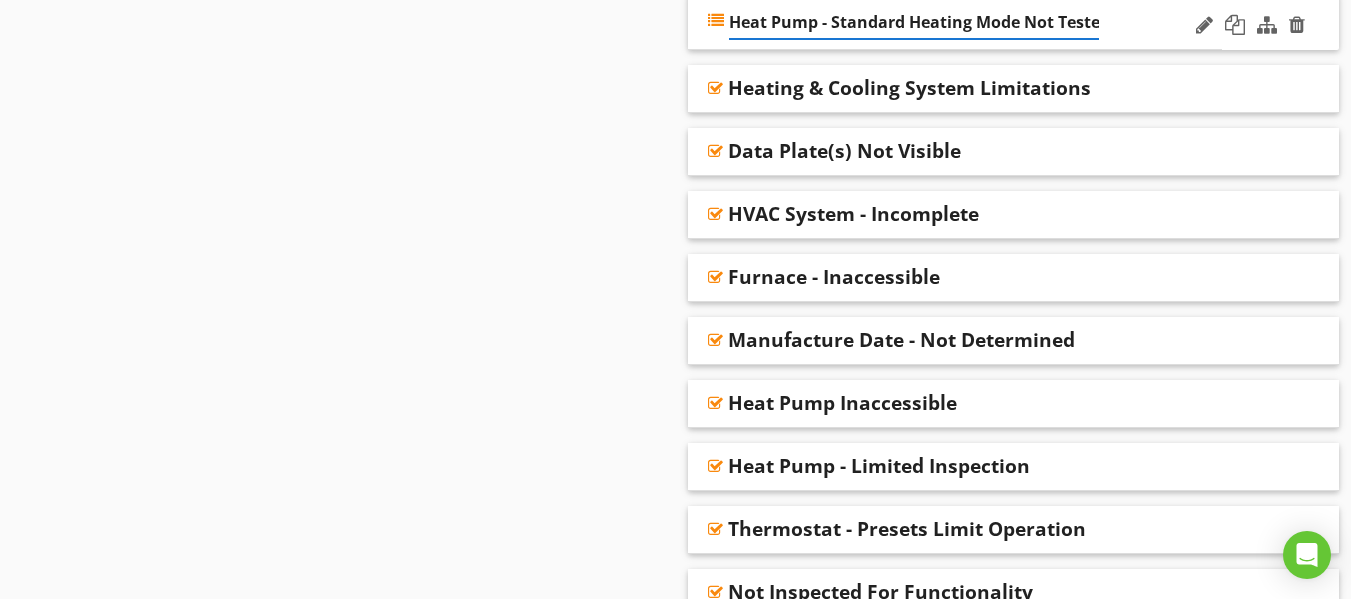 scroll, scrollTop: 0, scrollLeft: 14, axis: horizontal 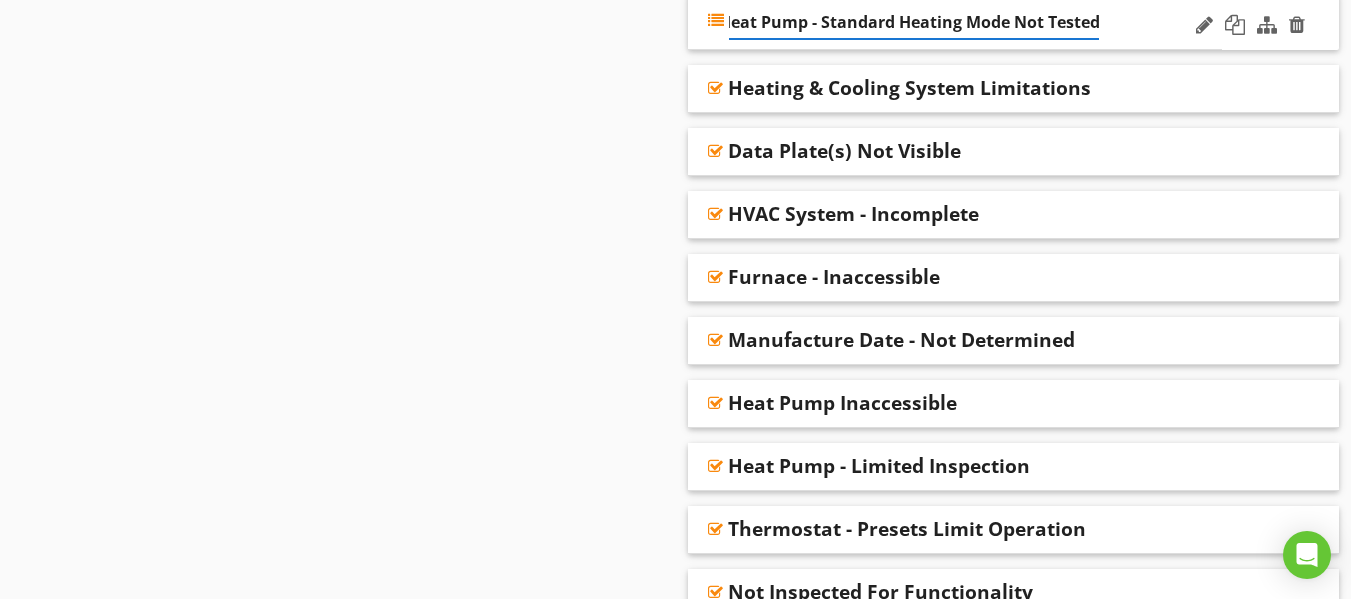 type on "Heat Pump - Standard Heating Mode Not Tested" 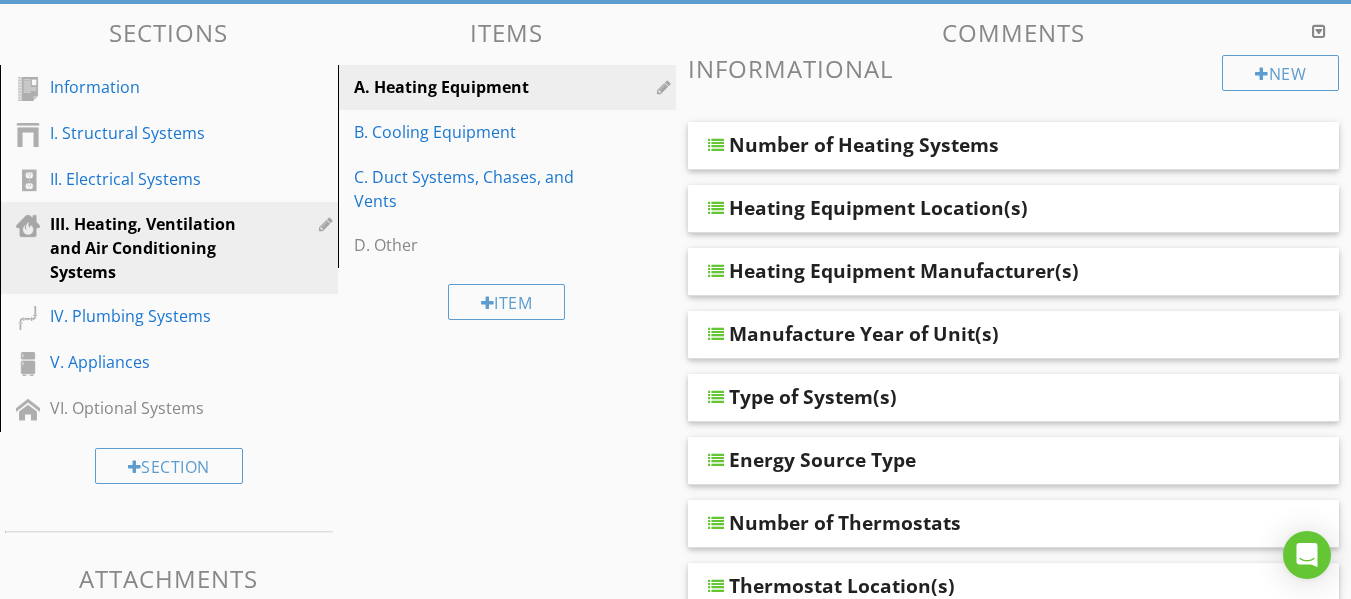 scroll, scrollTop: 111, scrollLeft: 0, axis: vertical 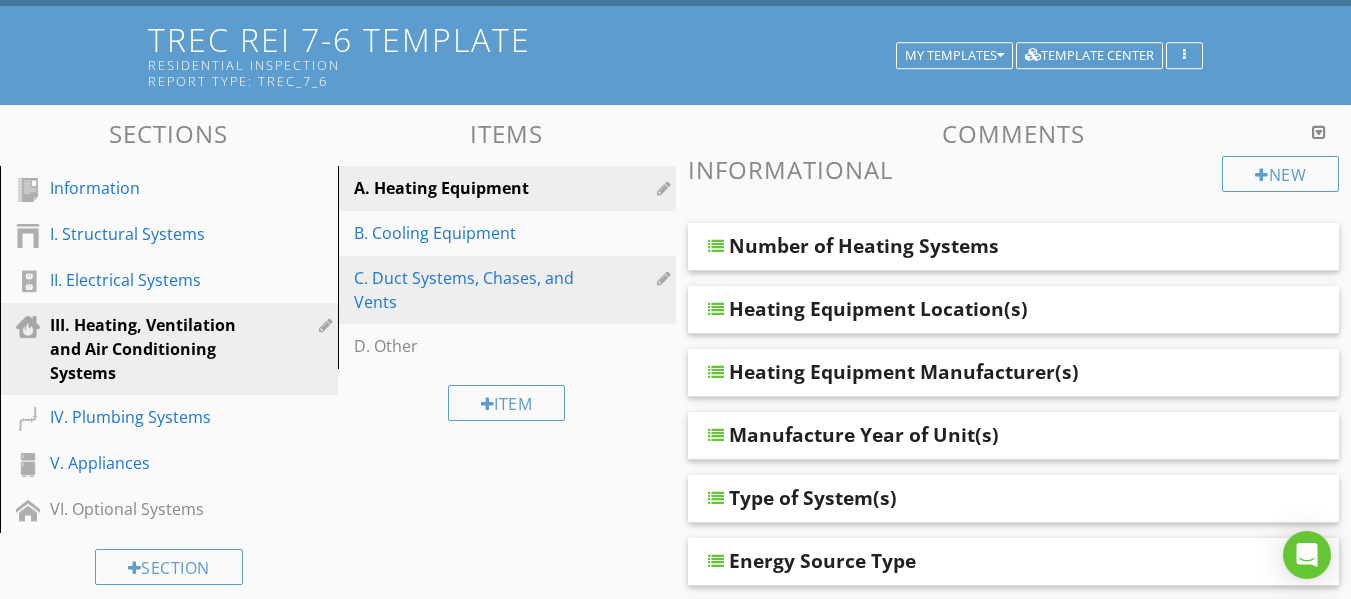 click on "C. Duct Systems, Chases, and Vents" at bounding box center (472, 290) 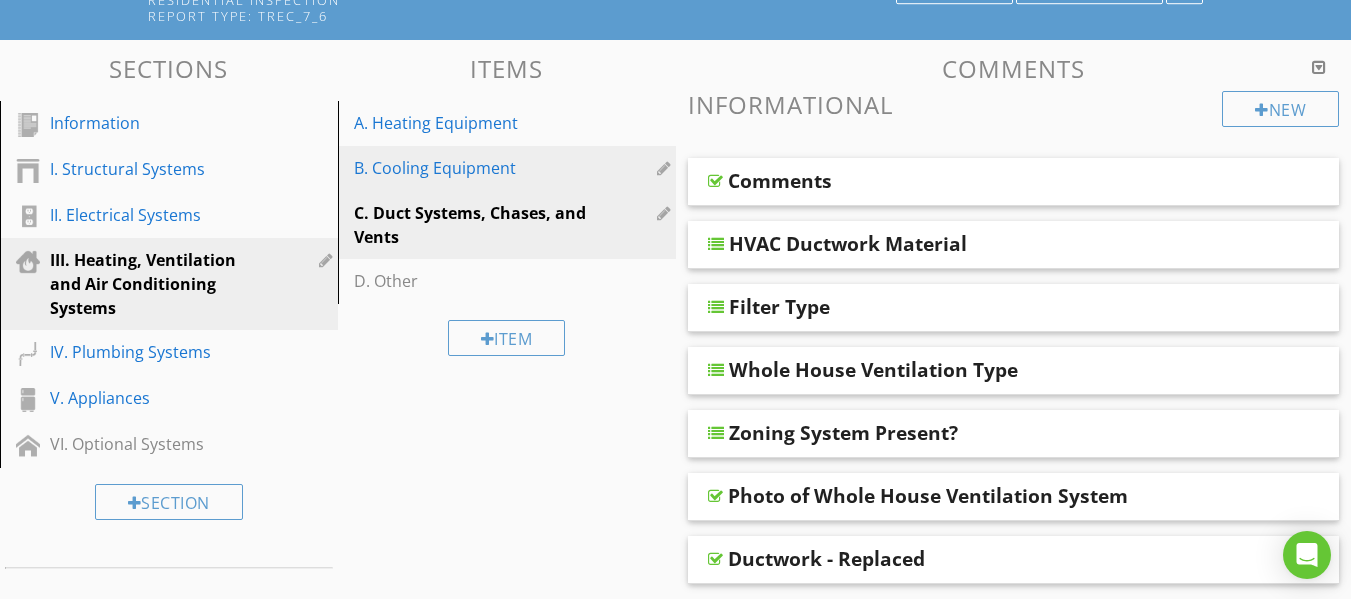 scroll, scrollTop: 211, scrollLeft: 0, axis: vertical 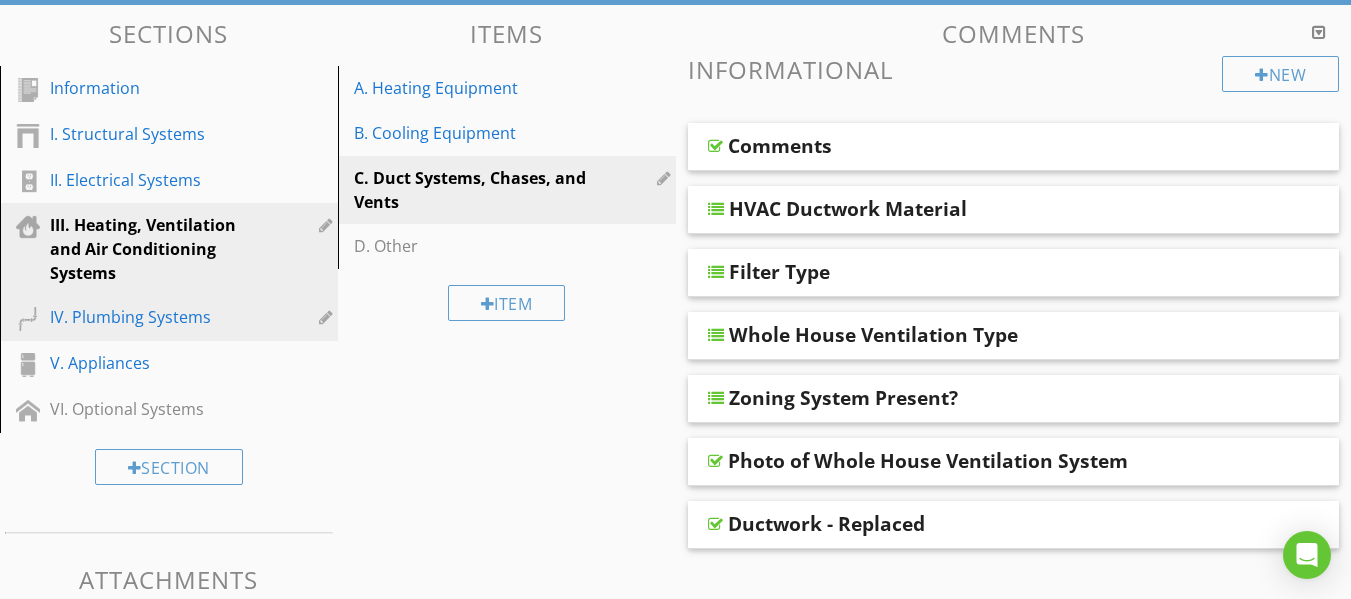 click on "IV. Plumbing Systems" at bounding box center [146, 317] 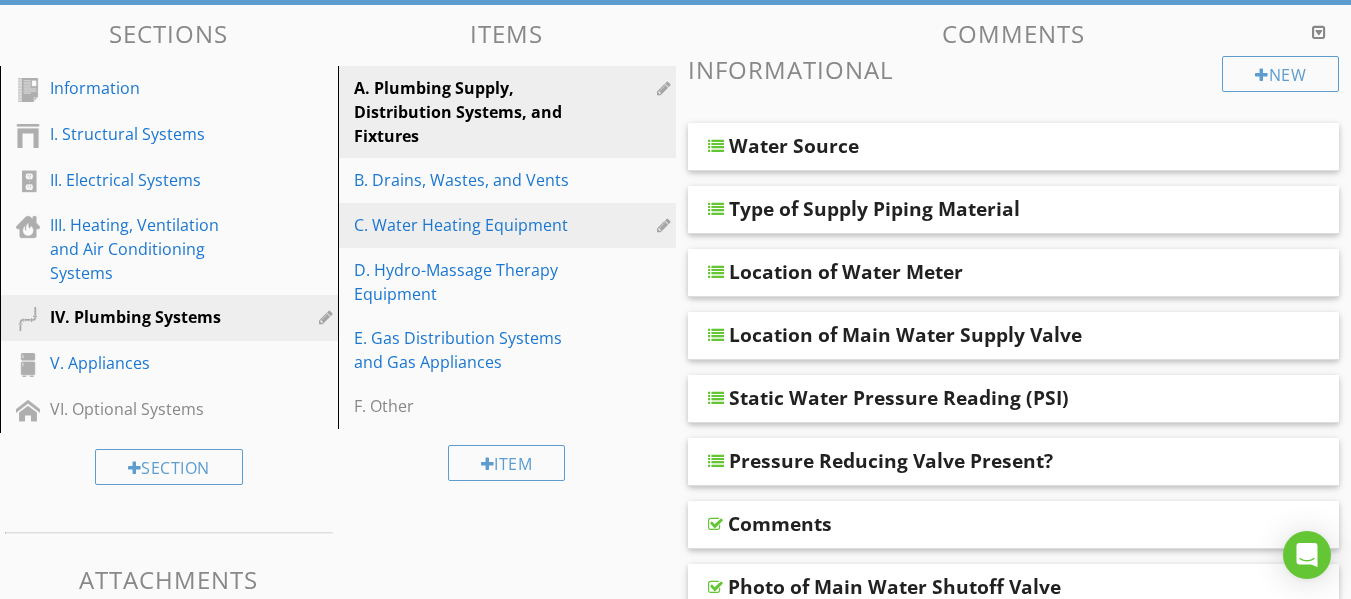 click on "C. Water Heating Equipment" at bounding box center [472, 225] 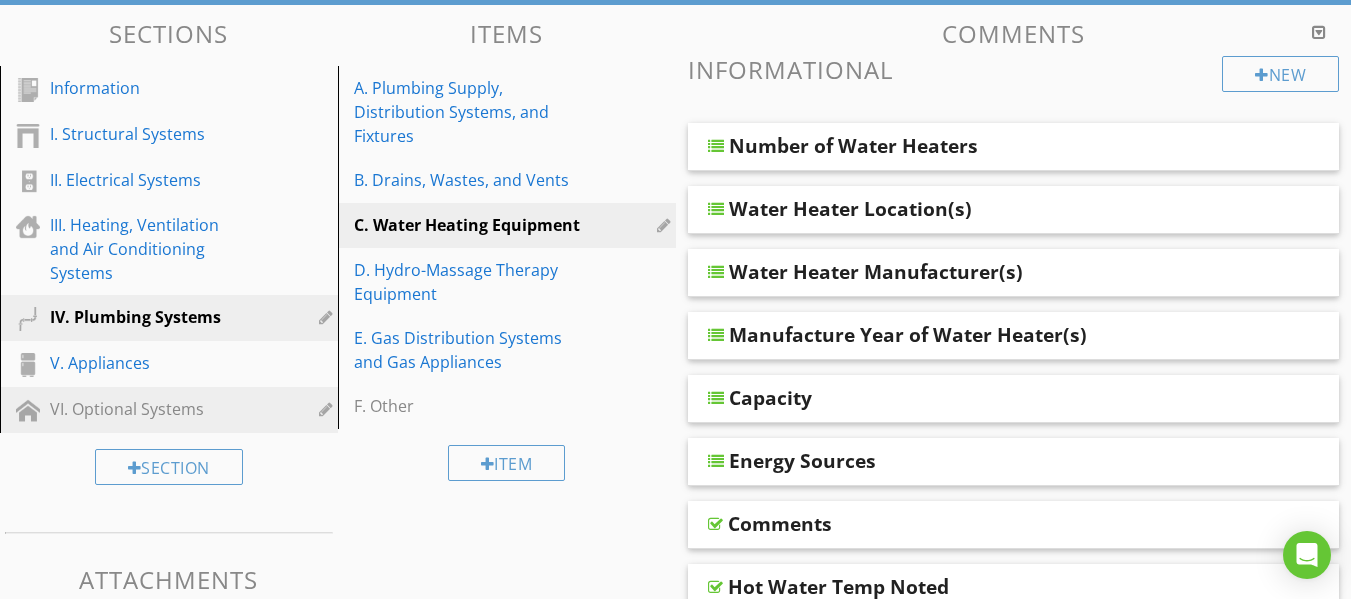 click on "VI. Optional Systems" at bounding box center [146, 409] 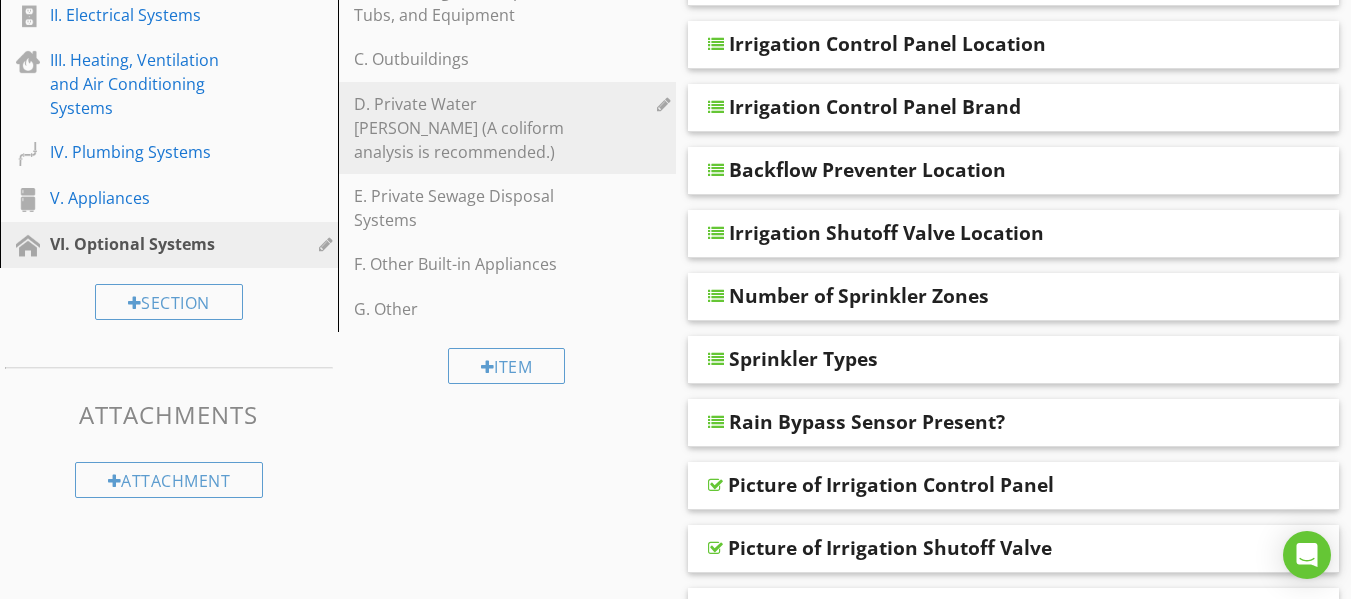 scroll, scrollTop: 411, scrollLeft: 0, axis: vertical 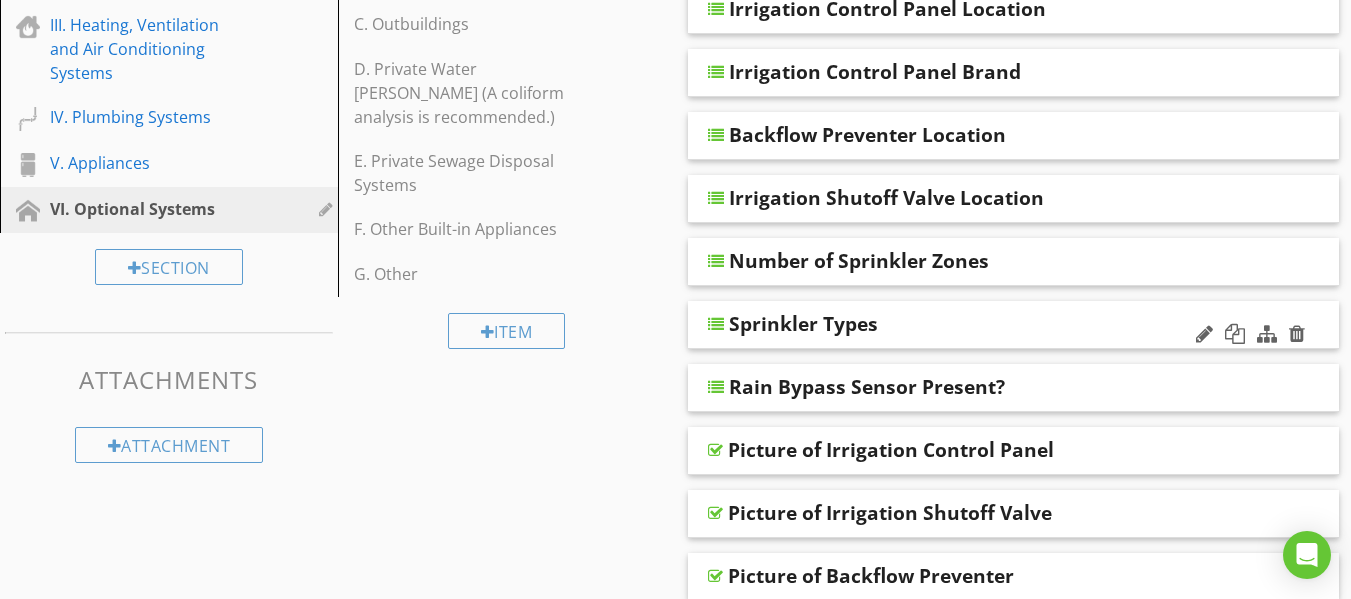 click on "Sprinkler Types" at bounding box center [958, 324] 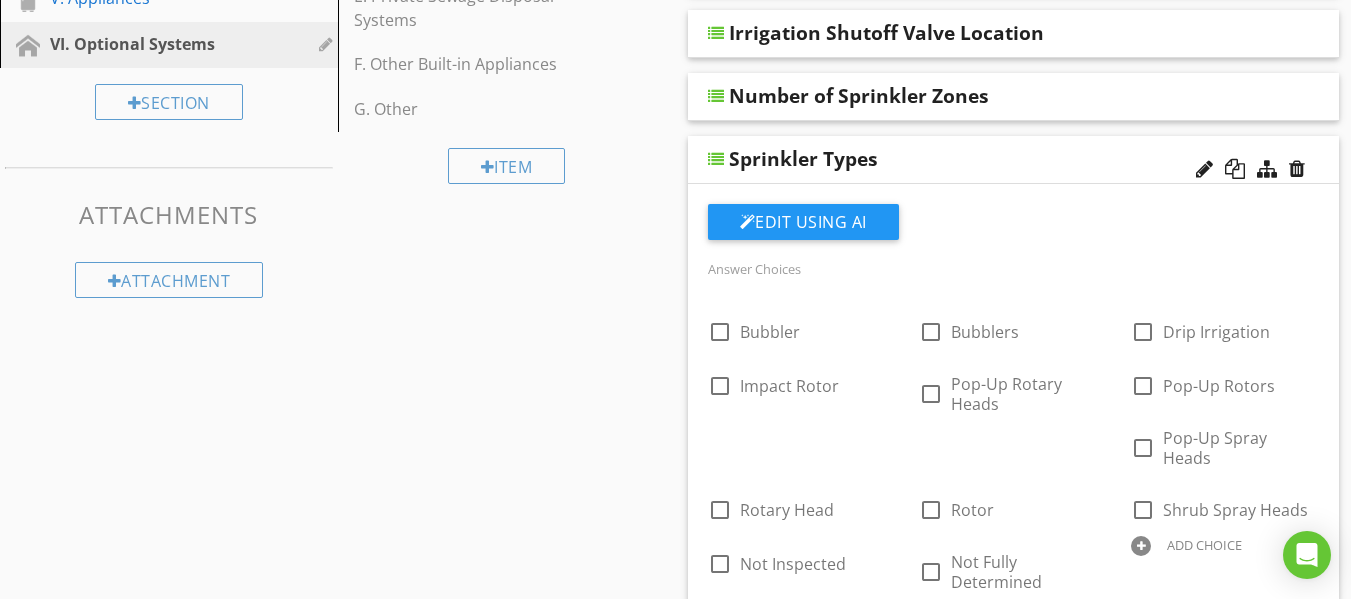 scroll, scrollTop: 611, scrollLeft: 0, axis: vertical 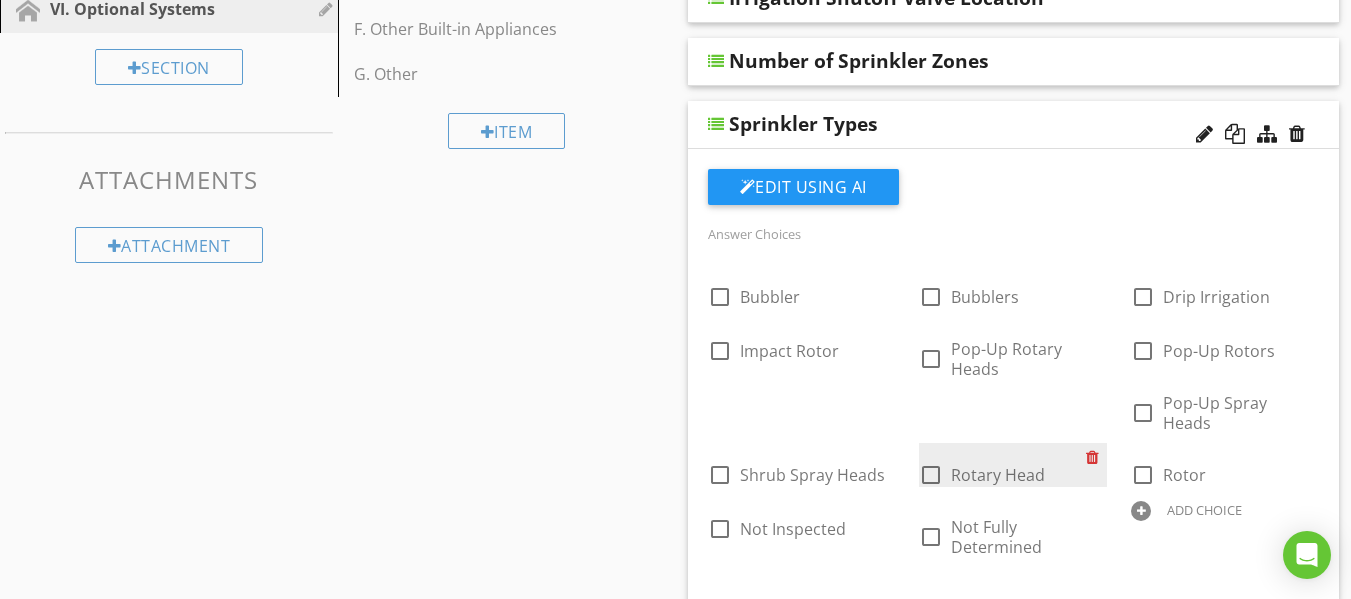 click at bounding box center (1096, 457) 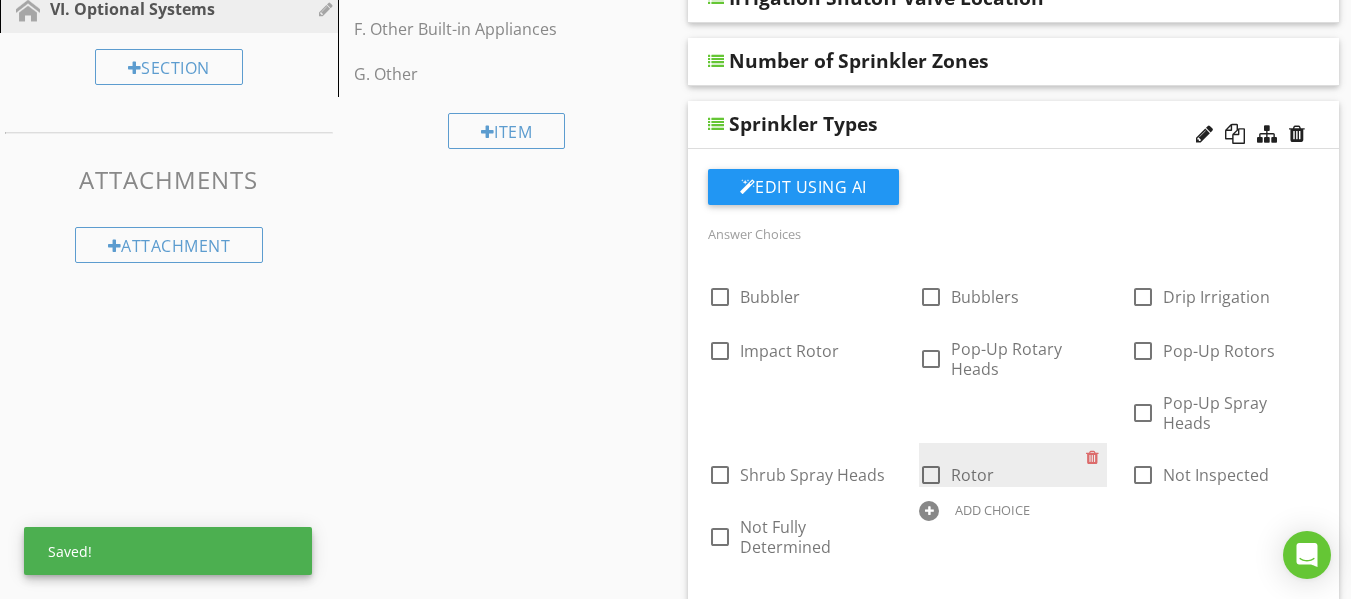 click on "check_box_outline_blank Rotor" at bounding box center [1002, 473] 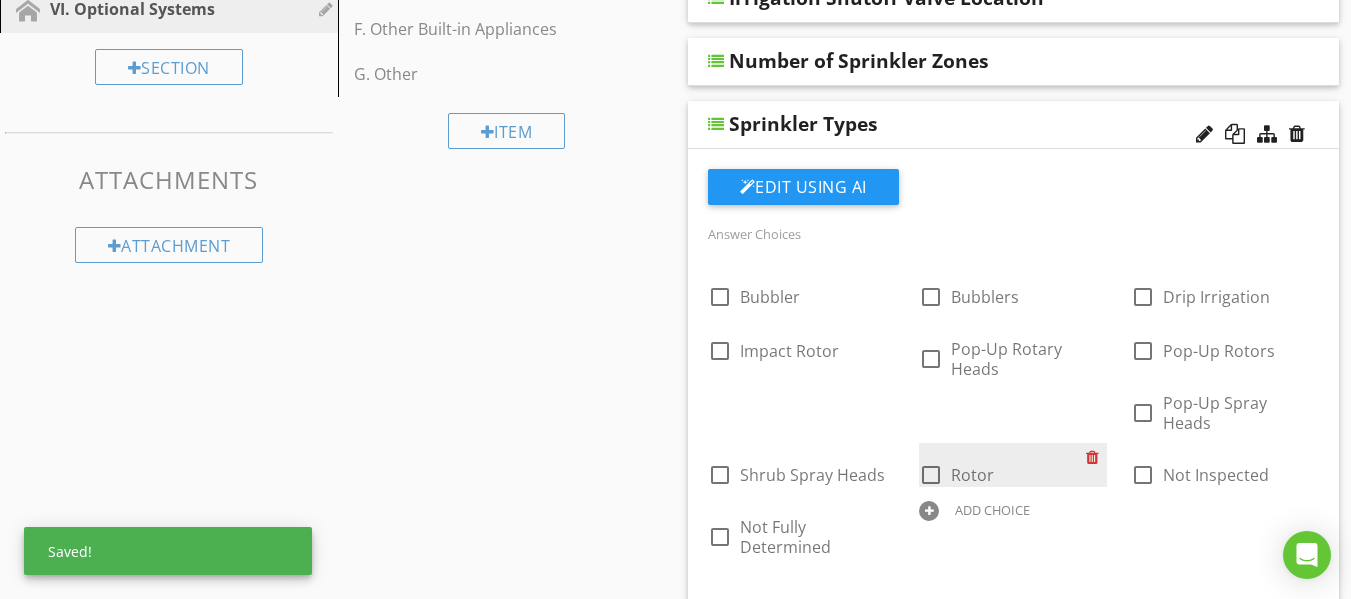 click at bounding box center [1096, 457] 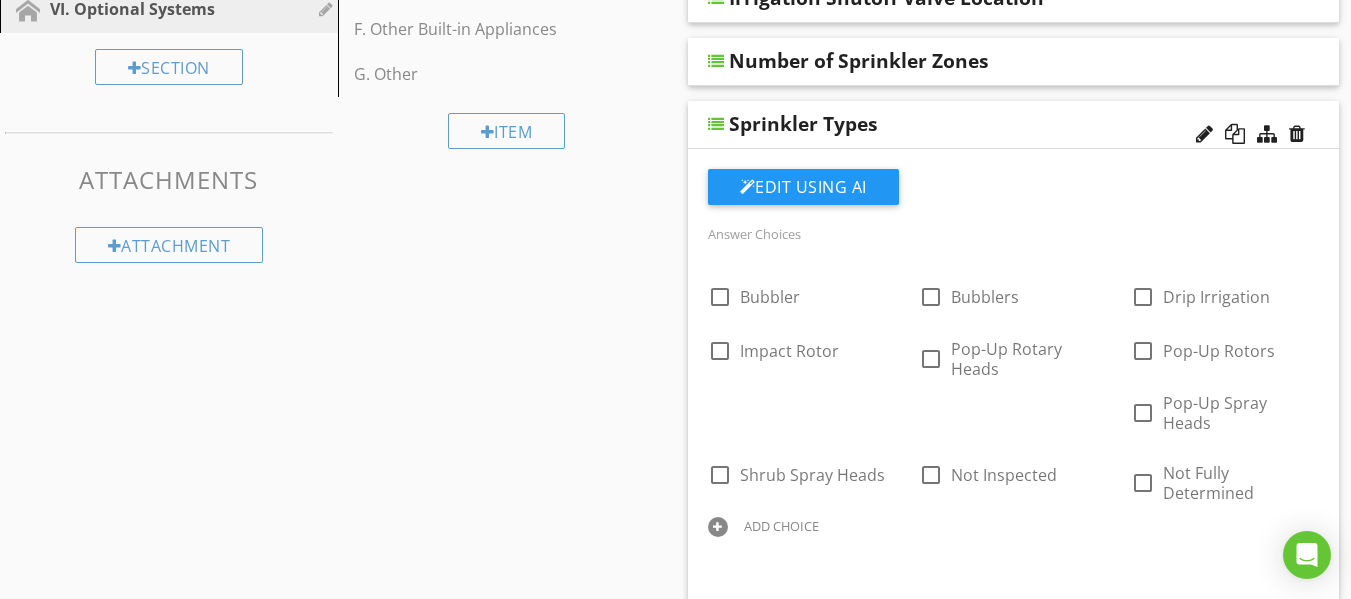 click on "Sprinkler Types" at bounding box center [958, 124] 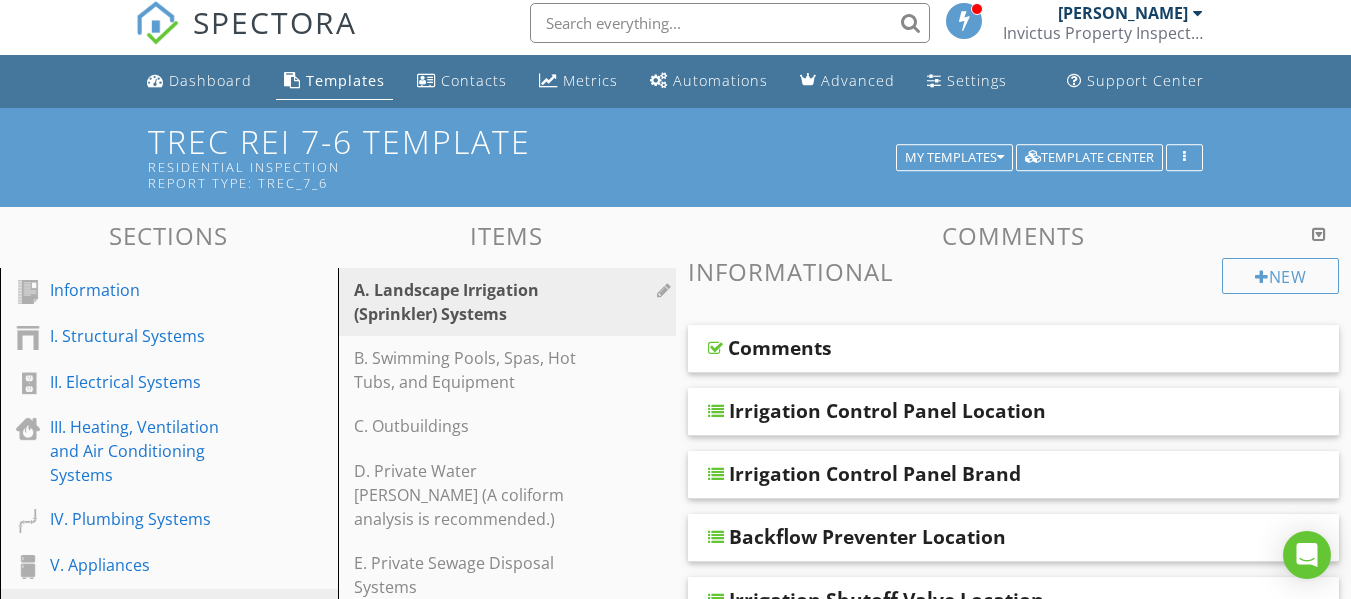 scroll, scrollTop: 0, scrollLeft: 0, axis: both 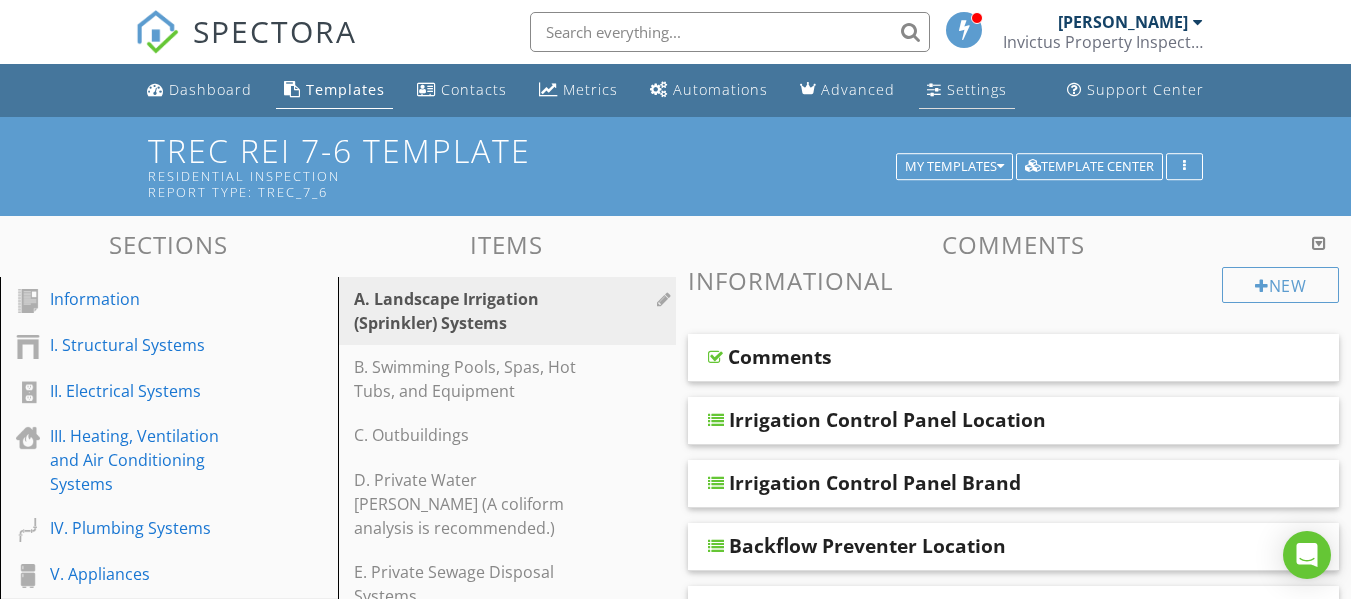 click on "Settings" at bounding box center [967, 90] 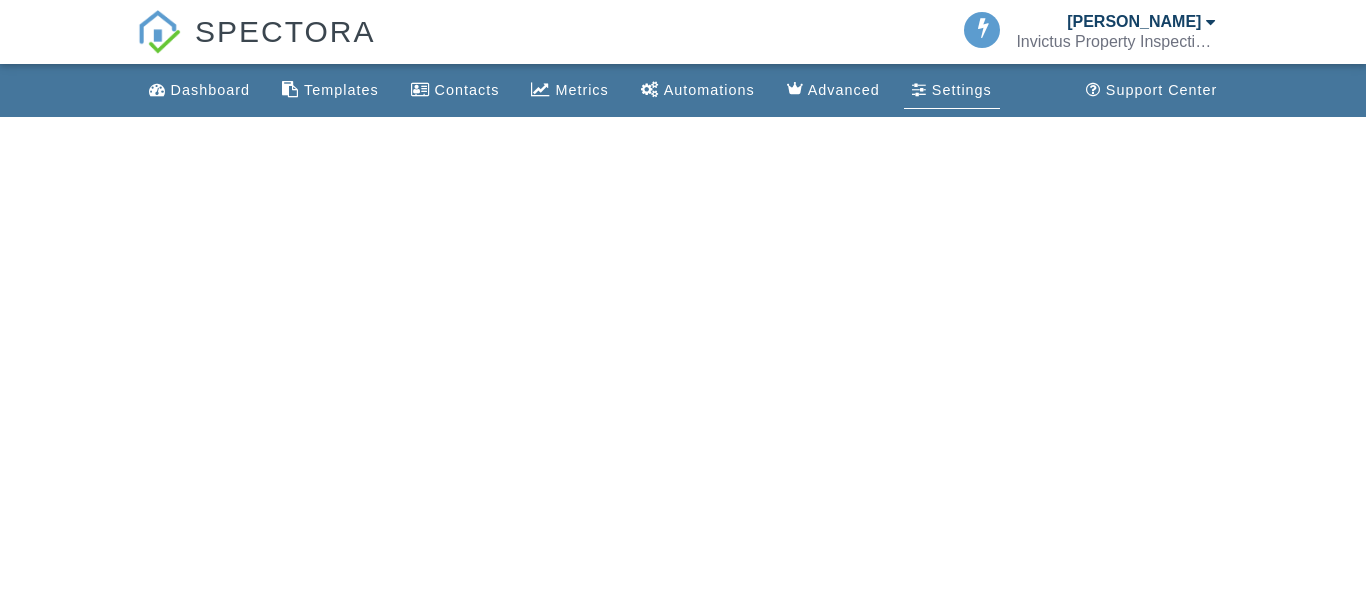 scroll, scrollTop: 0, scrollLeft: 0, axis: both 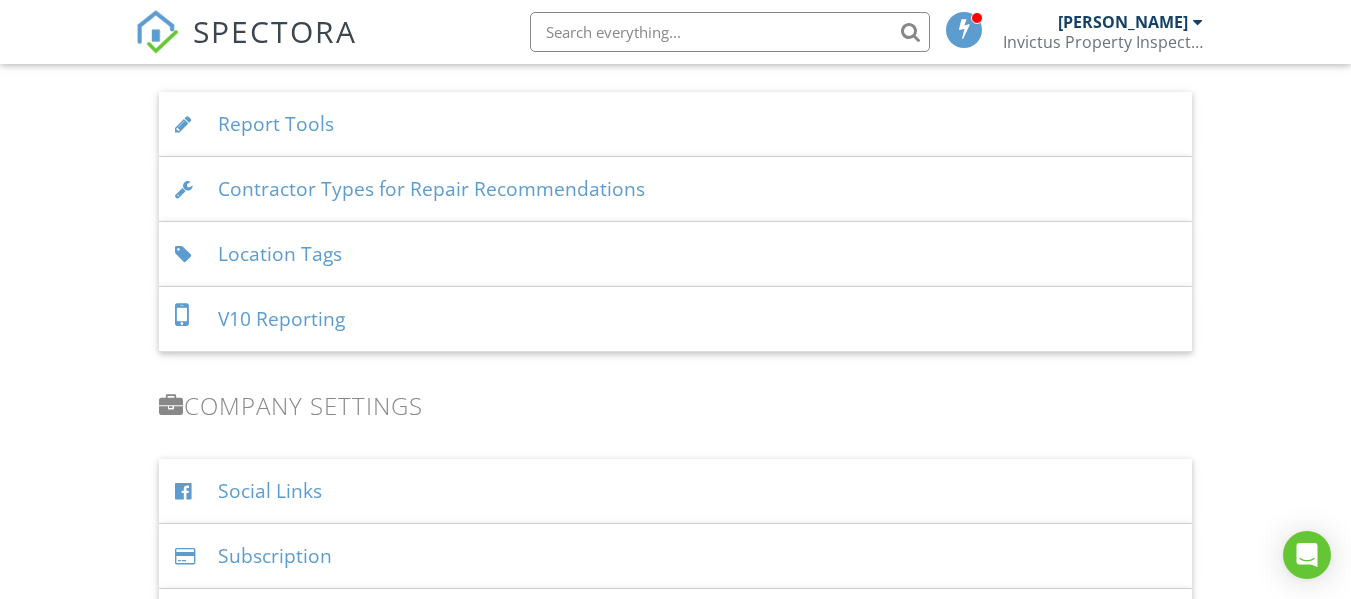 click on "Location Tags" at bounding box center [675, 254] 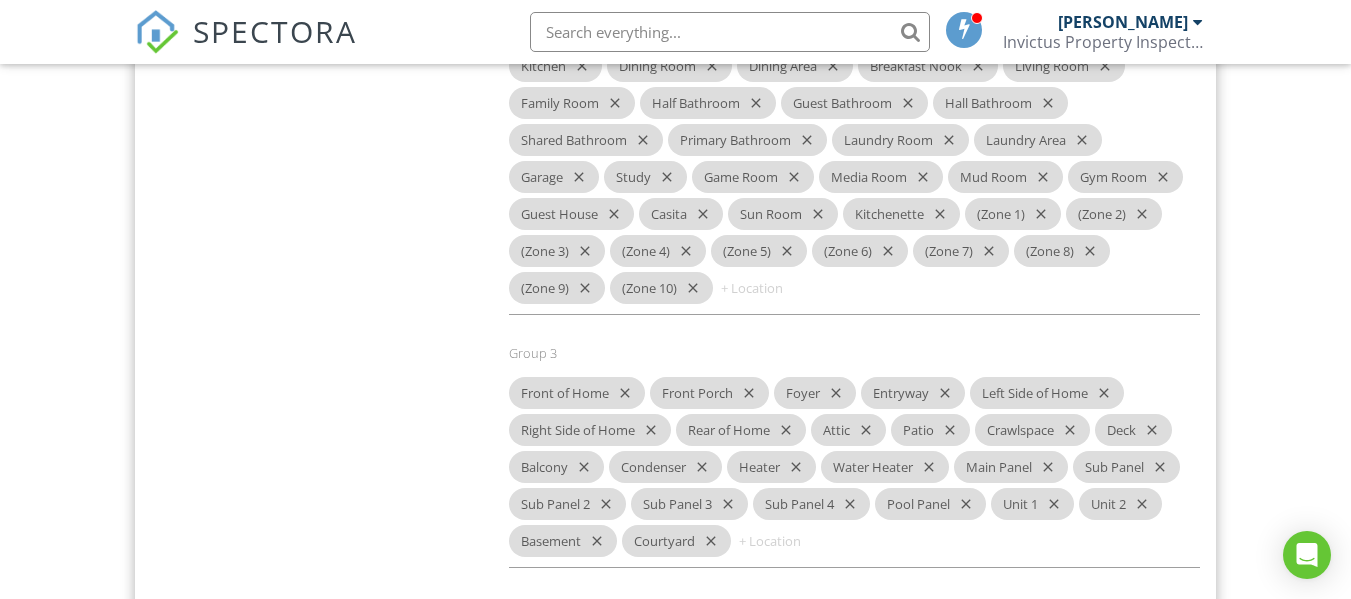 scroll, scrollTop: 2700, scrollLeft: 0, axis: vertical 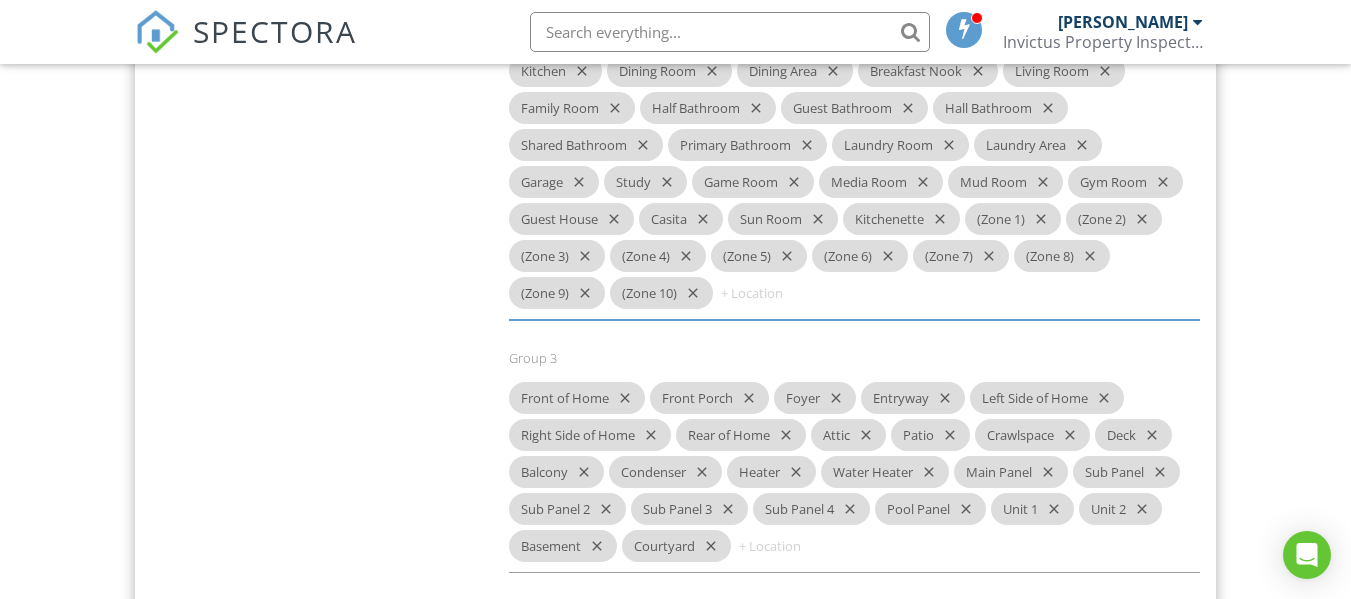 click at bounding box center [778, 293] 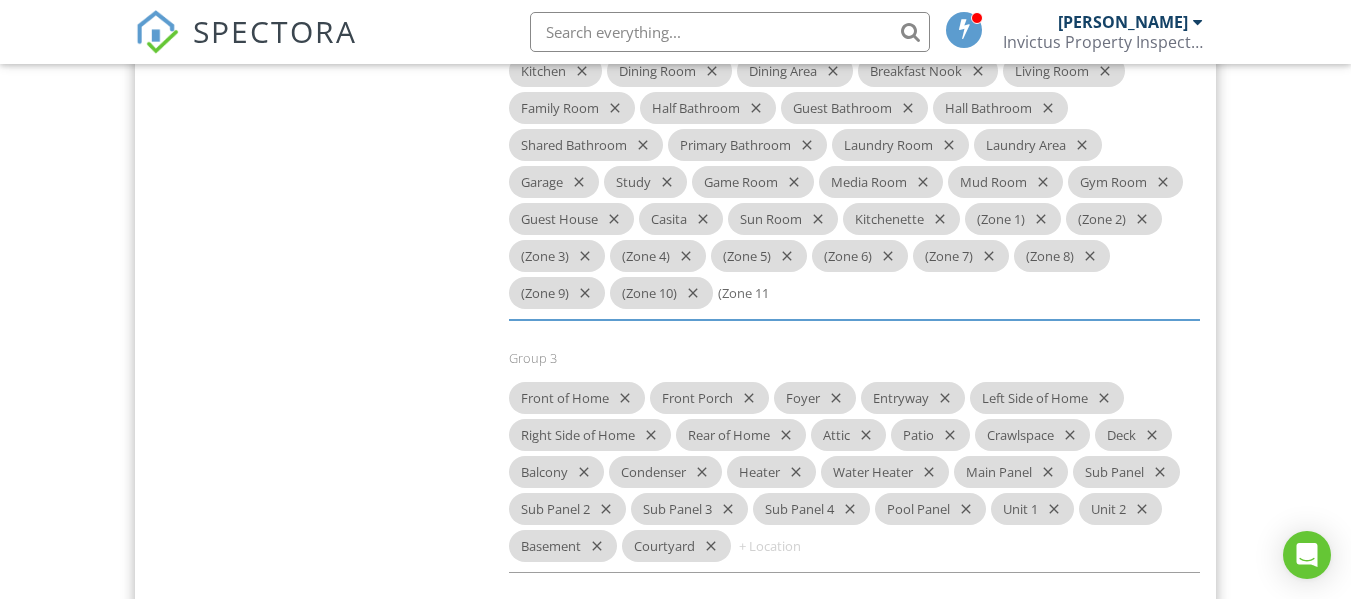 type on "(Zone 11)" 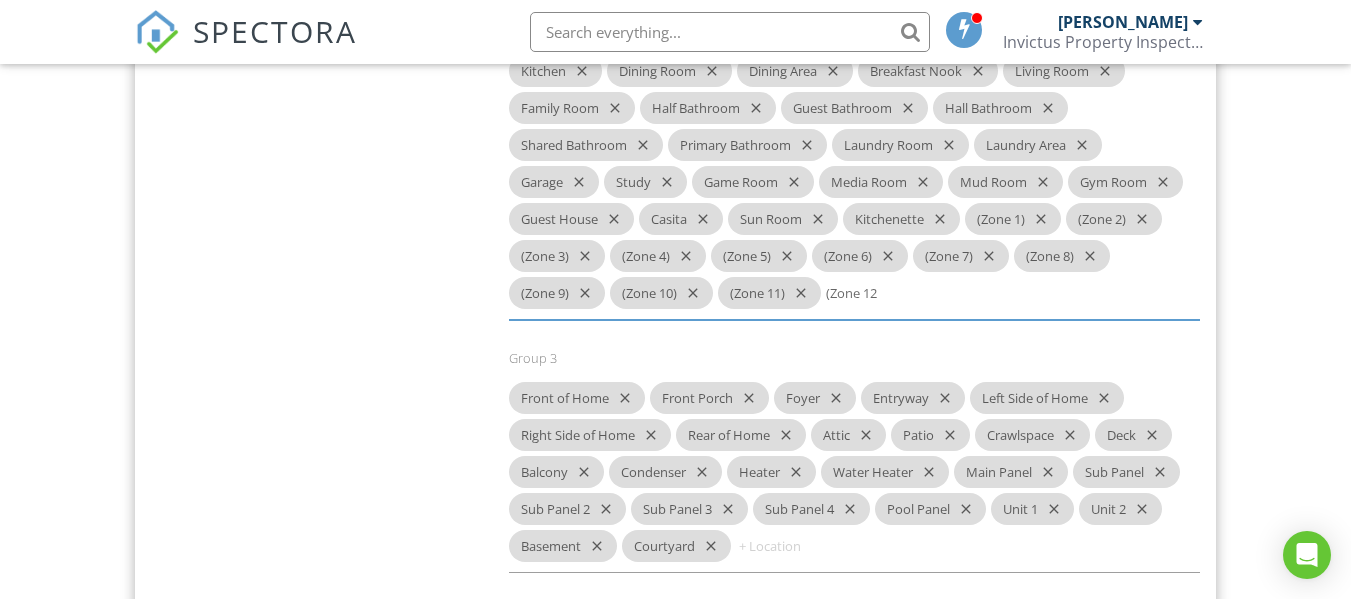 type on "(Zone 12)" 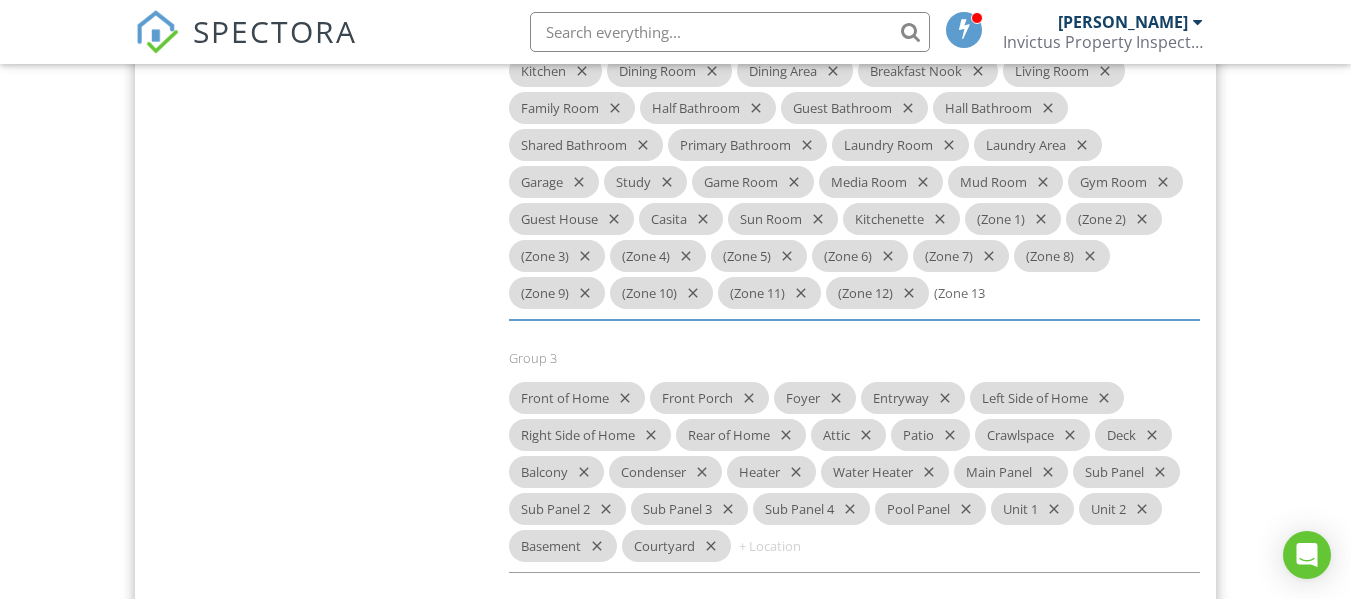 type on "(Zone 13)" 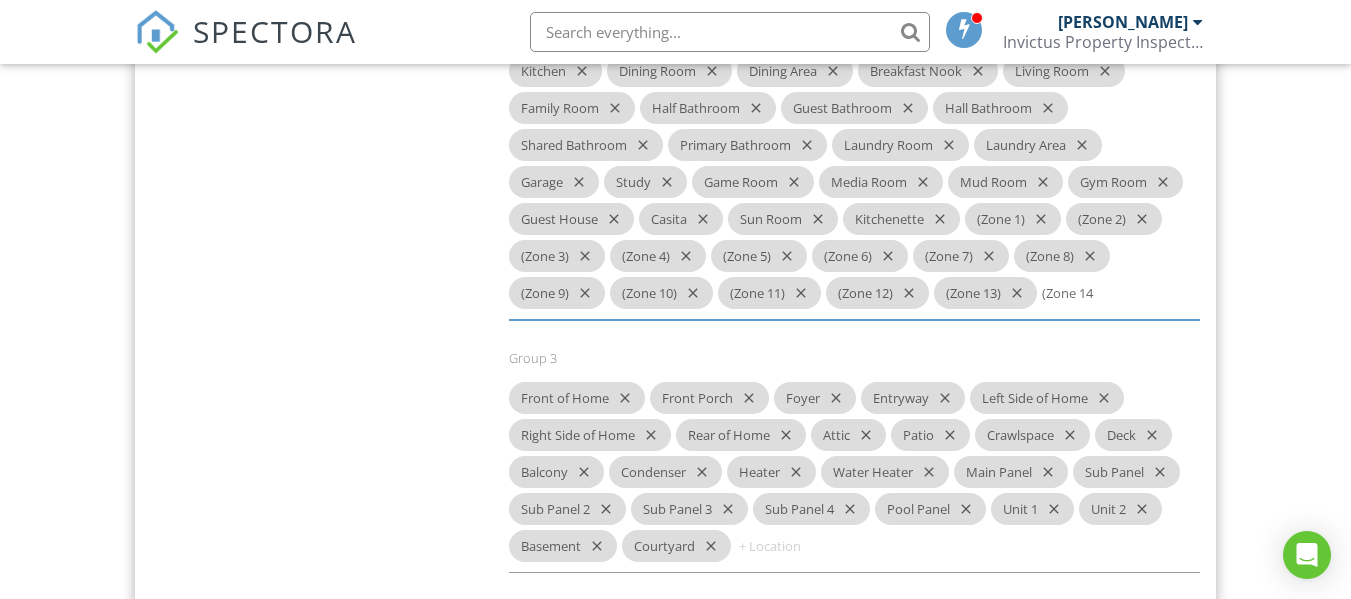 type on "(Zone 14)" 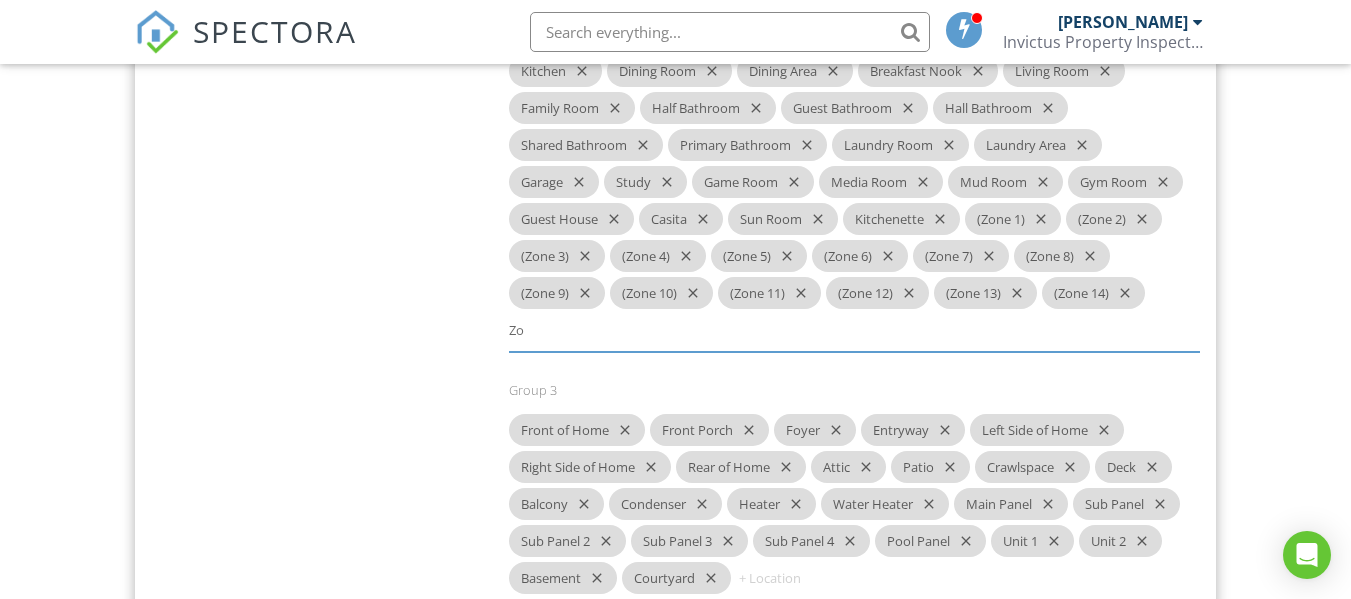 type on "Z" 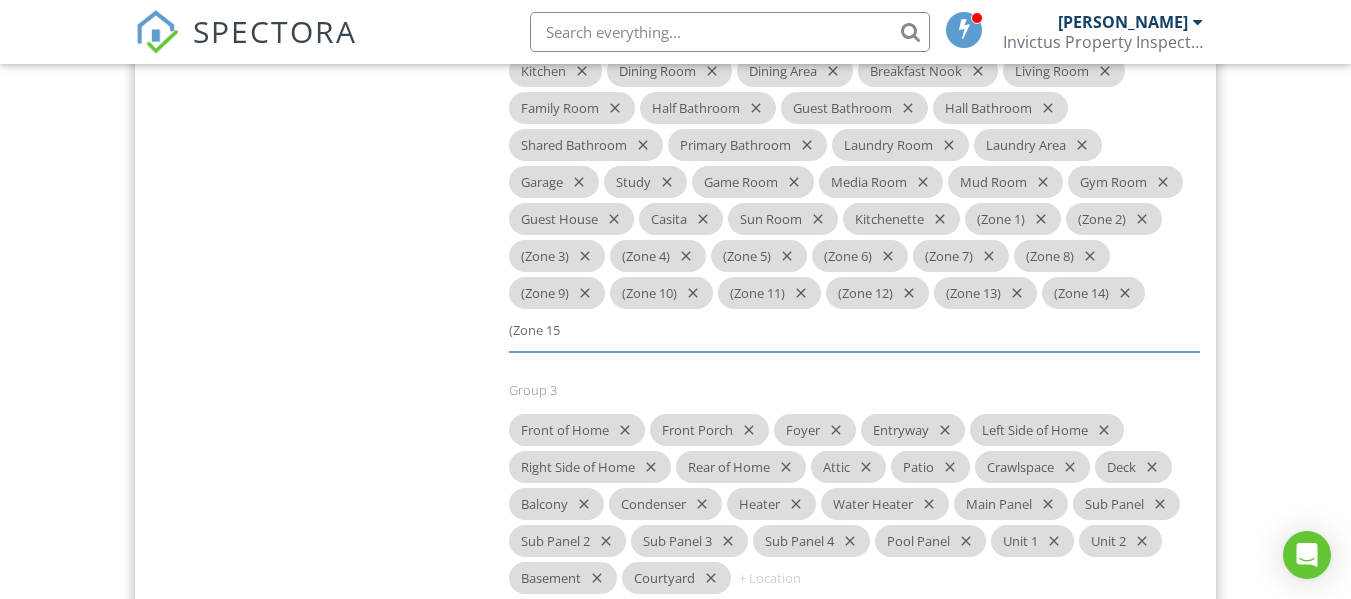 type on "(Zone 15)" 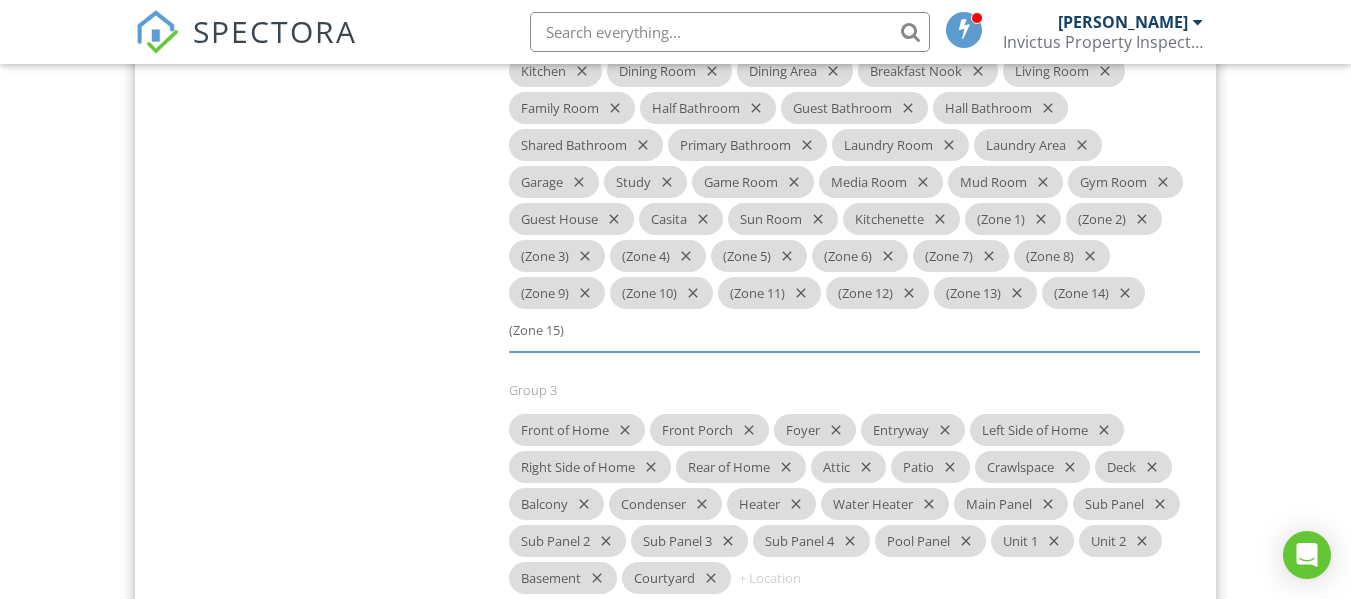 type 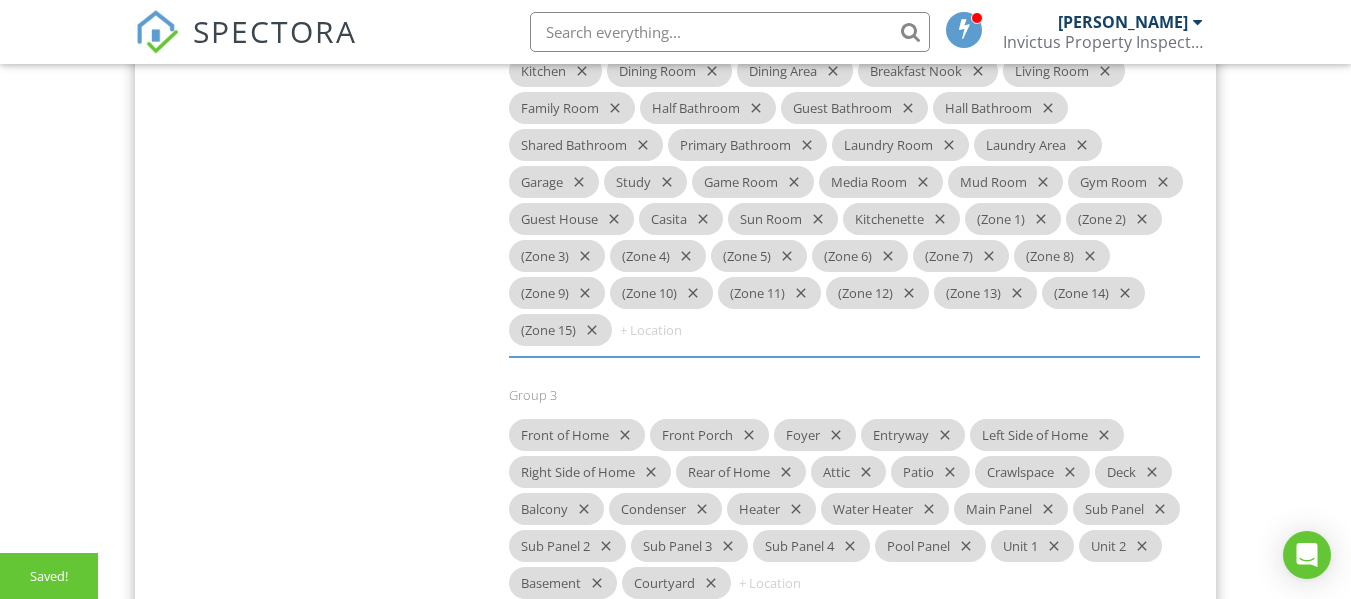 click on "Location Options
You can use these to quickly add a location to a comment. Type an option and press enter.
How will this look in the report writer?
Reset all tags to default
Group 1
Example Noted At close Example Noted Above close Example Noted Under close Example Noted Near close Perspective Angle of Previous Image close Perspective Angle of Previous 2 Images close Primary Bedroom close Bedroom #1 close Bedroom #2 close Bedroom #3 close Bedroom #4 close Bedroom #5 close Bedroom #6 close Hallway close Loft close Den close Bar Area close Countertop close (Left Sink) close (Right Sink) close Upstairs close Downstairs close Common Area close
Group 2
Kitchen close Dining Room close Dining Area close Breakfast Nook close Living Room close Family Room close Half Bathroom close Guest Bathroom close Hall Bathroom close Shared Bathroom close Primary Bathroom close Laundry Room close Laundry Area close Garage close Study close Game Room close Media Room close Mud Room close" at bounding box center (675, 179) 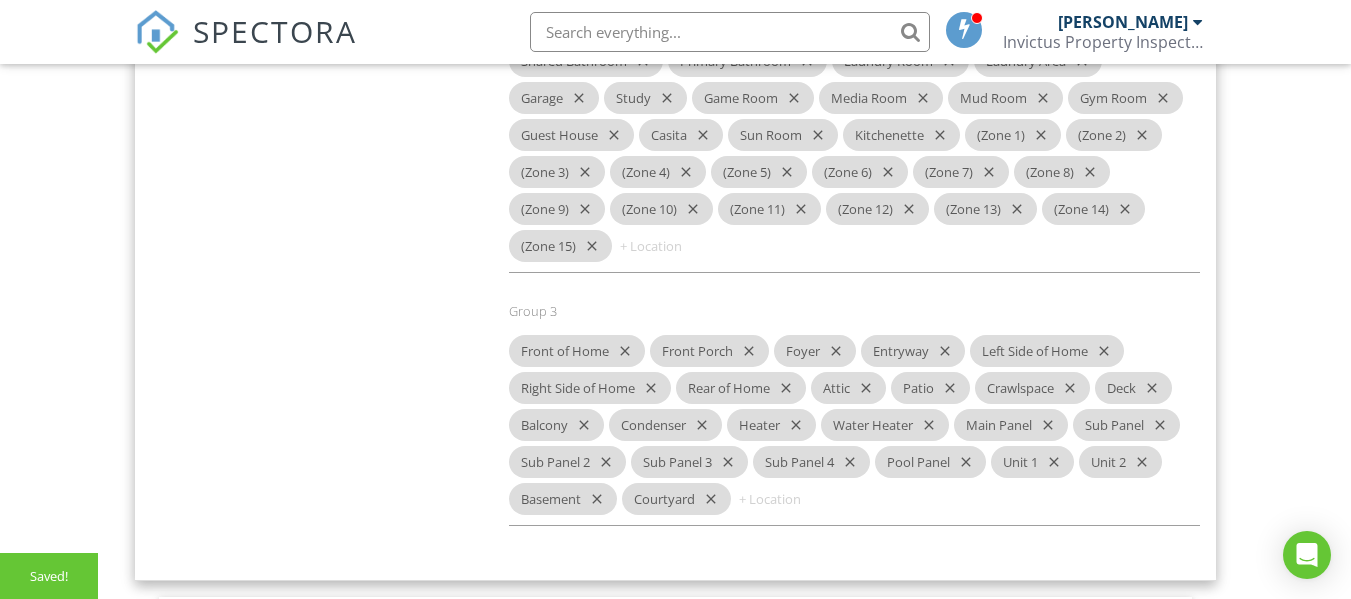 scroll, scrollTop: 2900, scrollLeft: 0, axis: vertical 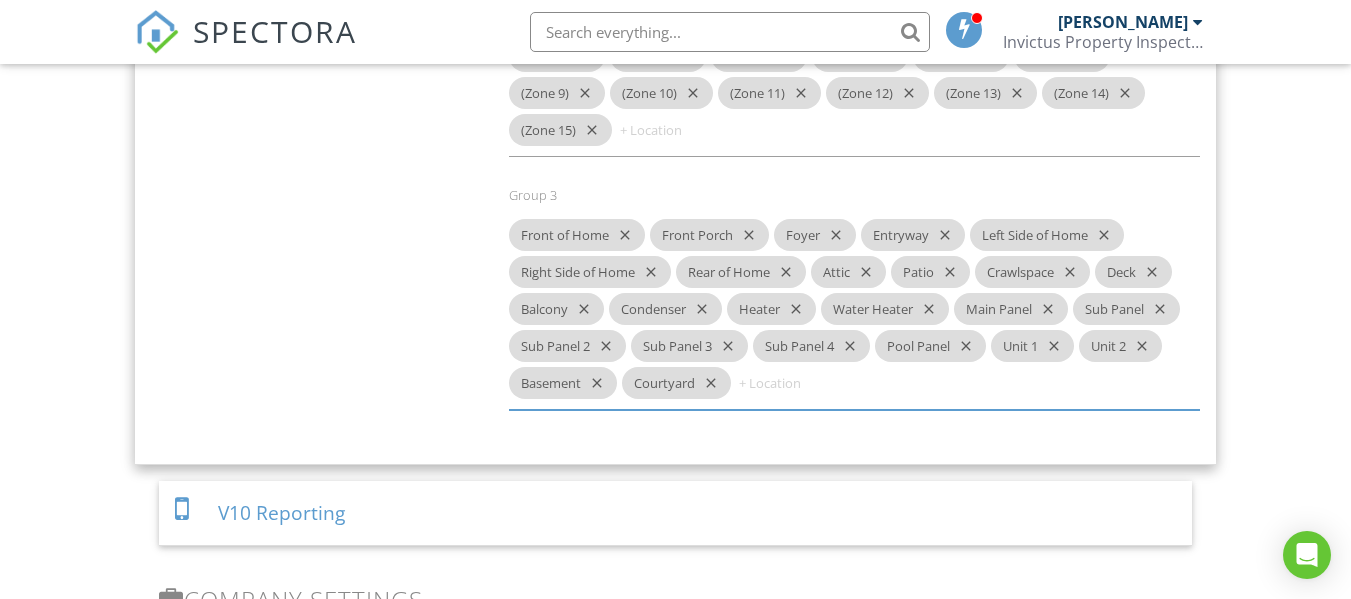 click at bounding box center (796, 383) 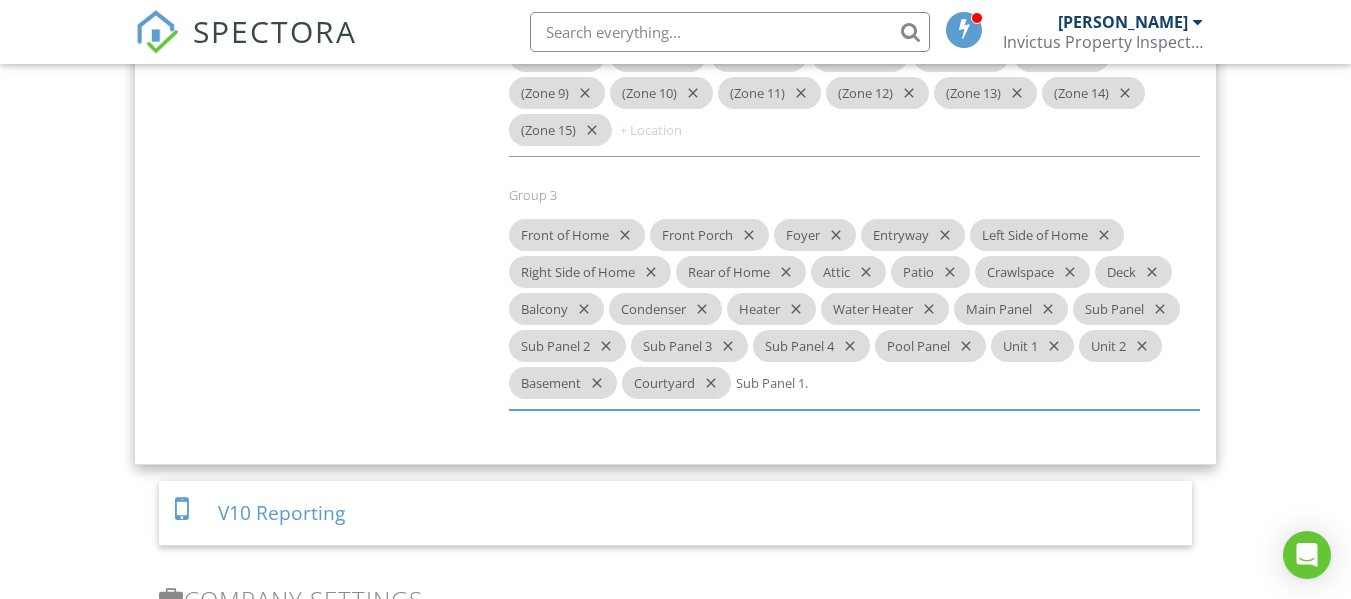type on "Sub Pane 1." 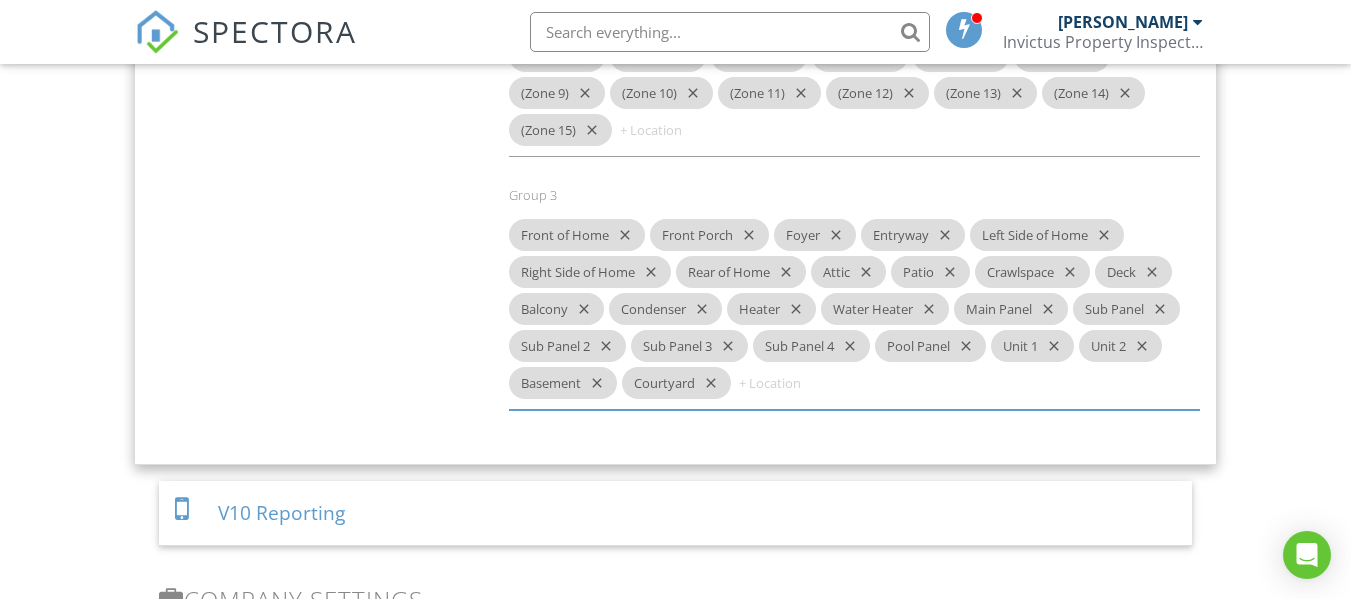click on "Front of Home close Front Porch close Foyer close Entryway close Left Side of Home close Right Side of Home close Rear of Home close Attic close Patio close Crawlspace close Deck close Balcony close Condenser close Heater close Water Heater close Main Panel close Sub Panel close Sub Panel 2 close Sub Panel 3 close Sub Panel 4 close Pool Panel close Unit 1 close Unit 2 close Basement close Courtyard close" at bounding box center (854, 314) 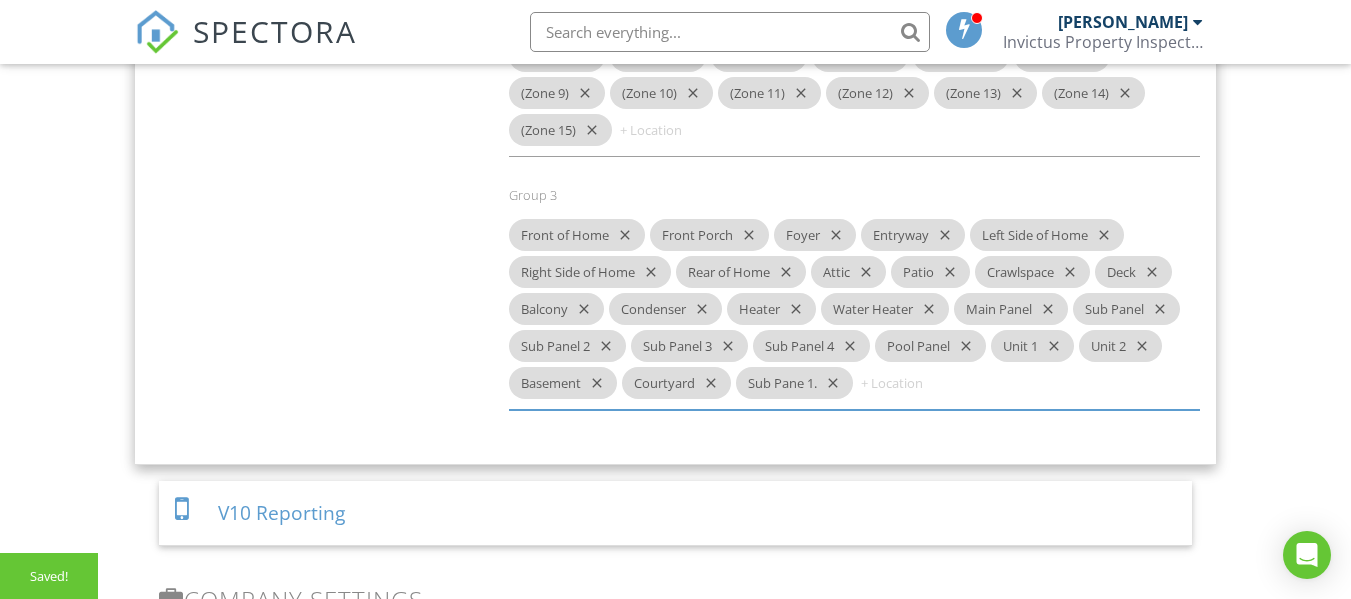 click on "close" at bounding box center (829, 383) 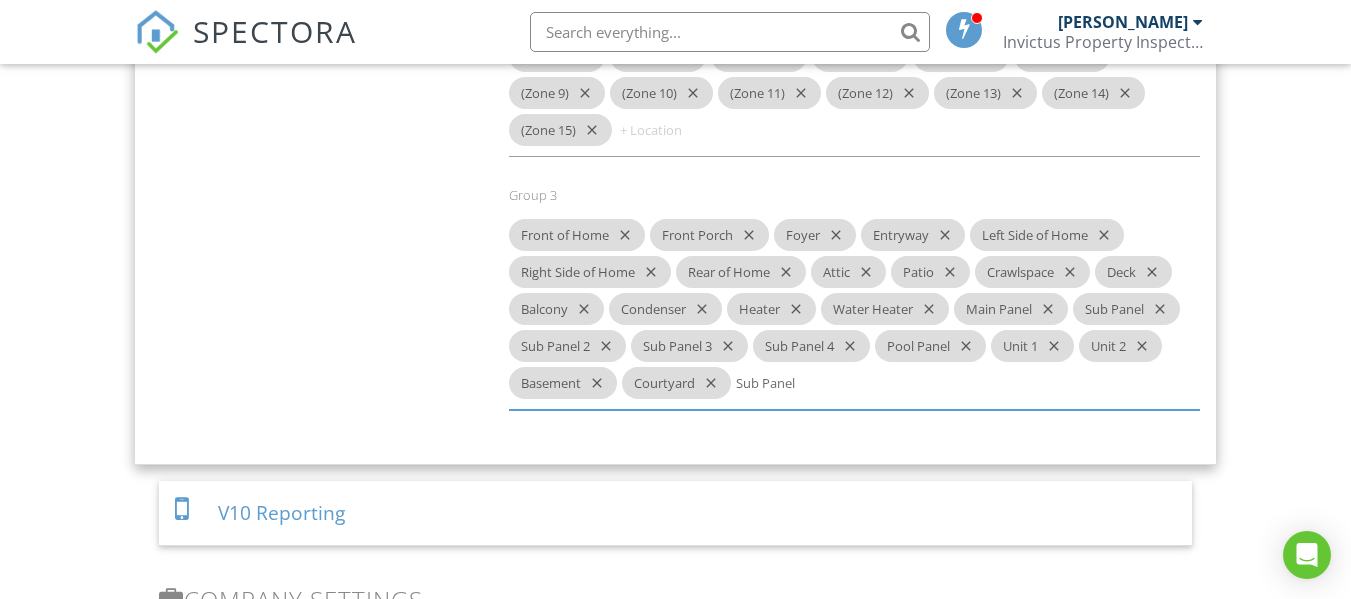 type on "Sub Panel 1" 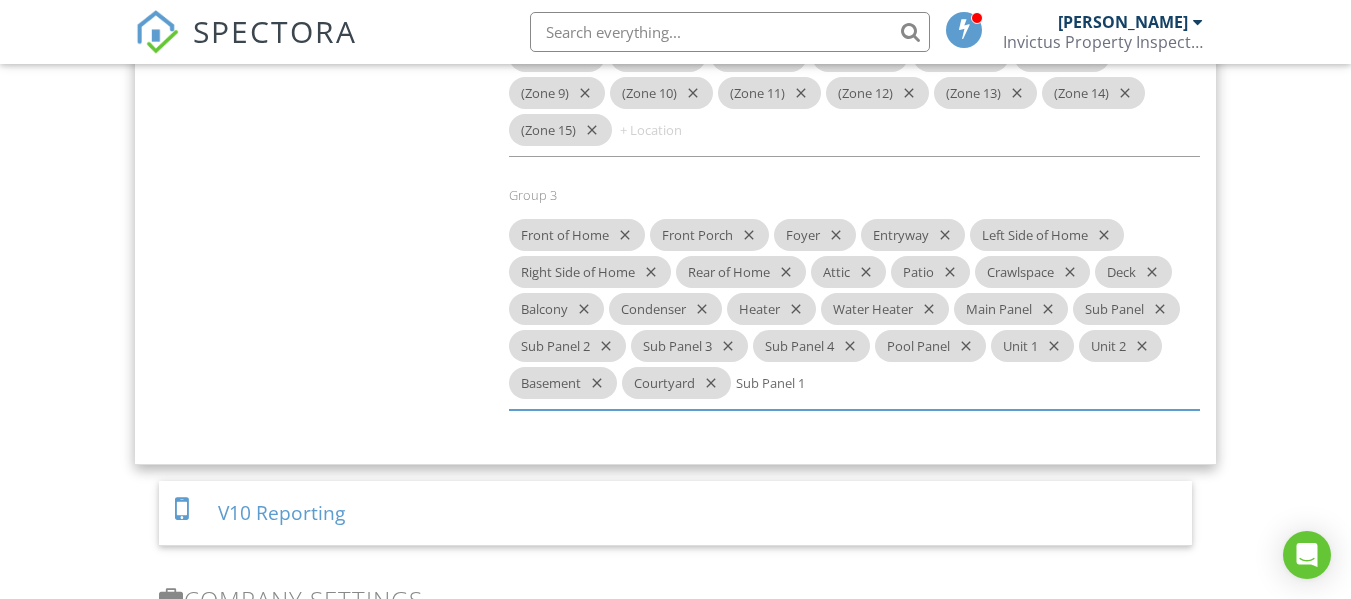 type 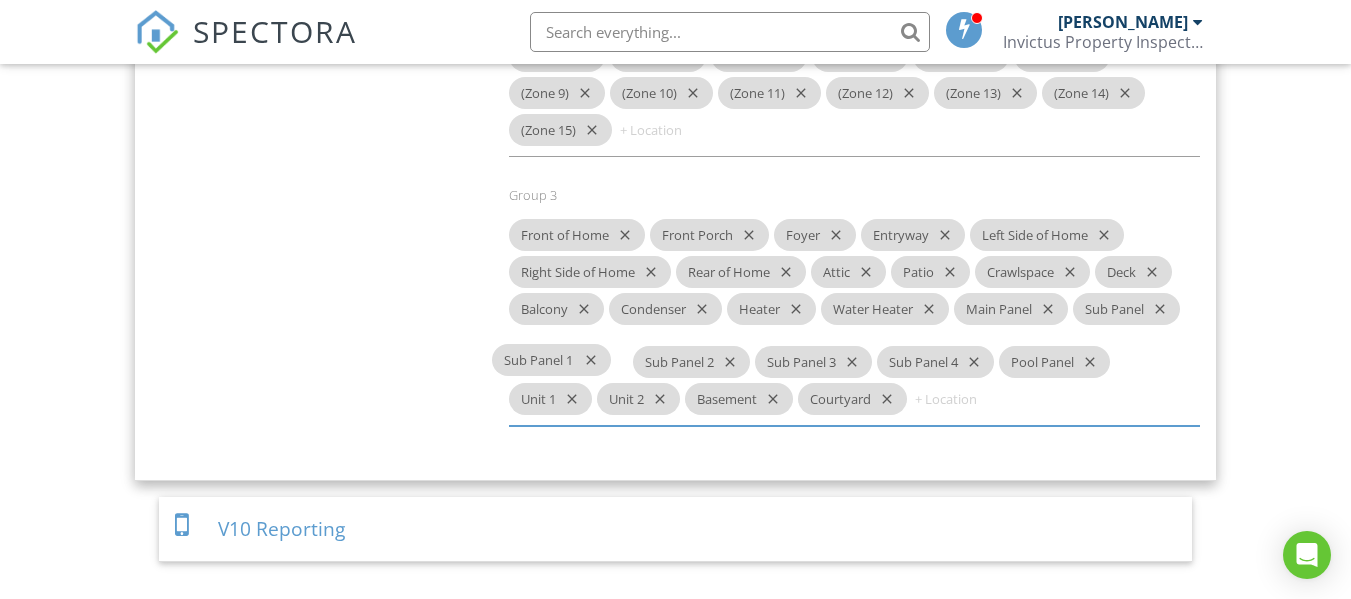 drag, startPoint x: 800, startPoint y: 387, endPoint x: 542, endPoint y: 364, distance: 259.02316 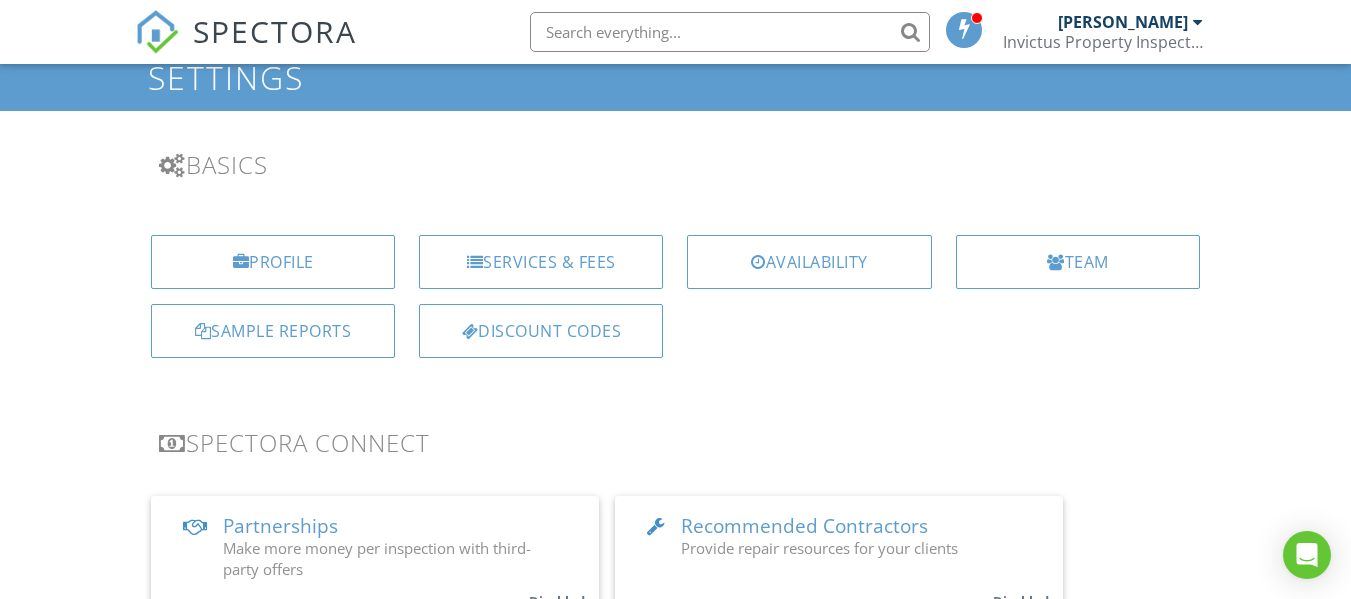 scroll, scrollTop: 0, scrollLeft: 0, axis: both 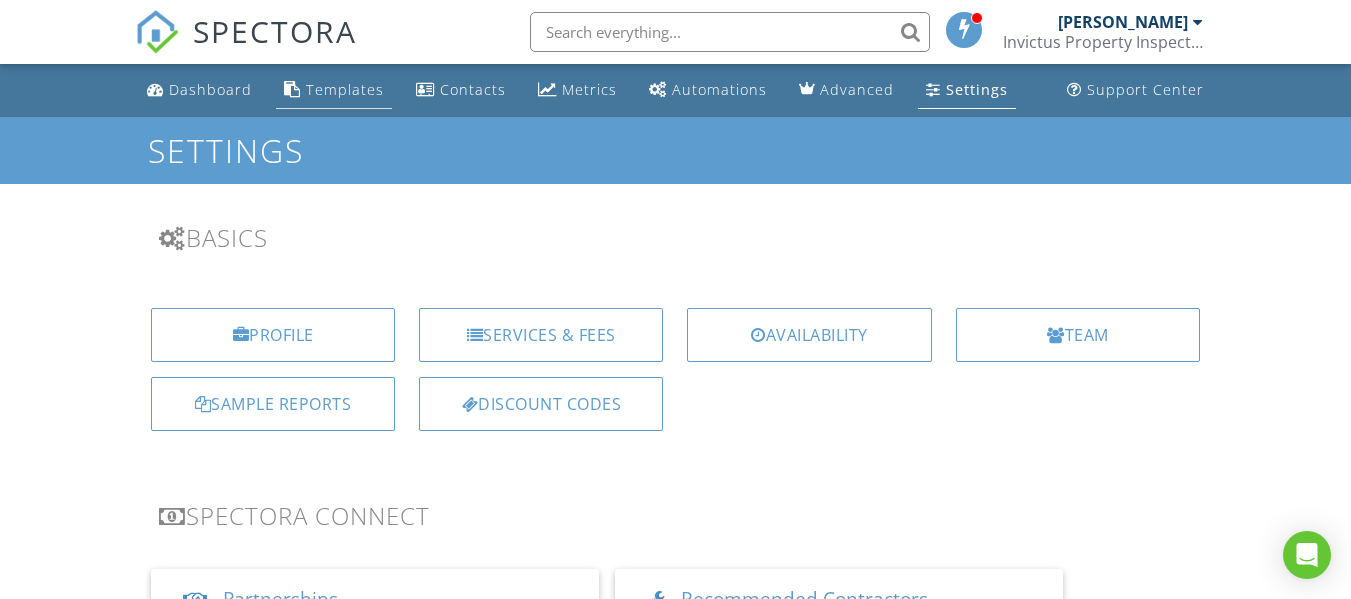 click on "Templates" at bounding box center (345, 89) 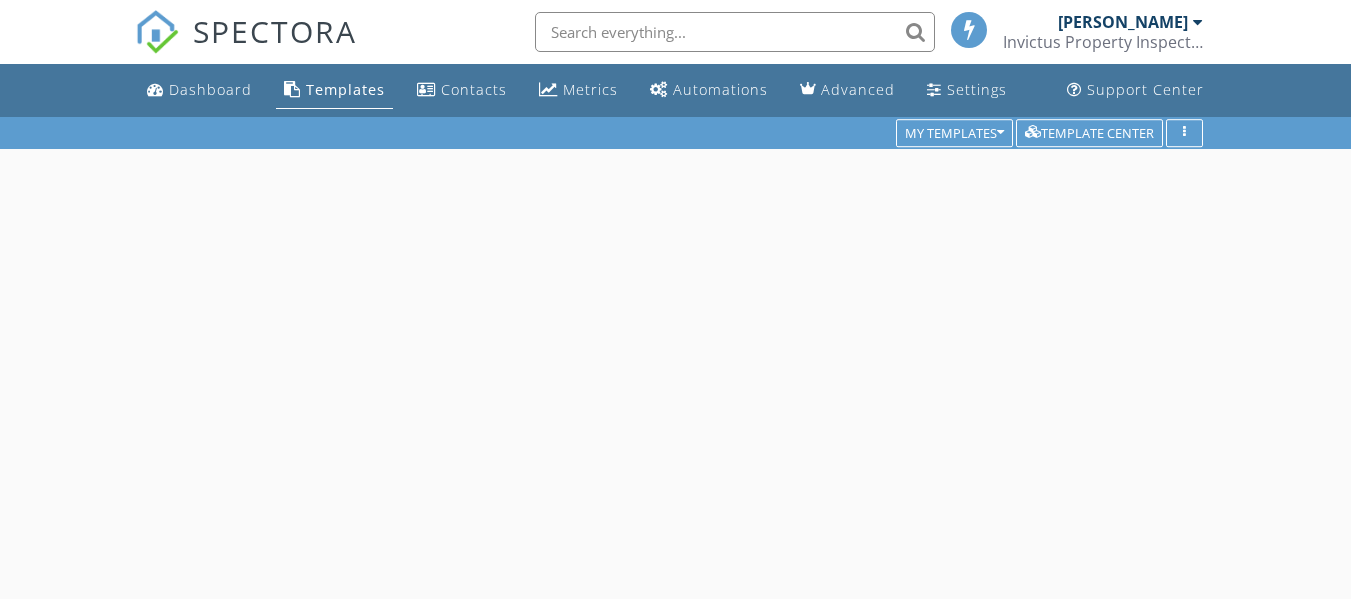 scroll, scrollTop: 0, scrollLeft: 0, axis: both 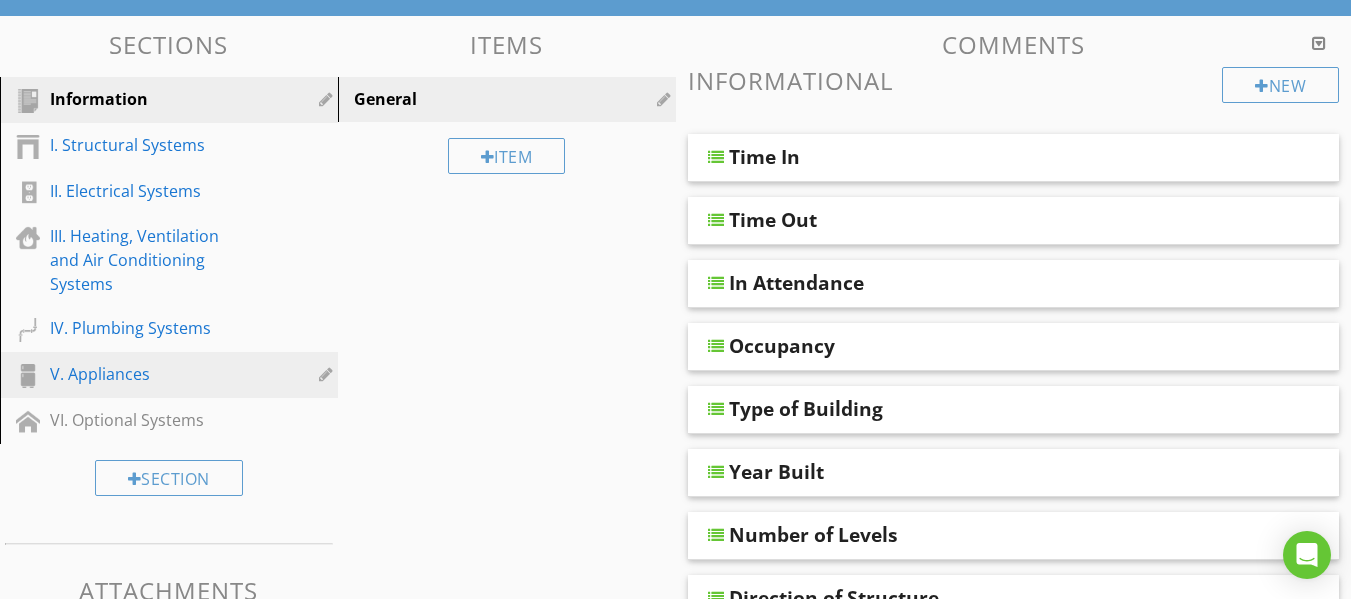 click on "V. Appliances" at bounding box center [146, 374] 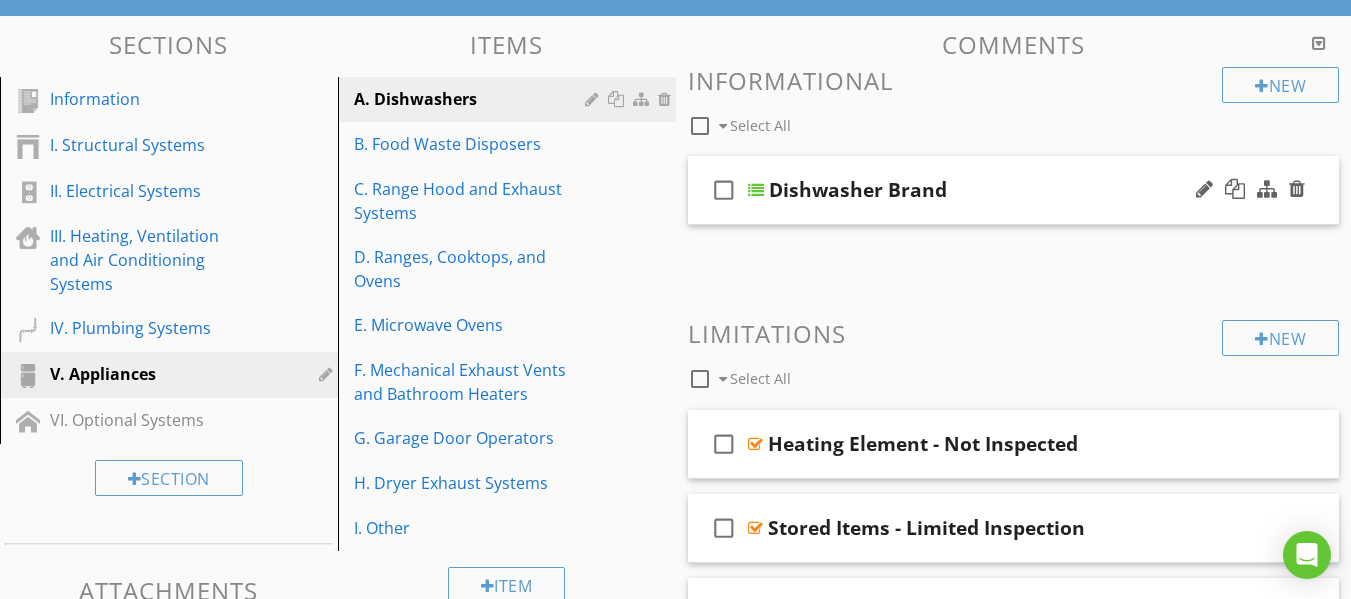click on "check_box_outline_blank
Dishwasher Brand" at bounding box center [1014, 190] 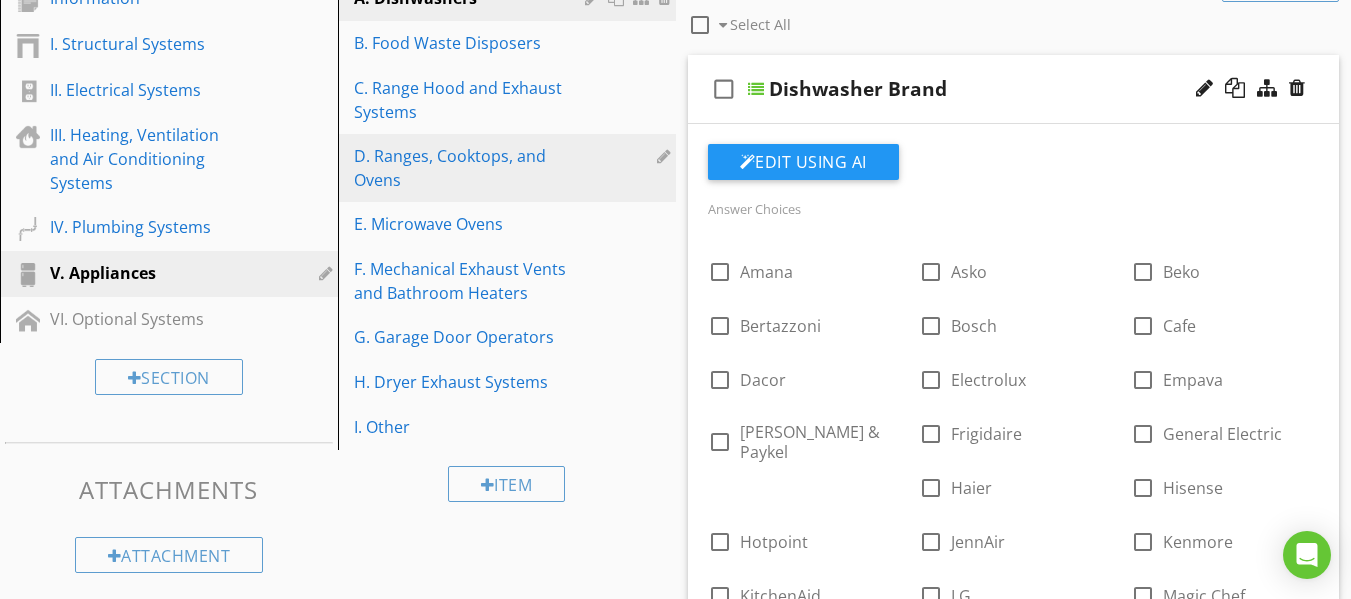 scroll, scrollTop: 300, scrollLeft: 0, axis: vertical 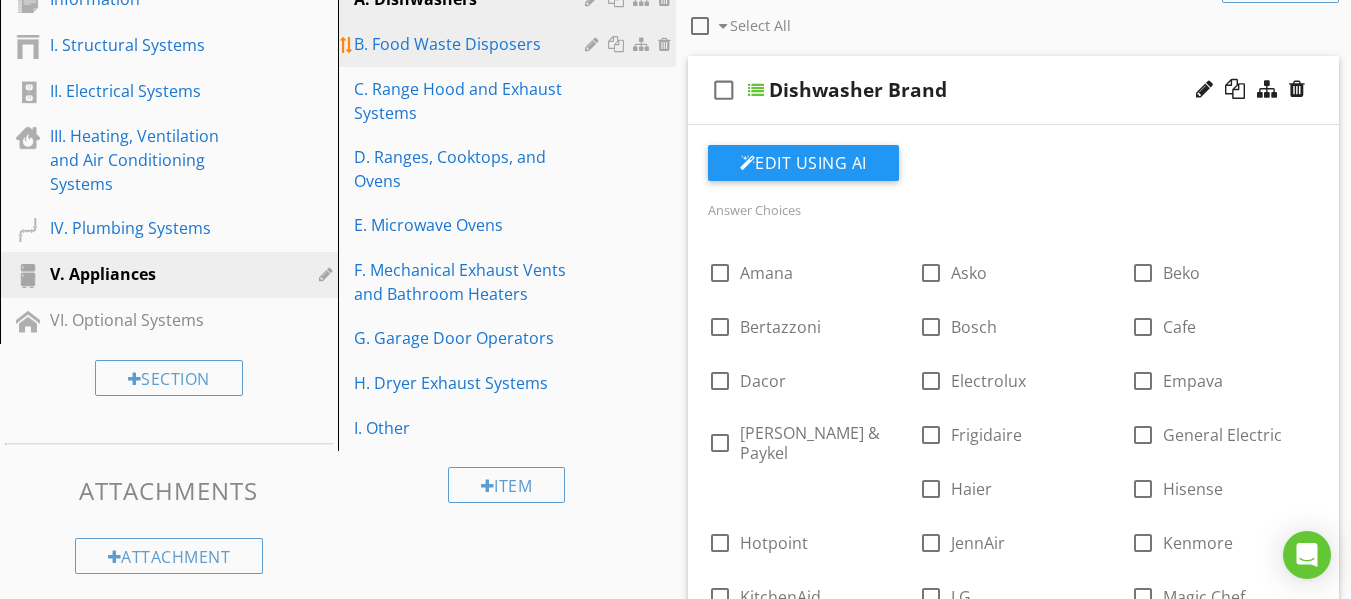 click on "B. Food Waste Disposers" at bounding box center [472, 44] 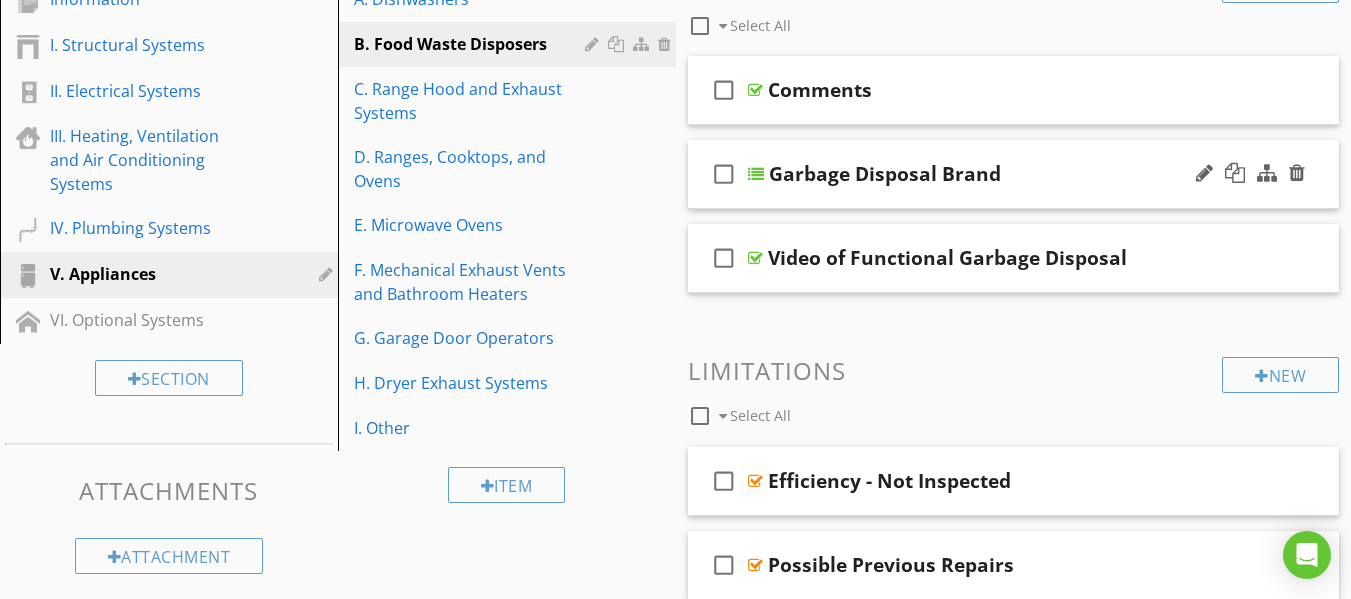 click on "Garbage Disposal Brand" at bounding box center [885, 174] 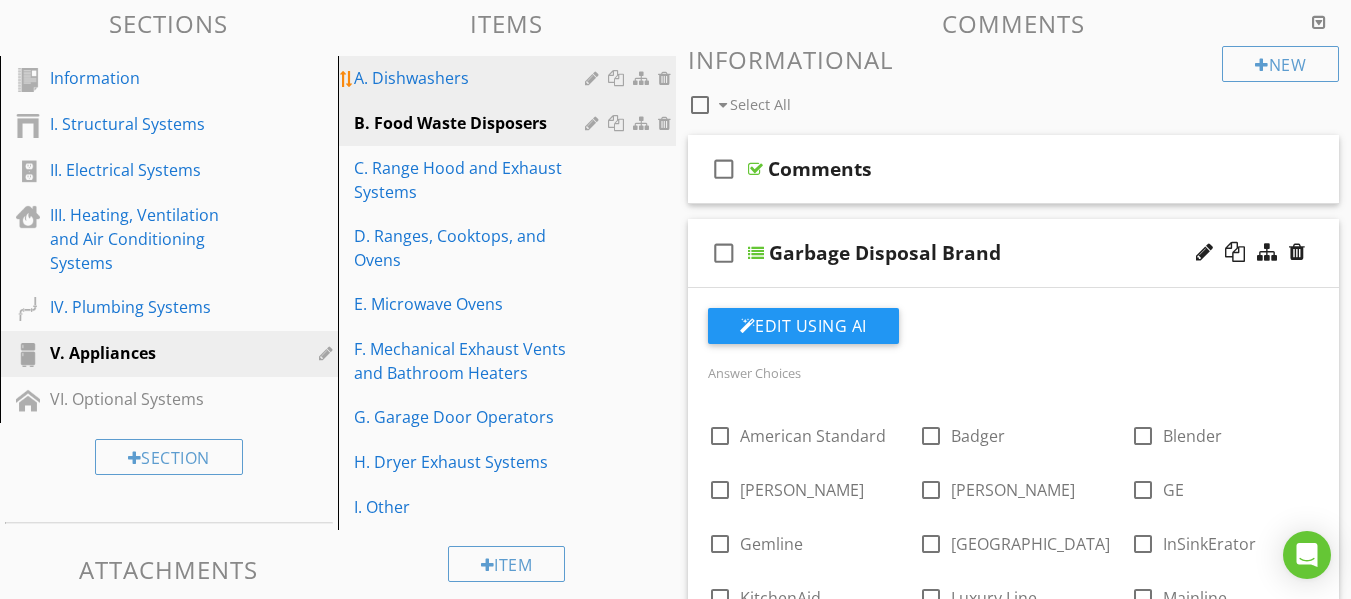 scroll, scrollTop: 200, scrollLeft: 0, axis: vertical 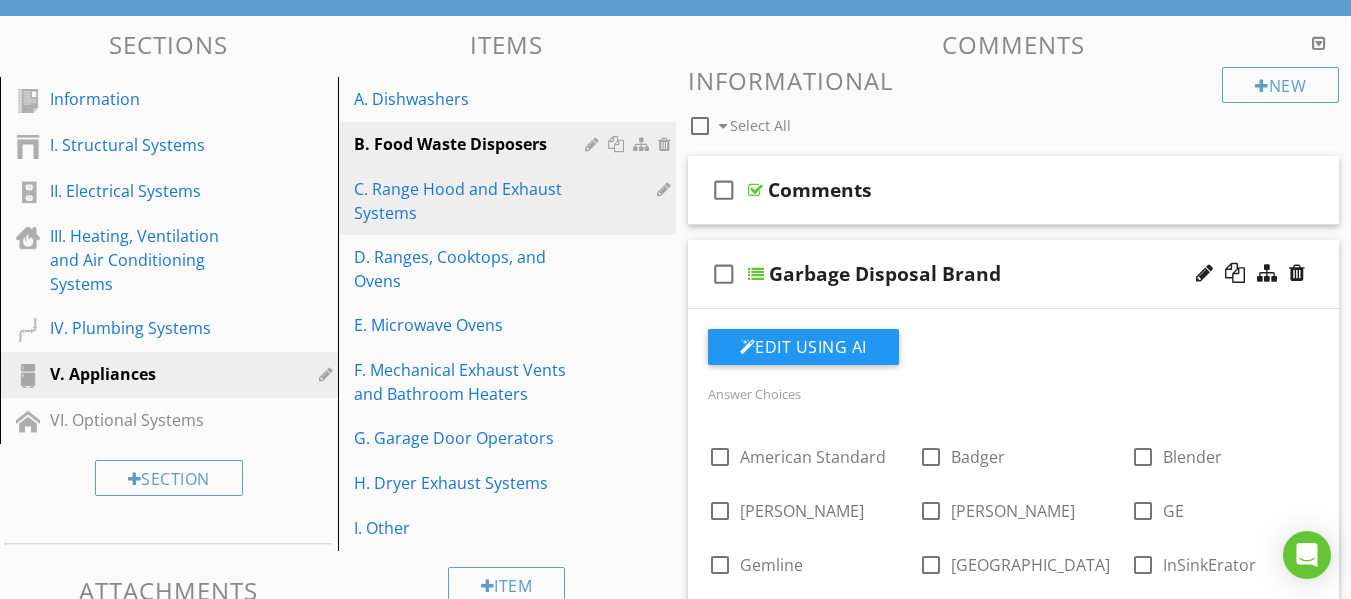 click on "C. Range Hood and Exhaust Systems" at bounding box center (472, 201) 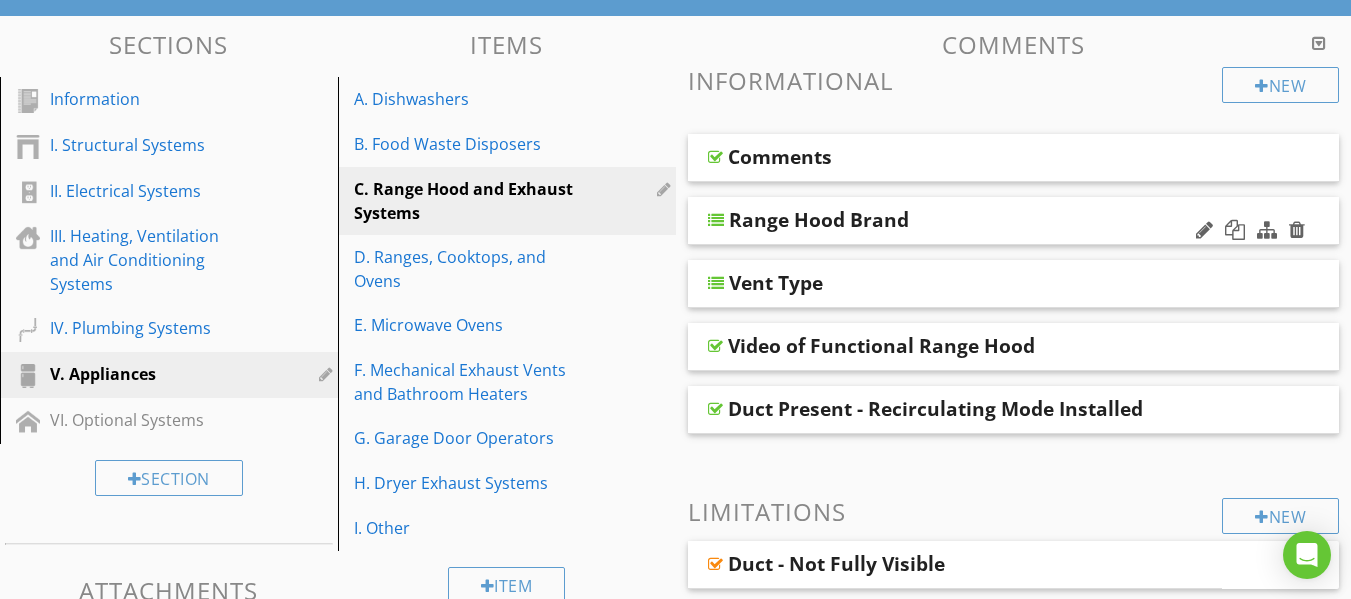 click on "Range Hood Brand" at bounding box center [1014, 221] 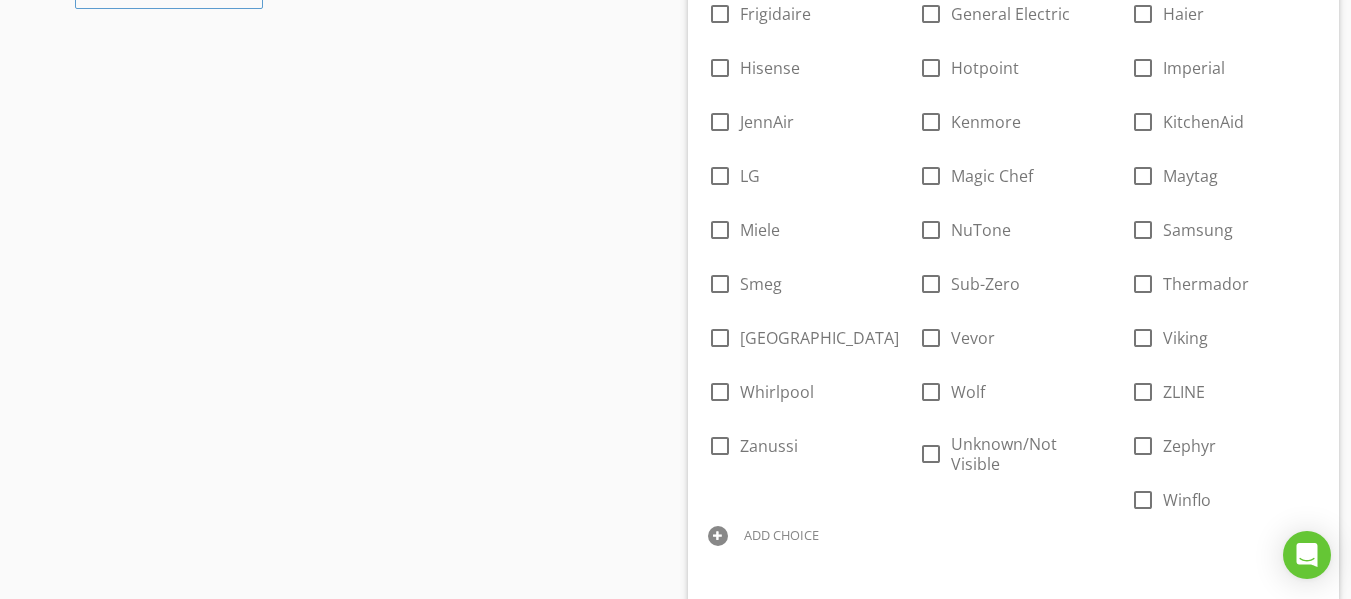 scroll, scrollTop: 900, scrollLeft: 0, axis: vertical 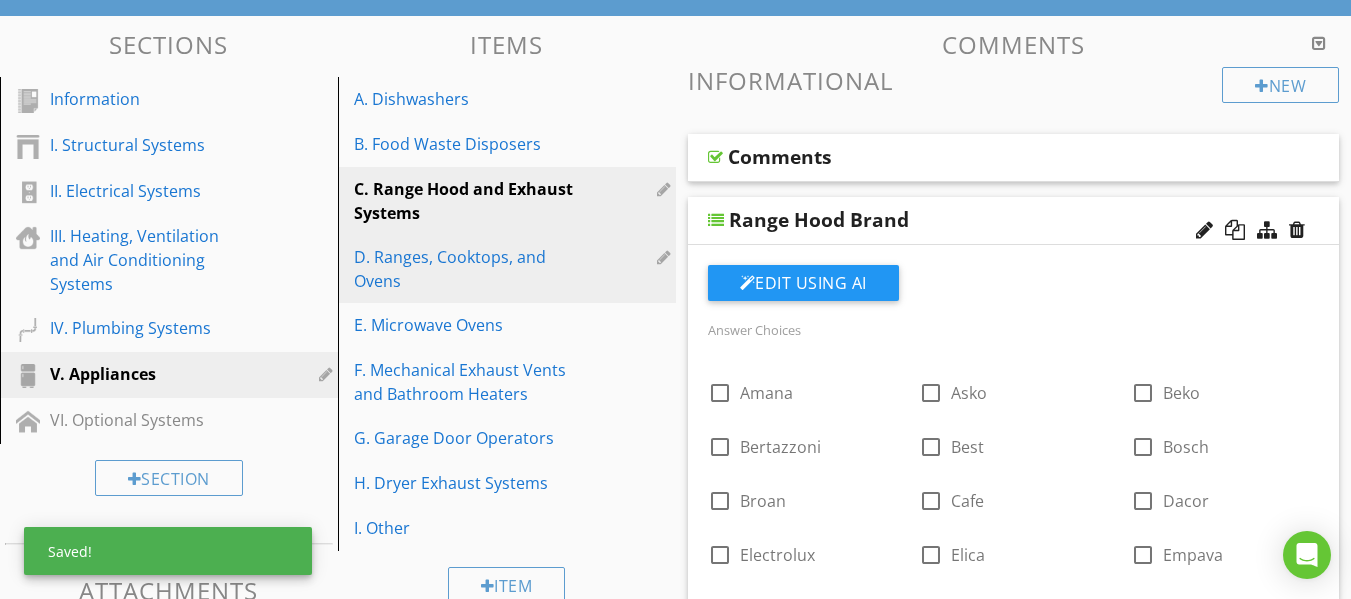 click on "D. Ranges, Cooktops, and Ovens" at bounding box center [472, 269] 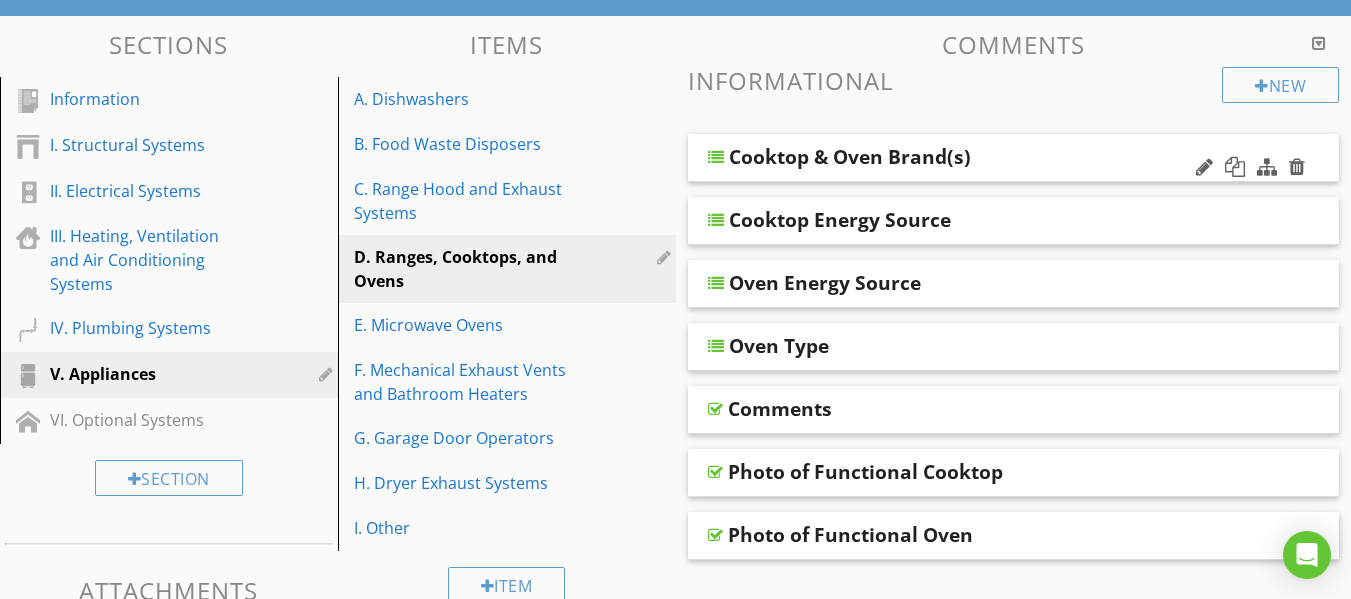 click on "Cooktop & Oven Brand(s)" at bounding box center [850, 157] 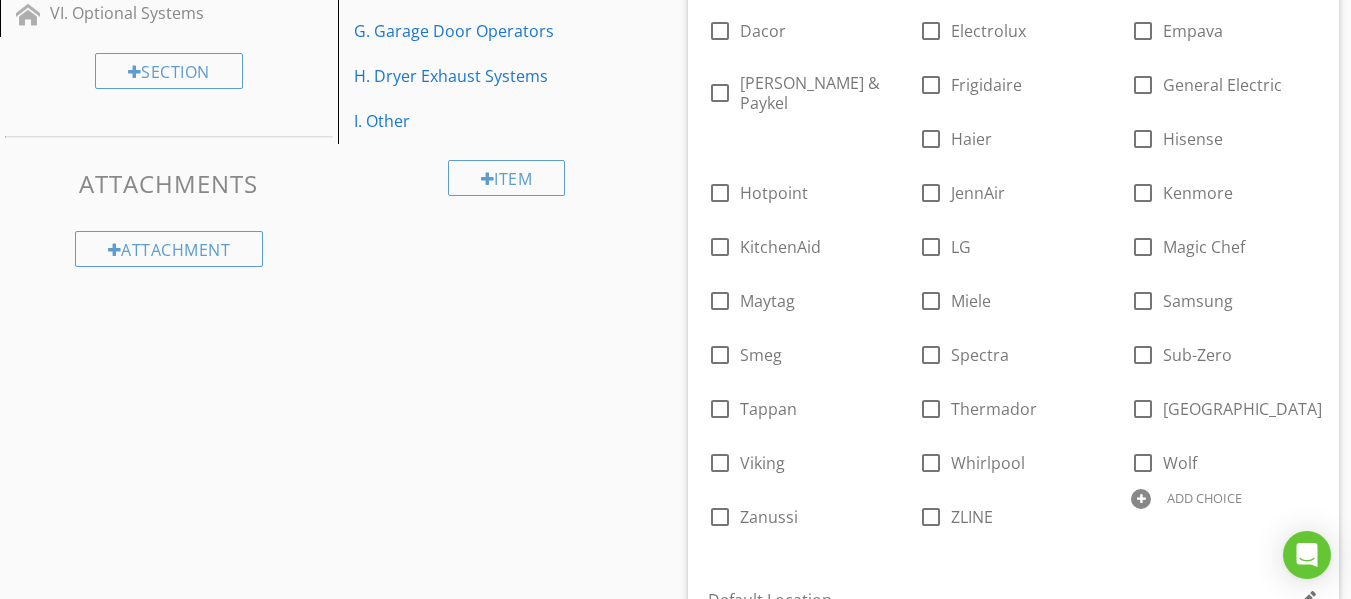 scroll, scrollTop: 300, scrollLeft: 0, axis: vertical 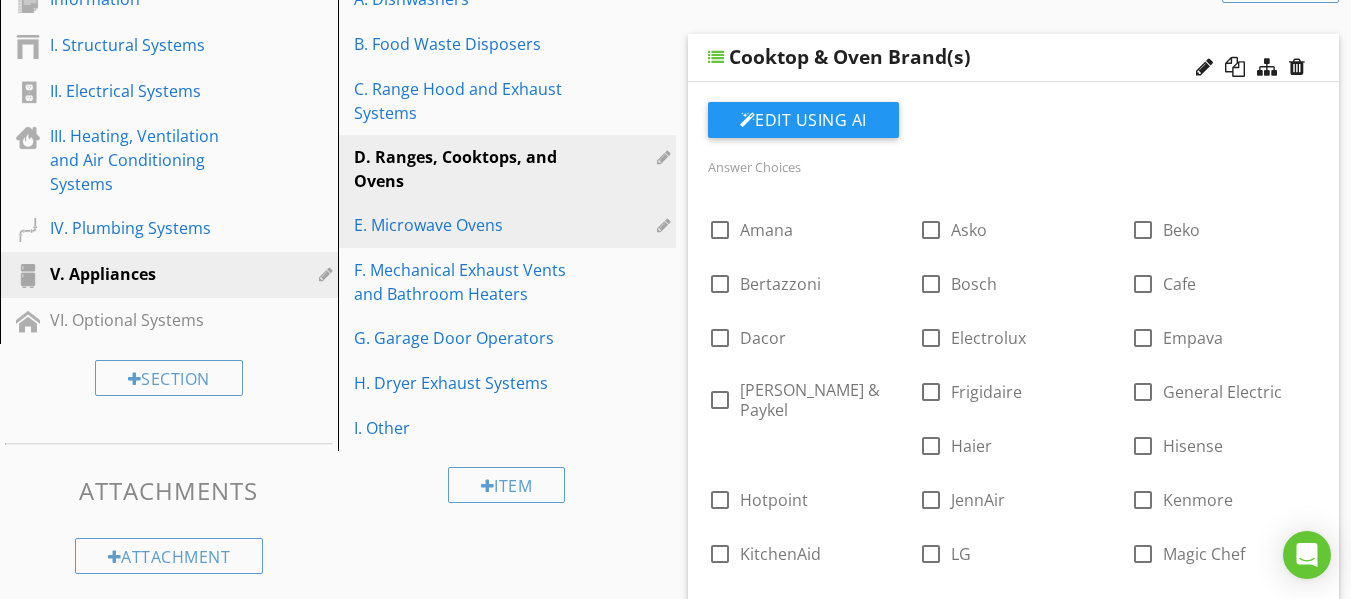 click on "E. Microwave Ovens" at bounding box center [472, 225] 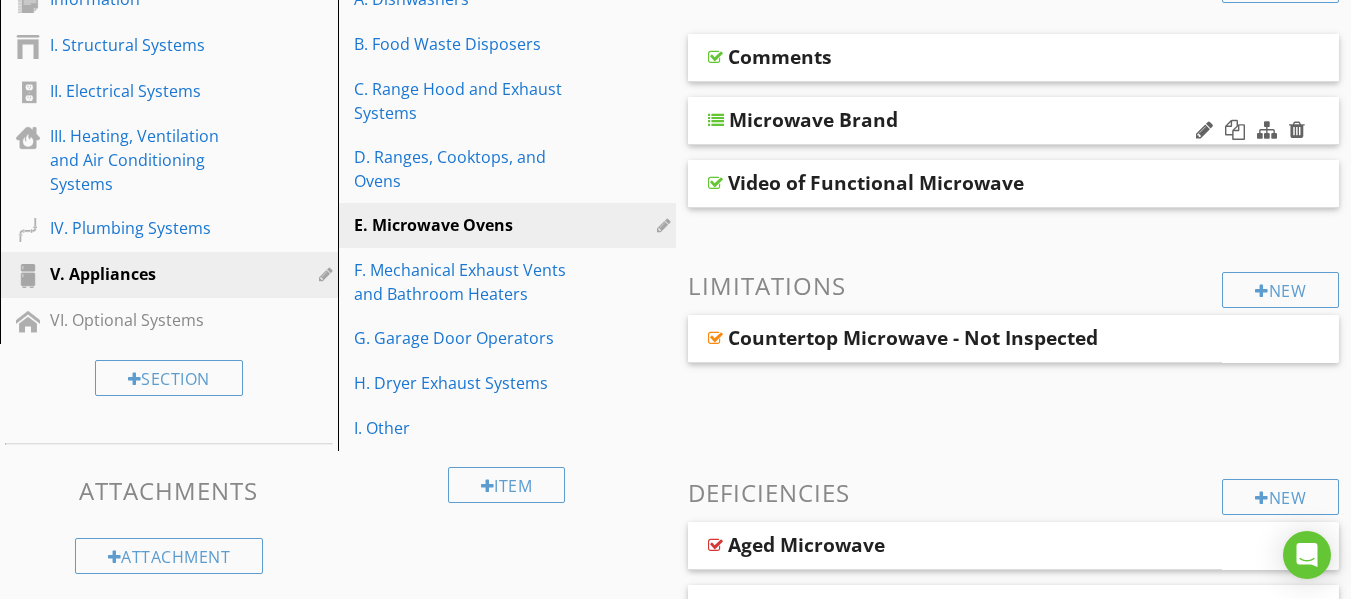 click on "Microwave Brand" at bounding box center (958, 120) 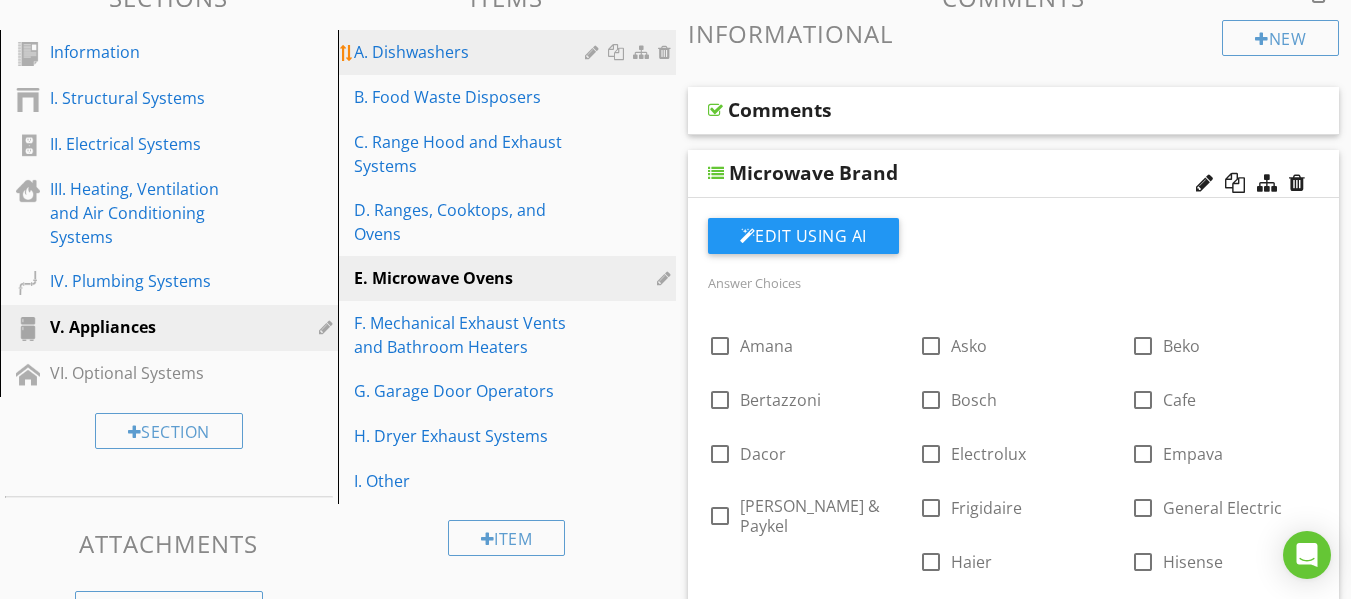 scroll, scrollTop: 100, scrollLeft: 0, axis: vertical 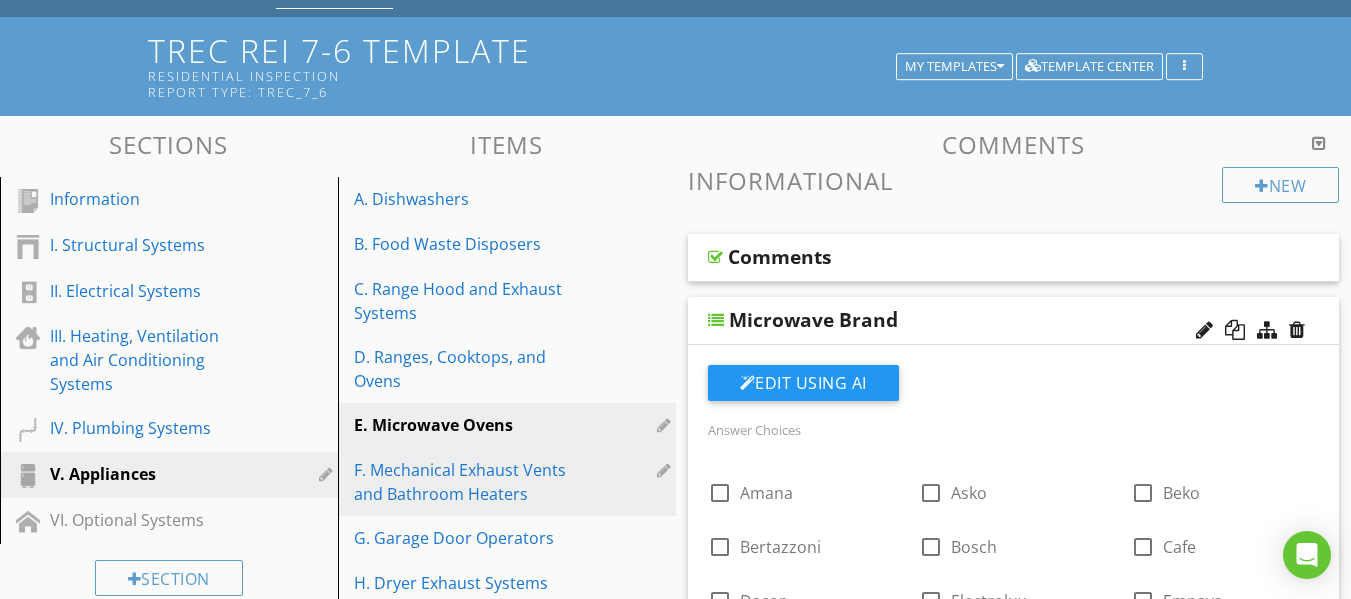 click on "F. Mechanical Exhaust Vents and Bathroom Heaters" at bounding box center [472, 482] 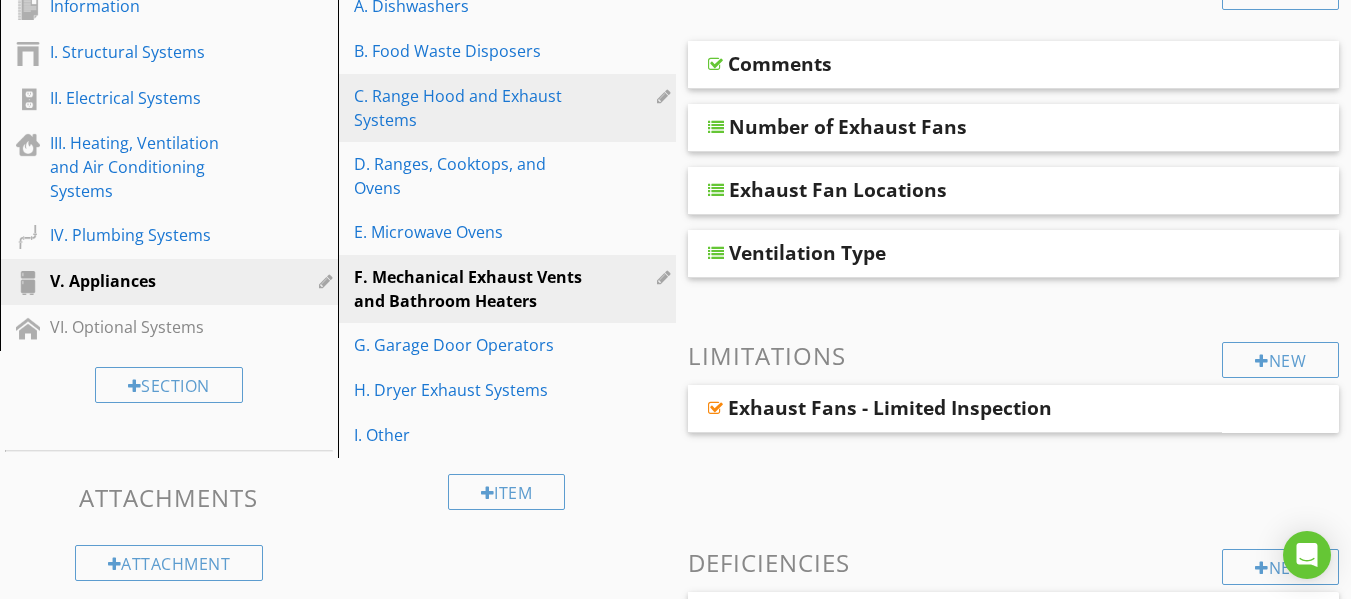 scroll, scrollTop: 300, scrollLeft: 0, axis: vertical 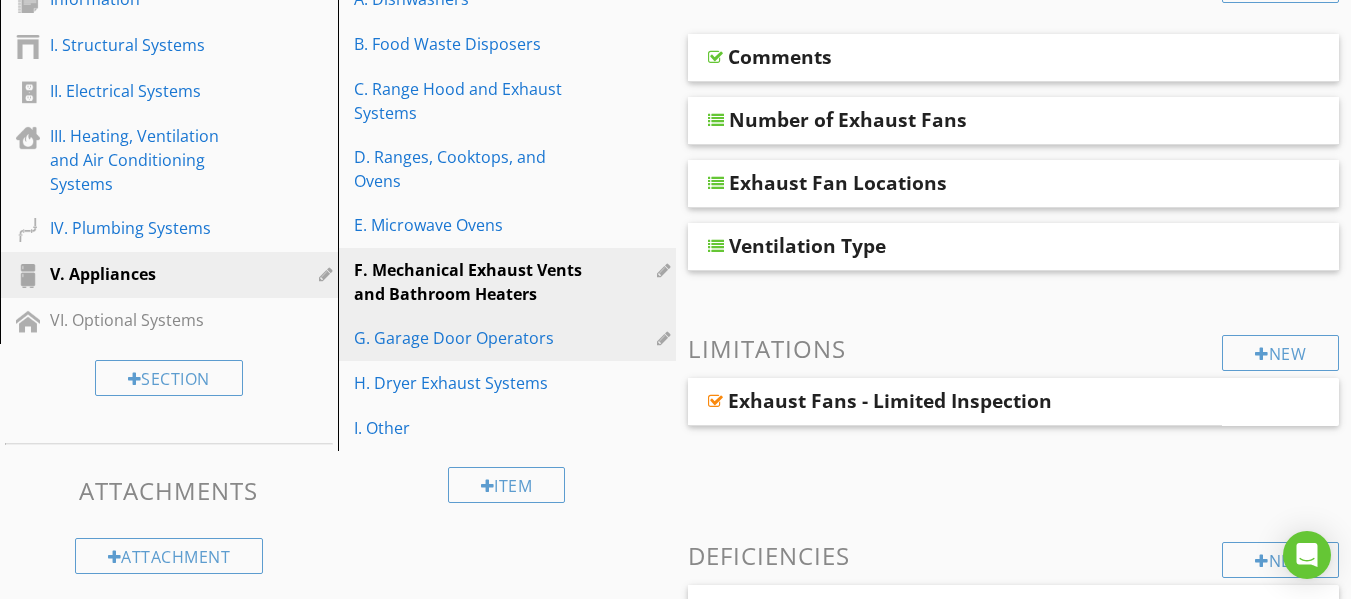 click on "G. Garage Door Operators" at bounding box center [472, 338] 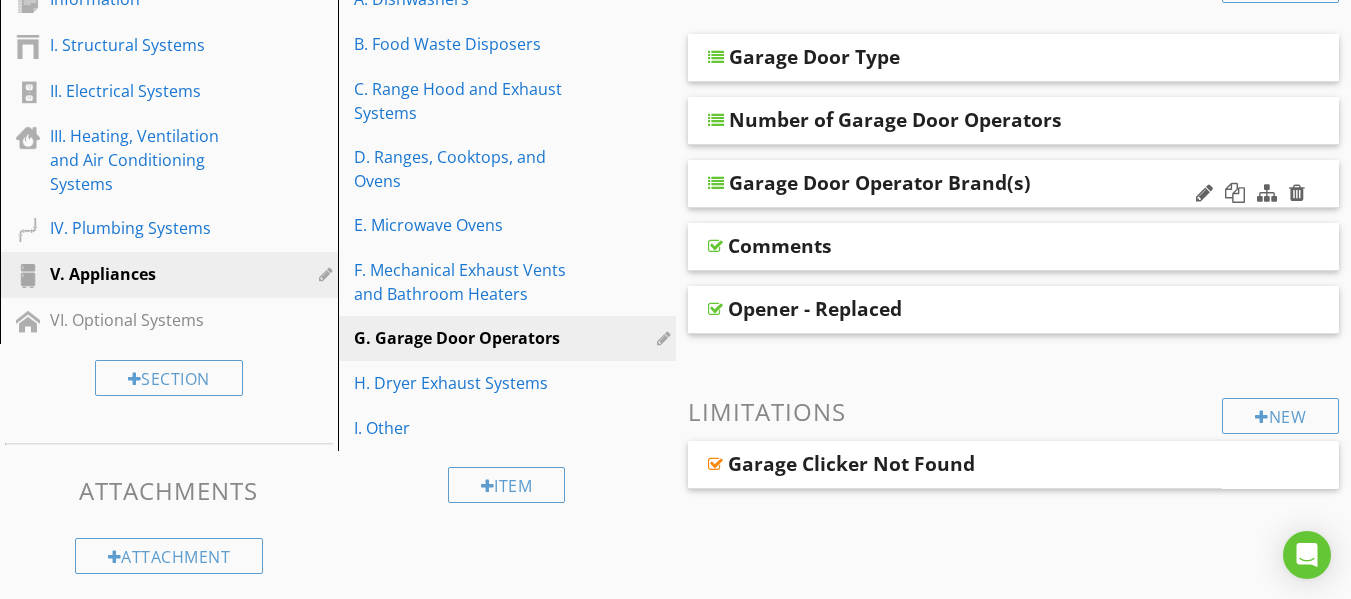 click on "Garage Door Operator Brand(s)" at bounding box center [880, 183] 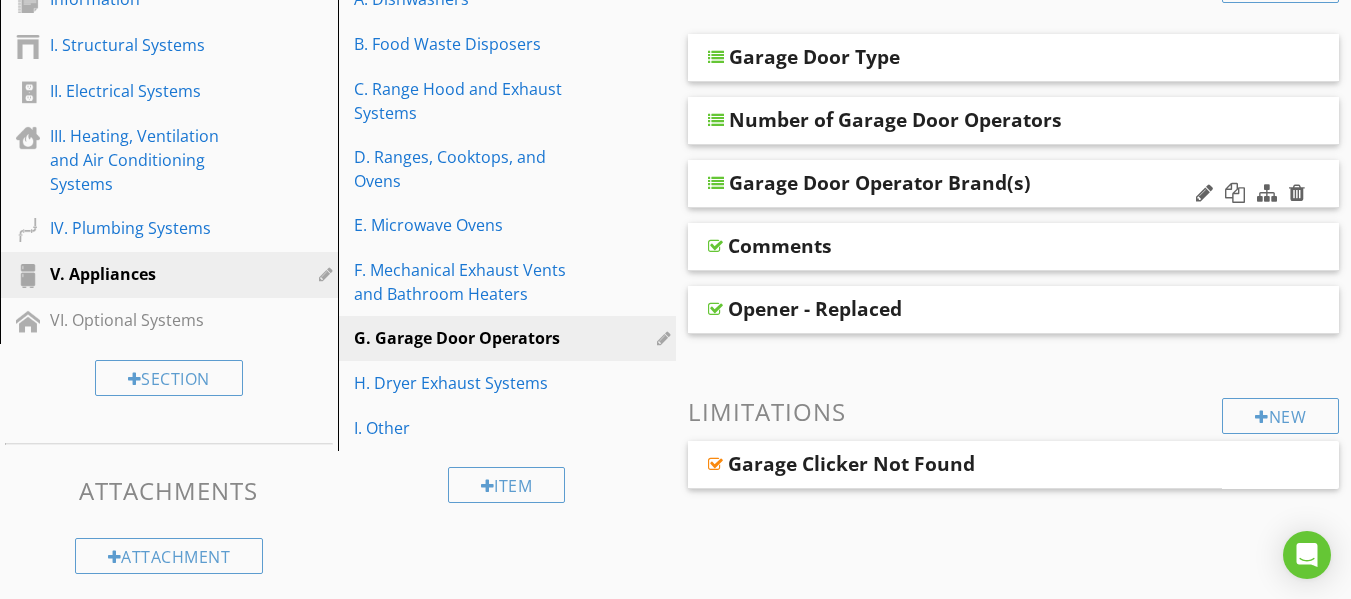 click on "Garage Door Operator Brand(s)" at bounding box center (1014, 184) 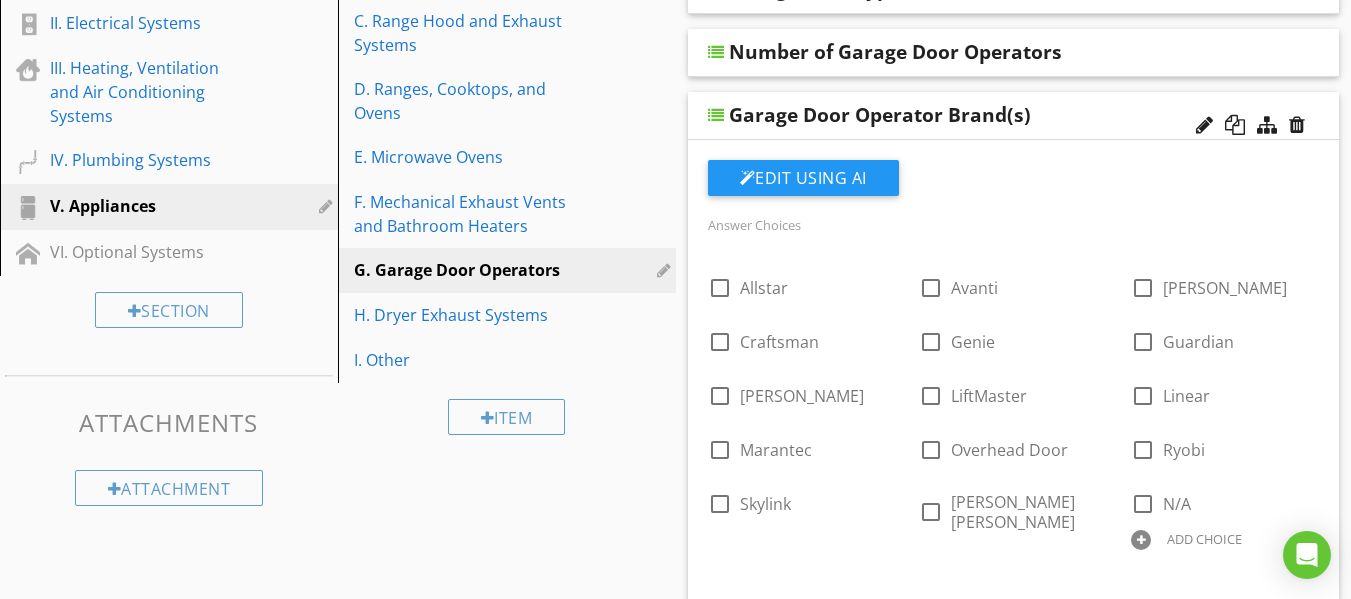 scroll, scrollTop: 500, scrollLeft: 0, axis: vertical 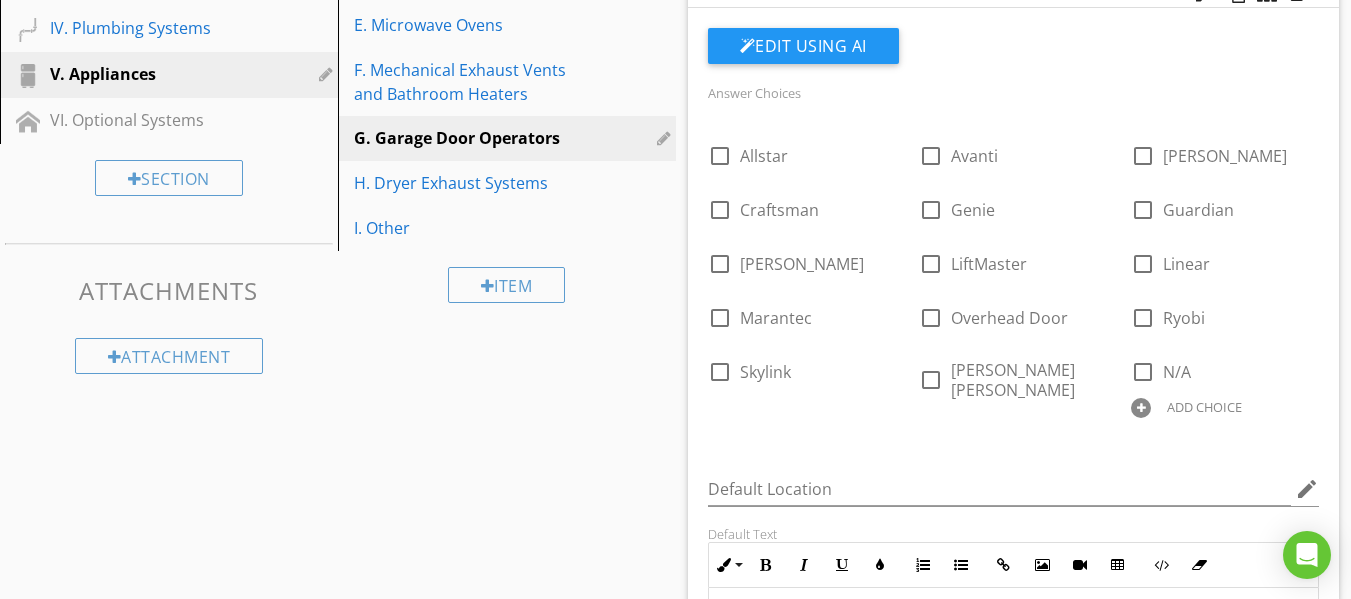 click on "G. Garage Door Operators" at bounding box center (472, 138) 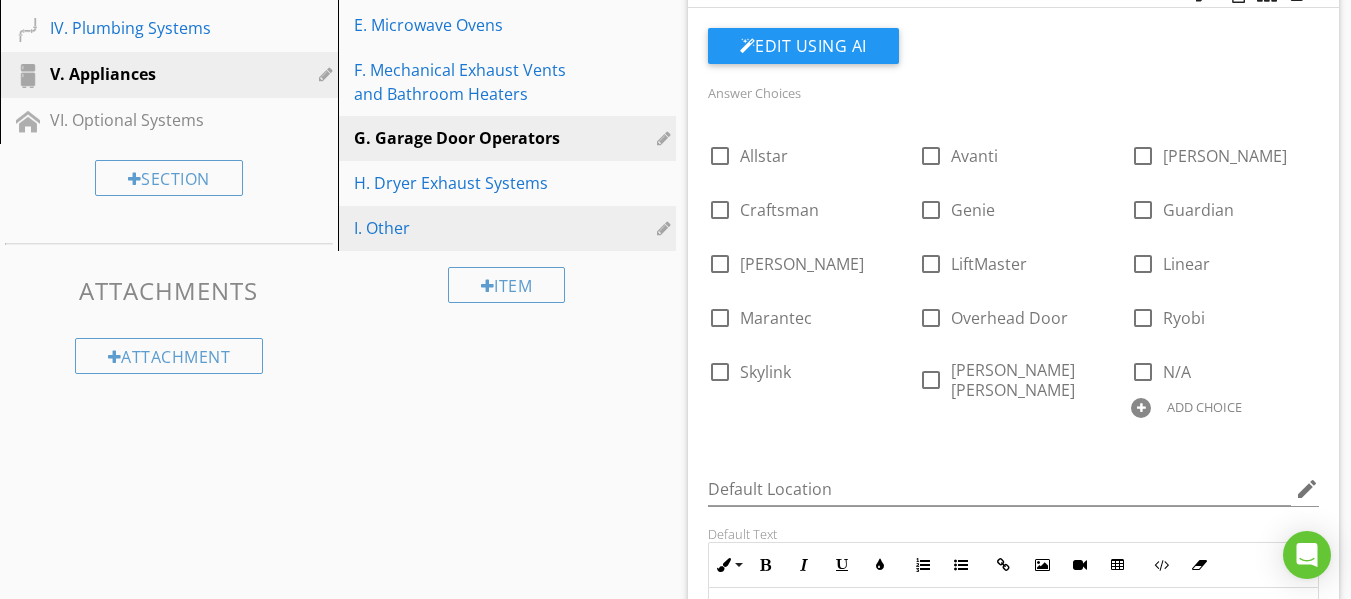 click on "I. Other" at bounding box center (472, 228) 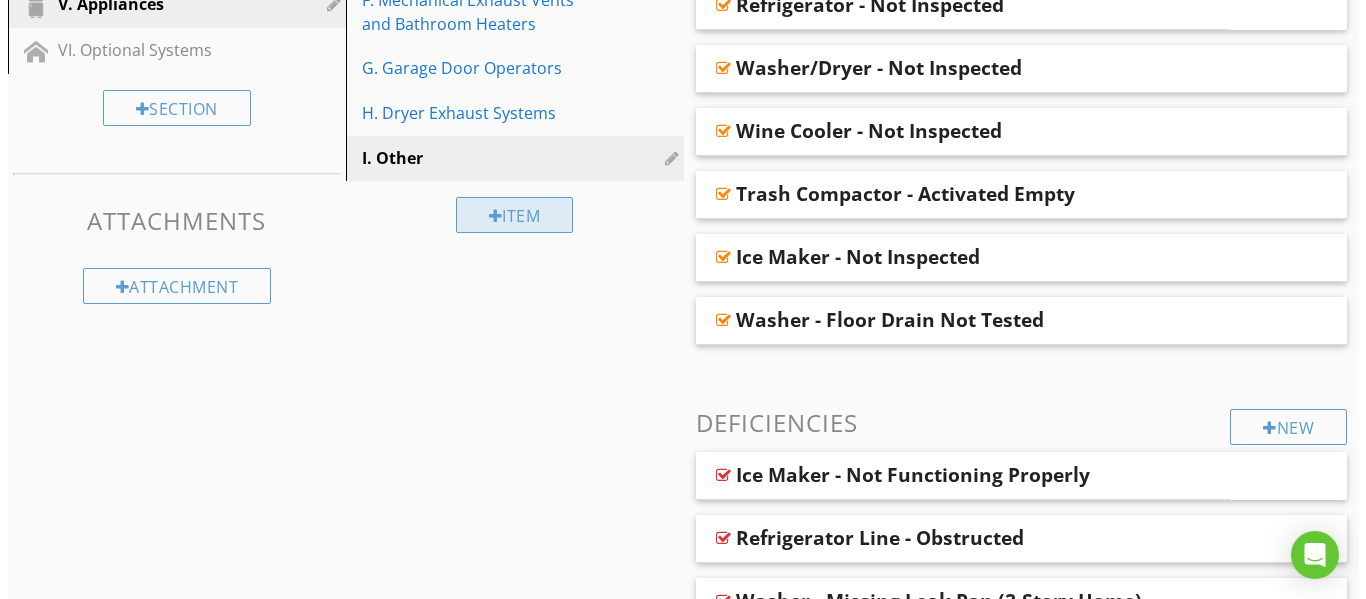 scroll, scrollTop: 565, scrollLeft: 0, axis: vertical 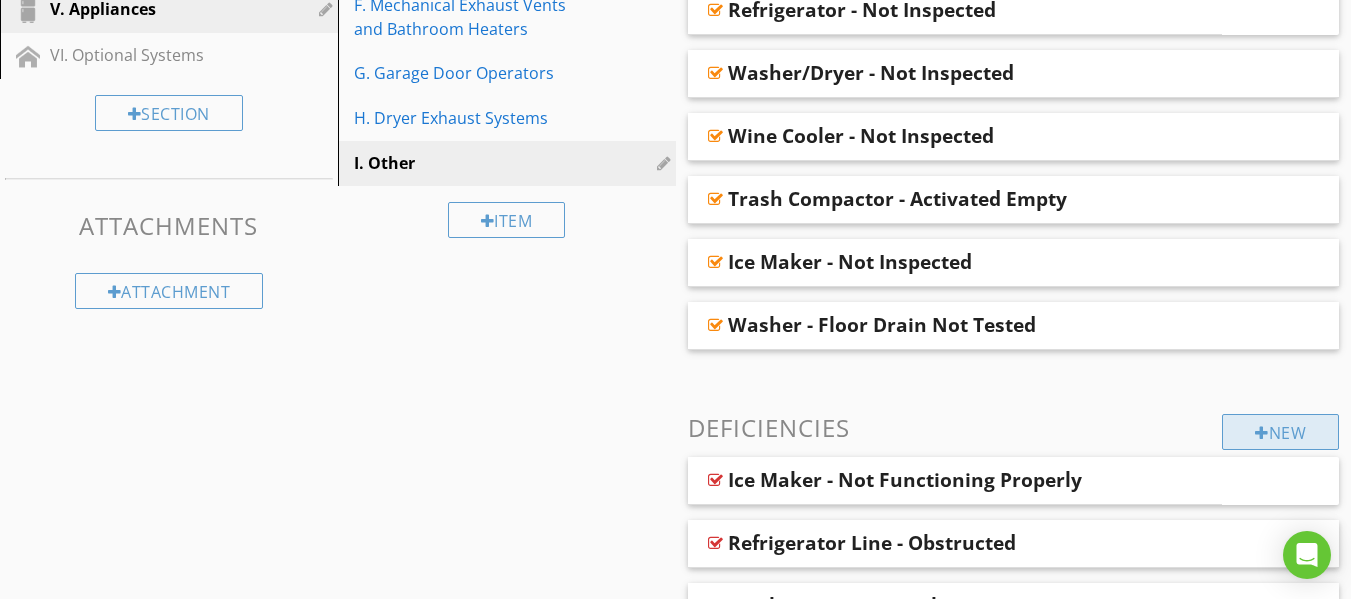 click on "New" at bounding box center (1280, 432) 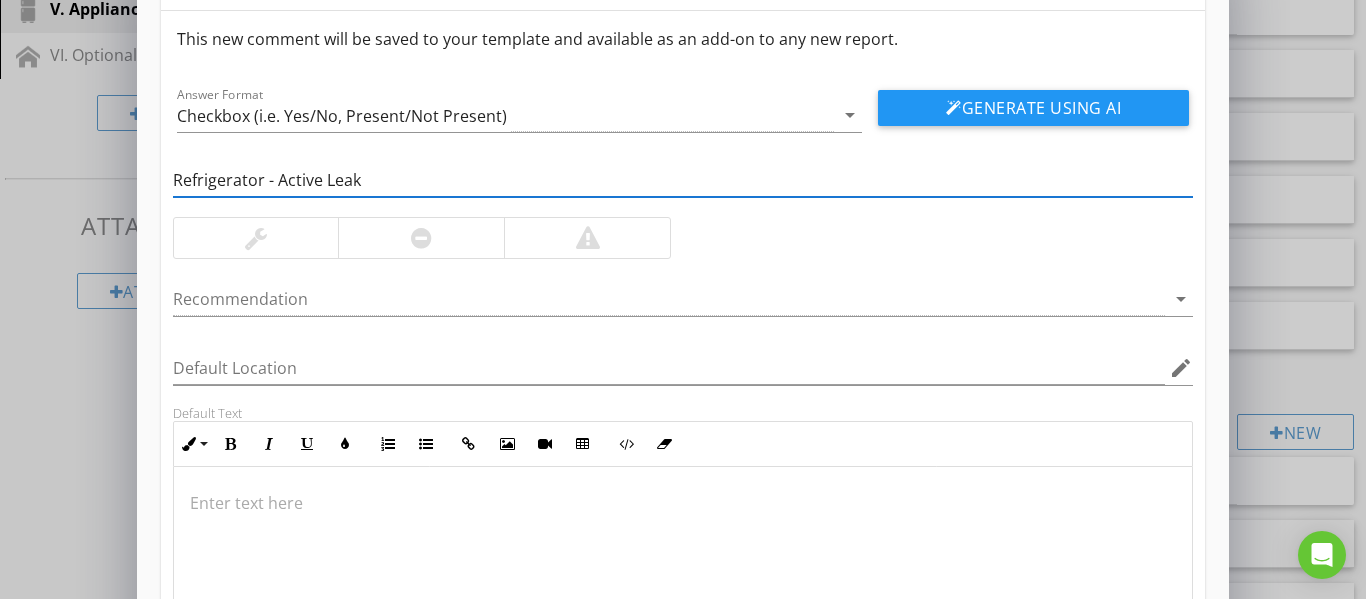 scroll, scrollTop: 100, scrollLeft: 0, axis: vertical 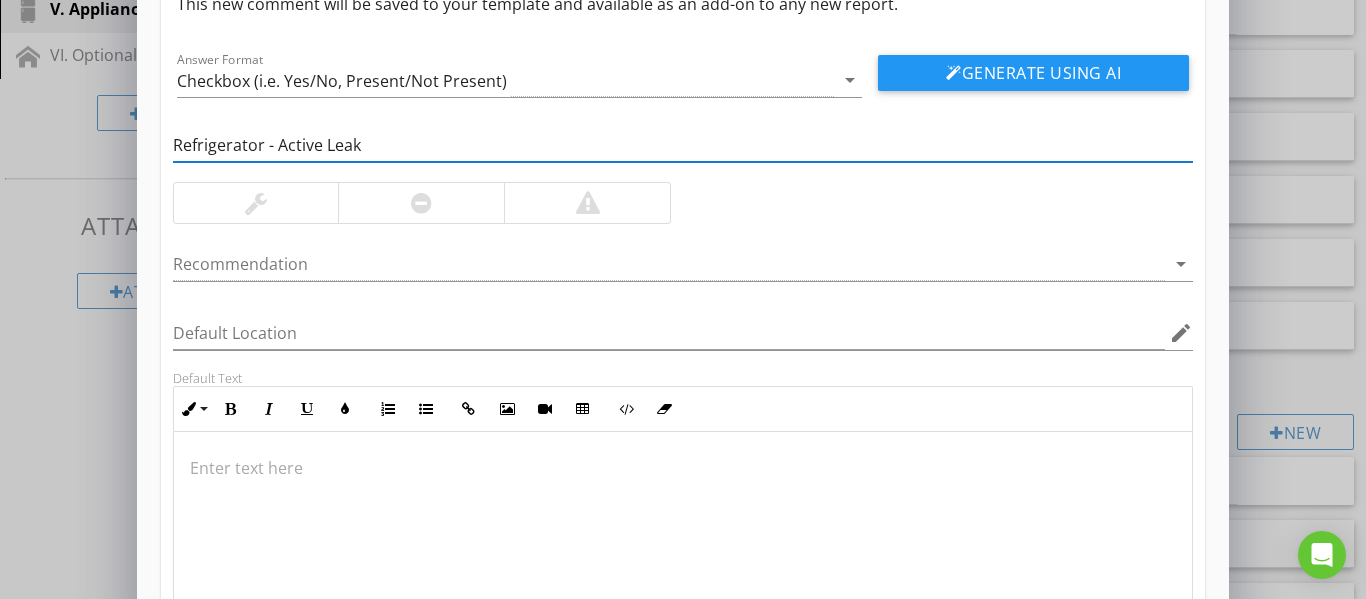 type on "Refrigerator - Active Leak" 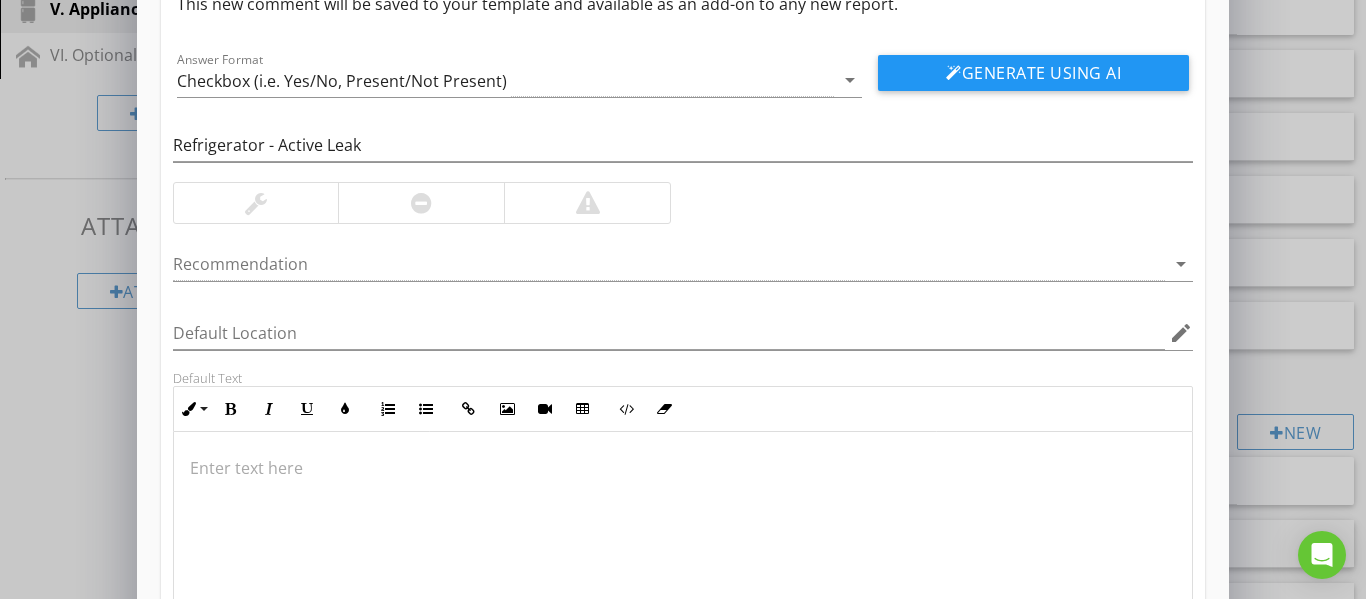 type 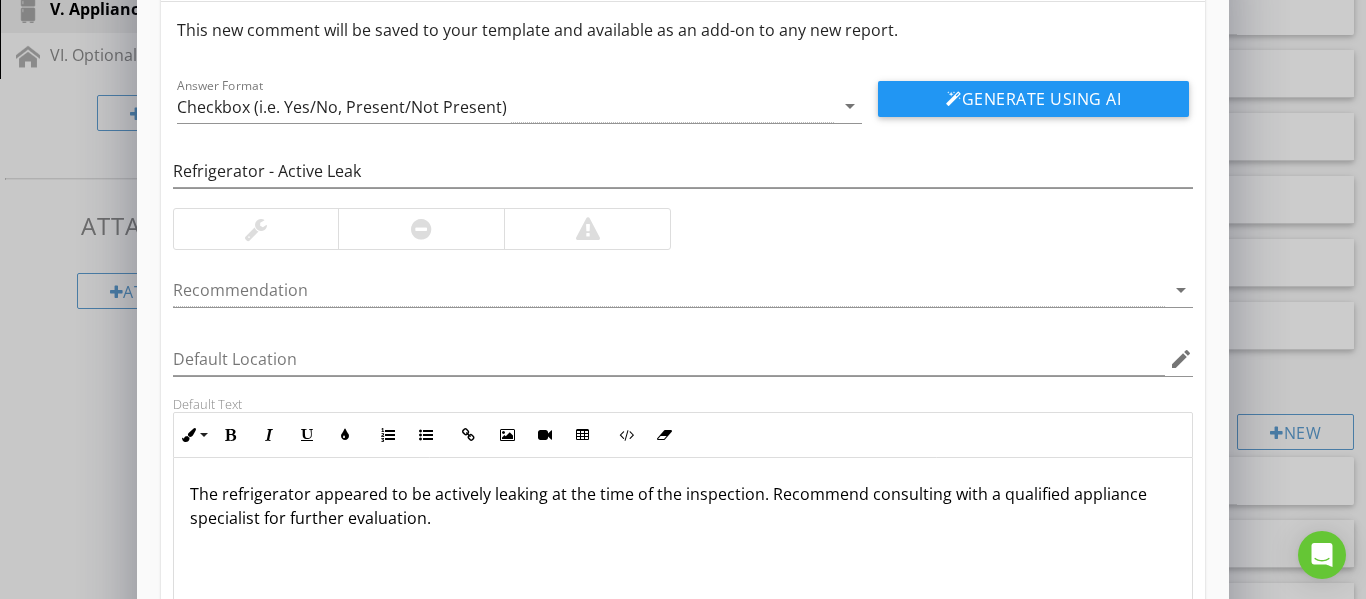 scroll, scrollTop: 69, scrollLeft: 0, axis: vertical 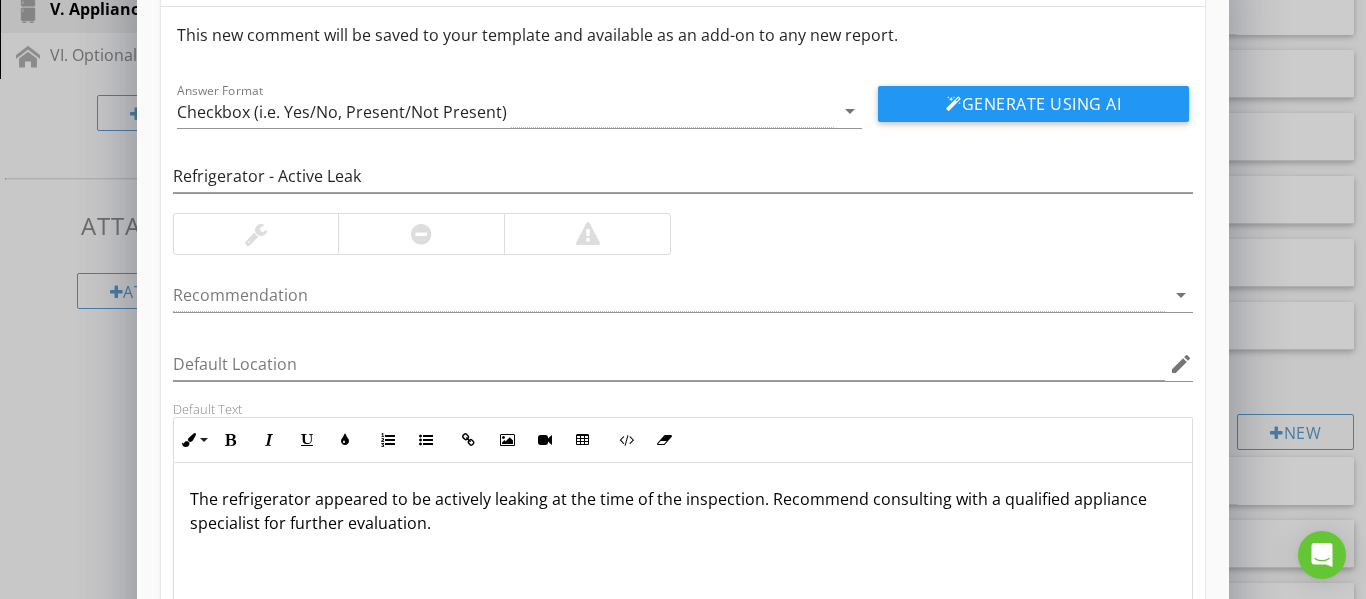 click at bounding box center (421, 234) 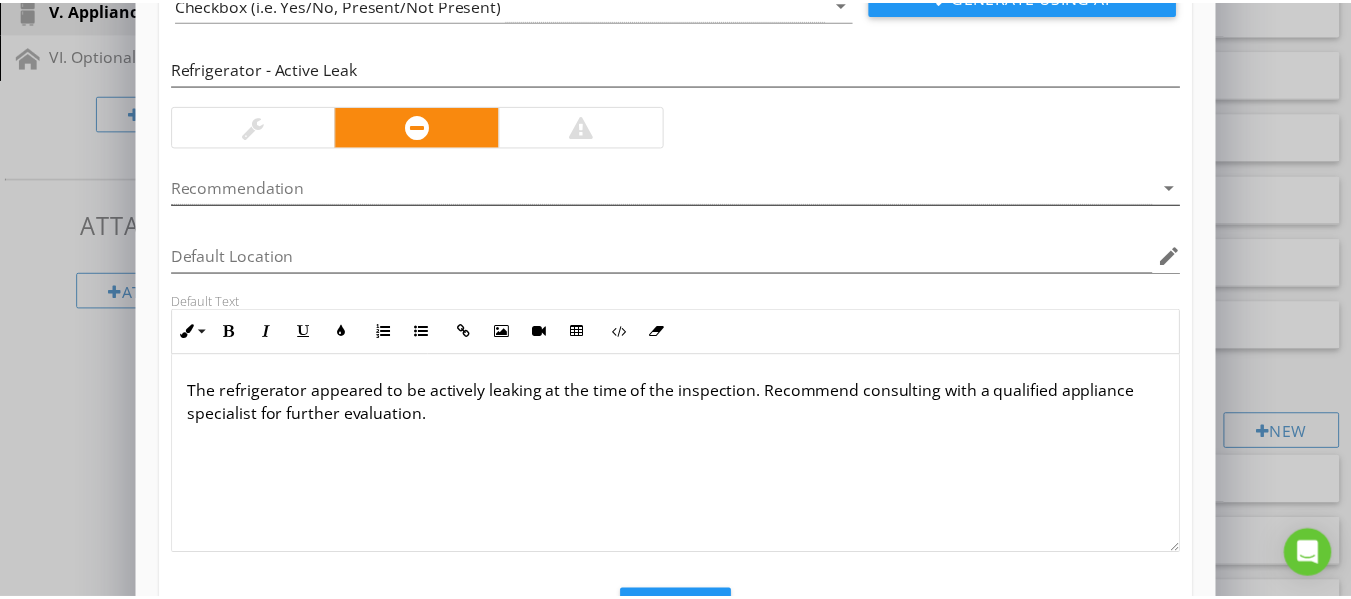 scroll, scrollTop: 269, scrollLeft: 0, axis: vertical 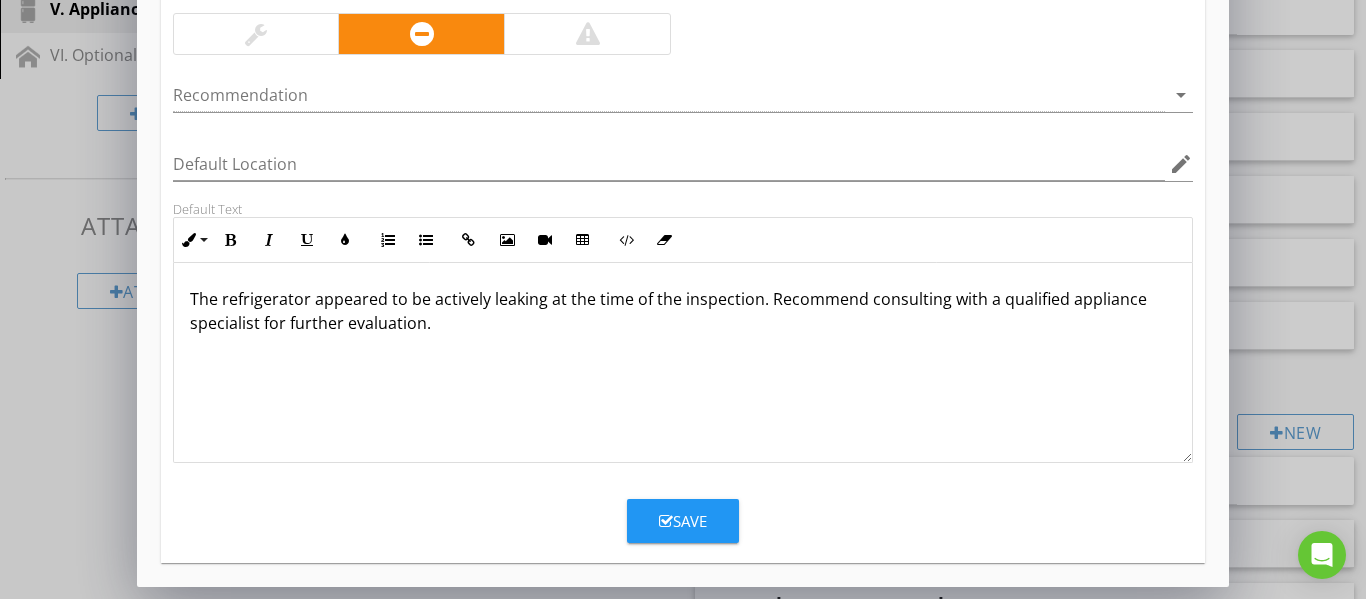 click at bounding box center (666, 521) 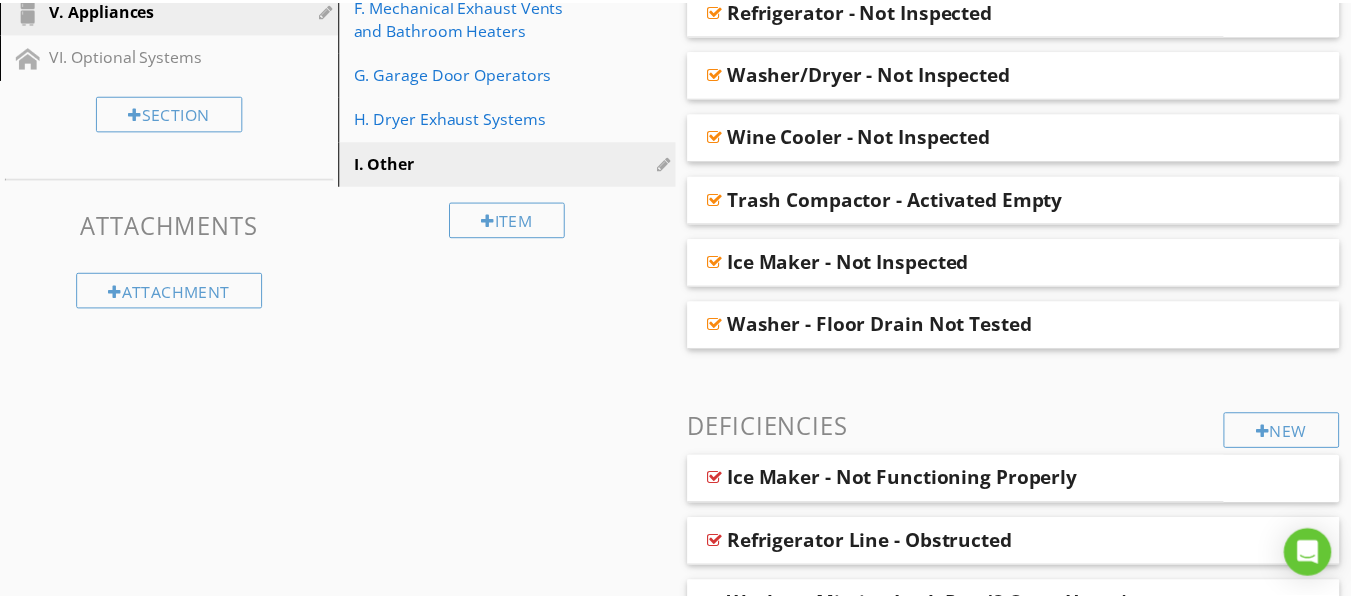 scroll, scrollTop: 172, scrollLeft: 0, axis: vertical 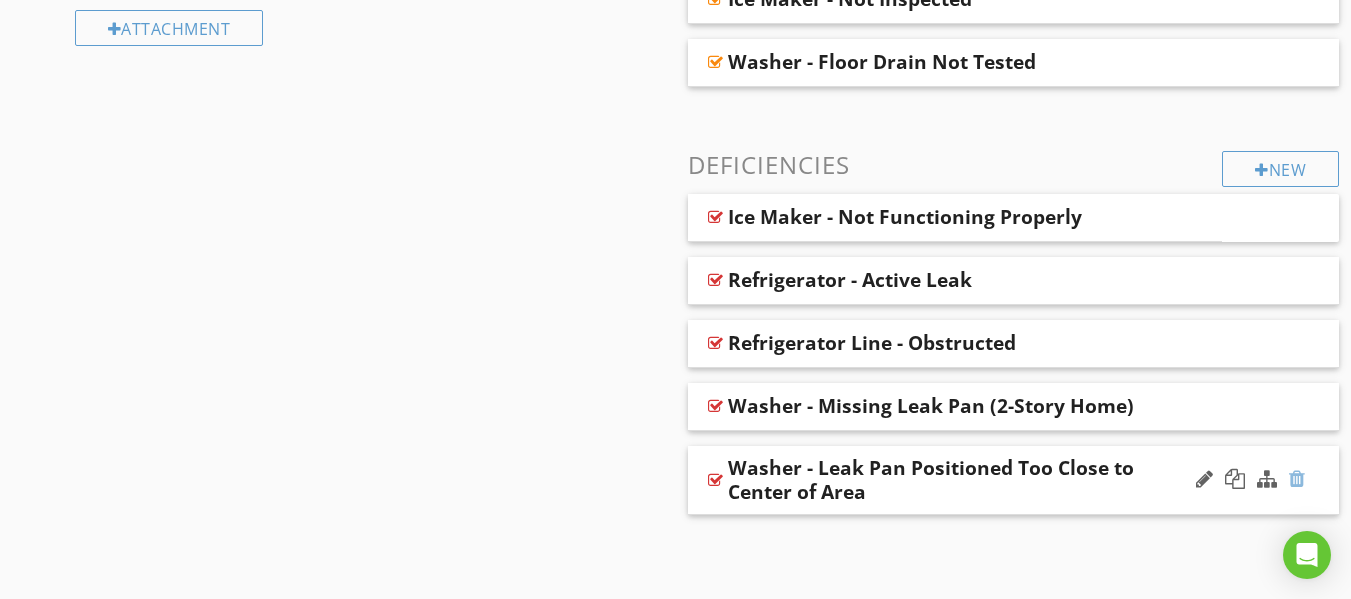 click at bounding box center [1297, 479] 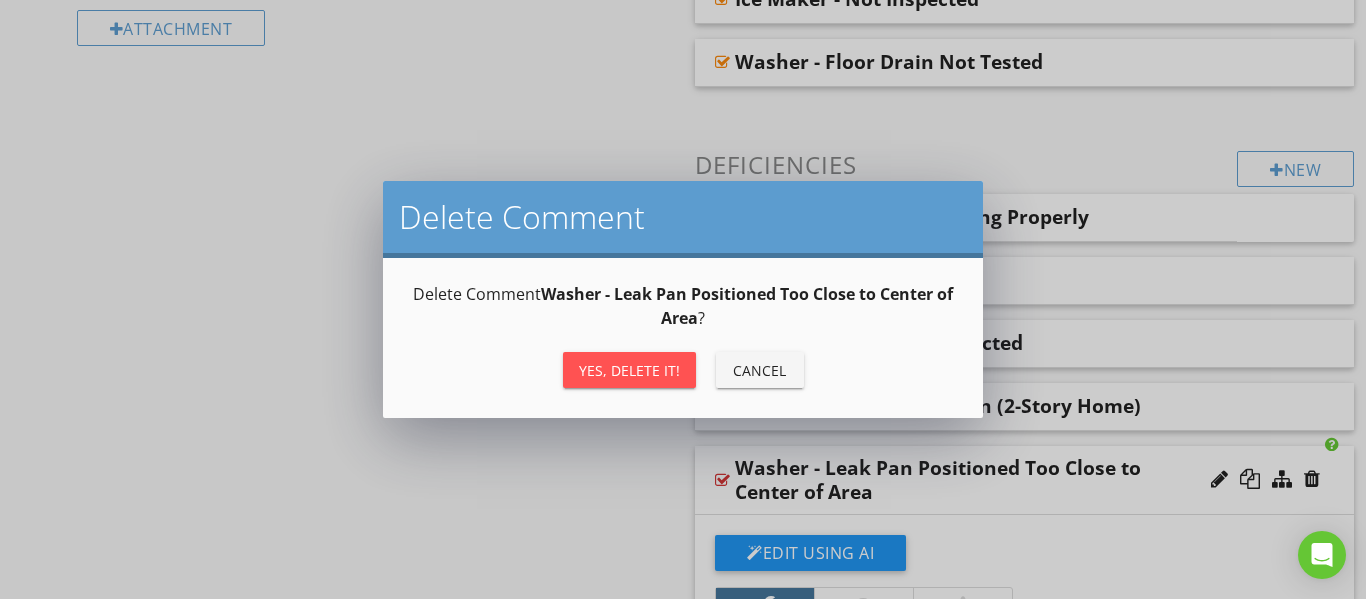 click on "Yes, Delete it!" at bounding box center (629, 370) 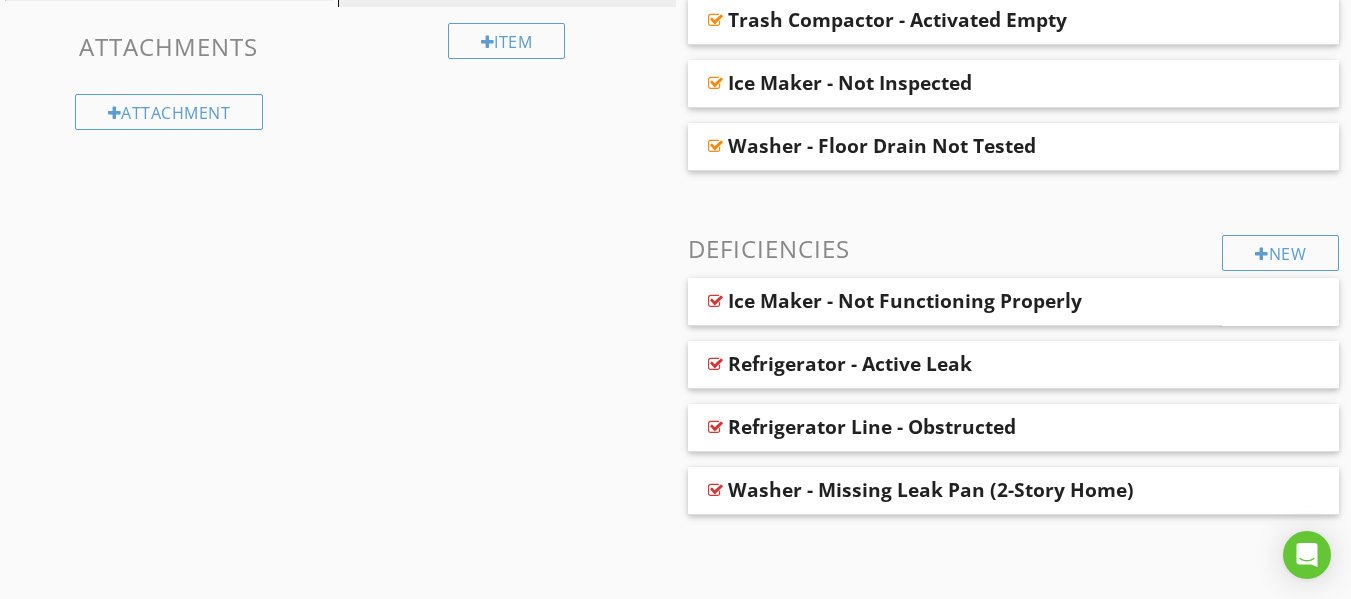 scroll, scrollTop: 744, scrollLeft: 0, axis: vertical 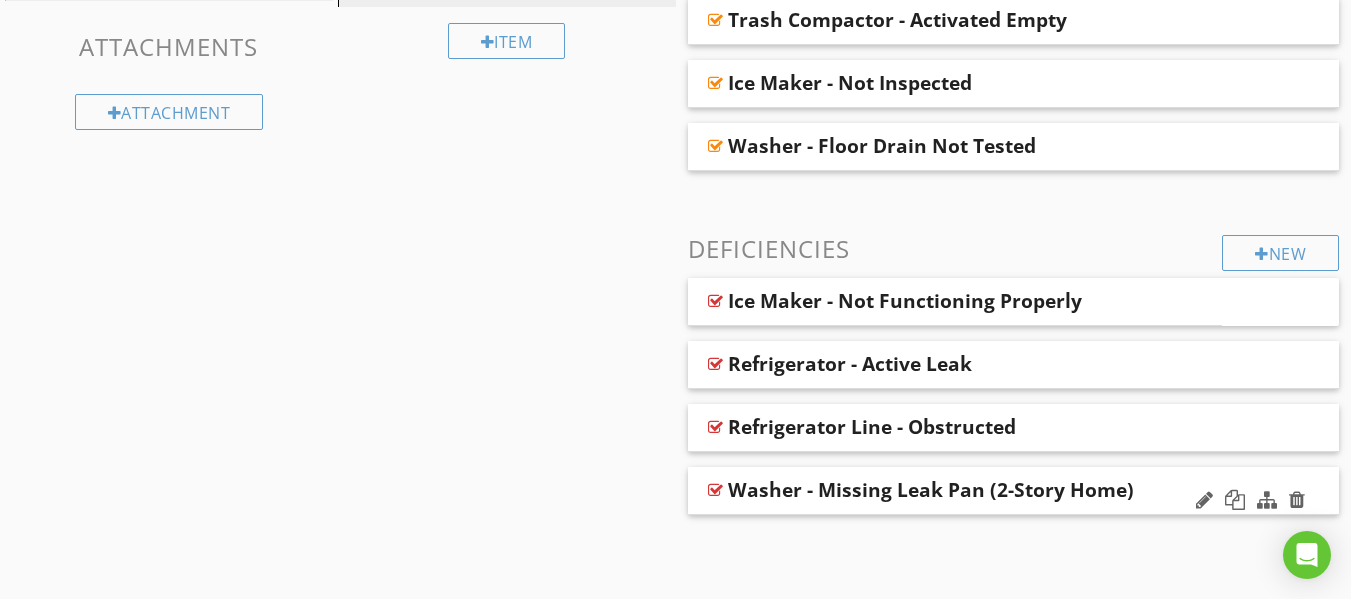 click on "Washer - Missing Leak Pan (2-Story Home)" at bounding box center (931, 490) 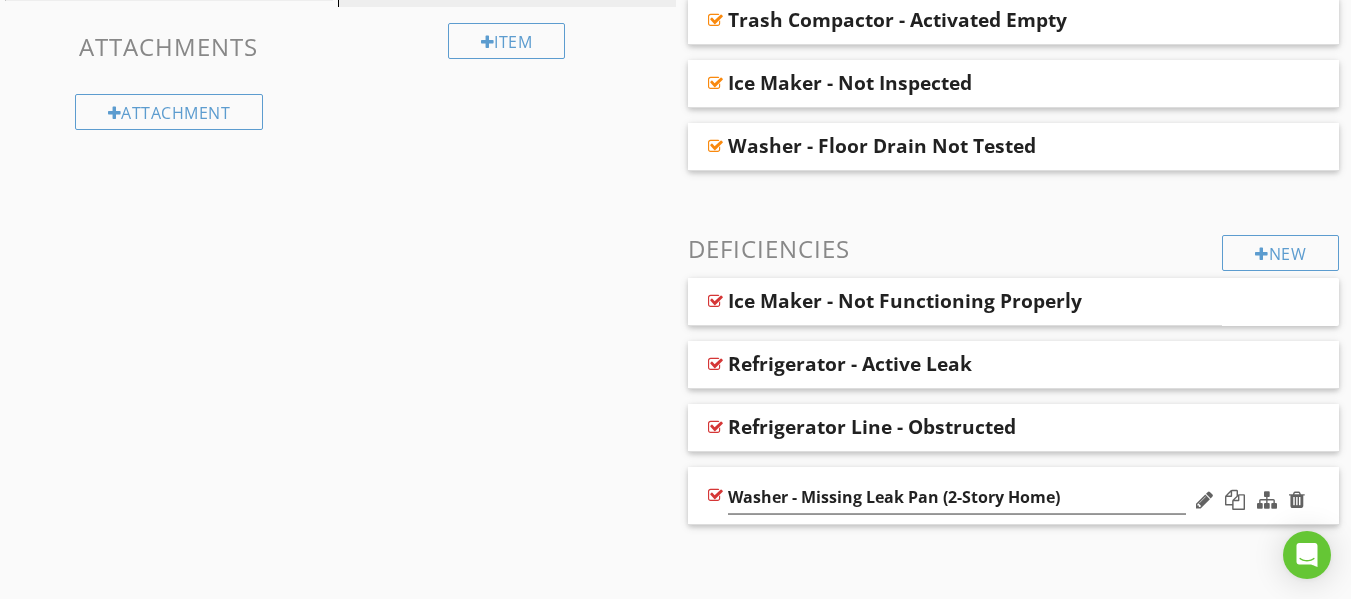 scroll, scrollTop: 754, scrollLeft: 0, axis: vertical 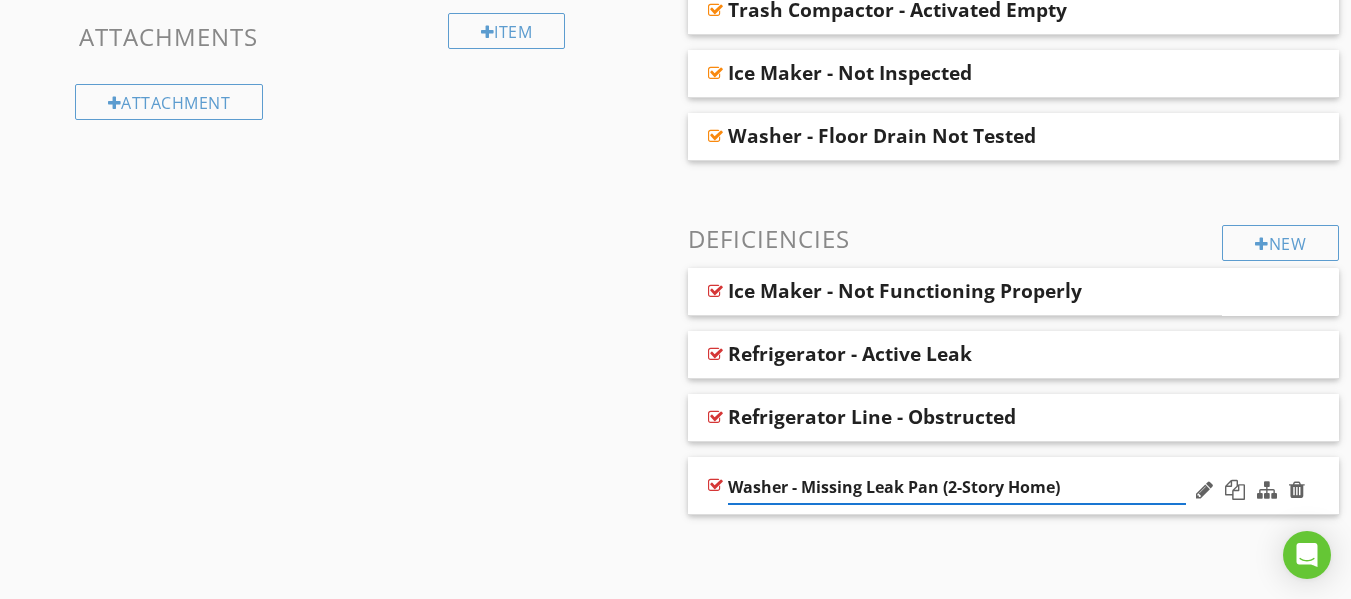 click on "Washer - Missing Leak Pan (2-Story Home)" at bounding box center [957, 487] 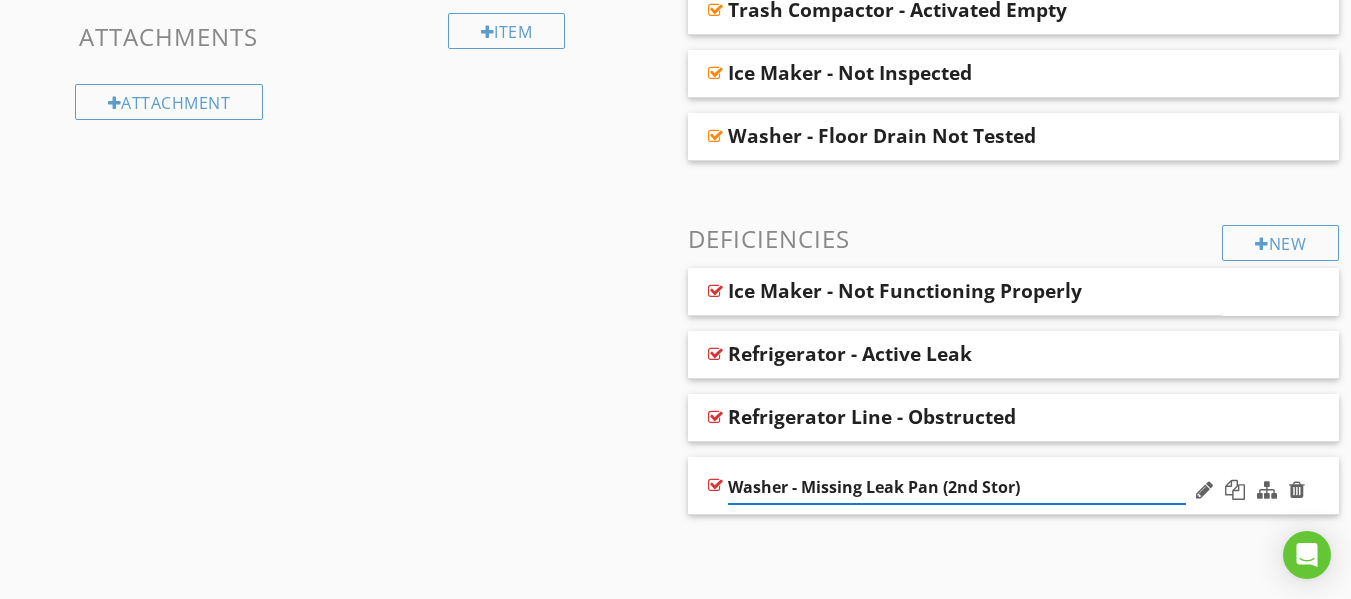 type on "Washer - Missing Leak Pan (2nd Story)" 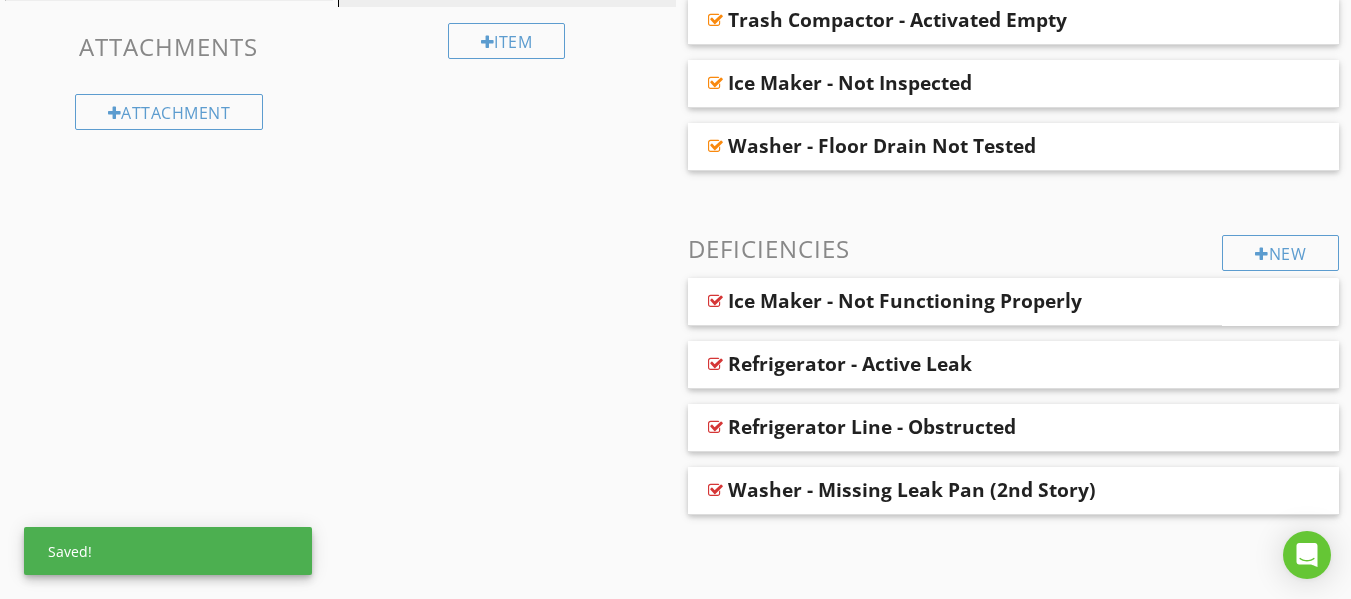 scroll, scrollTop: 744, scrollLeft: 0, axis: vertical 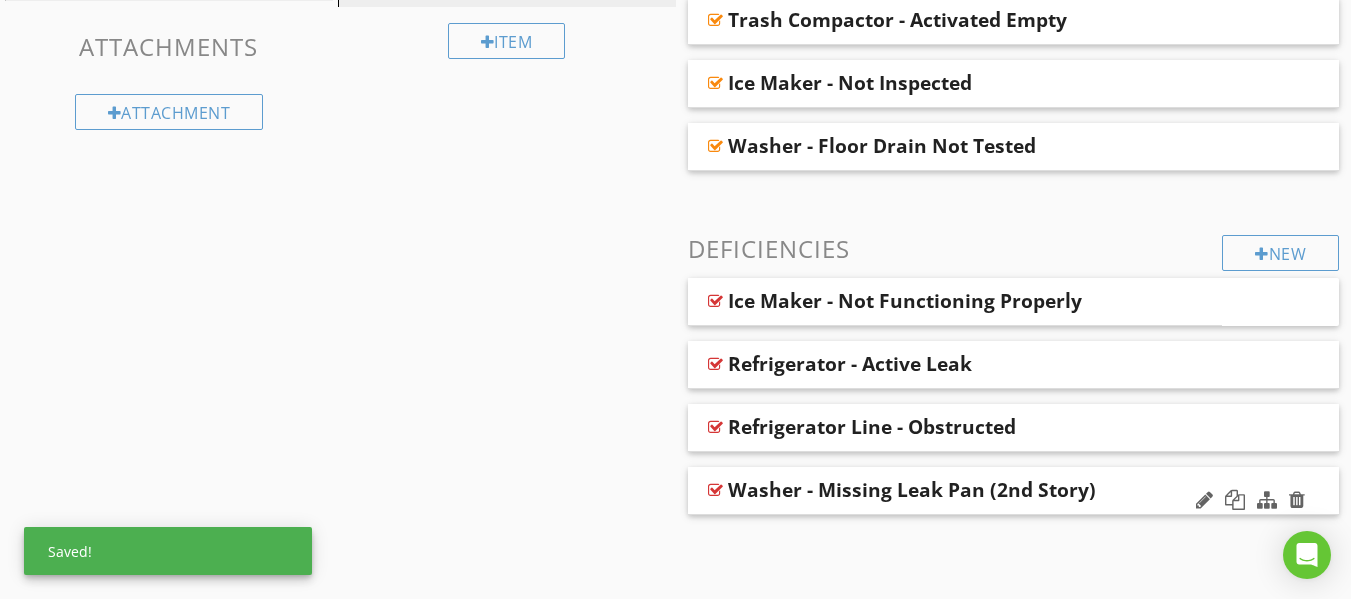 click on "Washer - Missing Leak Pan (2nd Story)" at bounding box center [1014, 491] 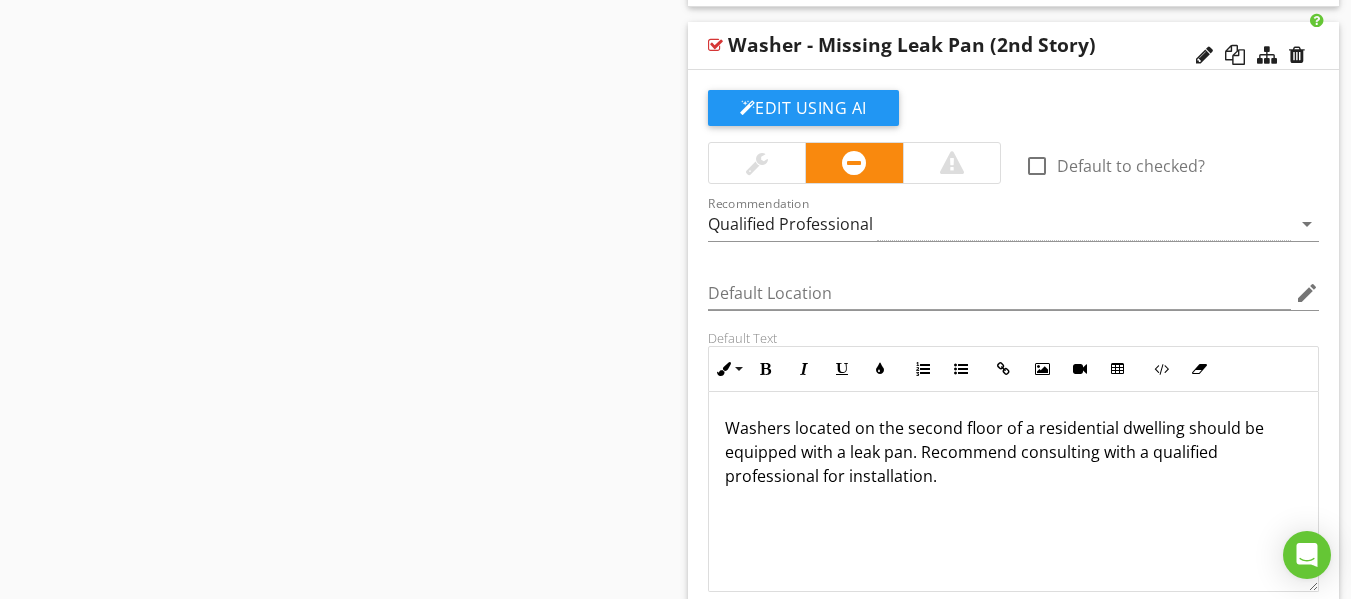 scroll, scrollTop: 1254, scrollLeft: 0, axis: vertical 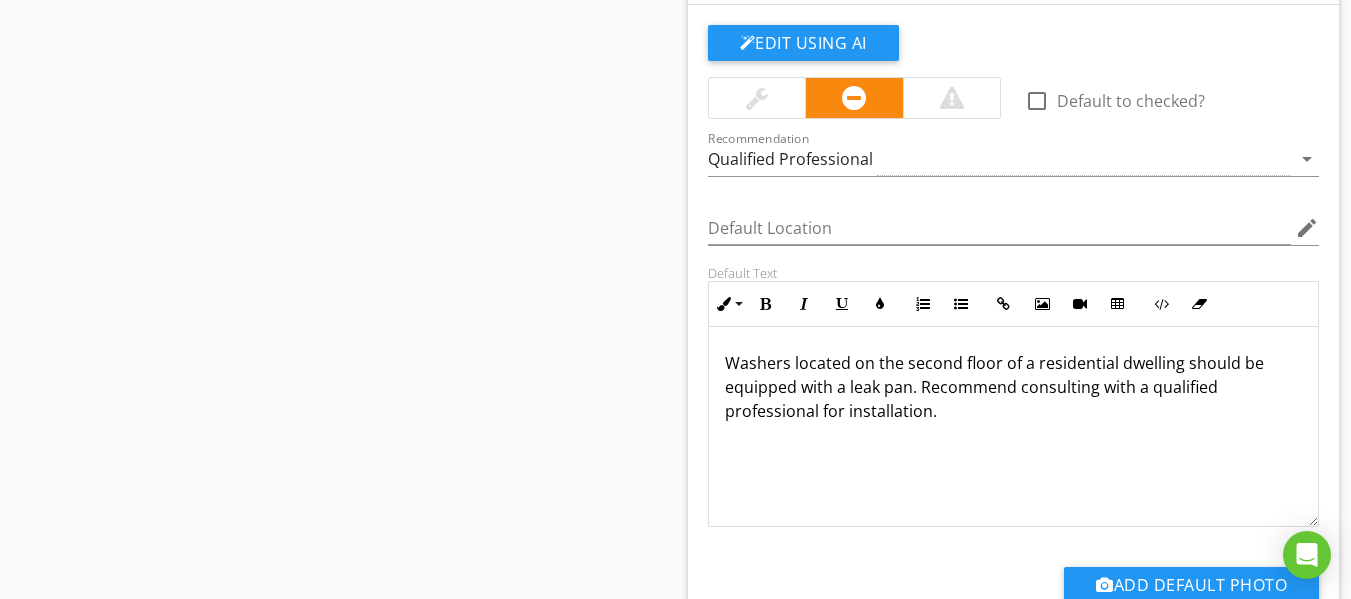click on "Washers located on the second floor of a residential dwelling should be equipped with a leak pan. Recommend consulting with a qualified professional for installation." at bounding box center (994, 387) 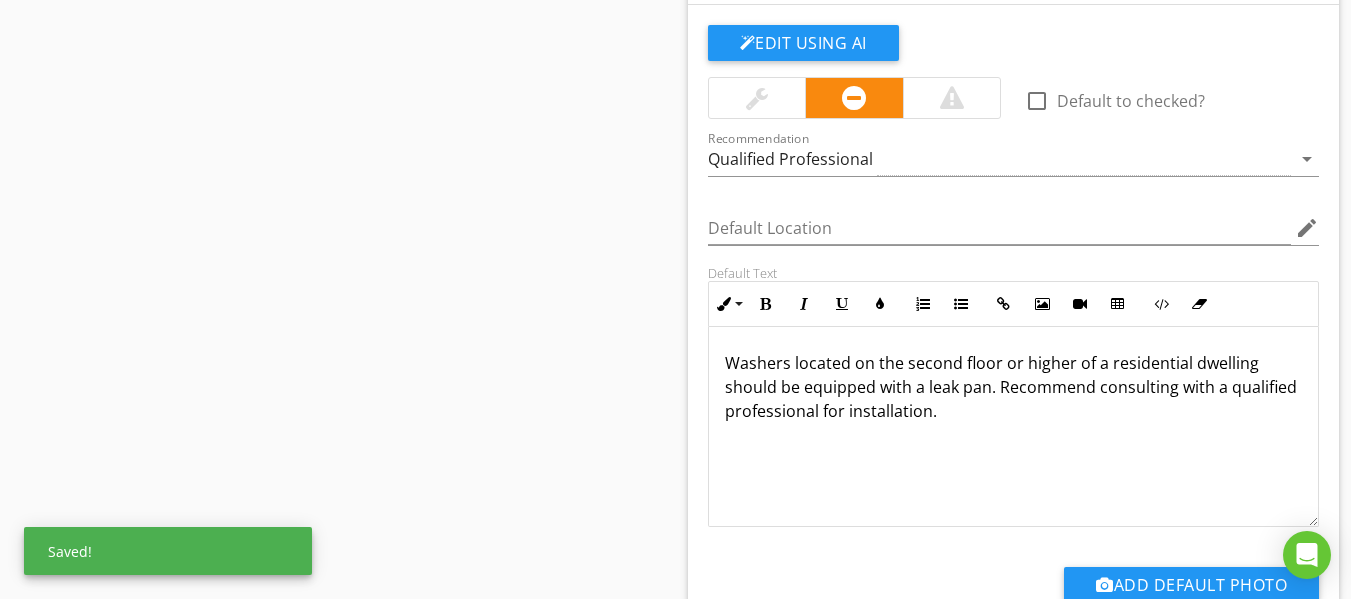click on "Washers located on the second floor or higher of a residential dwelling should be equipped with a leak pan. Recommend consulting with a qualified professional for installation." at bounding box center (1011, 387) 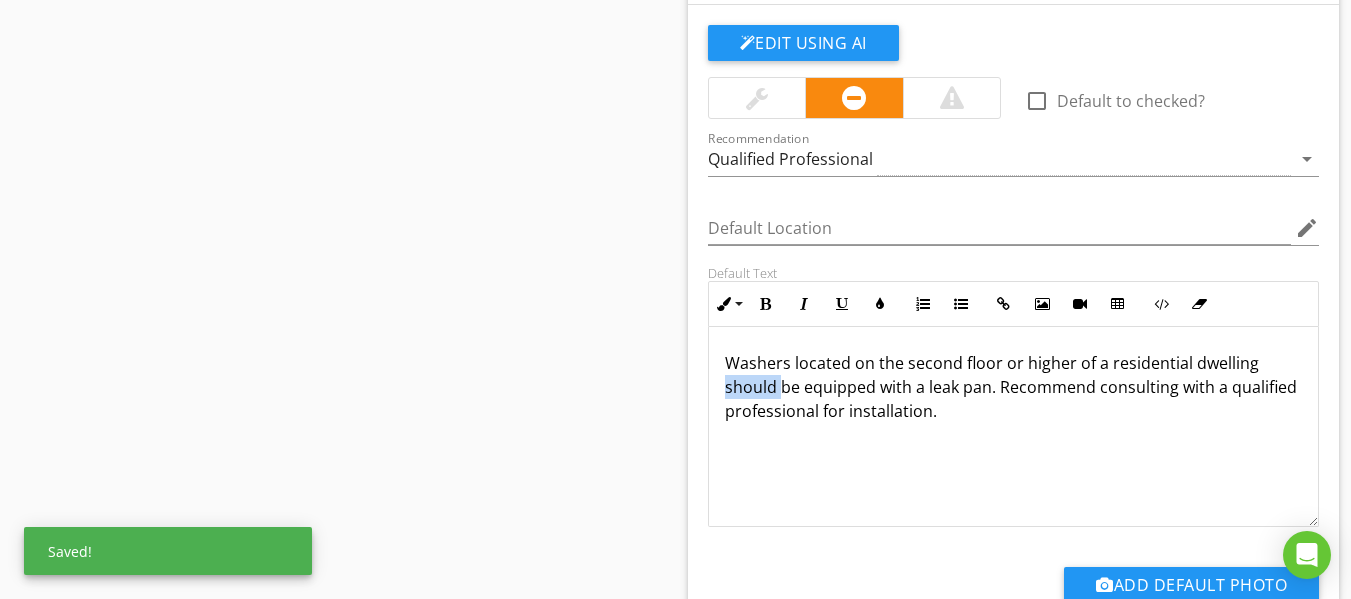 click on "Washers located on the second floor or higher of a residential dwelling should be equipped with a leak pan. Recommend consulting with a qualified professional for installation." at bounding box center [1011, 387] 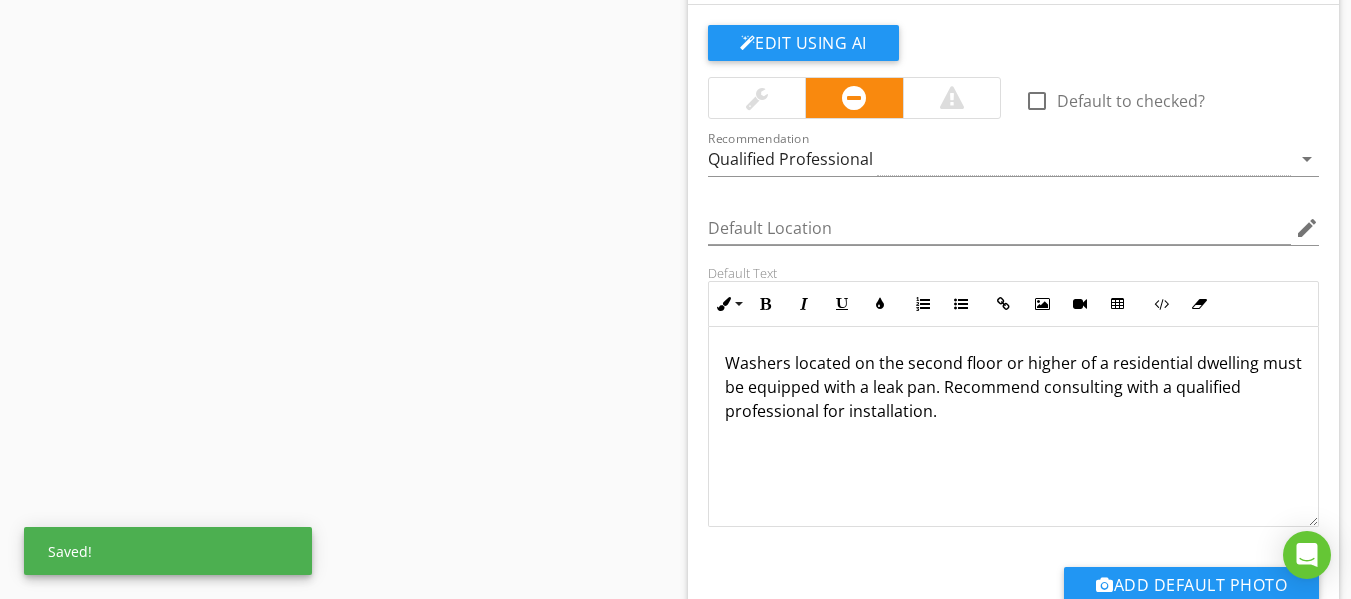 click on "Washers located on the second floor or higher of a residential dwelling must be equipped with a leak pan. Recommend consulting with a qualified professional for installation." at bounding box center [1013, 387] 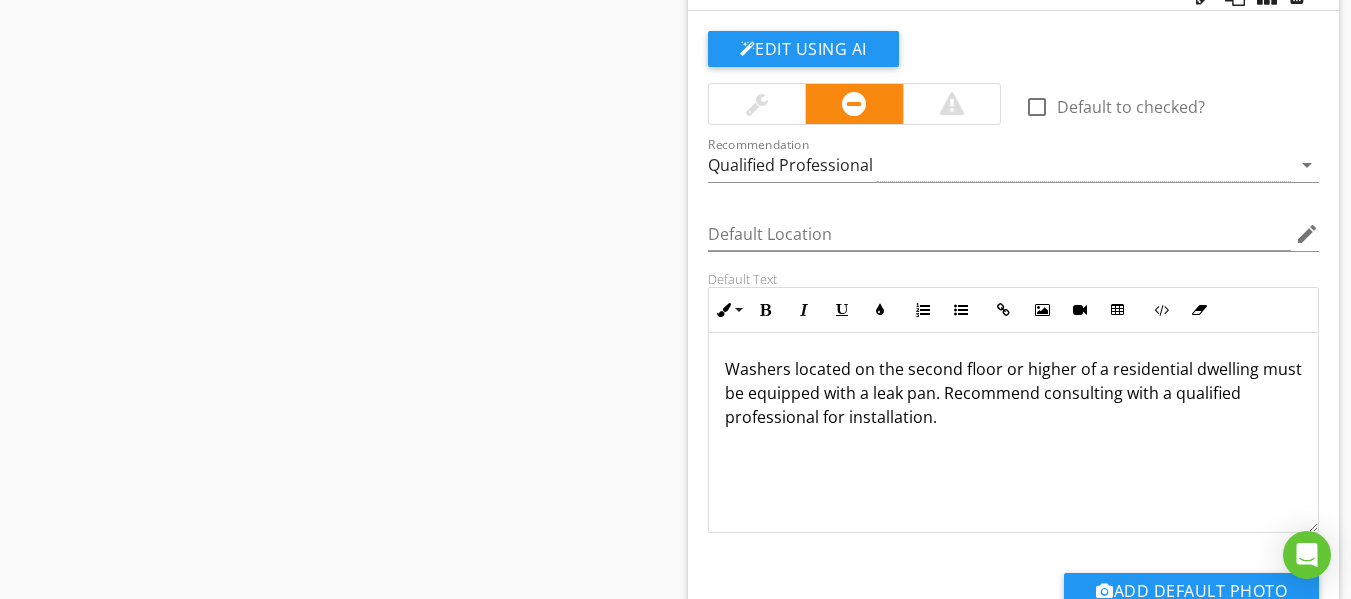 scroll, scrollTop: 1154, scrollLeft: 0, axis: vertical 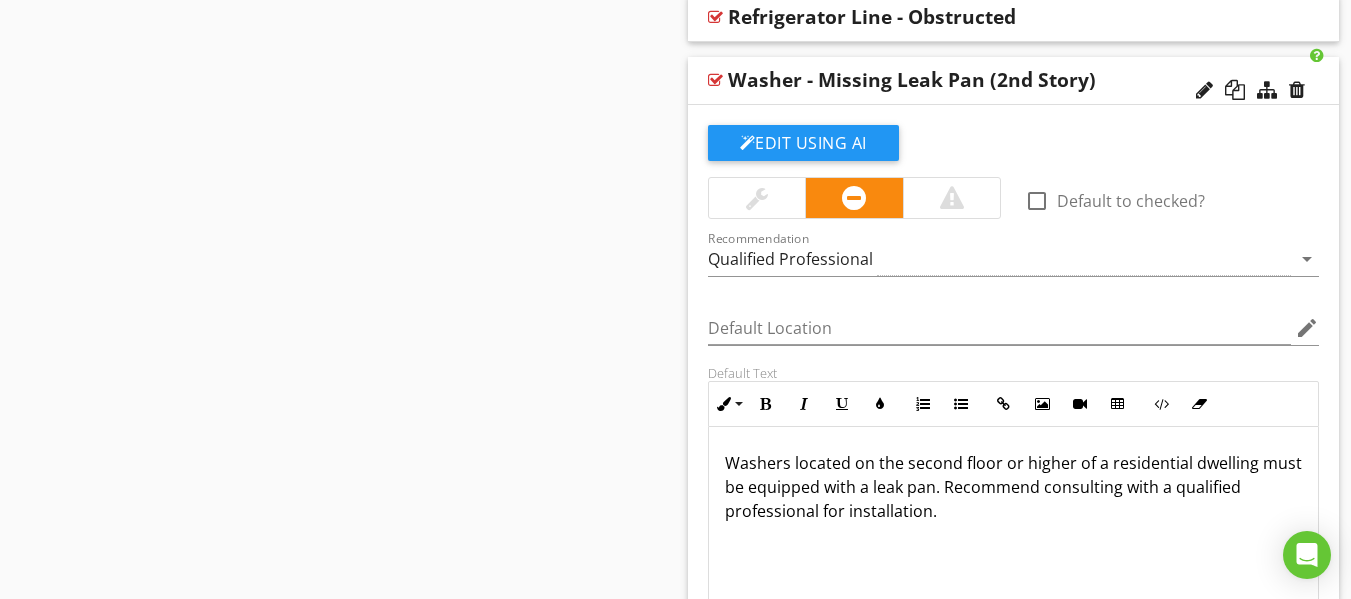 click on "Washer - Missing Leak Pan (2nd Story)" at bounding box center [957, 80] 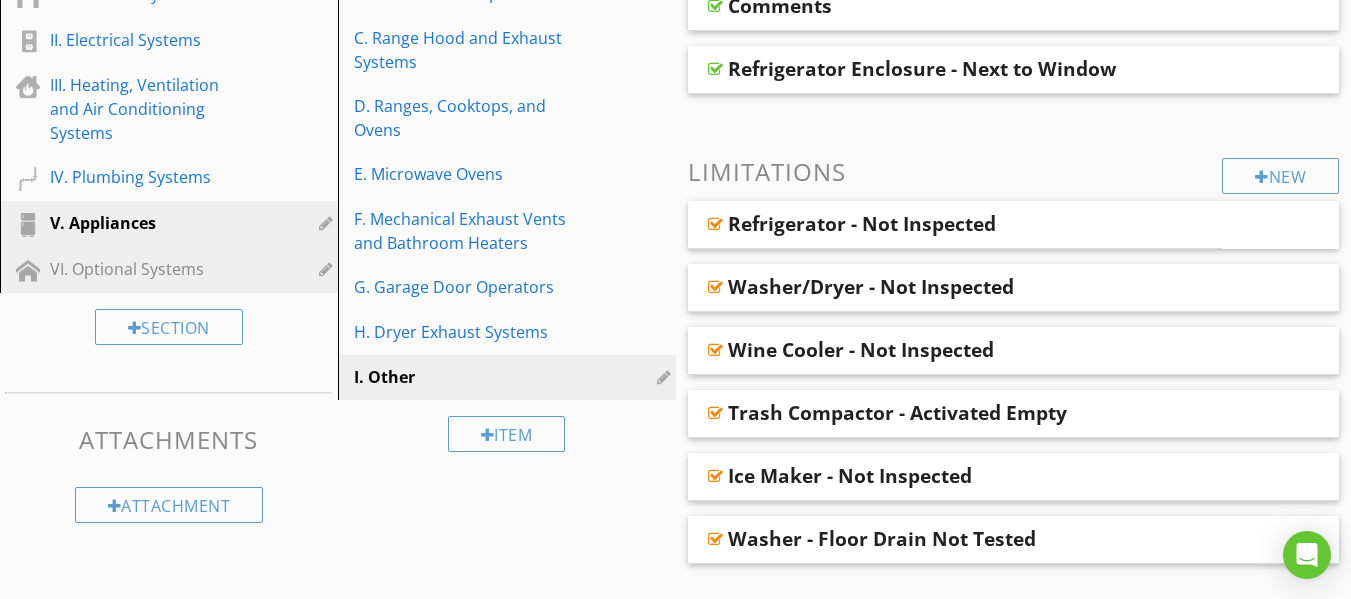 scroll, scrollTop: 244, scrollLeft: 0, axis: vertical 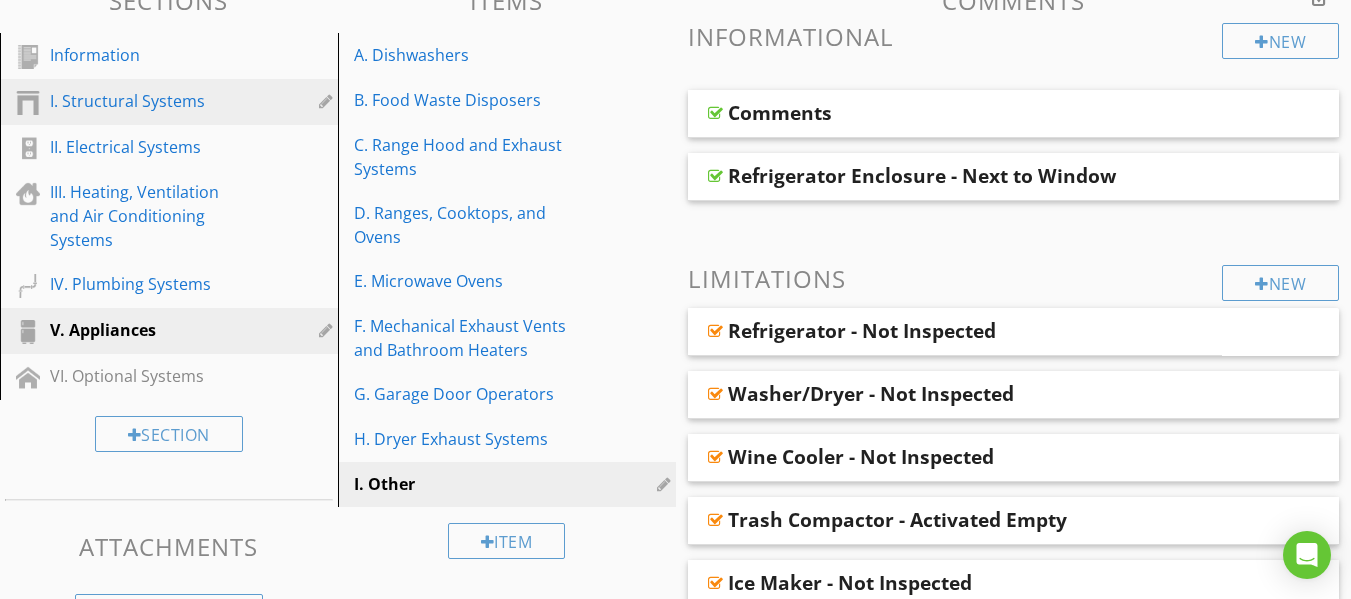 click on "I. Structural Systems" at bounding box center (146, 101) 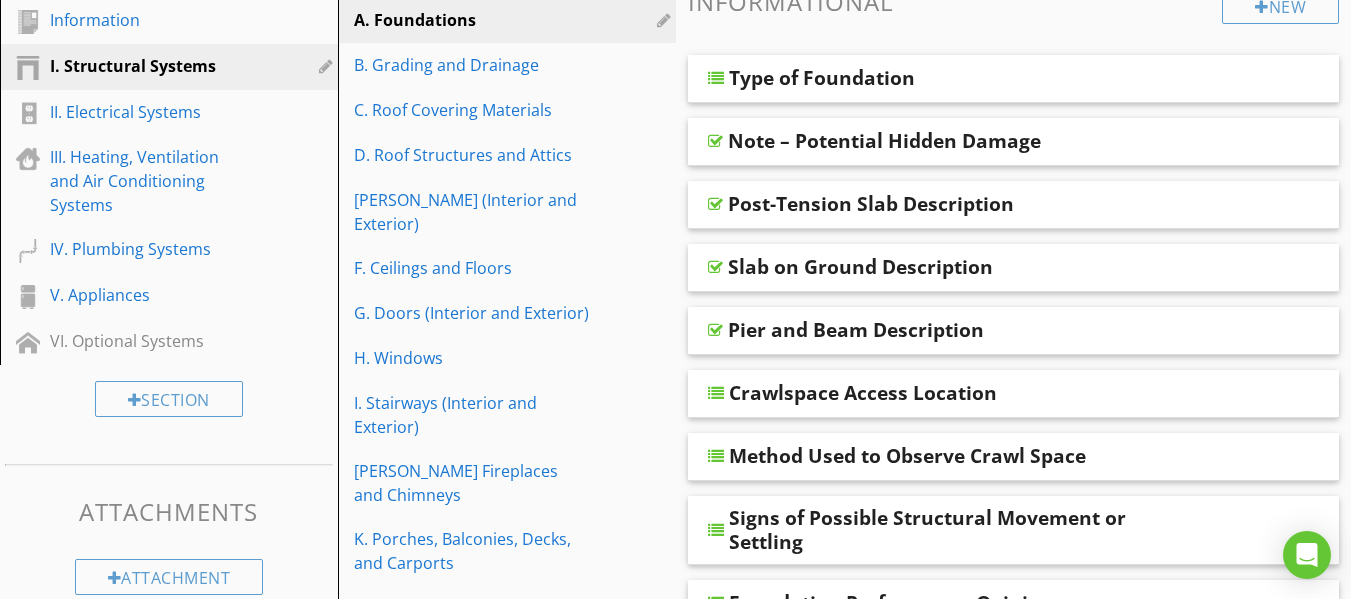 scroll, scrollTop: 244, scrollLeft: 0, axis: vertical 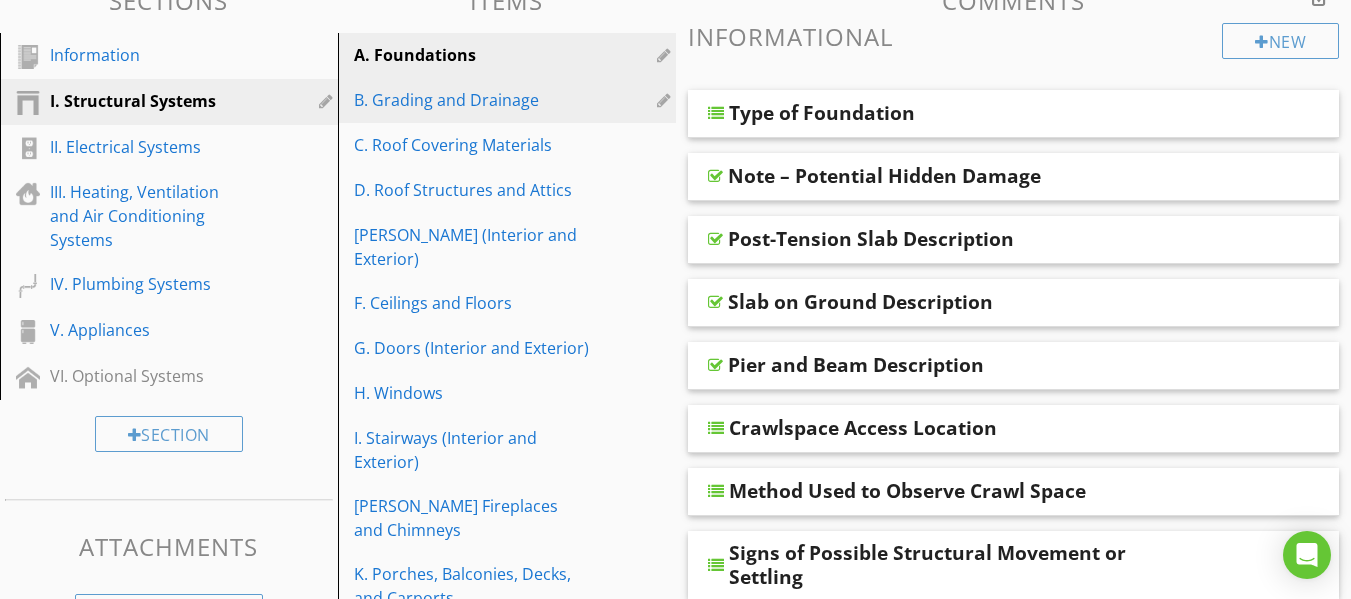 click on "B. Grading and Drainage" at bounding box center (472, 100) 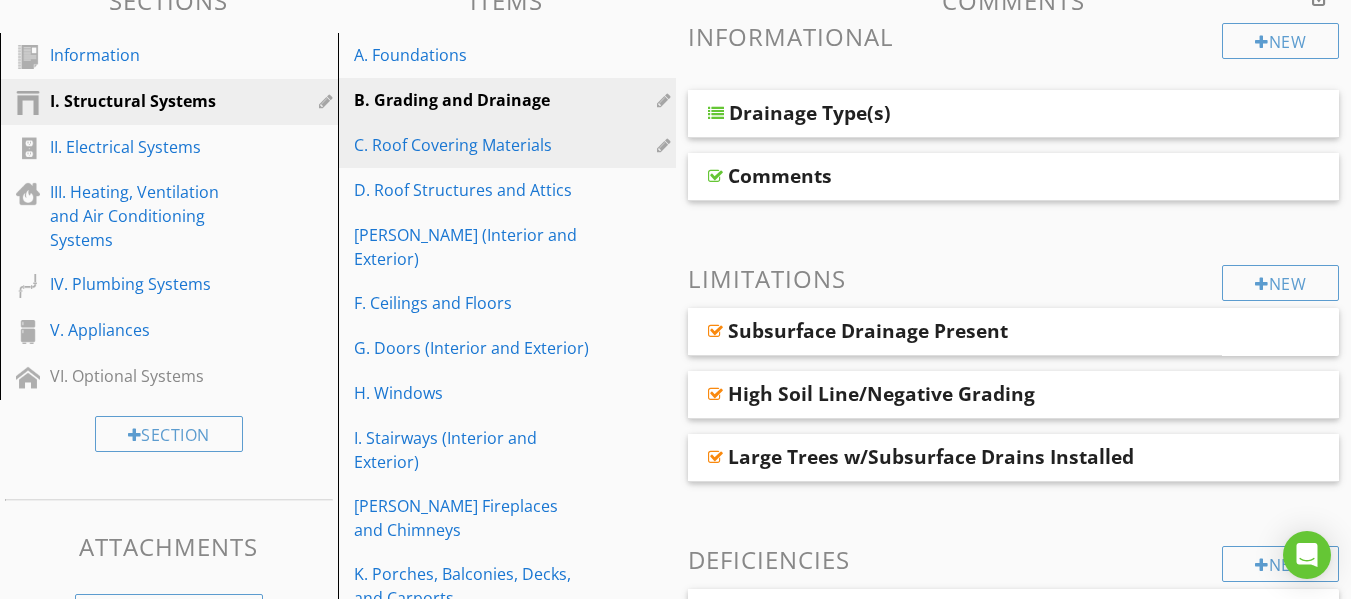click on "C. Roof Covering Materials" at bounding box center (472, 145) 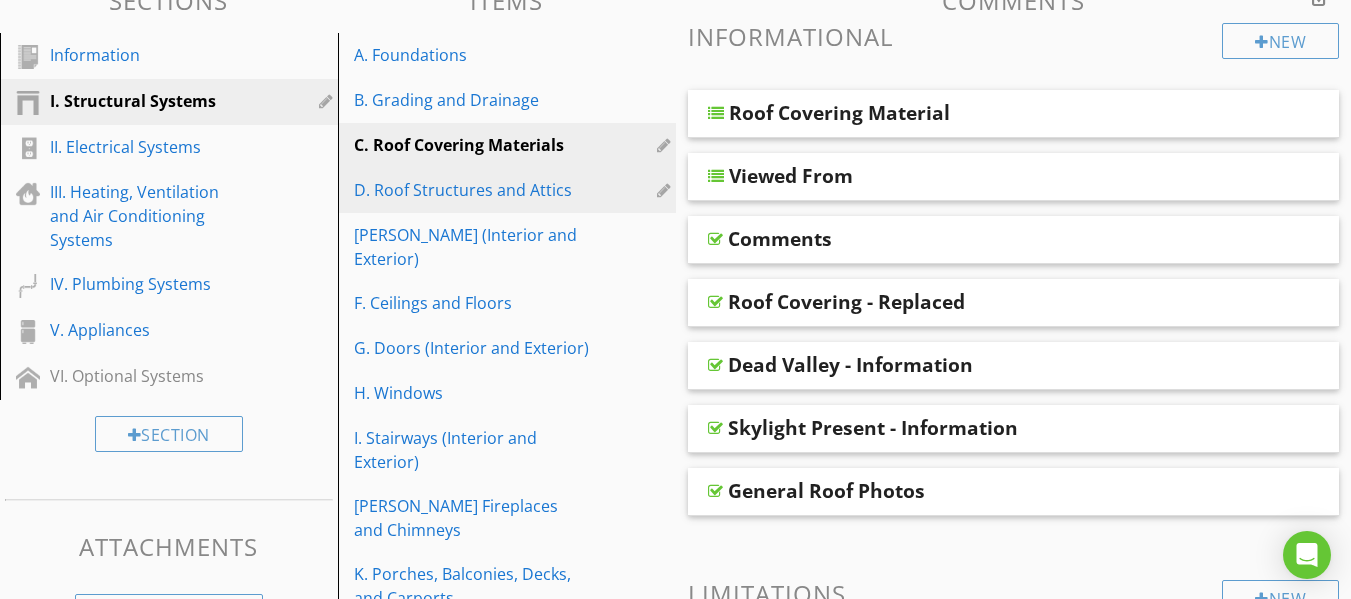 click on "D. Roof Structures and Attics" at bounding box center [472, 190] 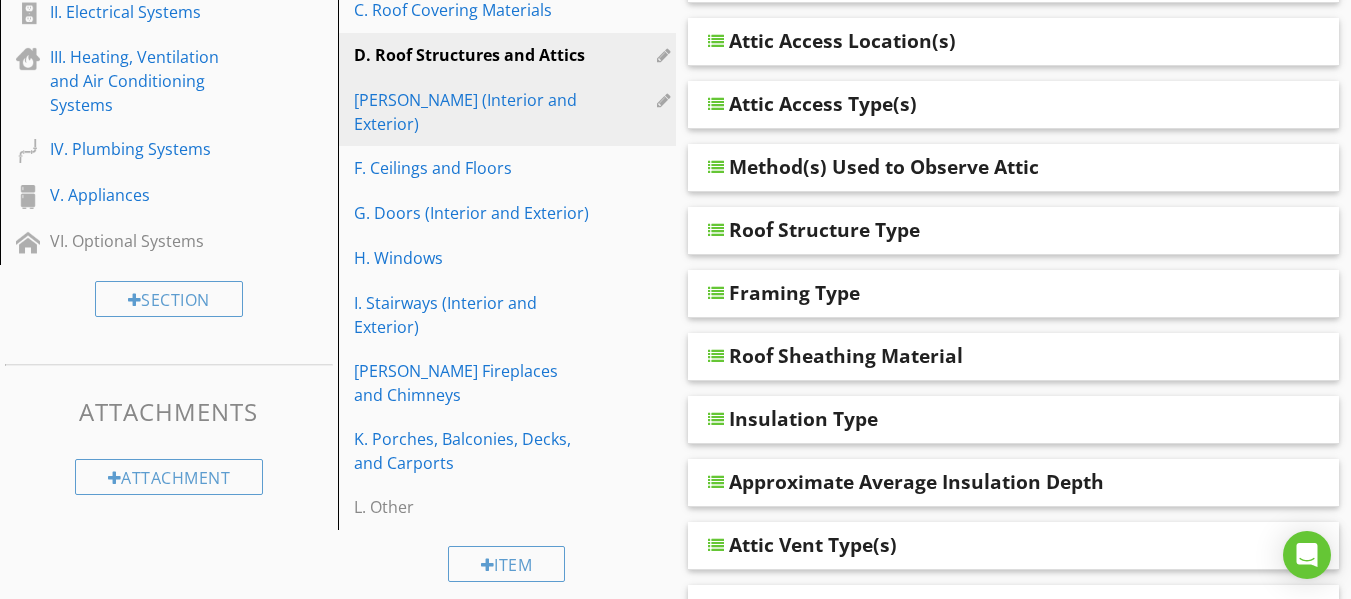 scroll, scrollTop: 344, scrollLeft: 0, axis: vertical 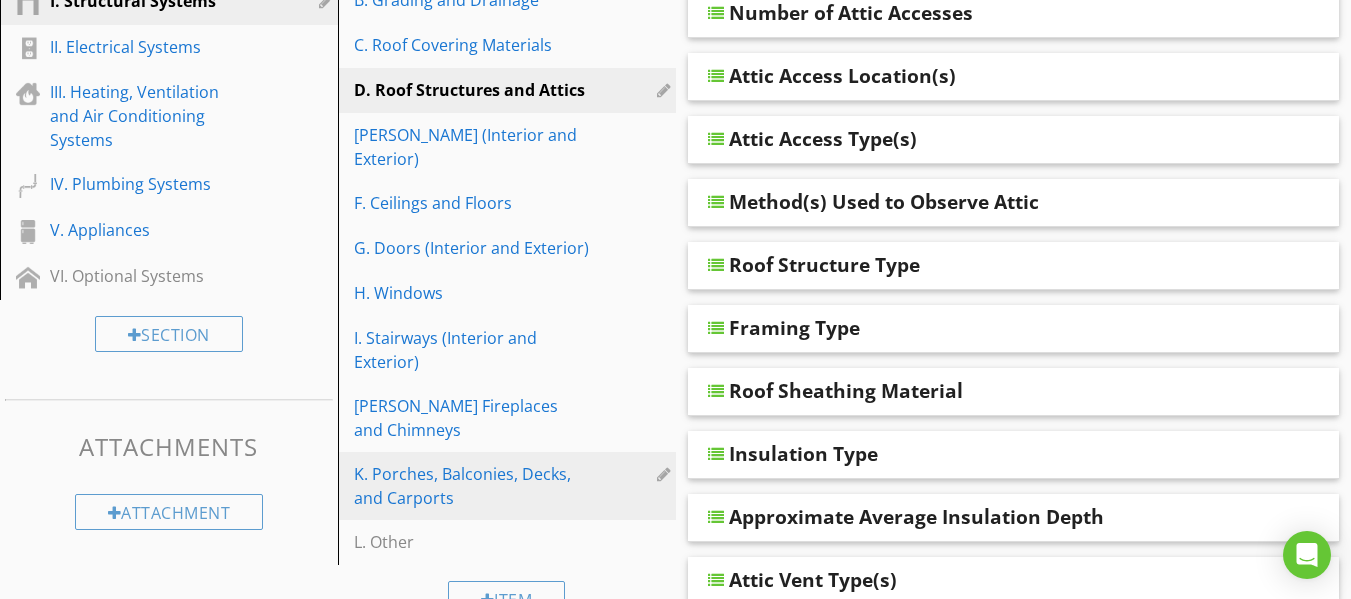 click on "K. Porches, Balconies, Decks, and Carports" at bounding box center [472, 486] 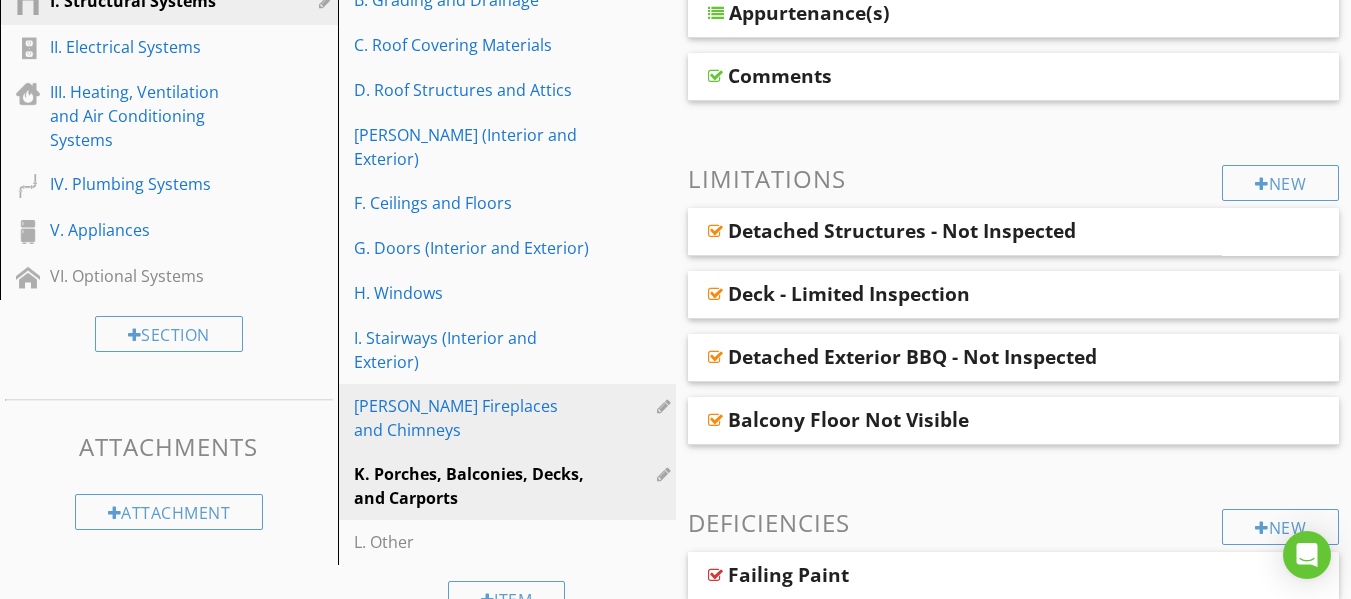 click on "J. Fireplaces and Chimneys" at bounding box center (472, 418) 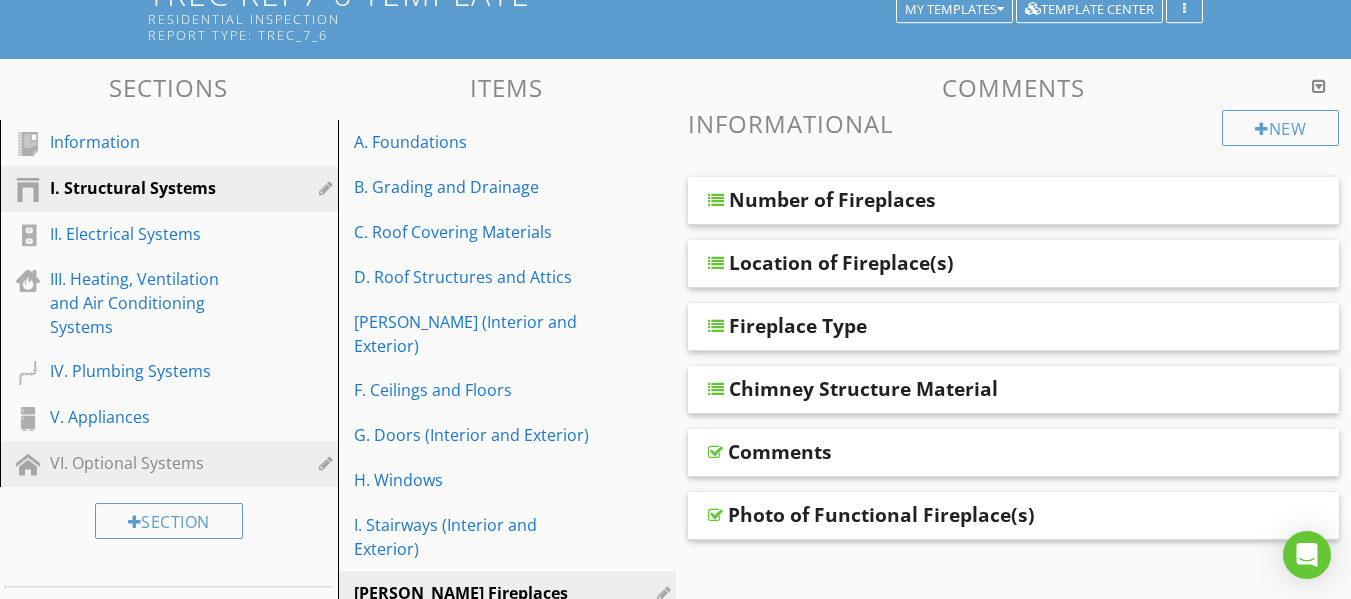 scroll, scrollTop: 144, scrollLeft: 0, axis: vertical 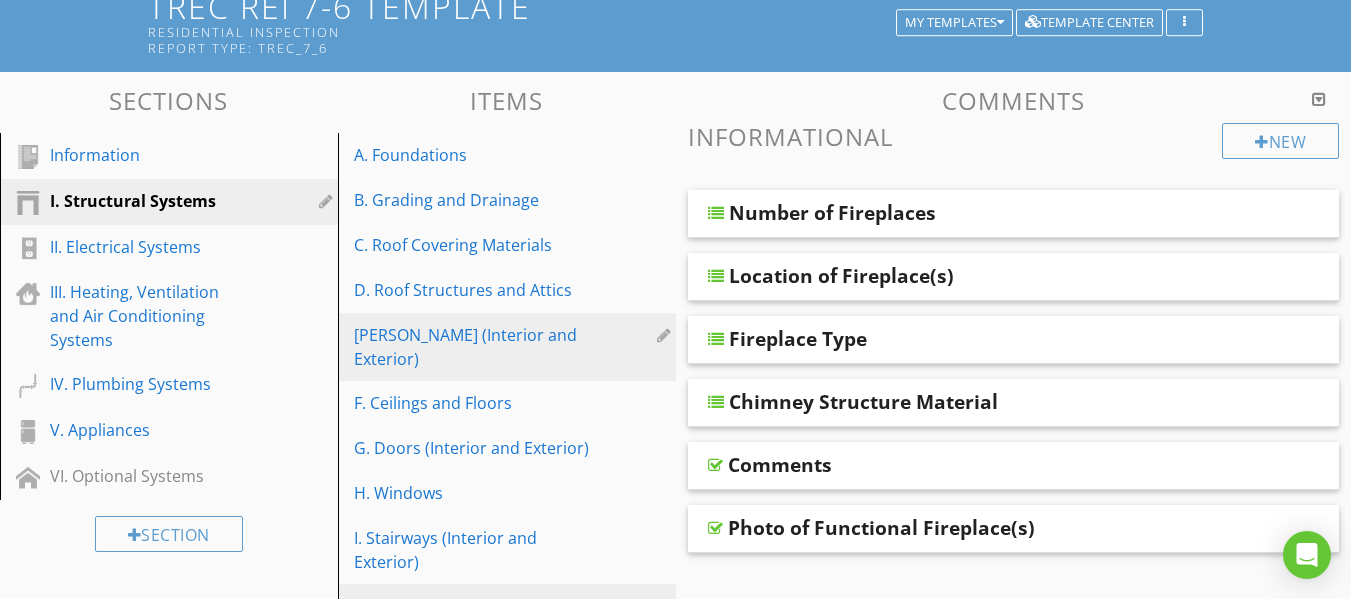 click on "E. Walls (Interior and Exterior)" at bounding box center (472, 347) 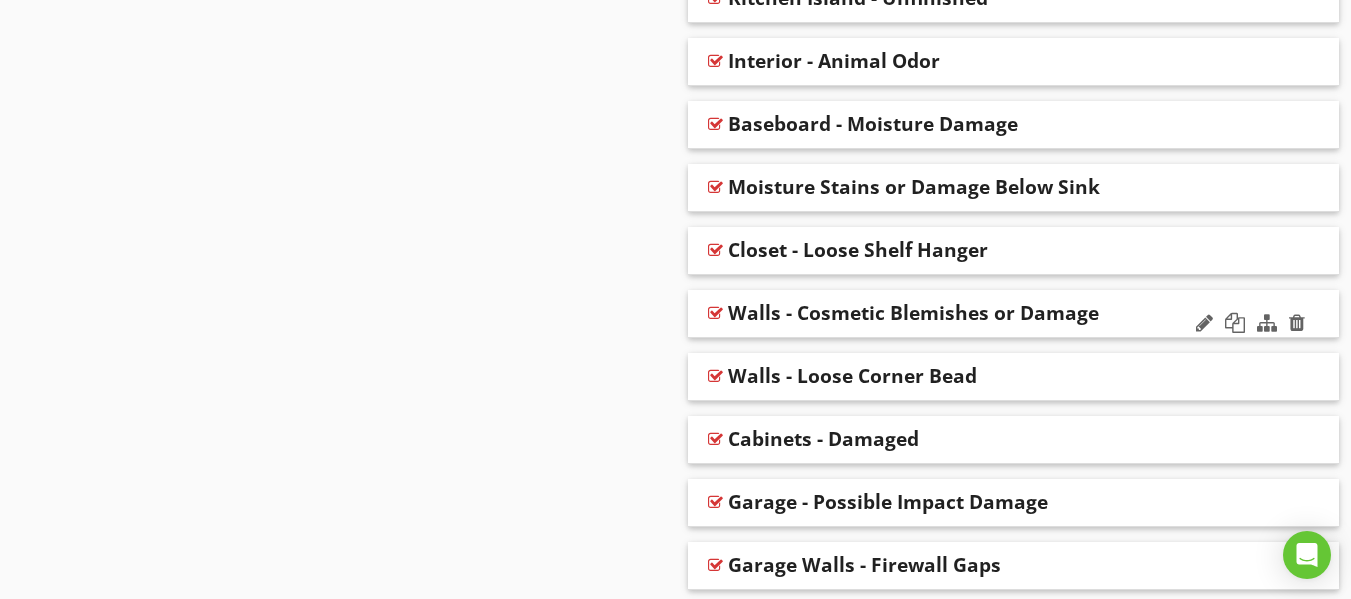 scroll, scrollTop: 7144, scrollLeft: 0, axis: vertical 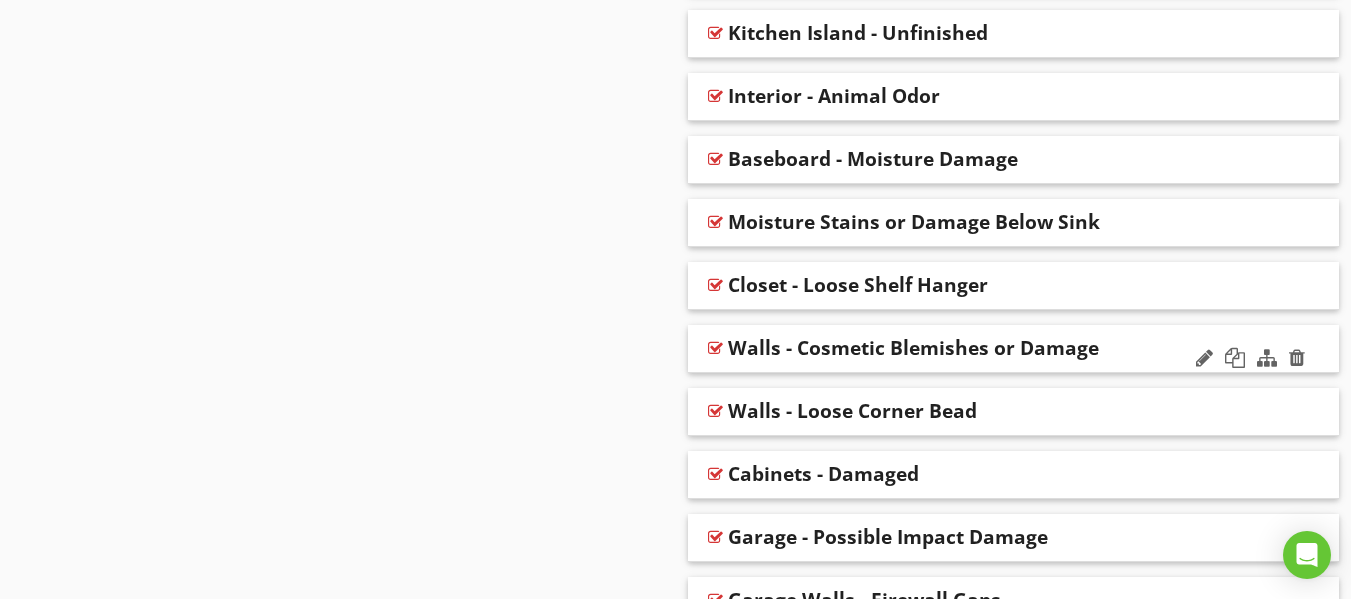 type 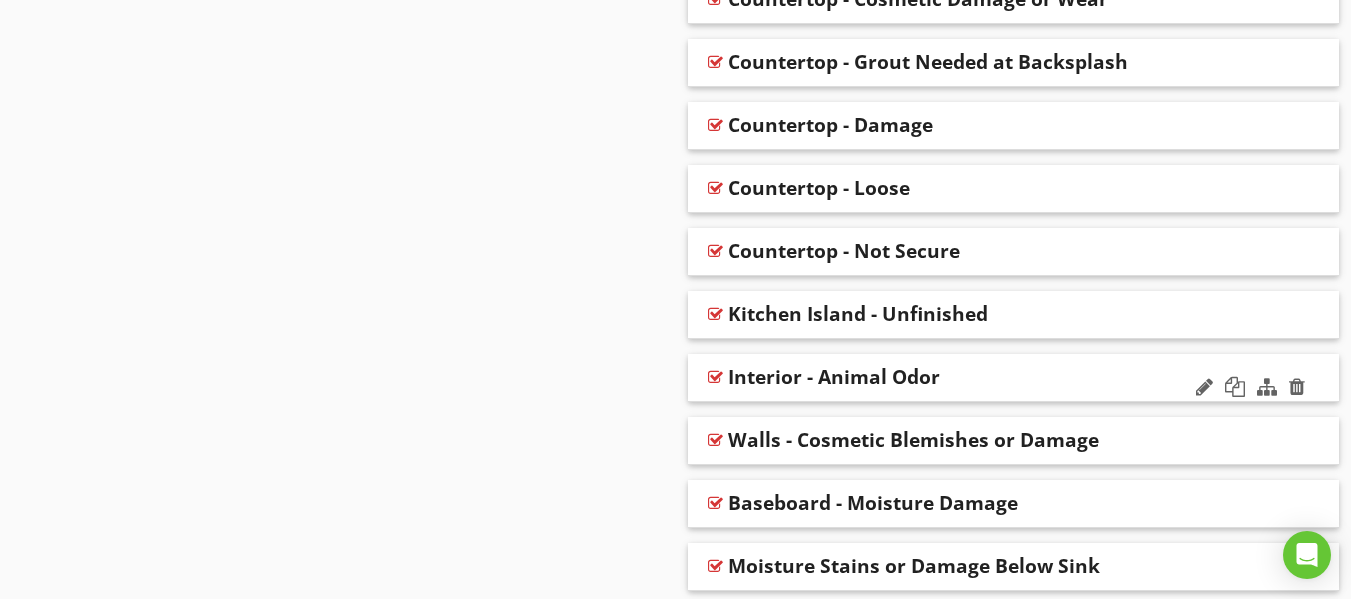 scroll, scrollTop: 6844, scrollLeft: 0, axis: vertical 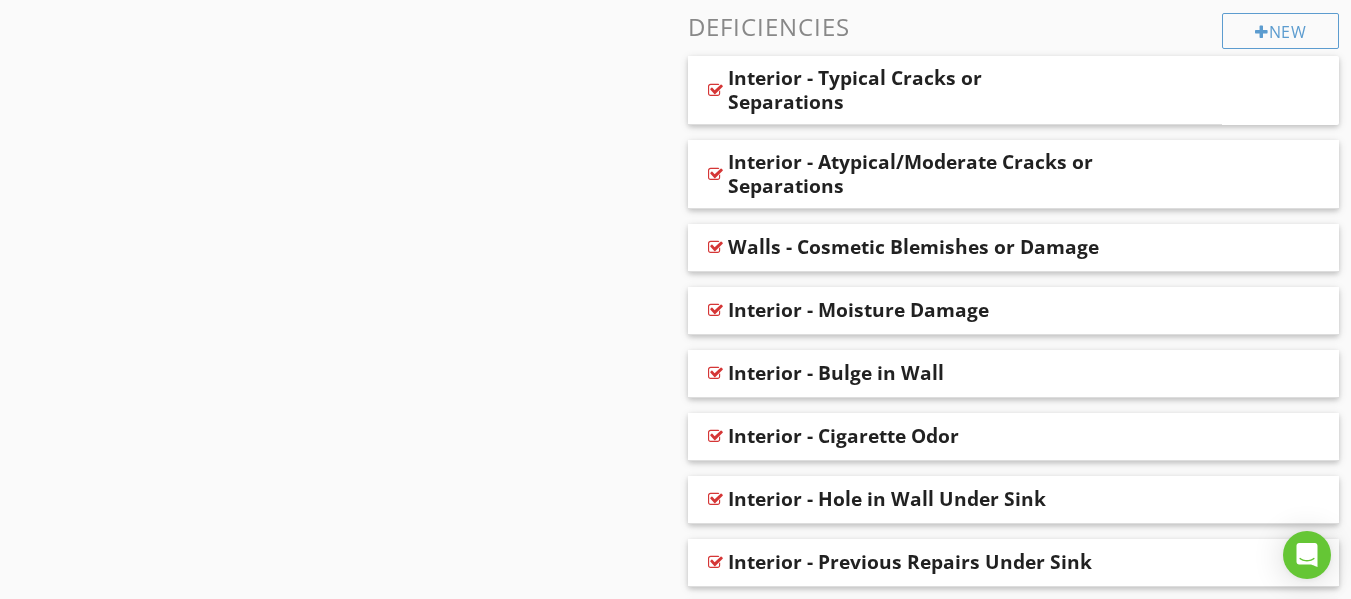 click on "Sections
Information           I. Structural Systems           II. Electrical Systems           III. Heating, Ventilation and Air Conditioning Systems           IV. Plumbing Systems           V. Appliances           VI. Optional Systems
Section
Attachments
Attachment
Items
A. Foundations           B. Grading and Drainage           C. Roof Covering Materials           D. Roof Structures and Attics           E. Walls (Interior and Exterior)           F. Ceilings and Floors           G. Doors (Interior and Exterior)           H. Windows           I. Stairways (Interior and Exterior)           J. Fireplaces and Chimneys           K. Porches, Balconies, Decks, and Carports           L. Other
Item
Comments
New
Informational
Comments" at bounding box center (675, 4287) 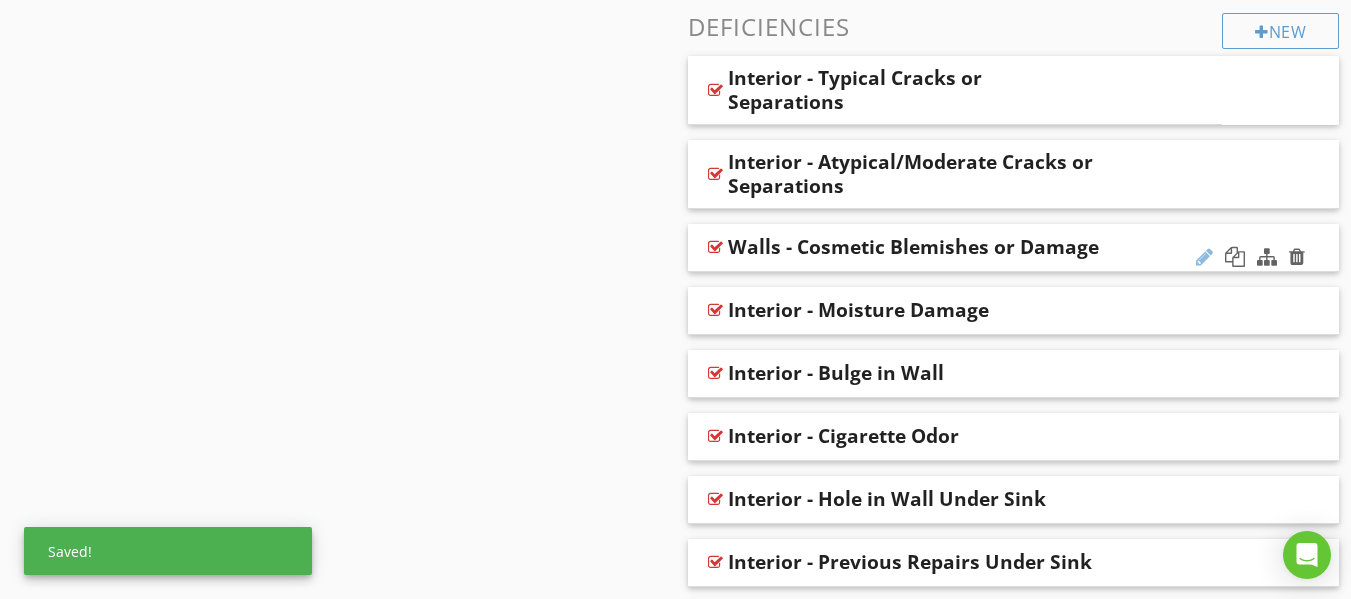 click at bounding box center (1204, 257) 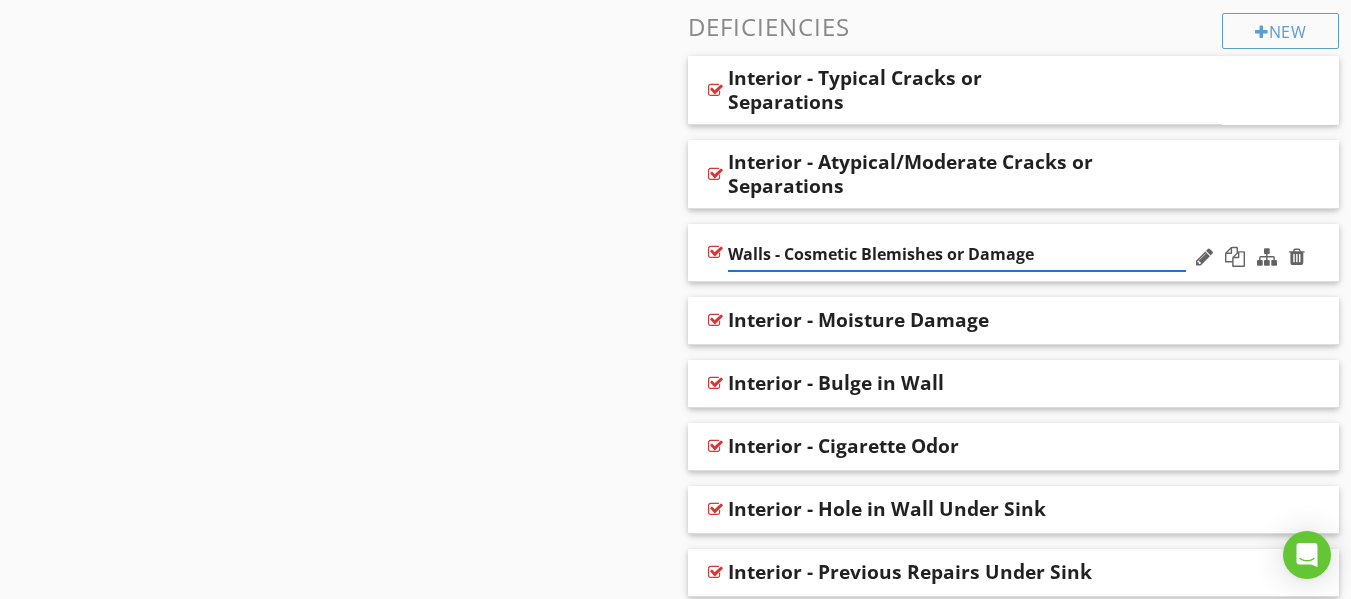 click on "Walls - Cosmetic Blemishes or Damage" at bounding box center [957, 254] 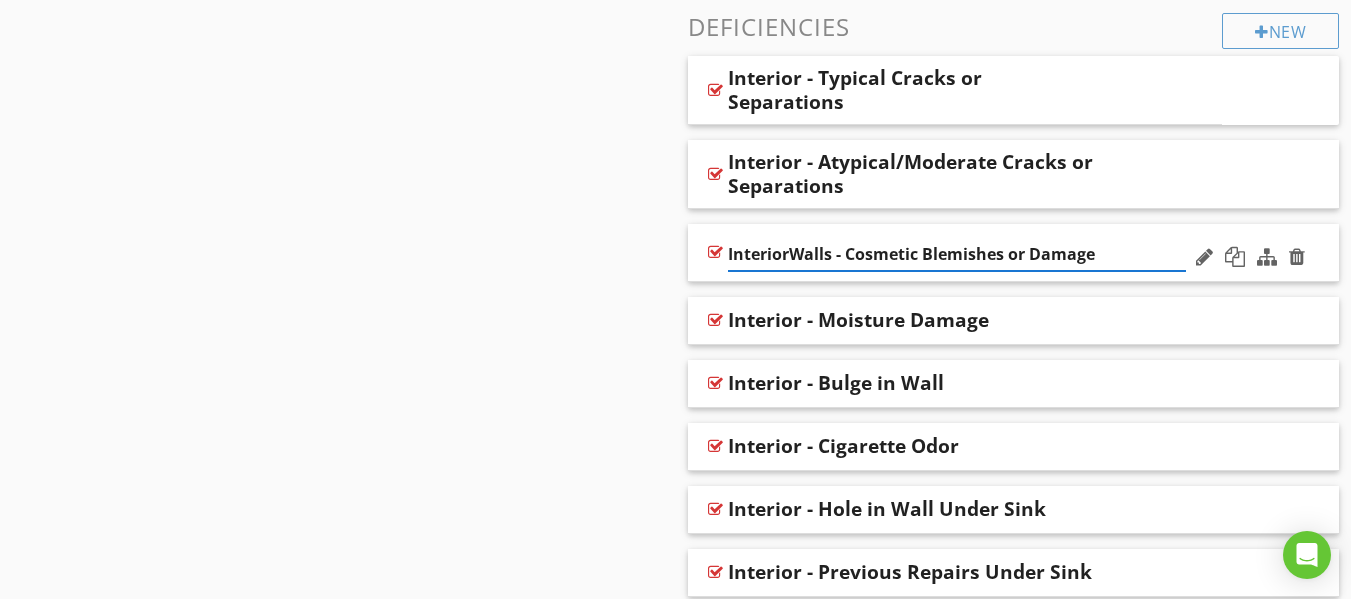 type on "Interior Walls - Cosmetic Blemishes or Damage" 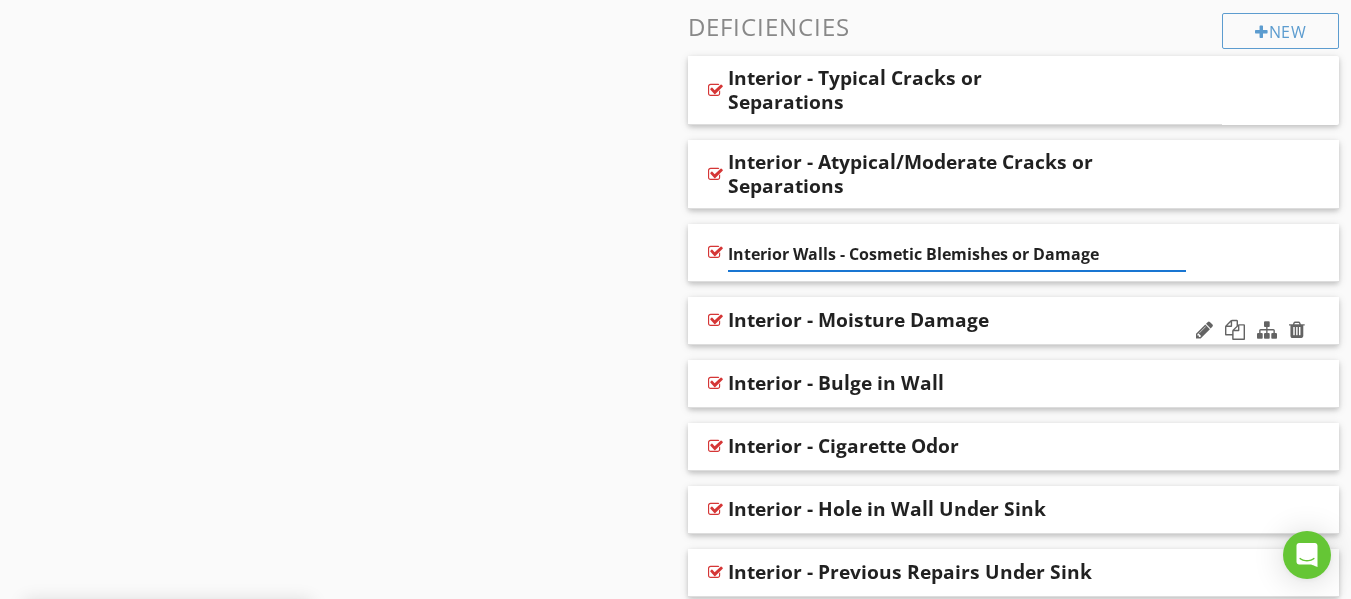 click on "Interior - Moisture Damage" at bounding box center [858, 320] 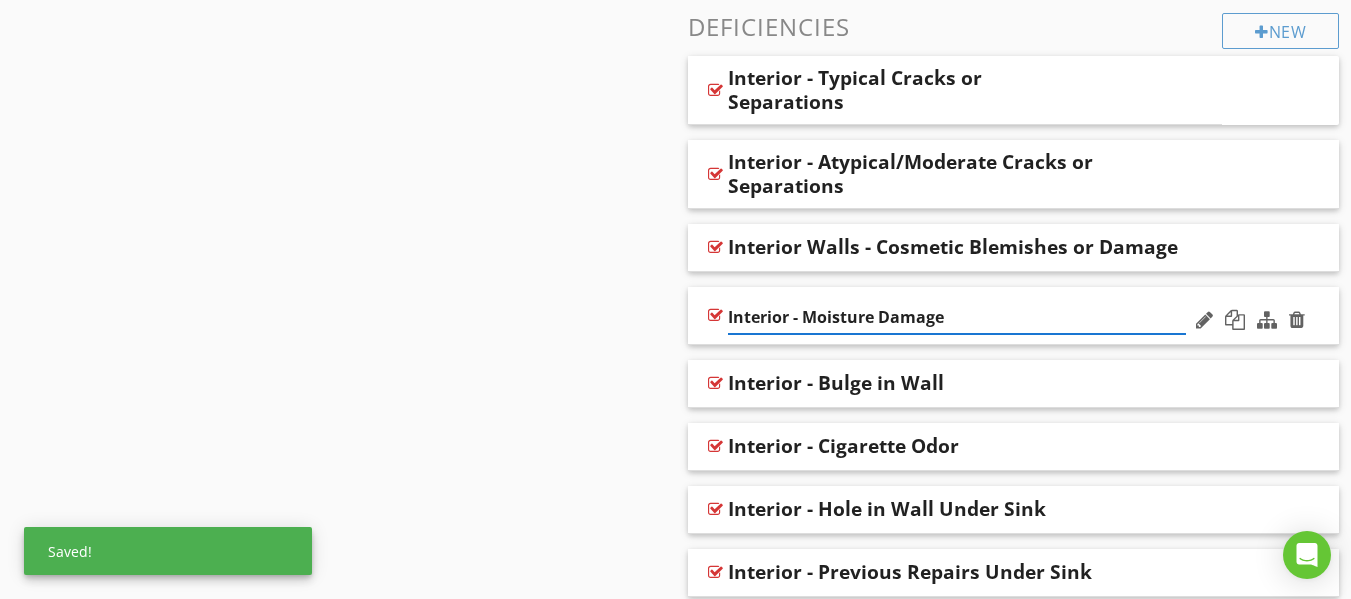 click on "Interior - Moisture Damage" at bounding box center (957, 317) 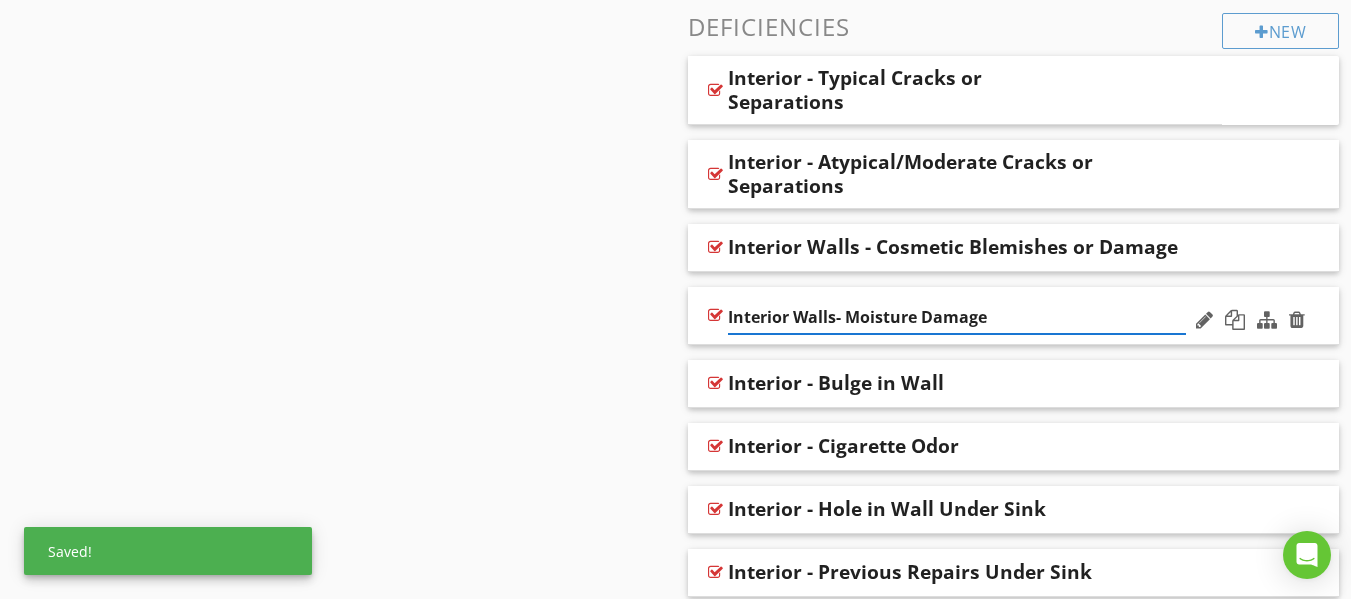 type on "Interior Walls - Moisture Damage" 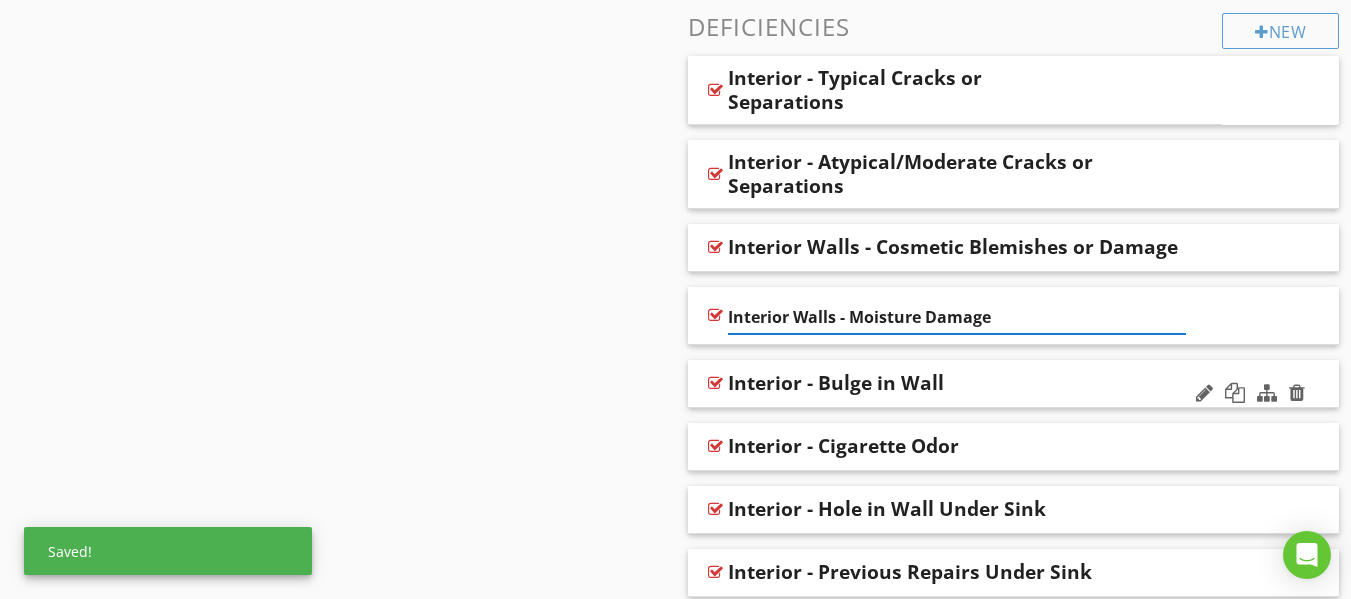 click on "Interior - Bulge in Wall" at bounding box center [836, 383] 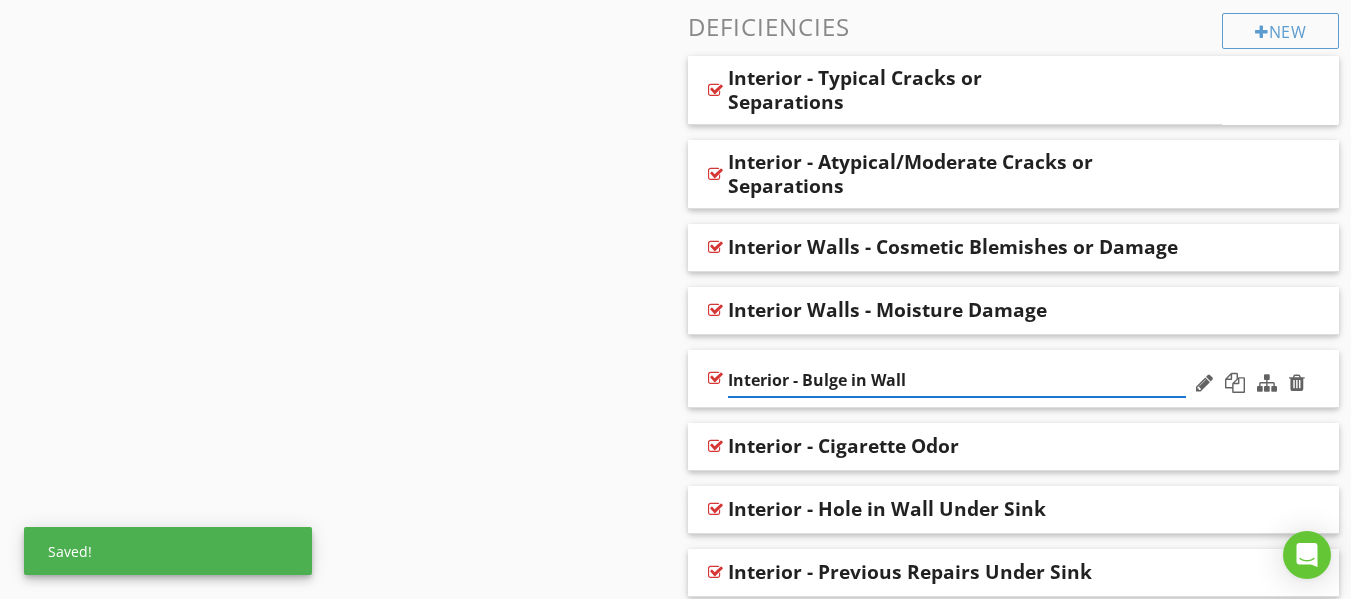 click on "Interior - Bulge in Wall" at bounding box center (957, 380) 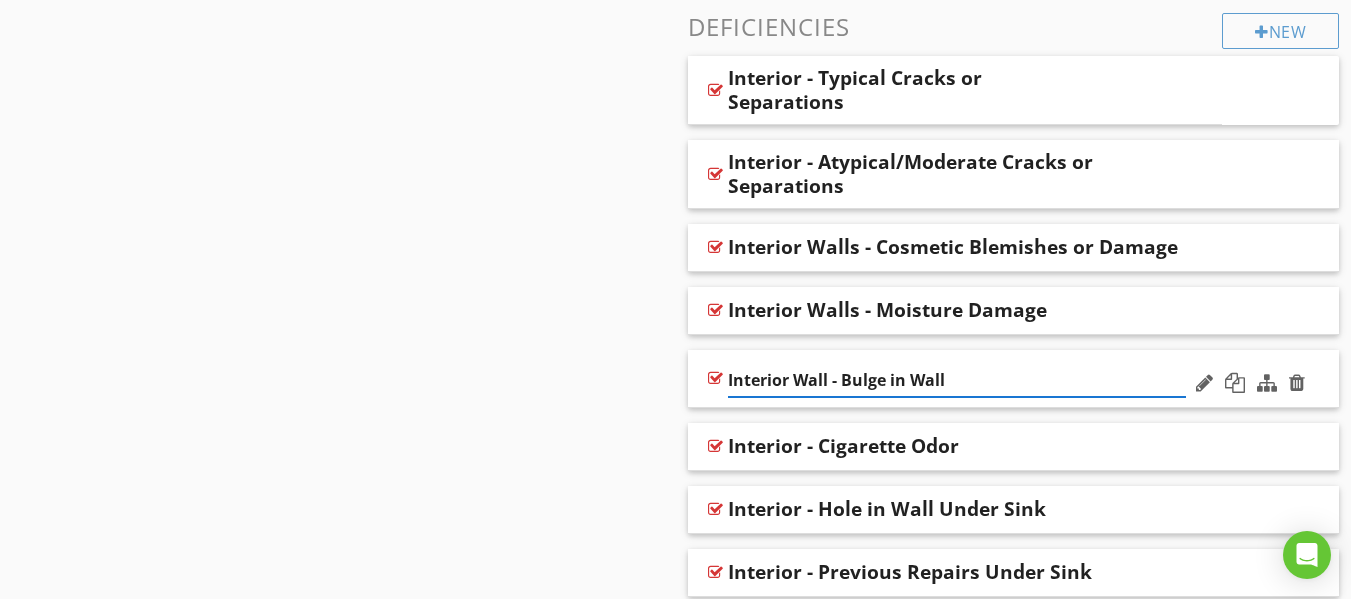 click on "Interior Wall - Bulge in Wall" at bounding box center [957, 380] 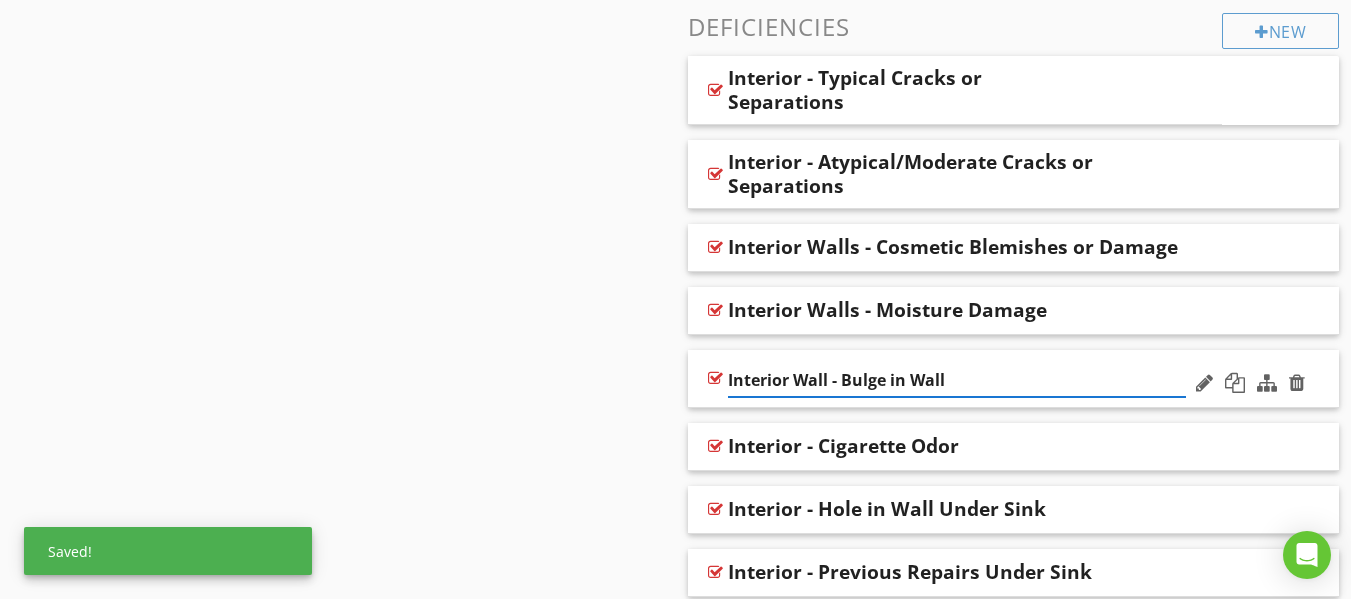 click on "Interior Wall - Bulge in Wall" at bounding box center (957, 380) 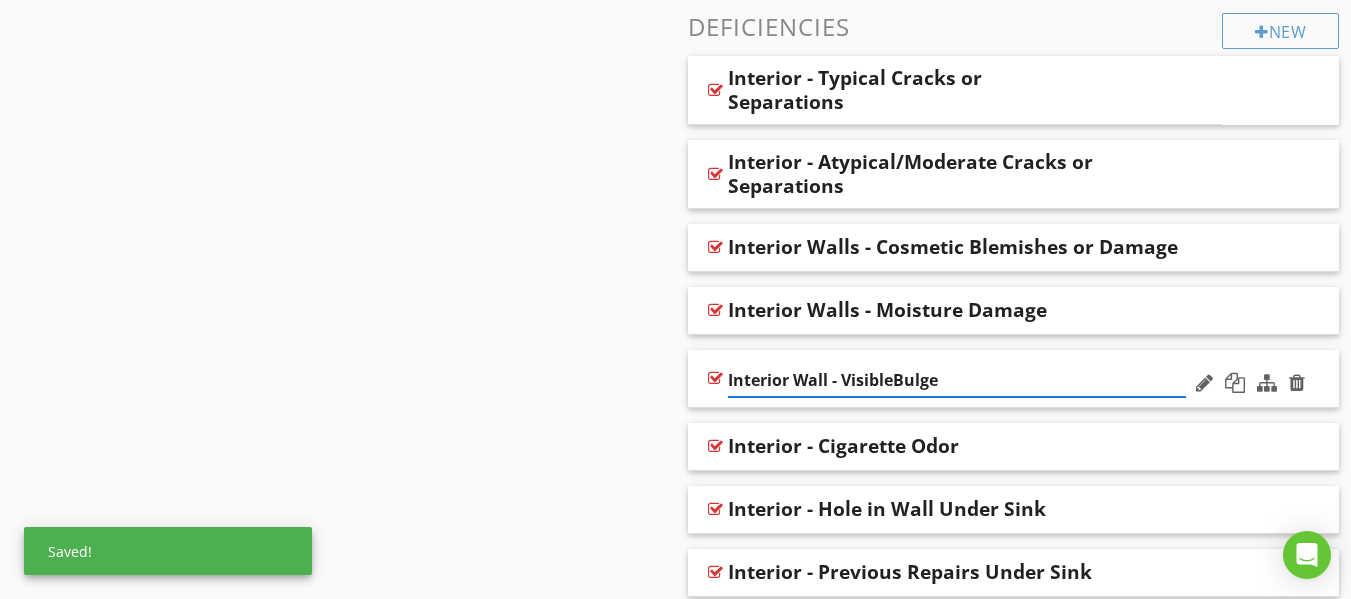 type on "Interior Wall - Visible Bulge" 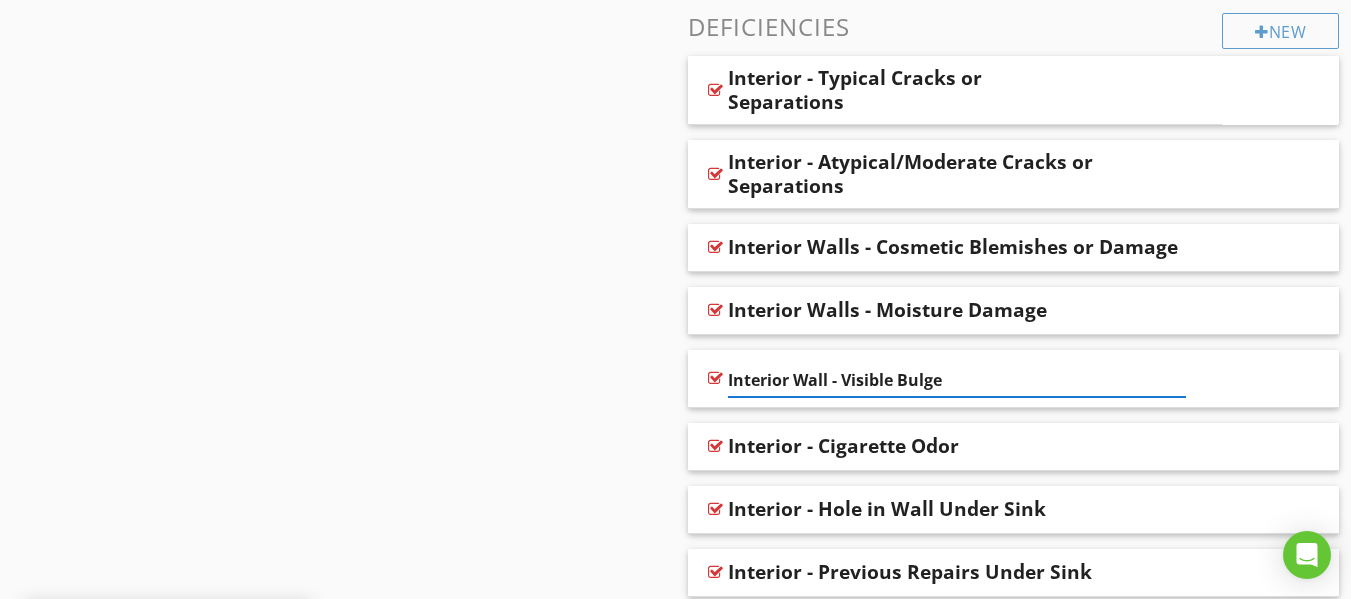 click on "Sections
Information           I. Structural Systems           II. Electrical Systems           III. Heating, Ventilation and Air Conditioning Systems           IV. Plumbing Systems           V. Appliances           VI. Optional Systems
Section
Attachments
Attachment
Items
A. Foundations           B. Grading and Drainage           C. Roof Covering Materials           D. Roof Structures and Attics           E. Walls (Interior and Exterior)           F. Ceilings and Floors           G. Doors (Interior and Exterior)           H. Windows           I. Stairways (Interior and Exterior)           J. Fireplaces and Chimneys           K. Porches, Balconies, Decks, and Carports           L. Other
Item
Comments
New
Informational
Comments" at bounding box center (675, 4292) 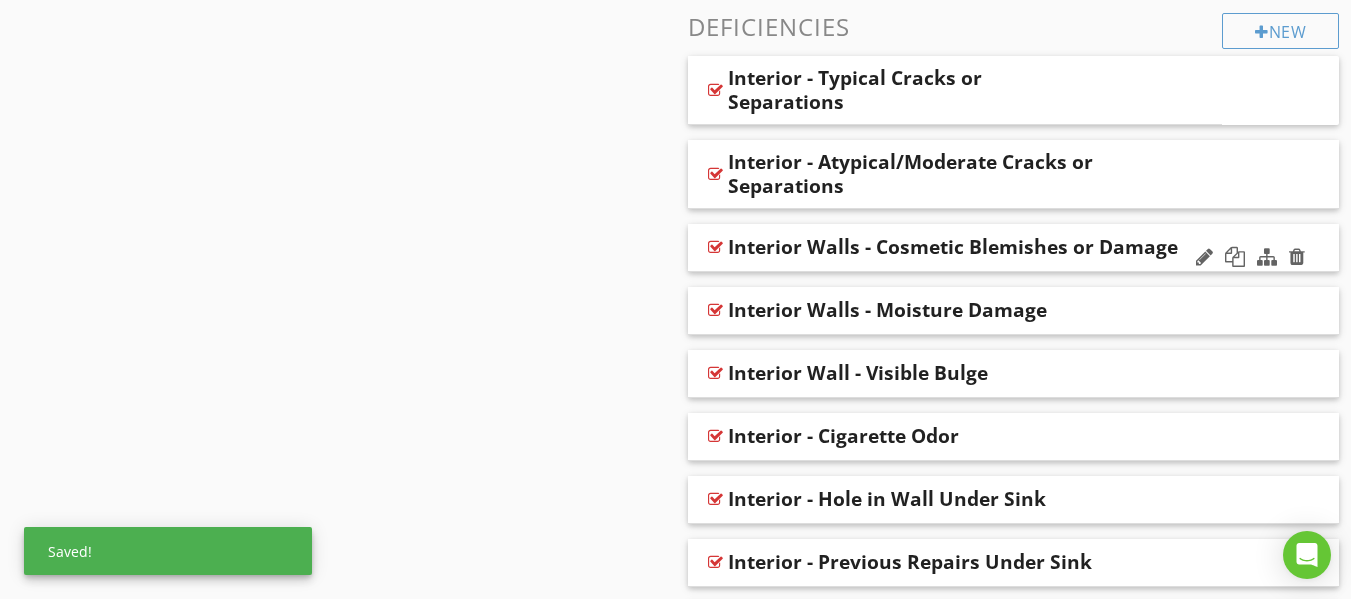 scroll, scrollTop: 1444, scrollLeft: 0, axis: vertical 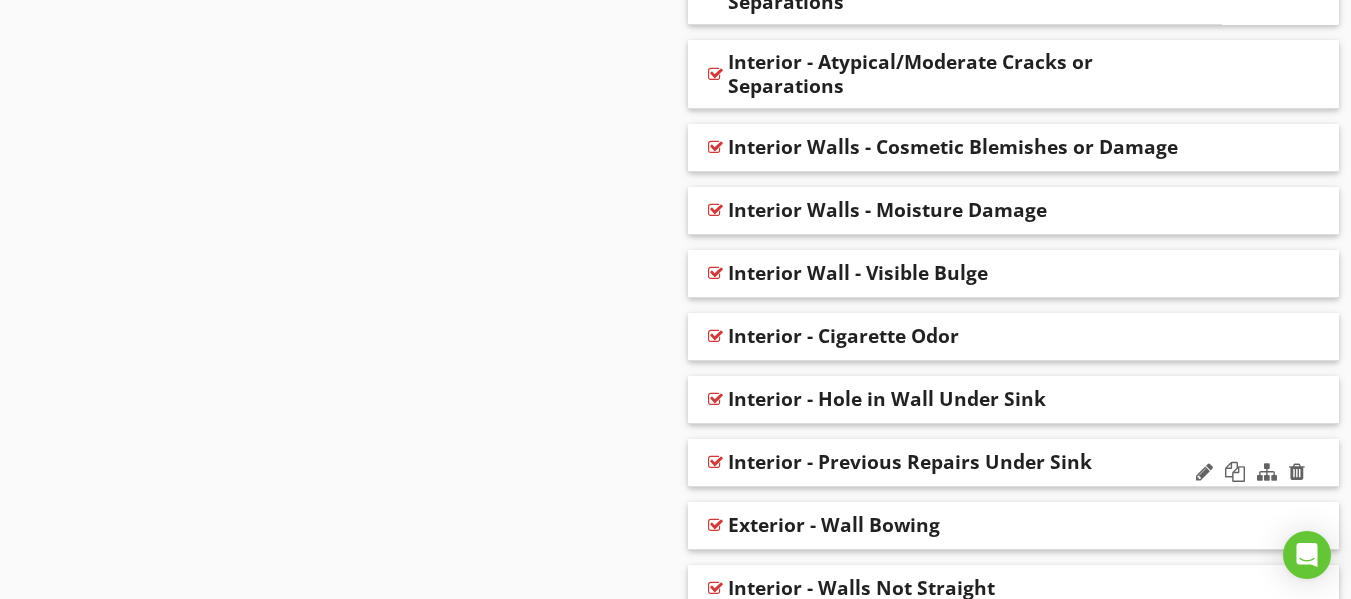 click on "Interior - Previous Repairs Under Sink" at bounding box center (910, 462) 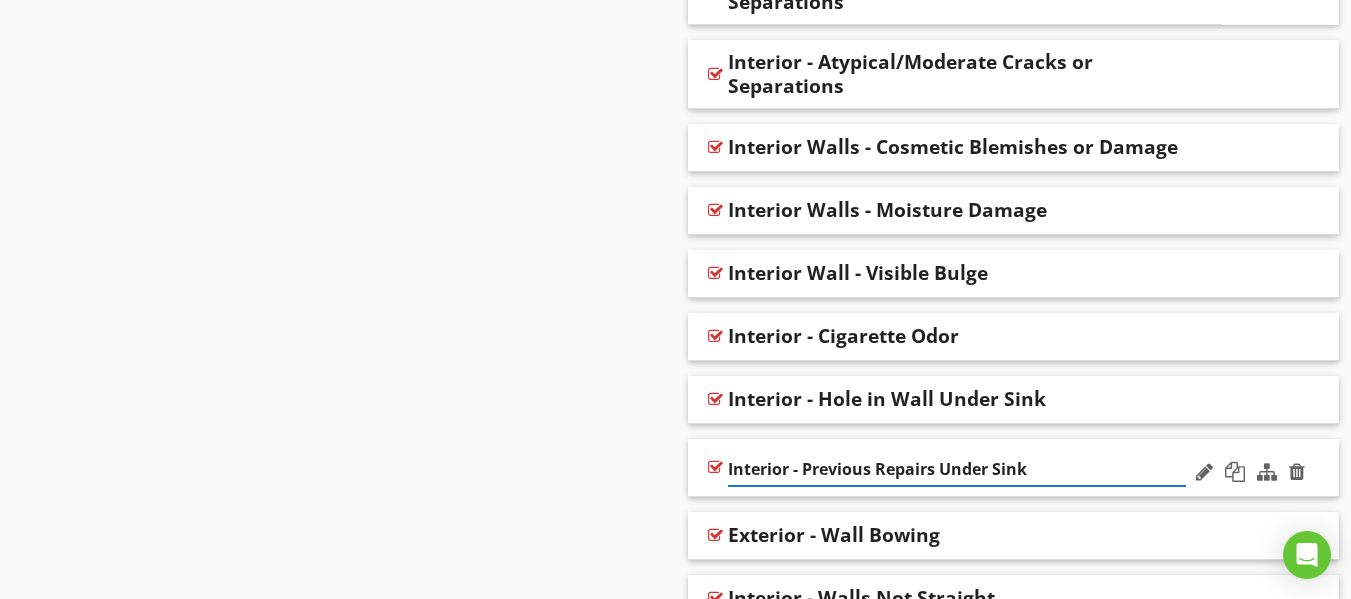 click on "Interior - Previous Repairs Under Sink" at bounding box center (957, 469) 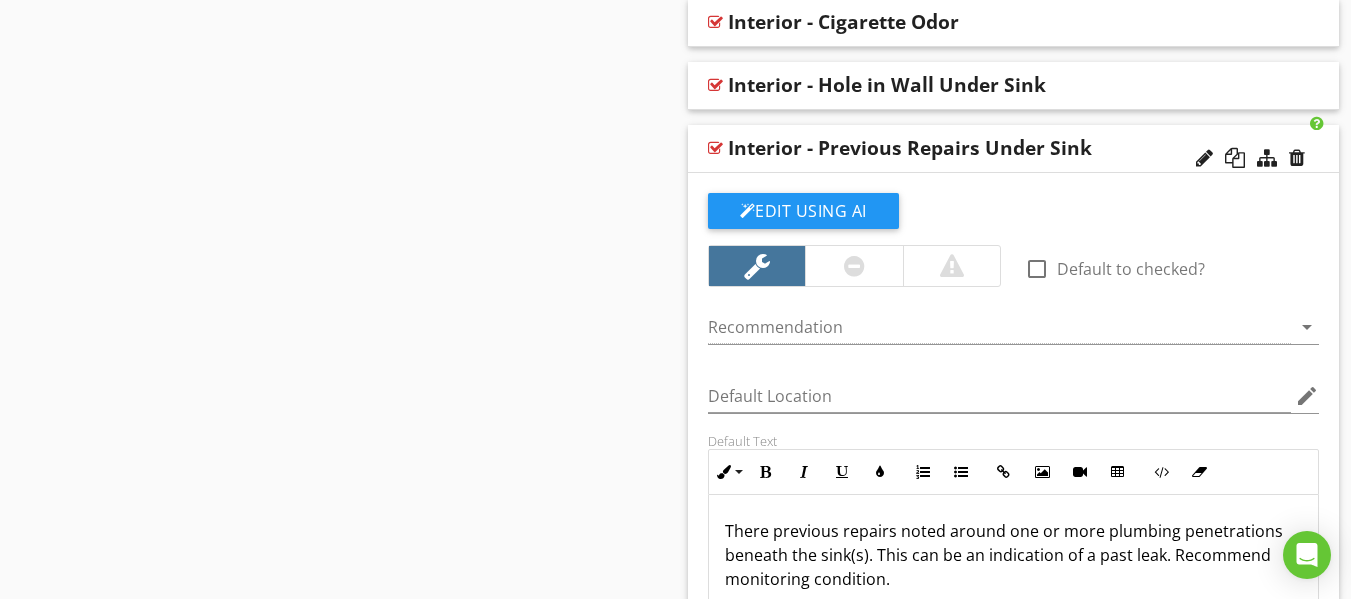 scroll, scrollTop: 1744, scrollLeft: 0, axis: vertical 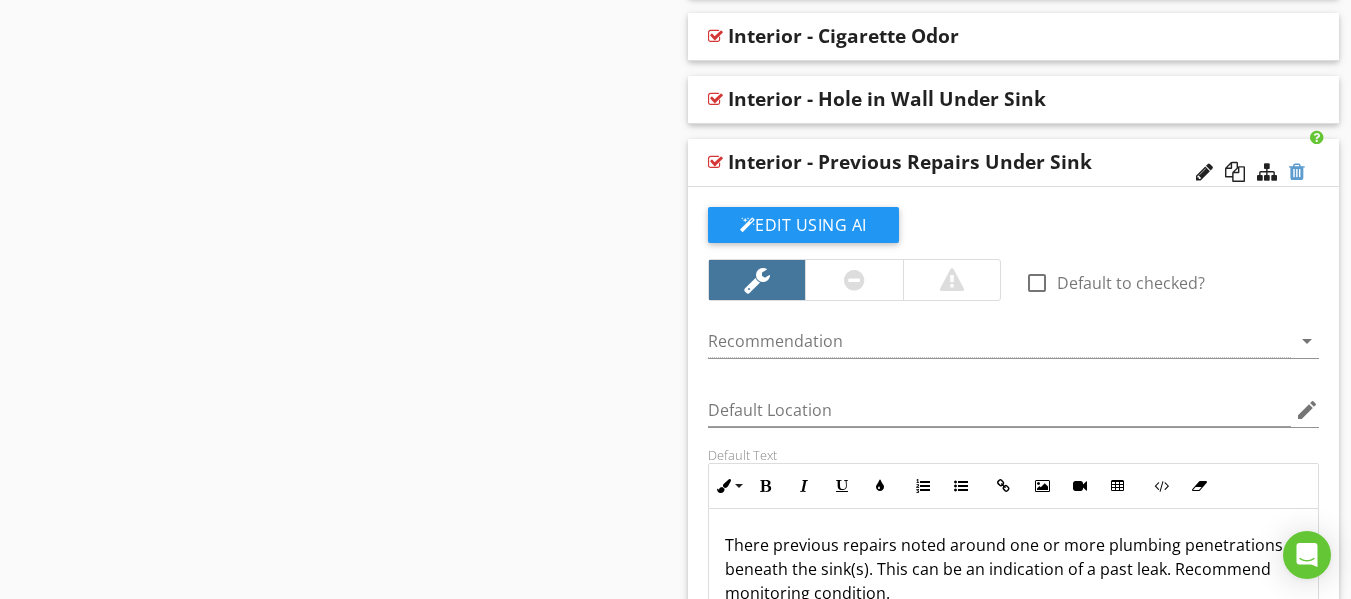 click at bounding box center [1297, 172] 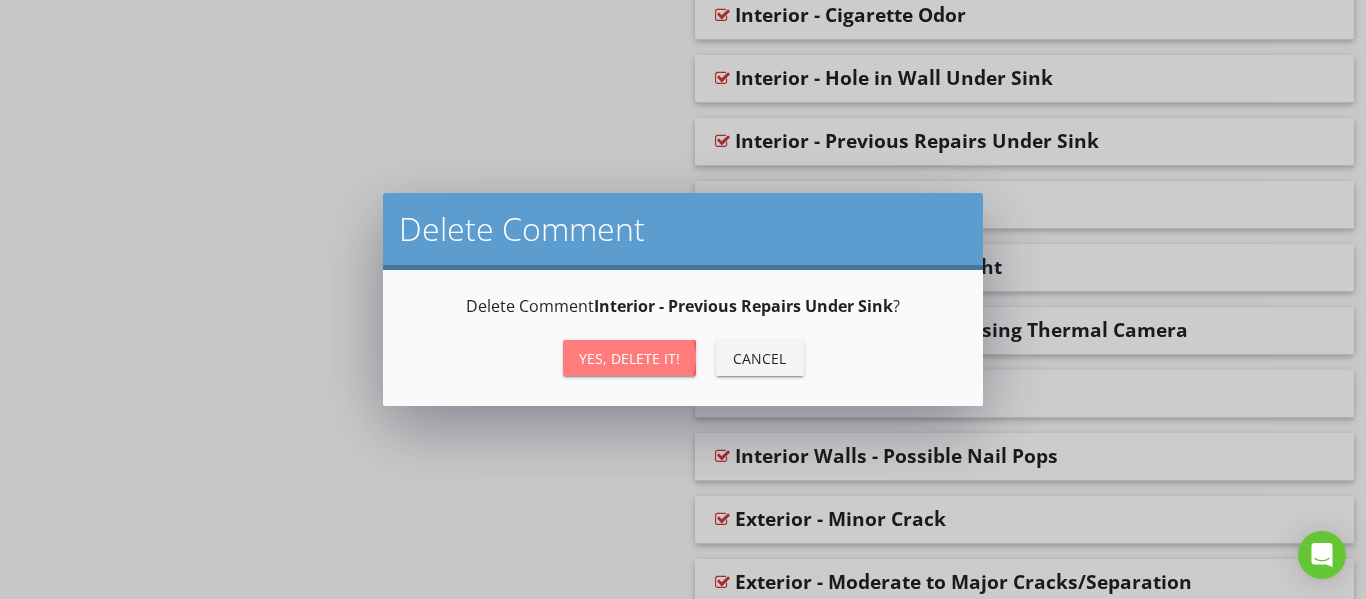 click on "Yes, Delete it!" at bounding box center (629, 358) 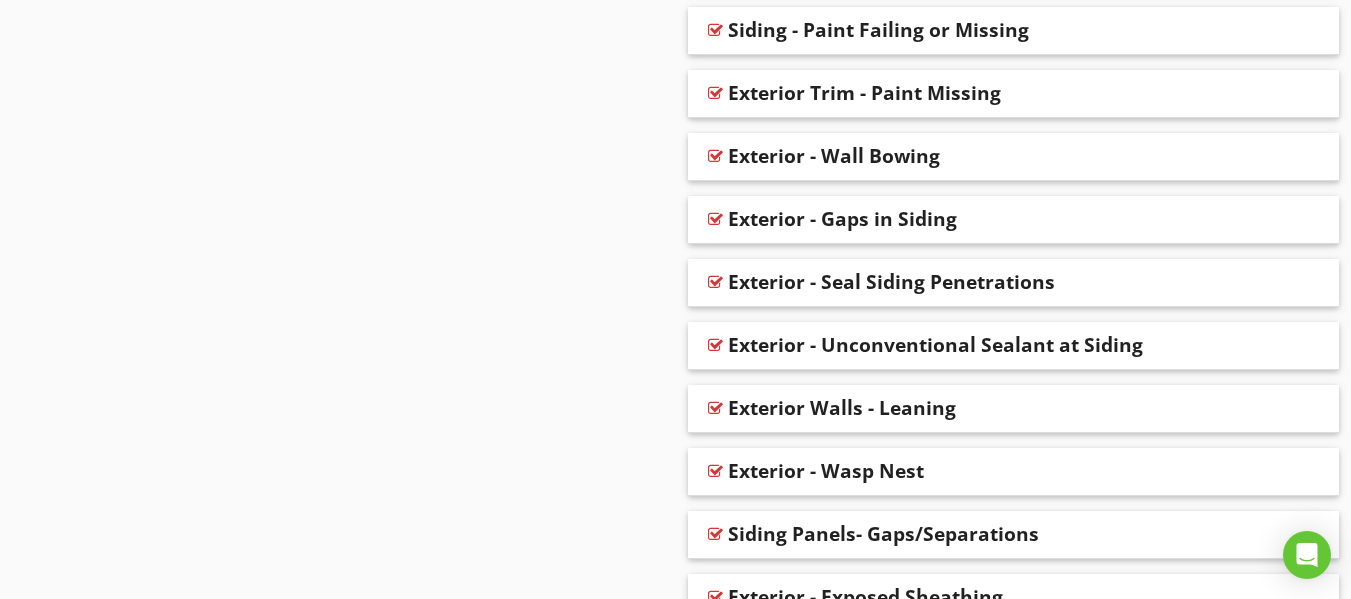 scroll, scrollTop: 2781, scrollLeft: 0, axis: vertical 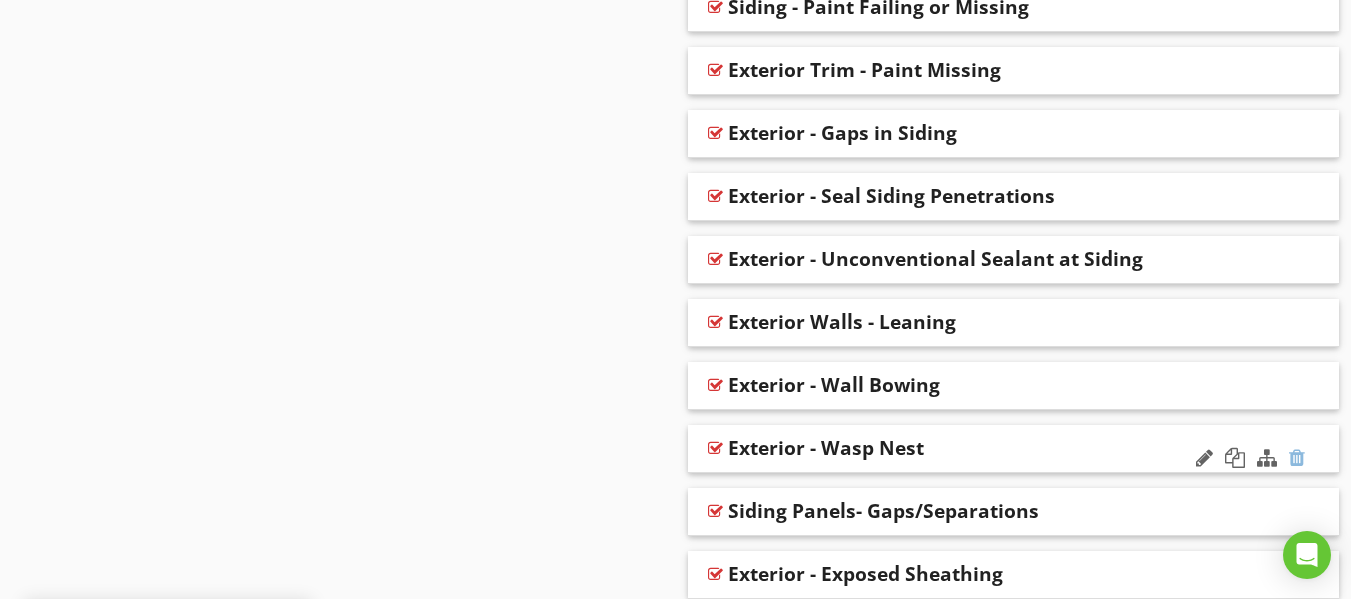click at bounding box center [1297, 458] 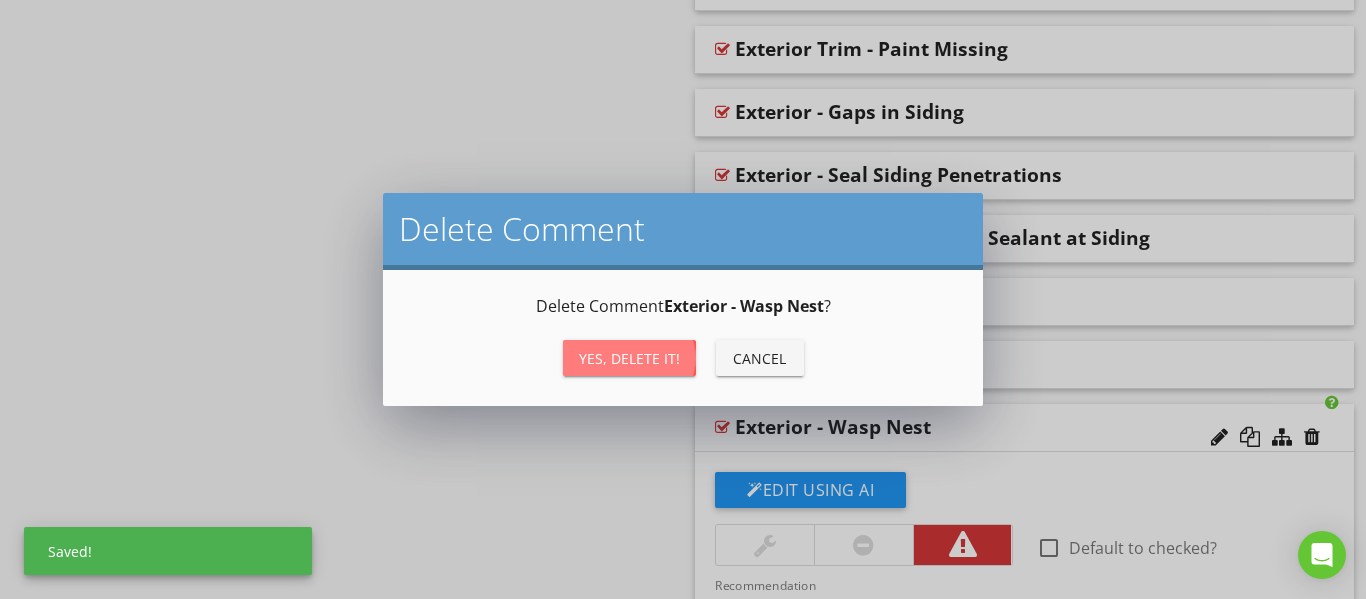 click on "Yes, Delete it!" at bounding box center [629, 358] 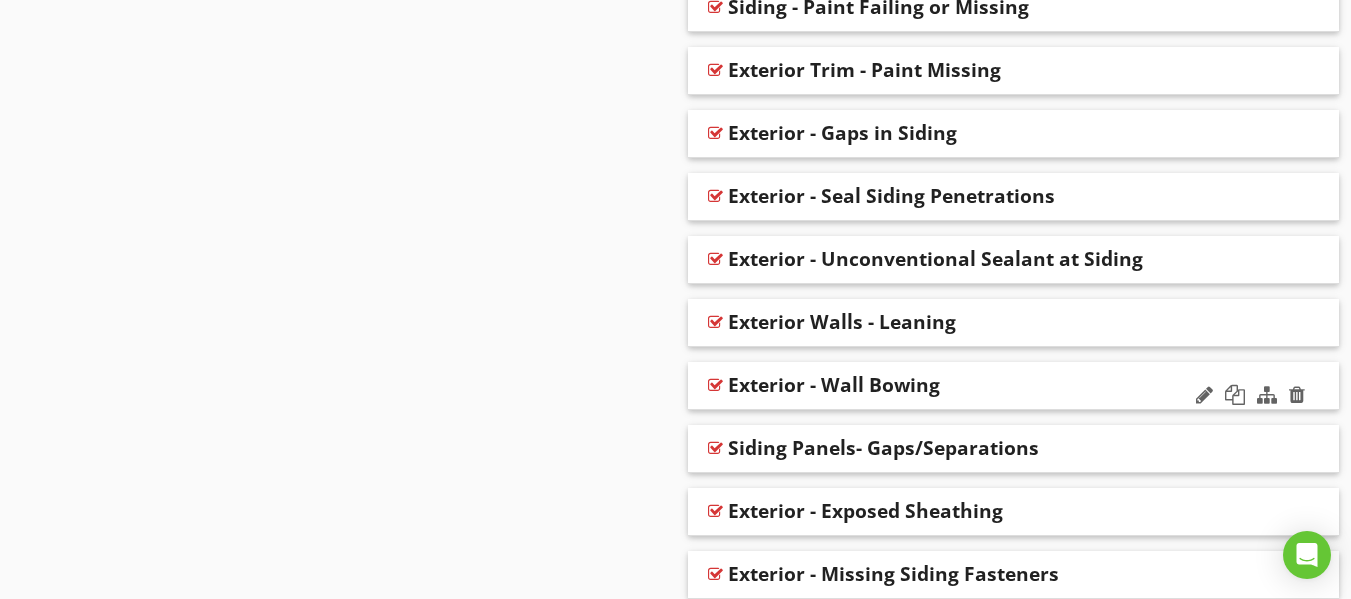 click on "Exterior - Wall Bowing" at bounding box center (834, 385) 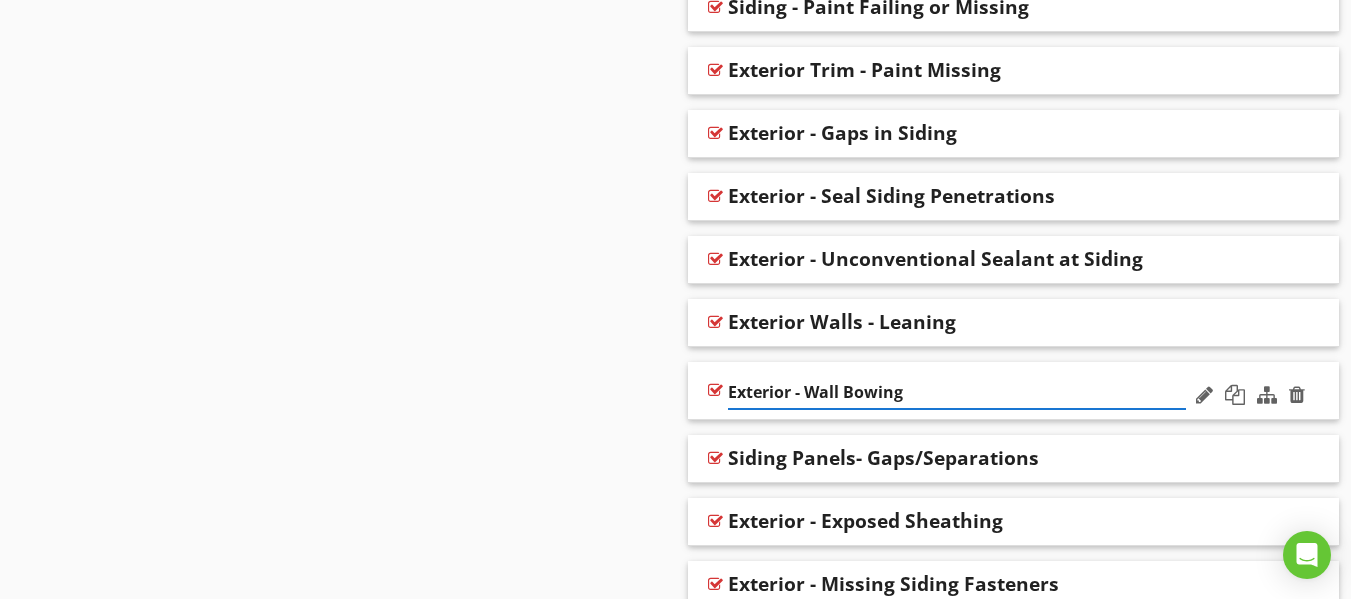 click on "Exterior - Wall Bowing" at bounding box center [957, 392] 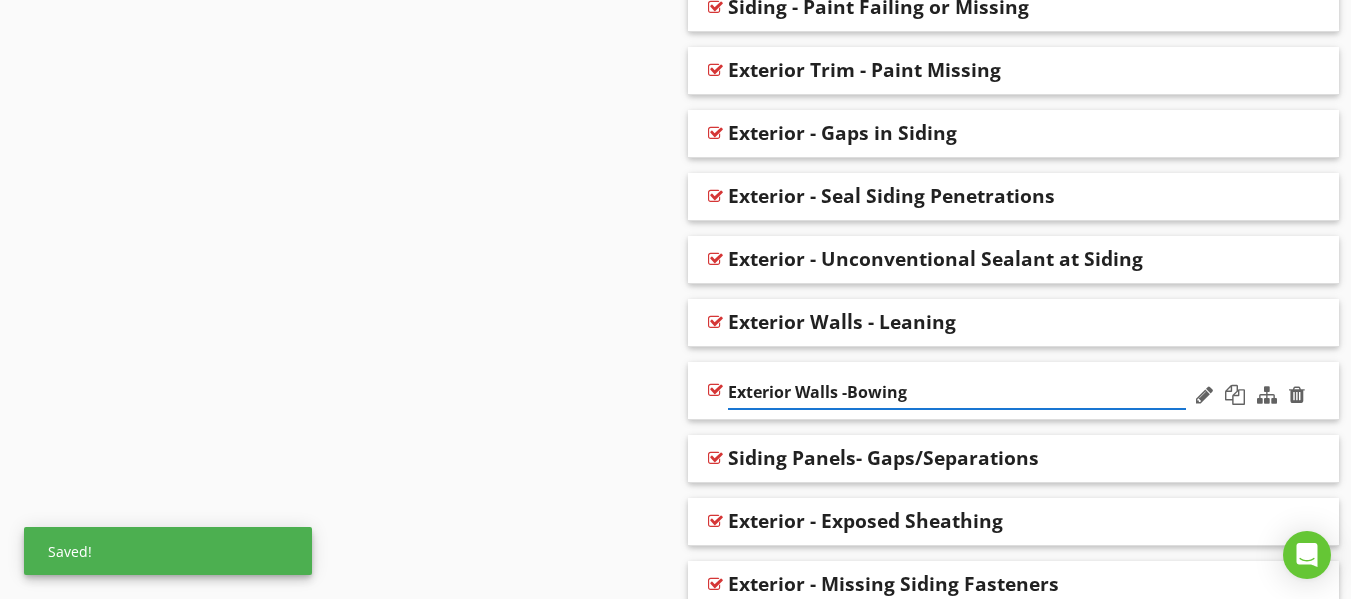 type on "Exterior Walls - Bowing" 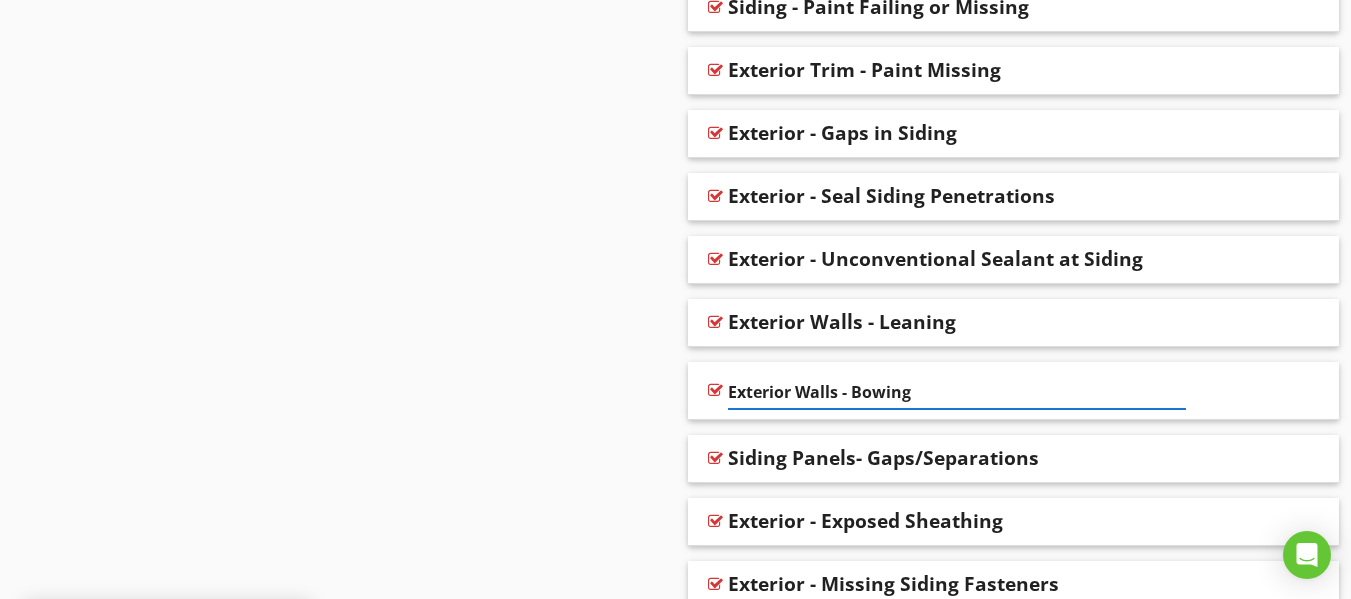 click on "Interior - Typical Cracks or Separations
Interior - Atypical/Moderate Cracks or Separations
Interior Walls - Cosmetic Blemishes or Damage
Interior Walls - Moisture Damage
Interior Wall - Visible Bulge
Interior - Cigarette Odor
Interior - Hole in Wall Under Sink
Interior - Walls Not Straight
Insulation - Gaps Noted Using Thermal Camera
Interior - Drywall Damage
Interior Walls - Possible Nail Pops
Exterior - Minor Crack
Exterior - Moderate to Major Cracks/Separation" at bounding box center [1014, 3352] 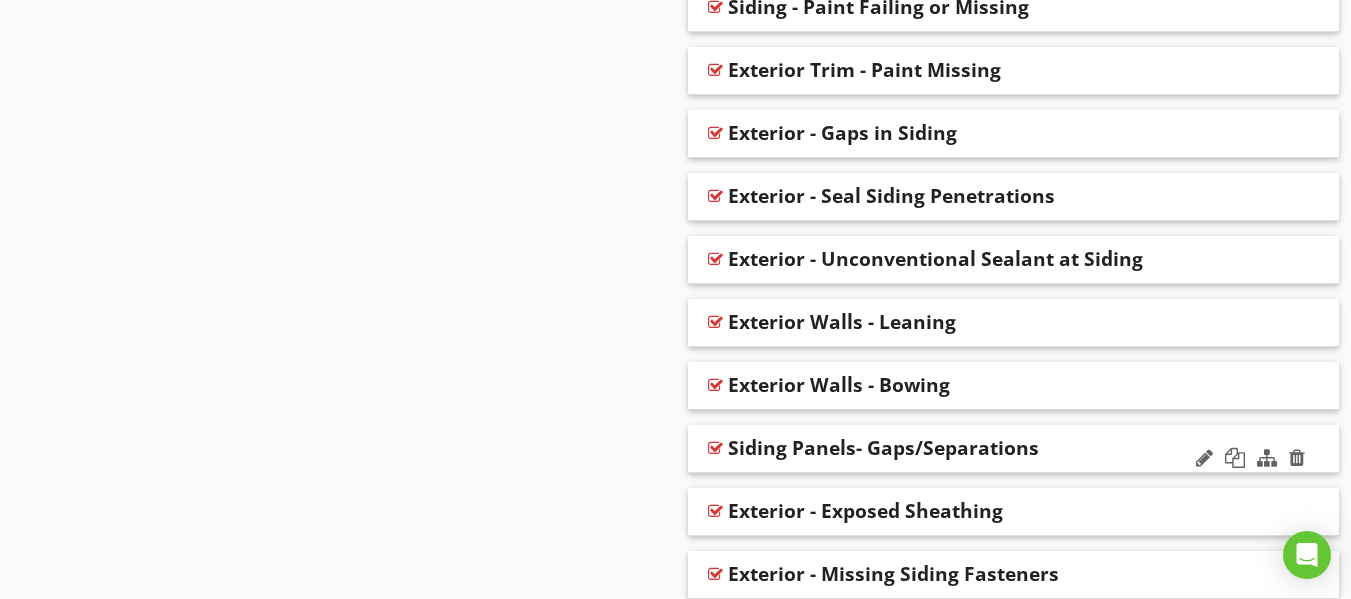 click at bounding box center (1204, 458) 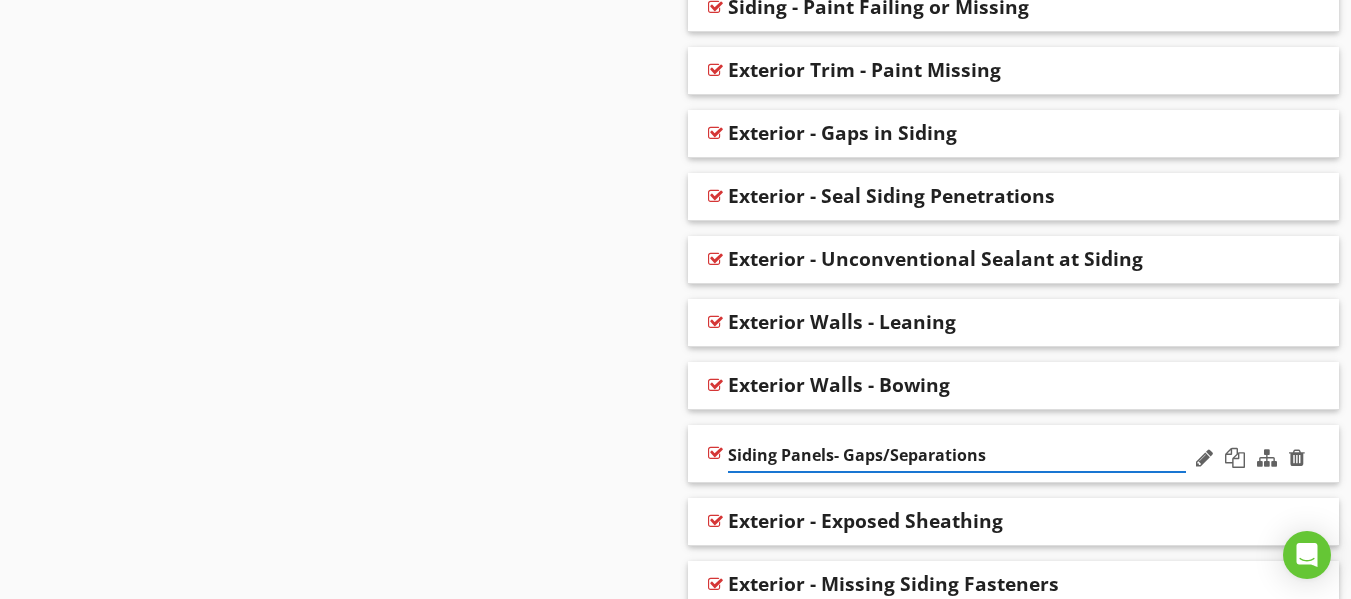 click on "Siding Panels- Gaps/Separations" at bounding box center [957, 455] 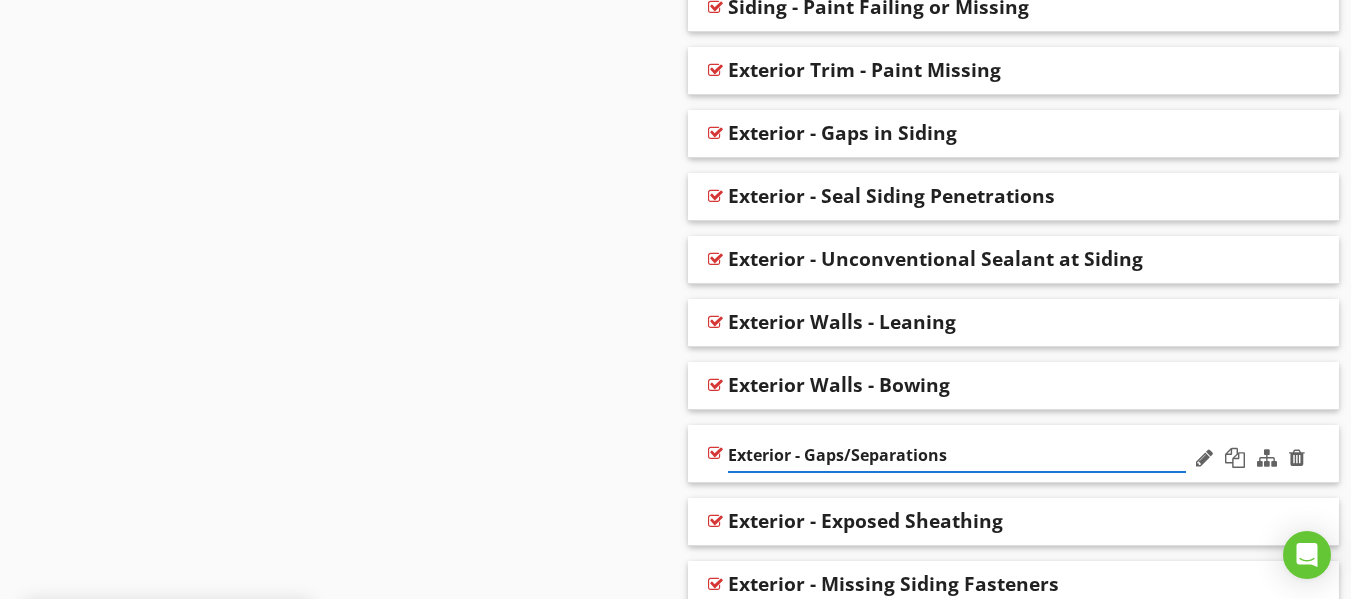 click on "Exterior - Gaps/Separations" at bounding box center [957, 455] 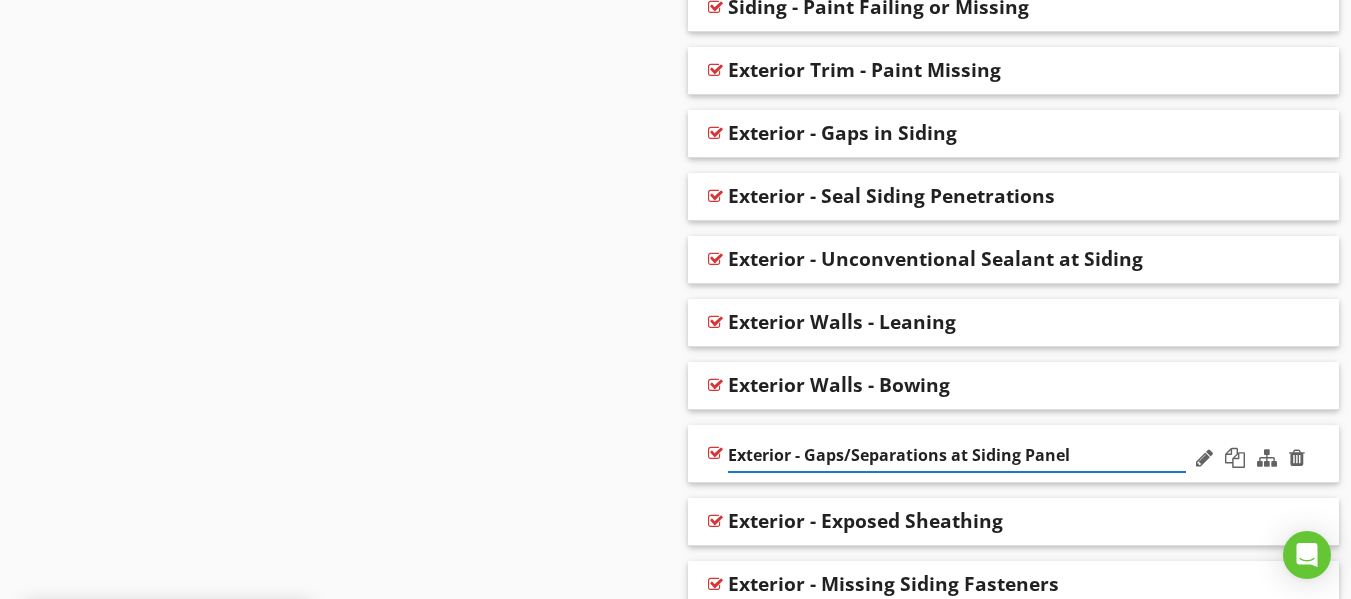type on "Exterior - Gaps/Separations at Siding Panels" 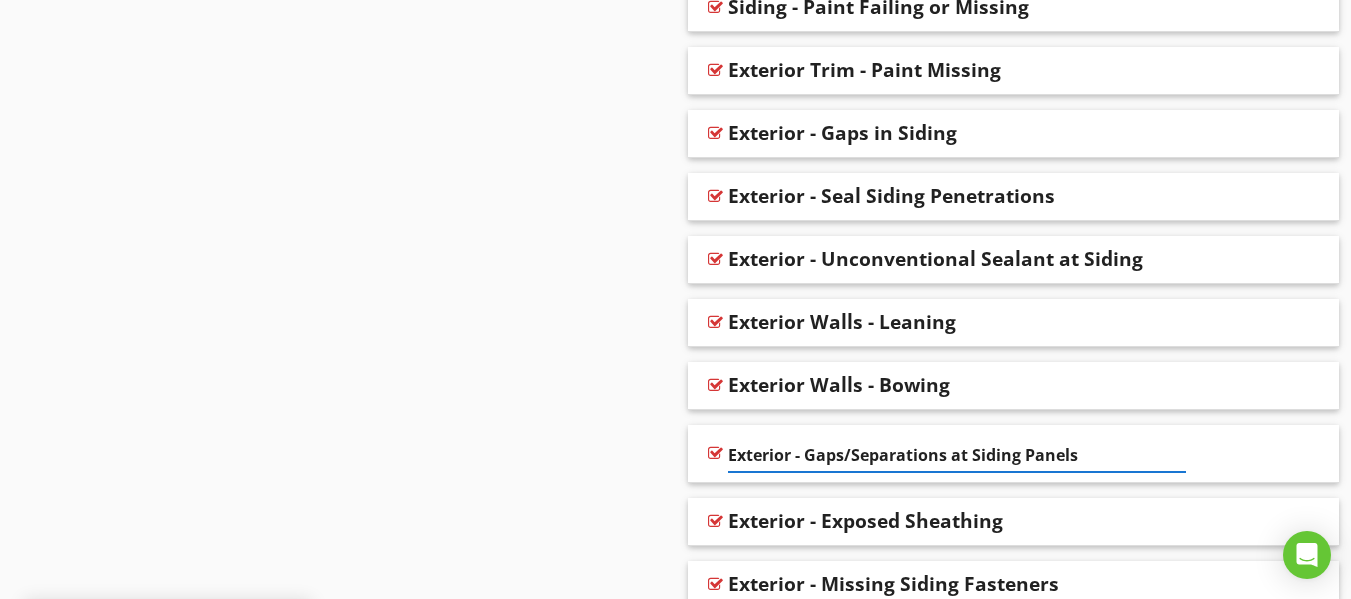 click on "Sections
Information           I. Structural Systems           II. Electrical Systems           III. Heating, Ventilation and Air Conditioning Systems           IV. Plumbing Systems           V. Appliances           VI. Optional Systems
Section
Attachments
Attachment
Items
A. Foundations           B. Grading and Drainage           C. Roof Covering Materials           D. Roof Structures and Attics           E. Walls (Interior and Exterior)           F. Ceilings and Floors           G. Doors (Interior and Exterior)           H. Windows           I. Stairways (Interior and Exterior)           J. Fireplaces and Chimneys           K. Porches, Balconies, Decks, and Carports           L. Other
Item
Comments
New
Informational
Comments" at bounding box center [675, 2792] 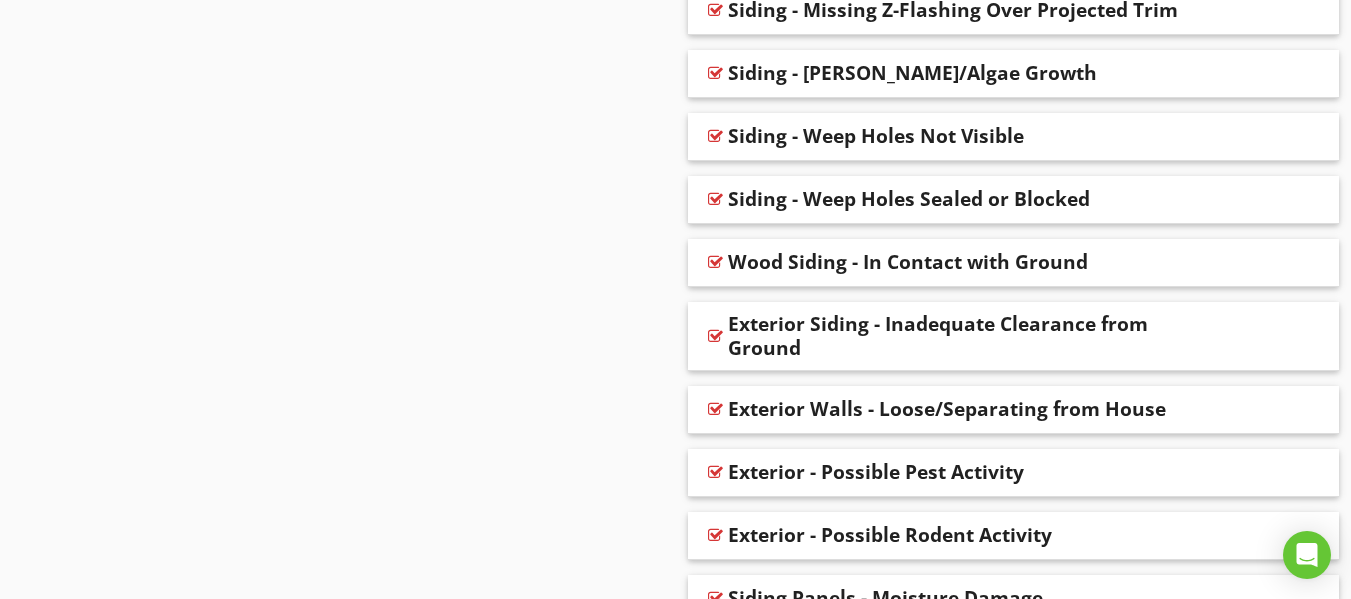 scroll, scrollTop: 3781, scrollLeft: 0, axis: vertical 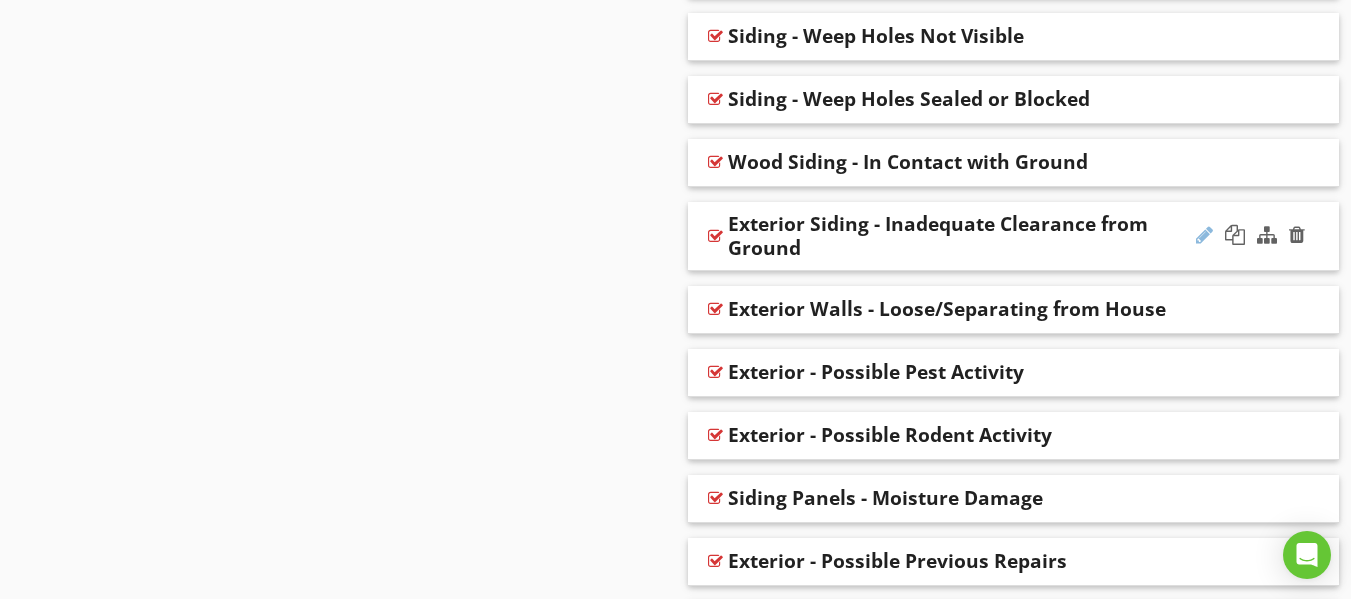 click at bounding box center [1204, 235] 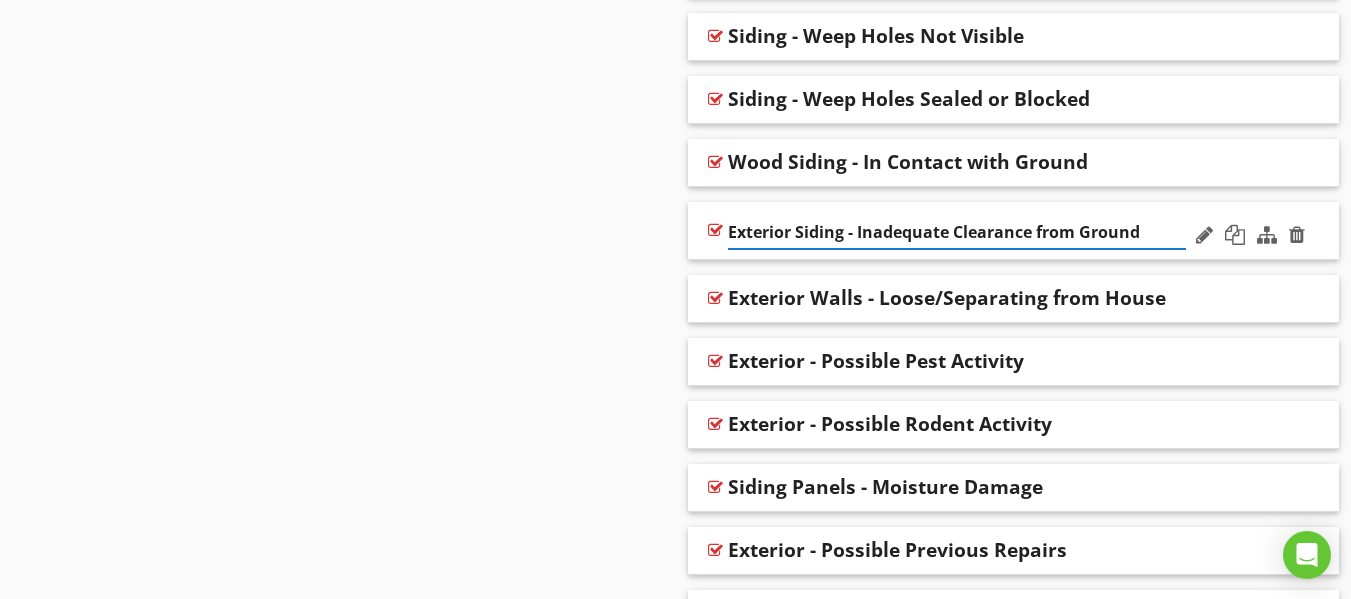 click on "Exterior Siding - Inadequate Clearance from Ground" at bounding box center (957, 232) 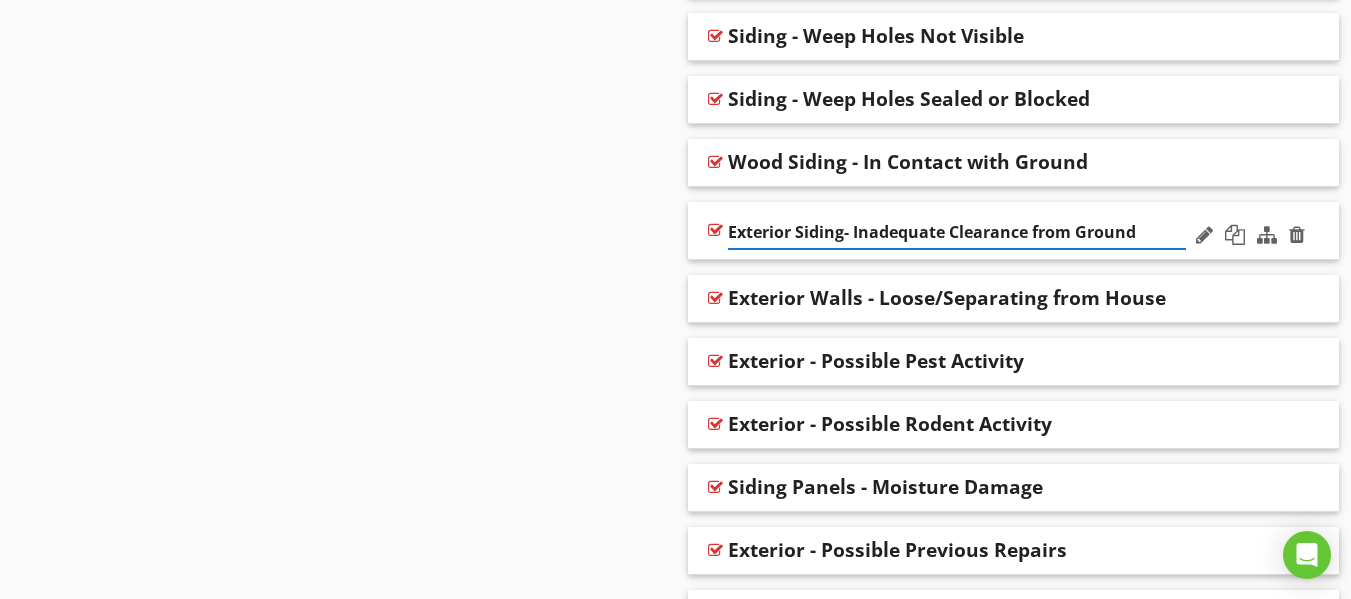 type on "Exterior Siding - Inadequate Clearance from Ground" 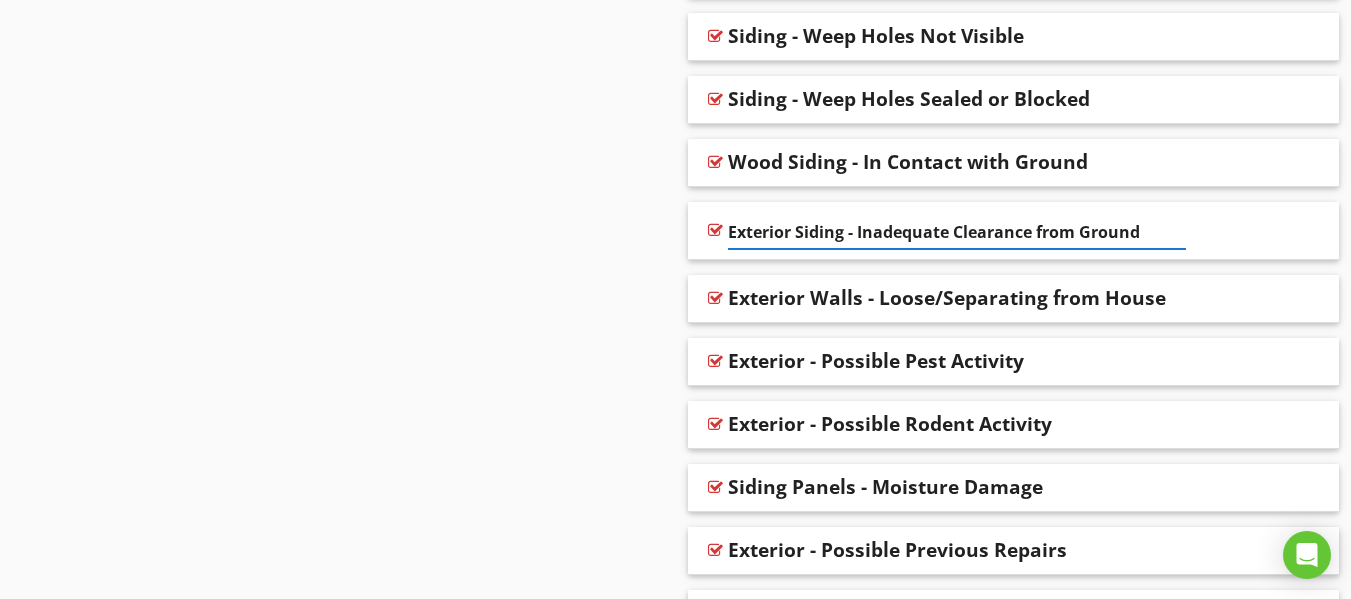 click on "Sections
Information           I. Structural Systems           II. Electrical Systems           III. Heating, Ventilation and Air Conditioning Systems           IV. Plumbing Systems           V. Appliances           VI. Optional Systems
Section
Attachments
Attachment
Items
A. Foundations           B. Grading and Drainage           C. Roof Covering Materials           D. Roof Structures and Attics           E. Walls (Interior and Exterior)           F. Ceilings and Floors           G. Doors (Interior and Exterior)           H. Windows           I. Stairways (Interior and Exterior)           J. Fireplaces and Chimneys           K. Porches, Balconies, Decks, and Carports           L. Other
Item
Comments
New
Informational
Comments" at bounding box center (675, 1781) 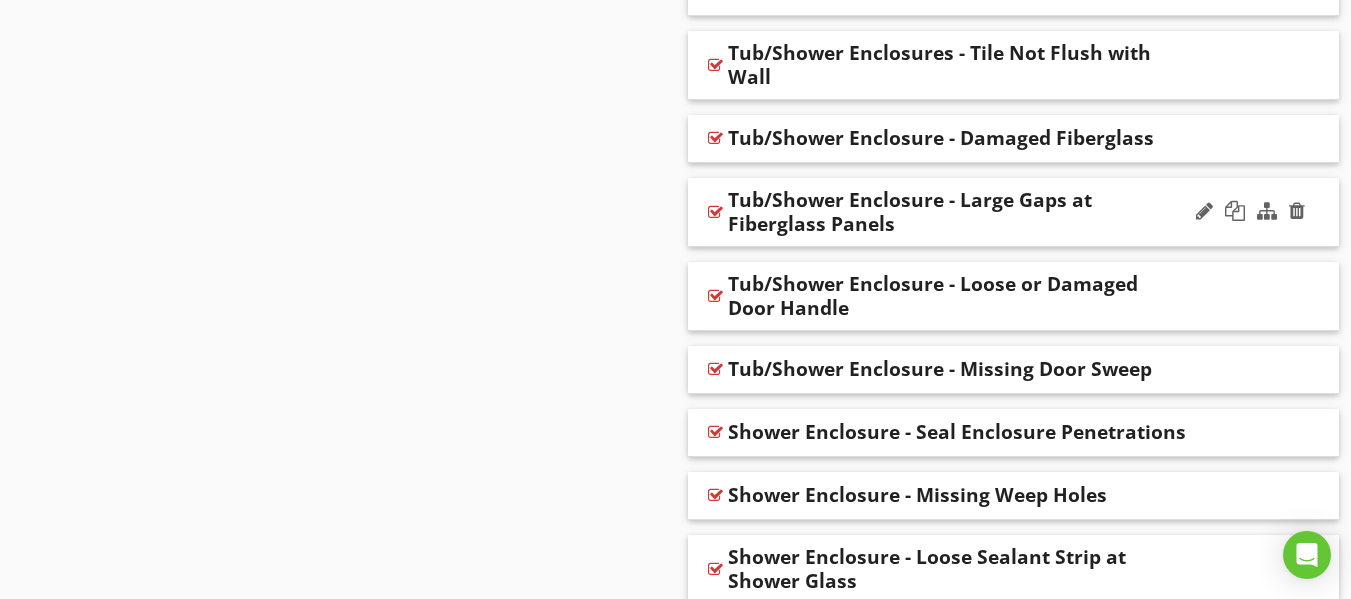 scroll, scrollTop: 5781, scrollLeft: 0, axis: vertical 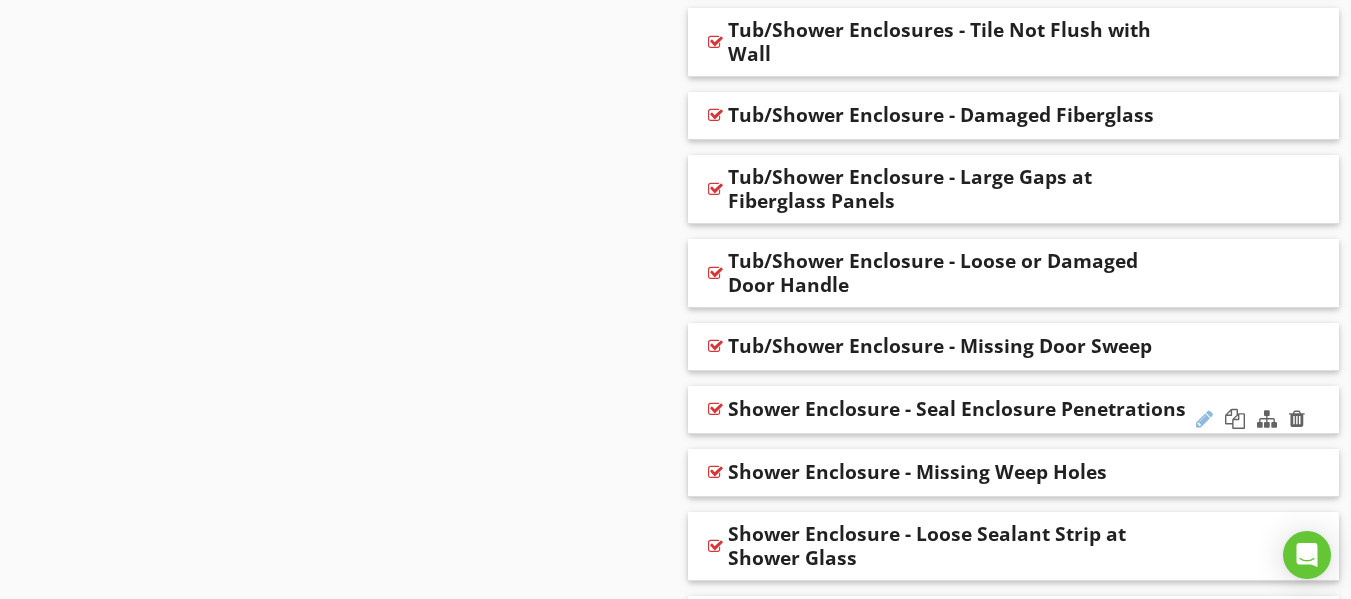 click at bounding box center (1204, 419) 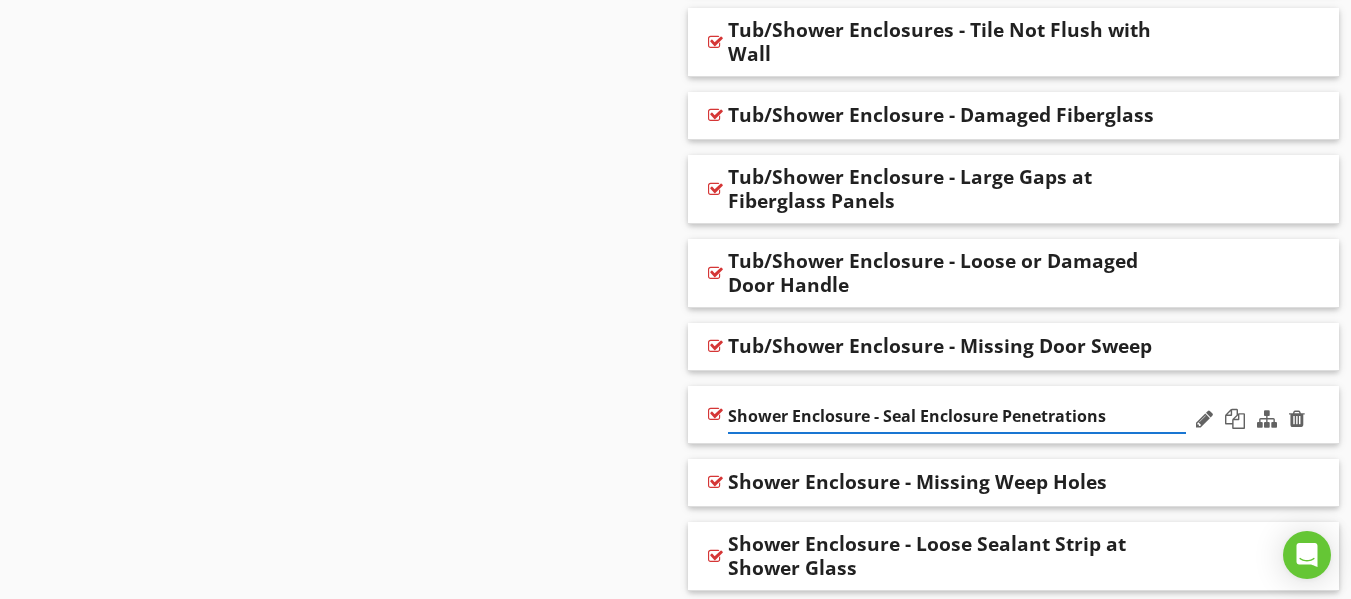 click on "Shower Enclosure - Seal Enclosure Penetrations" at bounding box center [957, 416] 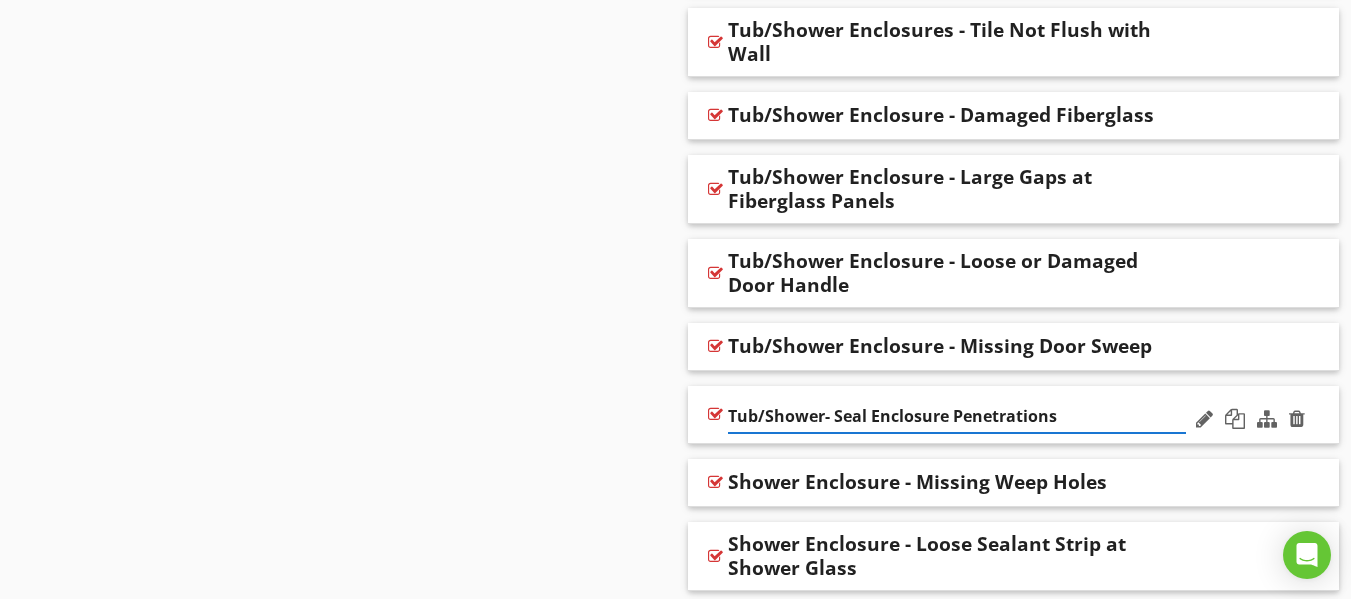 type on "Tub/Shower - Seal Enclosure Penetrations" 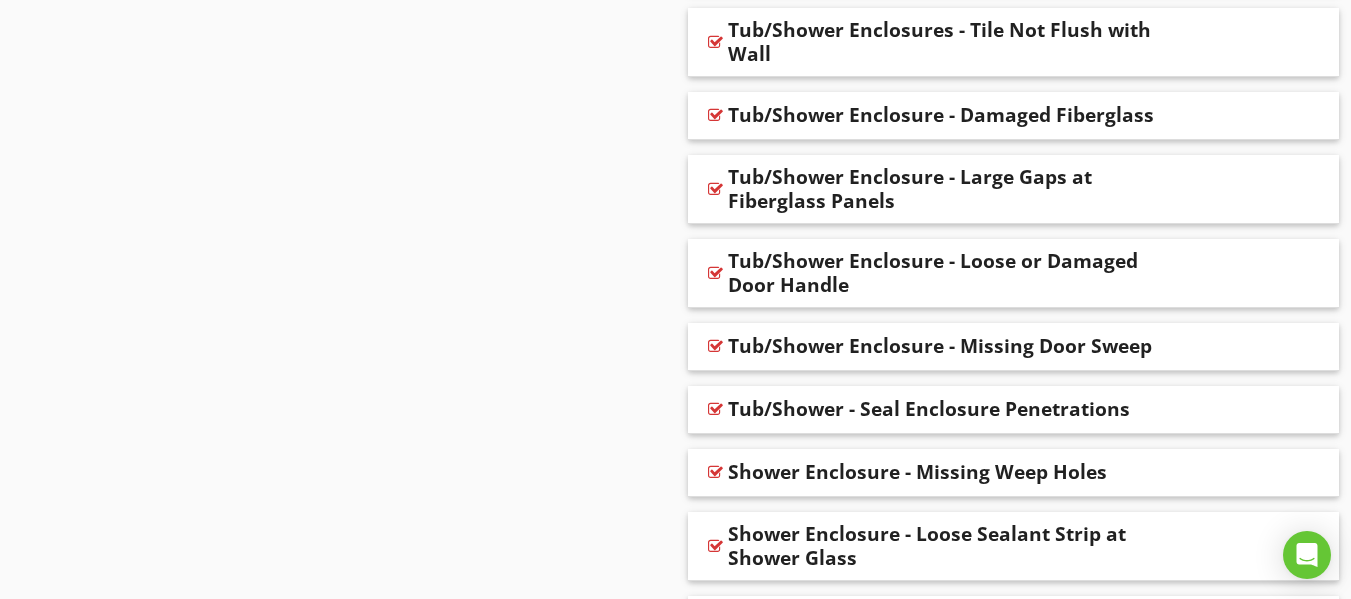 click on "Sections
Information           I. Structural Systems           II. Electrical Systems           III. Heating, Ventilation and Air Conditioning Systems           IV. Plumbing Systems           V. Appliances           VI. Optional Systems
Section
Attachments
Attachment
Items
A. Foundations           B. Grading and Drainage           C. Roof Covering Materials           D. Roof Structures and Attics           E. Walls (Interior and Exterior)           F. Ceilings and Floors           G. Doors (Interior and Exterior)           H. Windows           I. Stairways (Interior and Exterior)           J. Fireplaces and Chimneys           K. Porches, Balconies, Decks, and Carports           L. Other
Item
Comments
New
Informational
Comments" at bounding box center (675, -213) 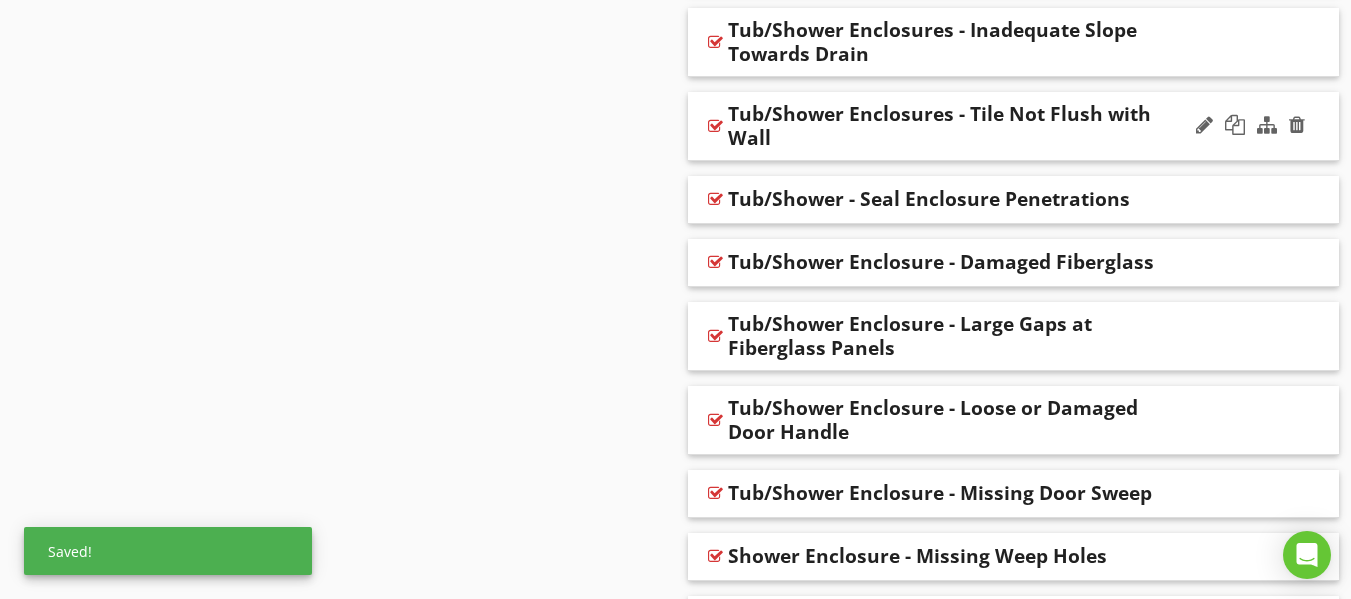 scroll, scrollTop: 5481, scrollLeft: 0, axis: vertical 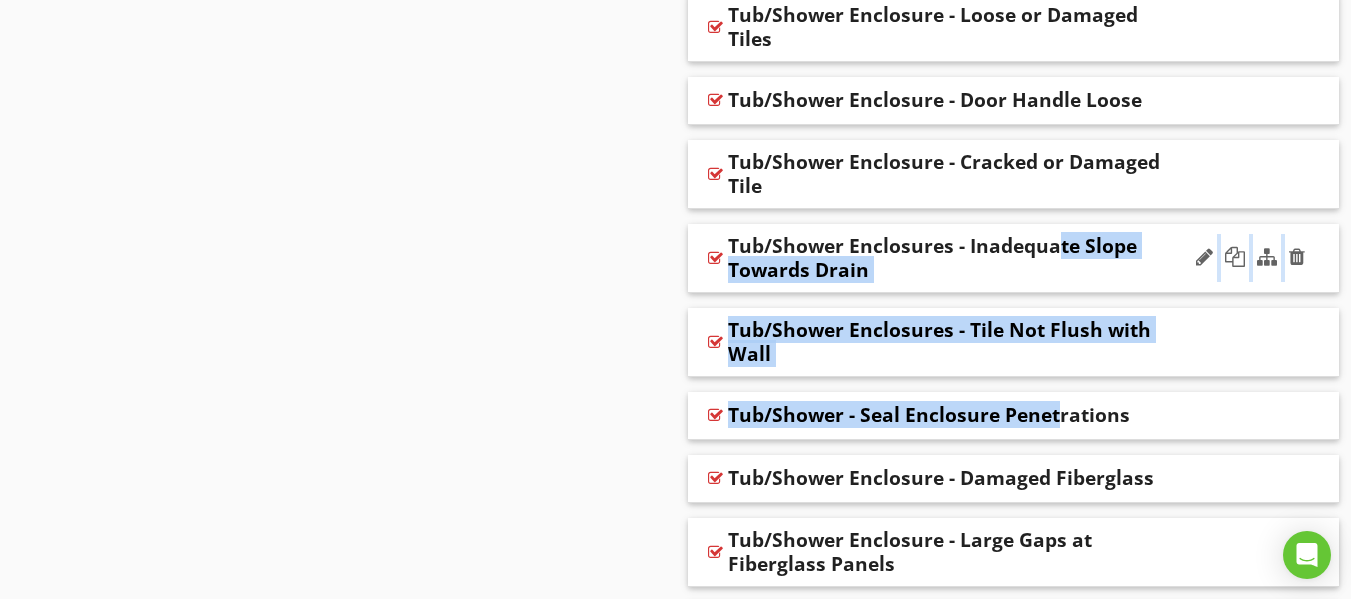 drag, startPoint x: 929, startPoint y: 346, endPoint x: 929, endPoint y: 210, distance: 136 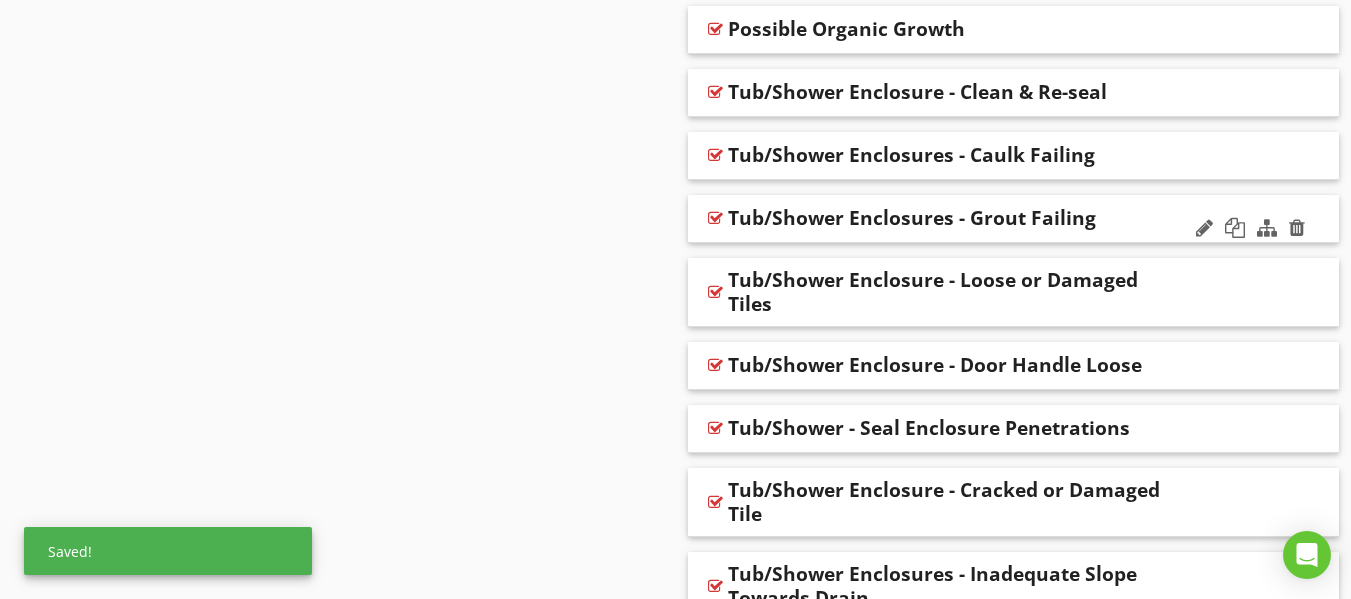 scroll, scrollTop: 5181, scrollLeft: 0, axis: vertical 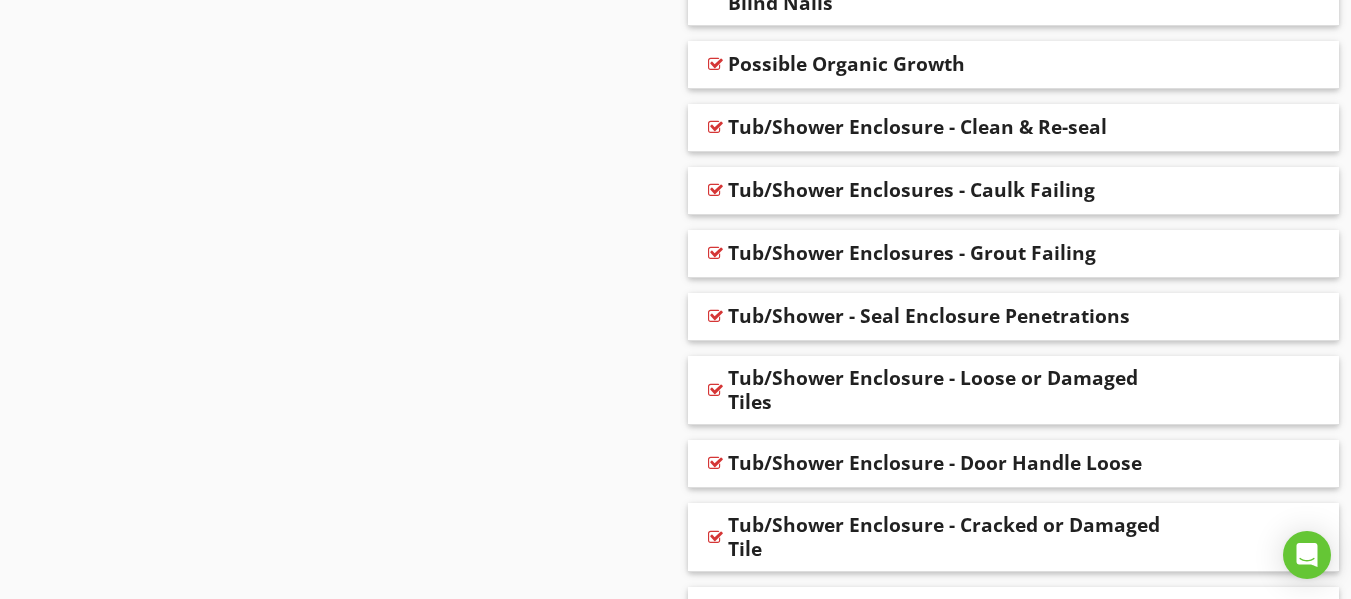 click on "Sections
Information           I. Structural Systems           II. Electrical Systems           III. Heating, Ventilation and Air Conditioning Systems           IV. Plumbing Systems           V. Appliances           VI. Optional Systems
Section
Attachments
Attachment
Items
A. Foundations           B. Grading and Drainage           C. Roof Covering Materials           D. Roof Structures and Attics           E. Walls (Interior and Exterior)           F. Ceilings and Floors           G. Doors (Interior and Exterior)           H. Windows           I. Stairways (Interior and Exterior)           J. Fireplaces and Chimneys           K. Porches, Balconies, Decks, and Carports           L. Other
Item
Comments
New
Informational
Comments" at bounding box center [675, 387] 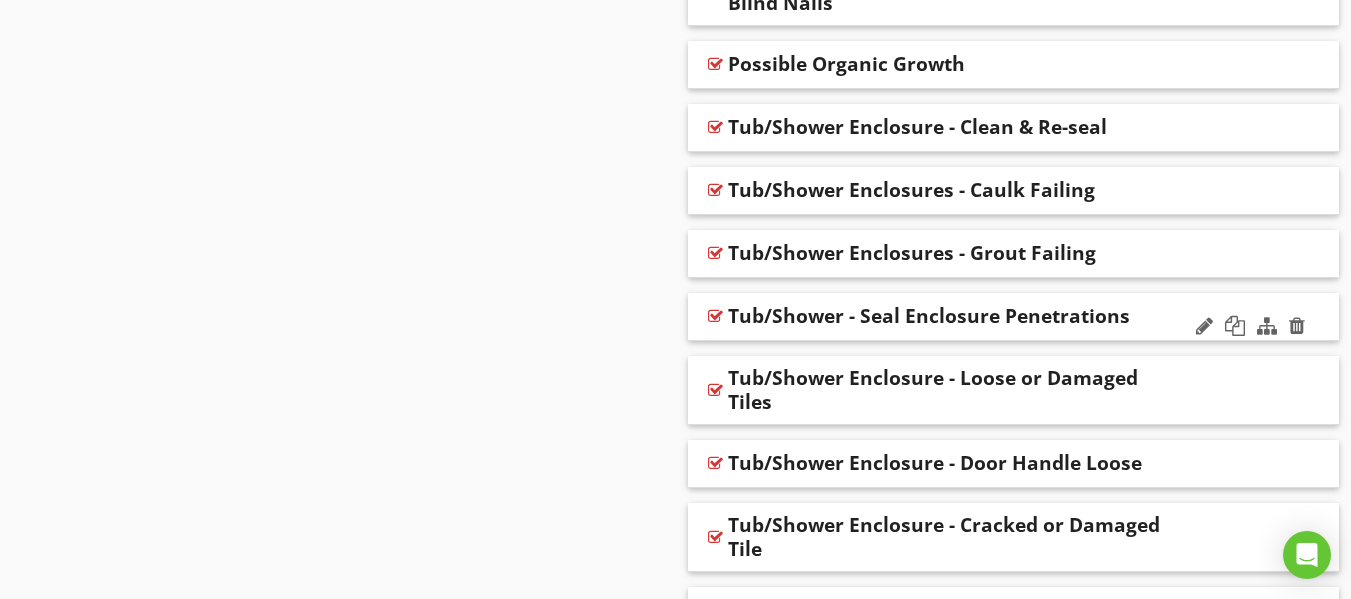 click on "Tub/Shower - Seal Enclosure Penetrations" at bounding box center (1014, 317) 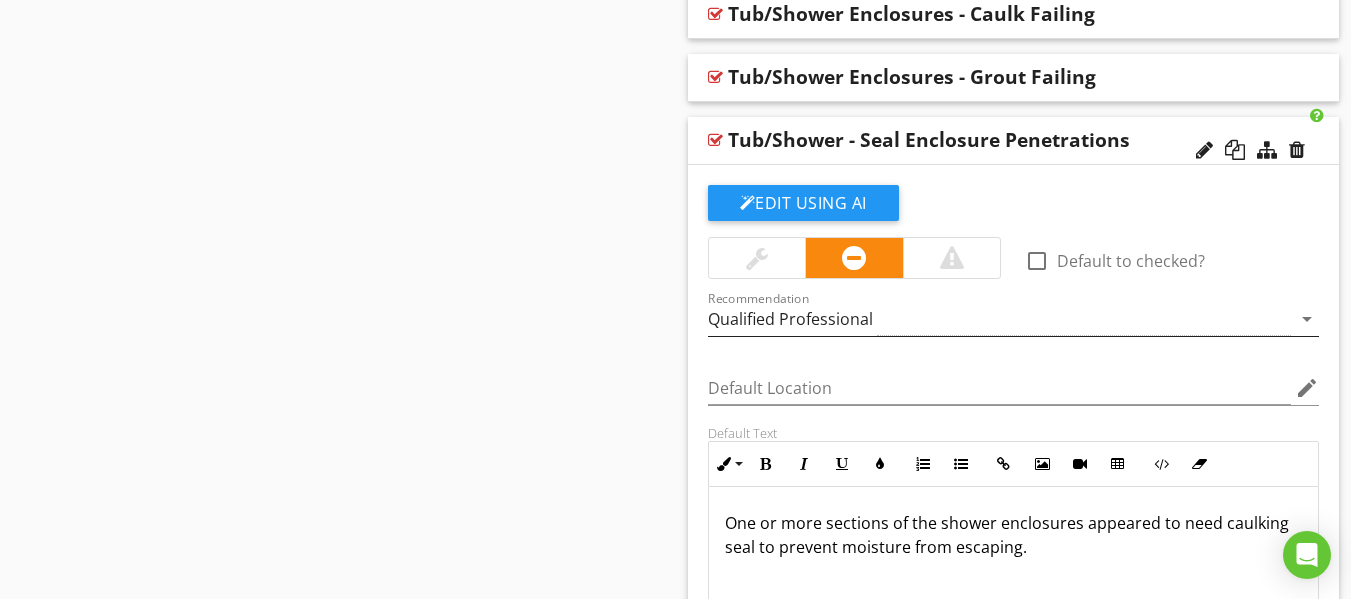 scroll, scrollTop: 5381, scrollLeft: 0, axis: vertical 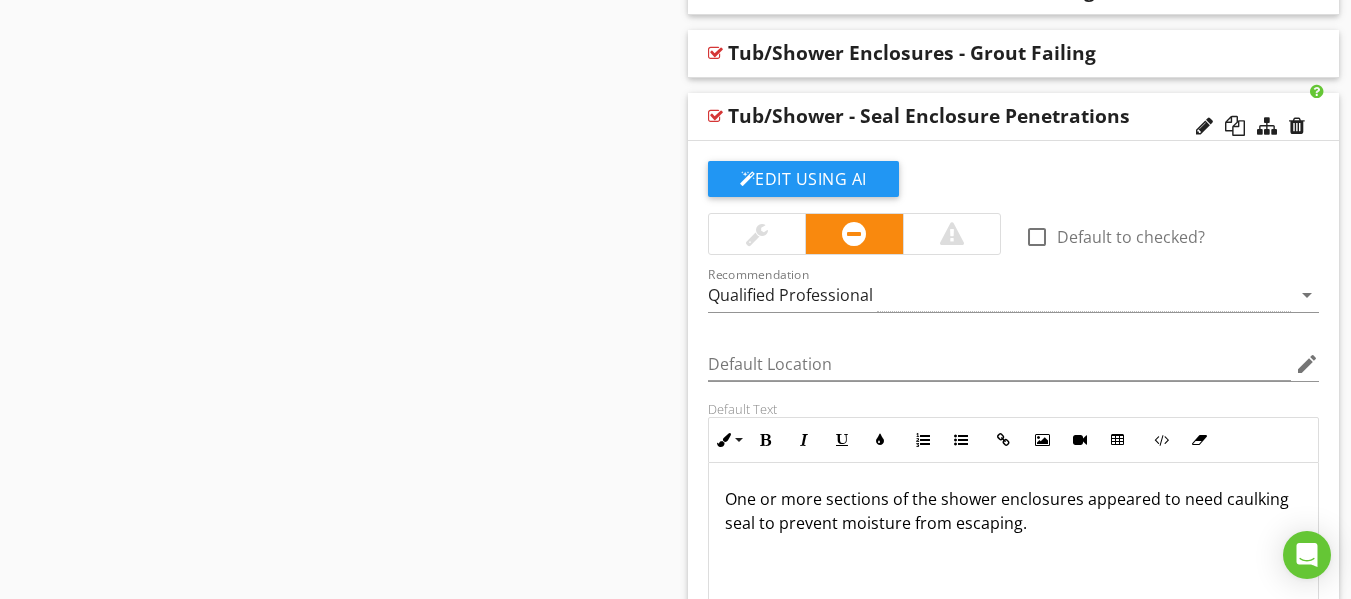 click on "One or more sections of the shower enclosures appeared to need caulking seal to prevent moisture from escaping." at bounding box center (1014, 511) 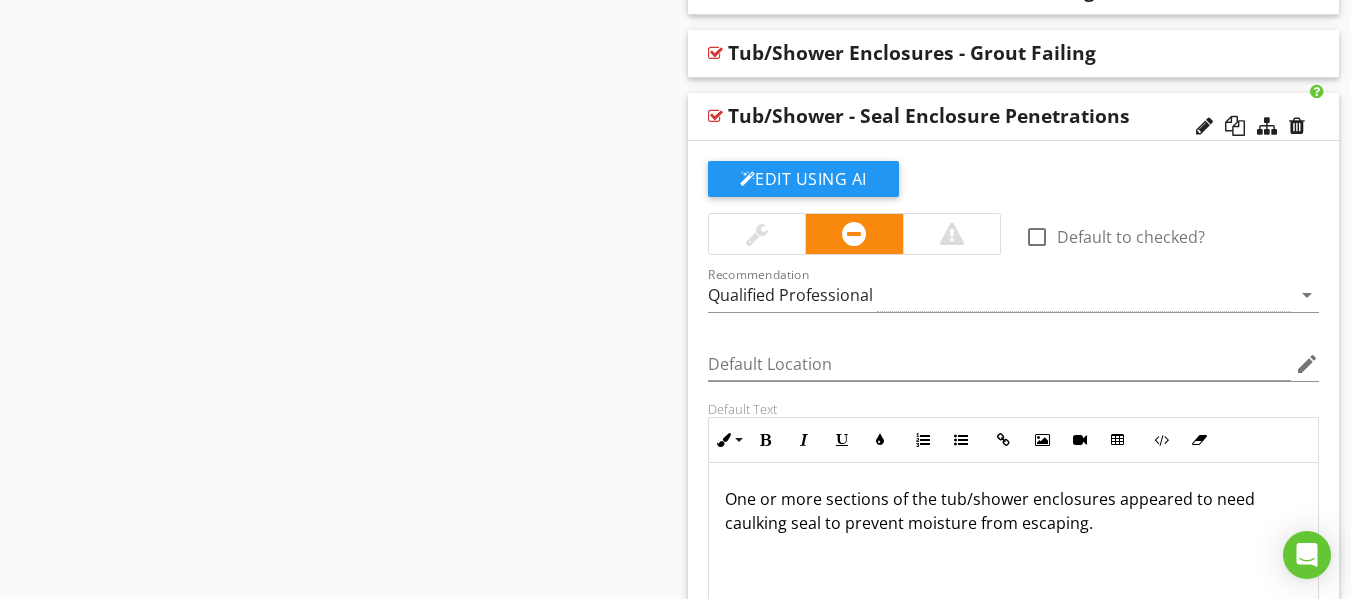 click on "One or more sections of the tub/shower enclosures appeared to need caulking seal to prevent moisture from escaping." at bounding box center [1014, 511] 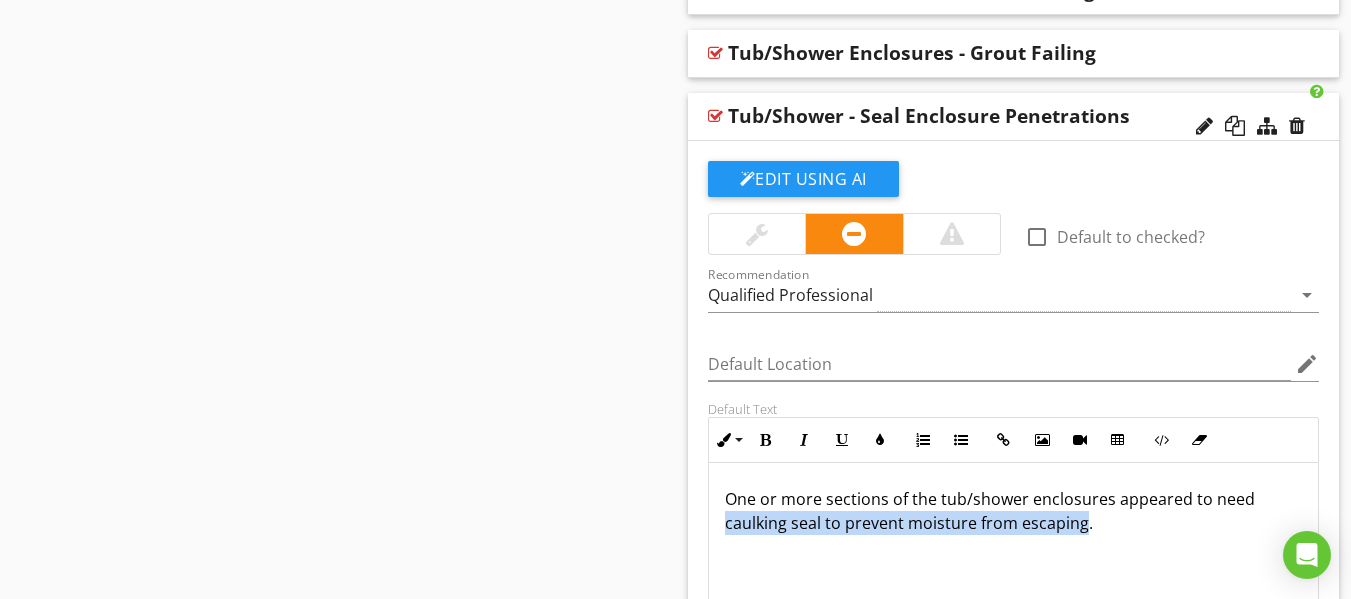 drag, startPoint x: 1083, startPoint y: 504, endPoint x: 685, endPoint y: 520, distance: 398.32147 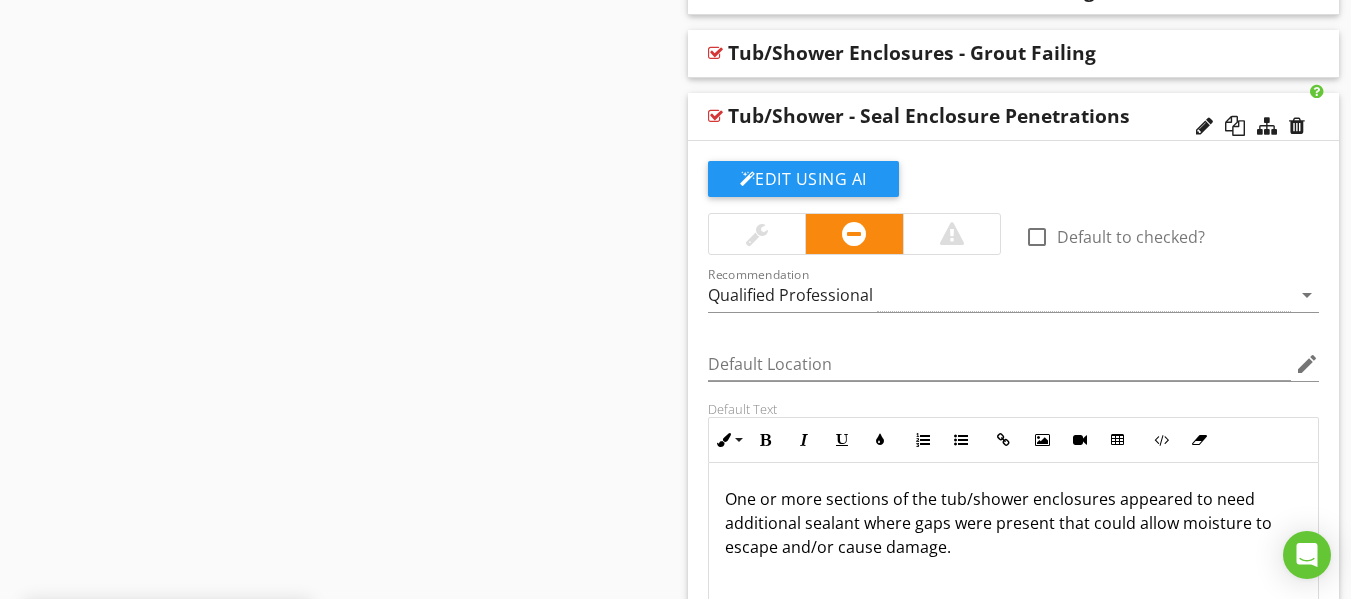 click on "One or more sections of the tub/shower enclosures appeared to need additional sealant where gaps were present that could allow moisture to escape and/or cause damage." at bounding box center [1014, 523] 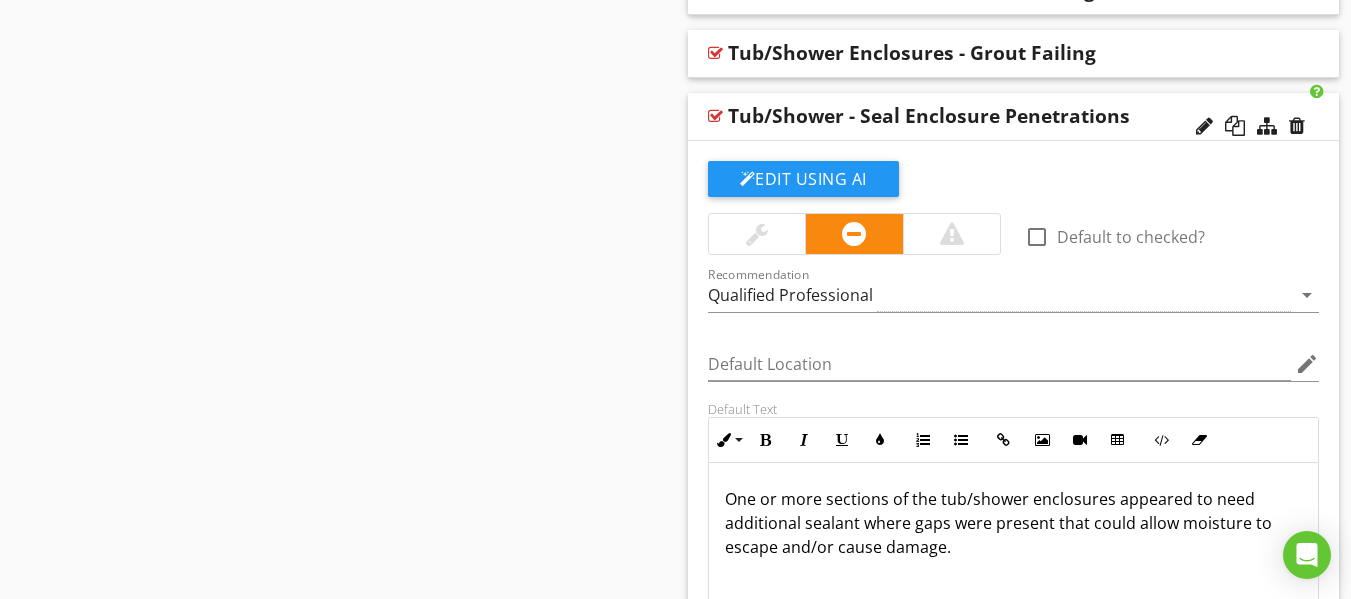 click on "Tub/Shower - Seal Enclosure Penetrations" at bounding box center (957, 116) 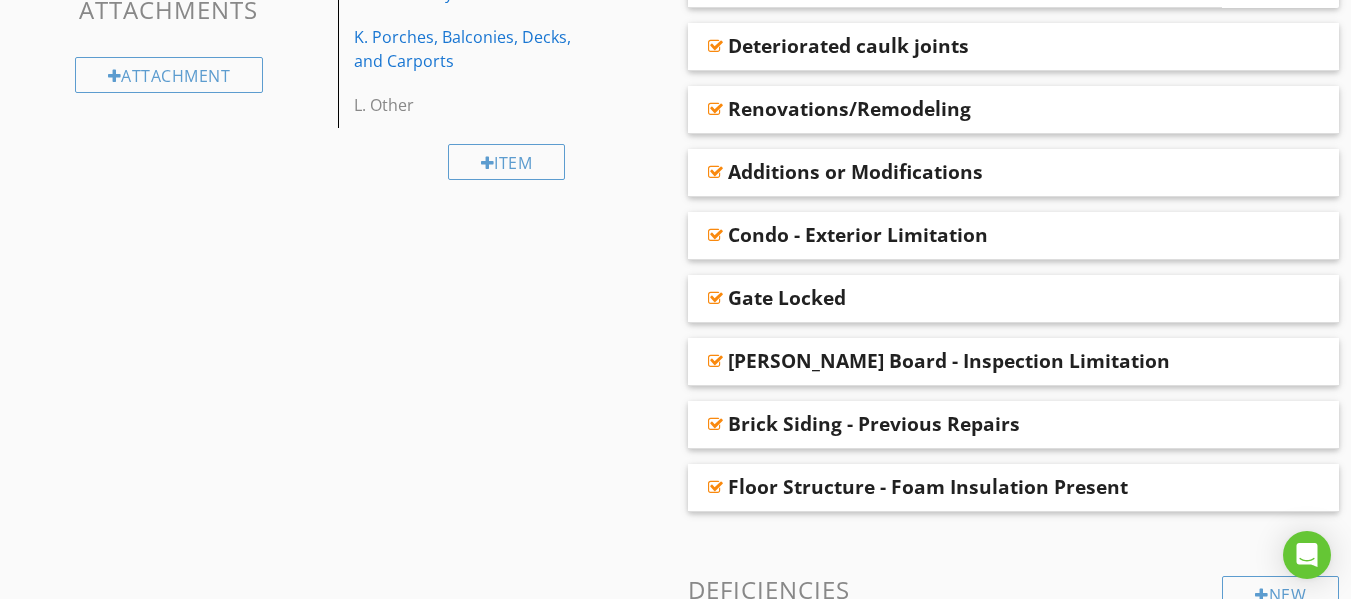 scroll, scrollTop: 181, scrollLeft: 0, axis: vertical 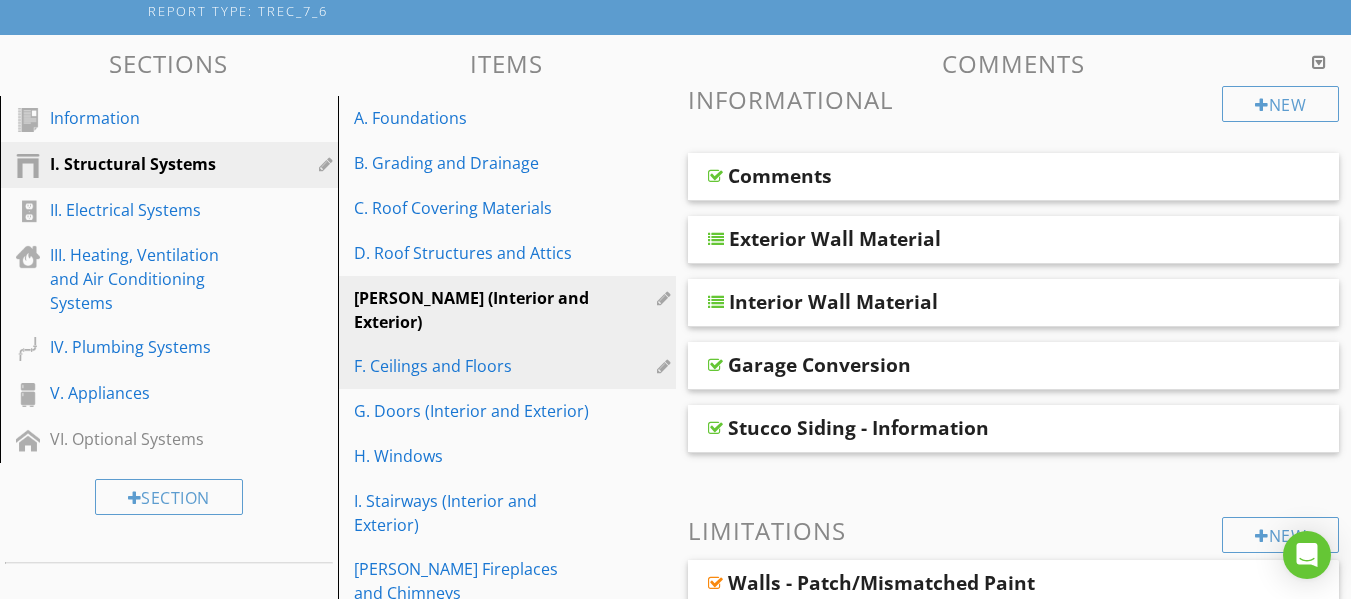 click on "F. Ceilings and Floors" at bounding box center [472, 366] 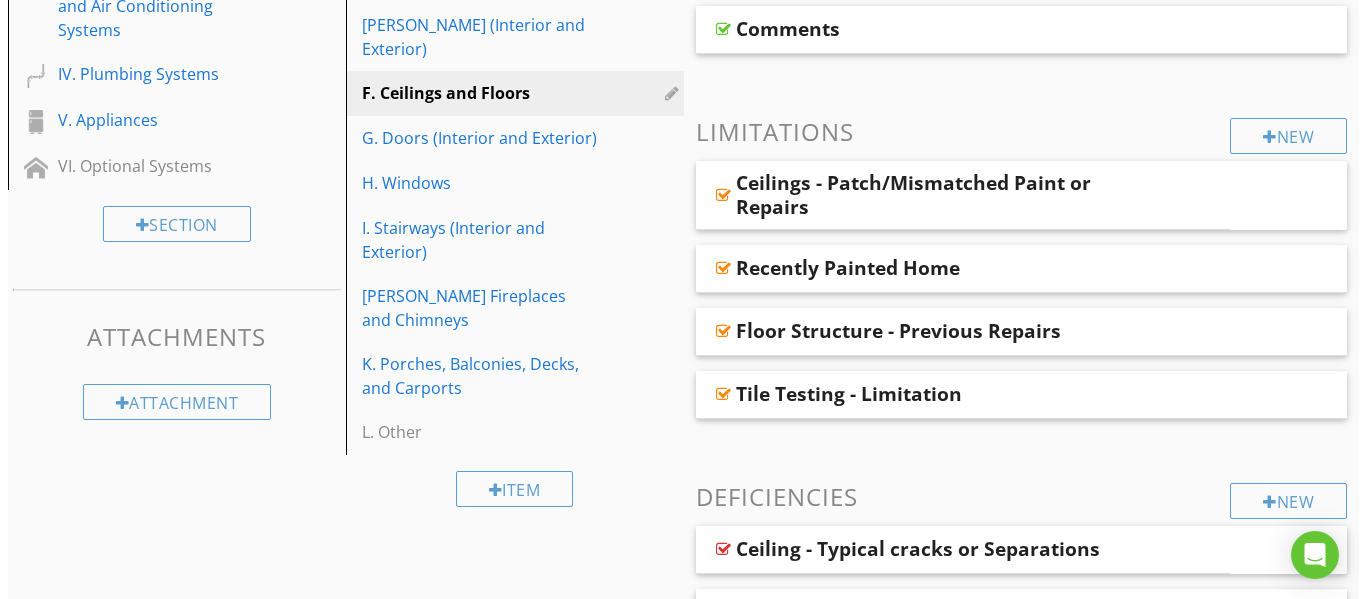 scroll, scrollTop: 481, scrollLeft: 0, axis: vertical 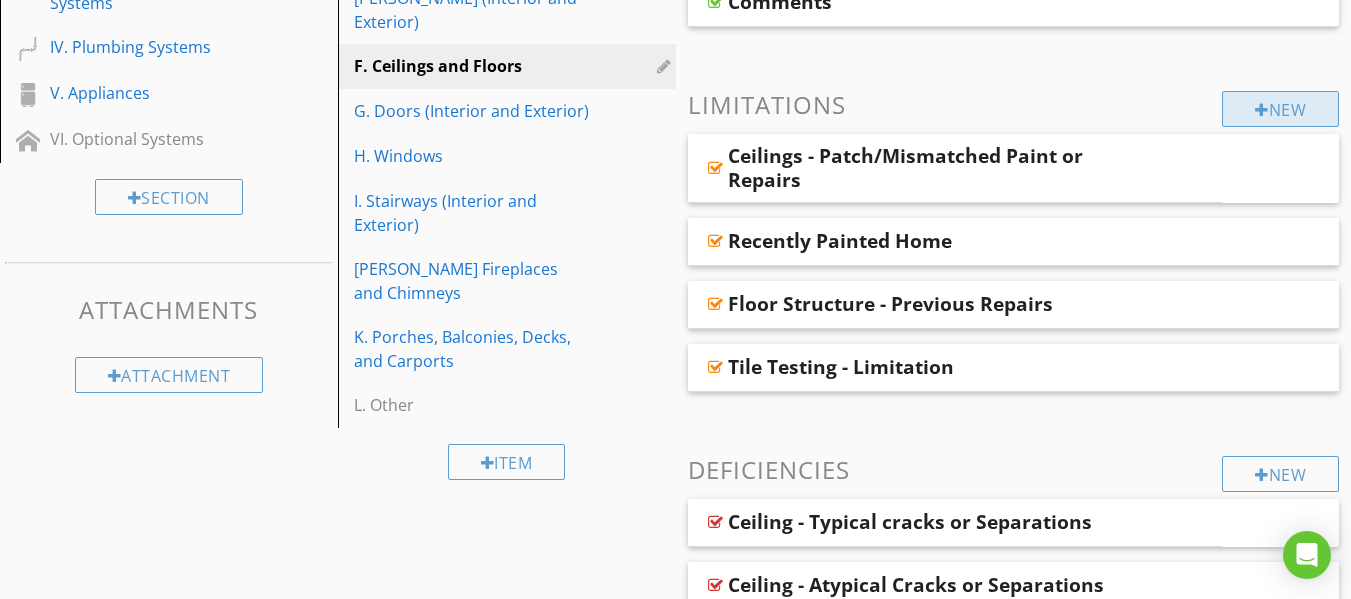 click on "New" at bounding box center (1280, 109) 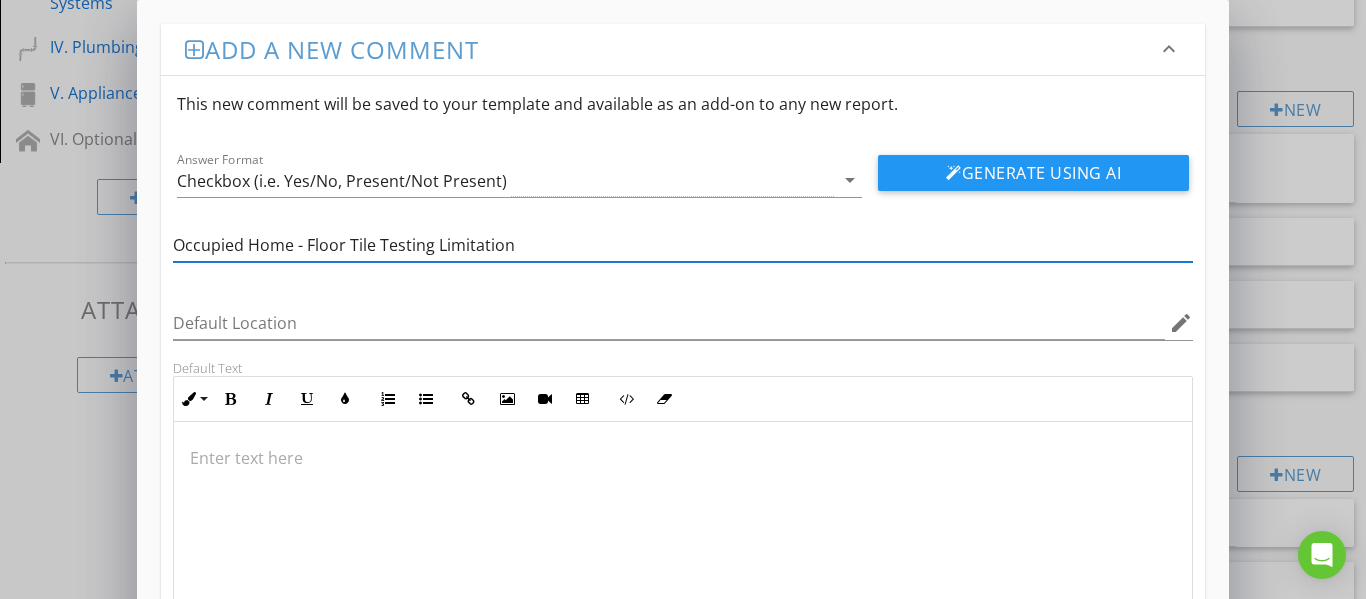 type on "Occupied Home - Floor Tile Testing Limitation" 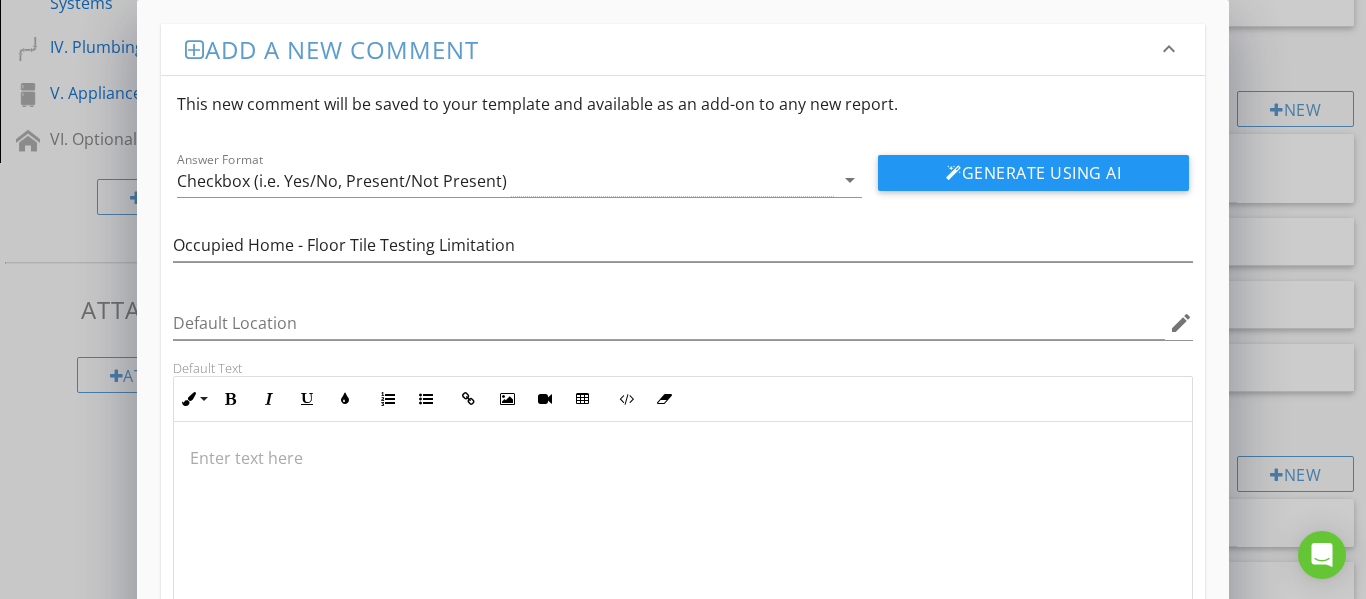 type 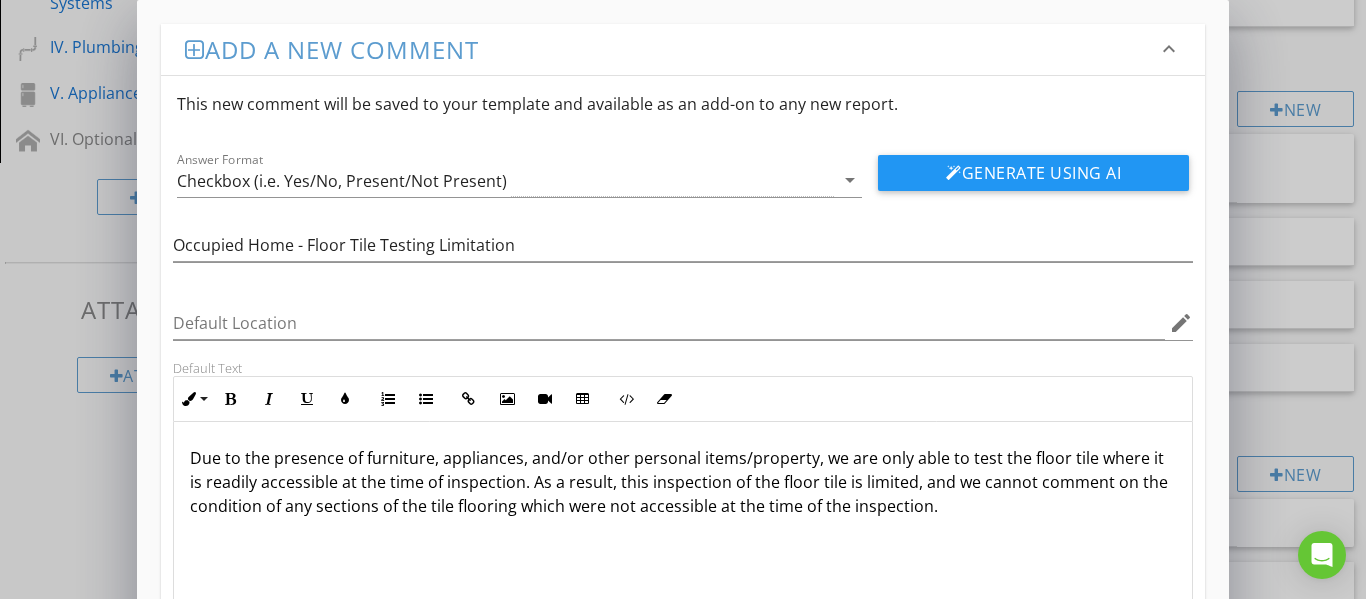 click on "Due to the presence of furniture, appliances, and/or other personal items/property, we are only able to test the floor tile where it is readily accessible at the time of inspection. As a result, this inspection of the floor tile is limited, and we cannot comment on the condition of any sections of the tile flooring which were not accessible at the time of the inspection." at bounding box center [683, 482] 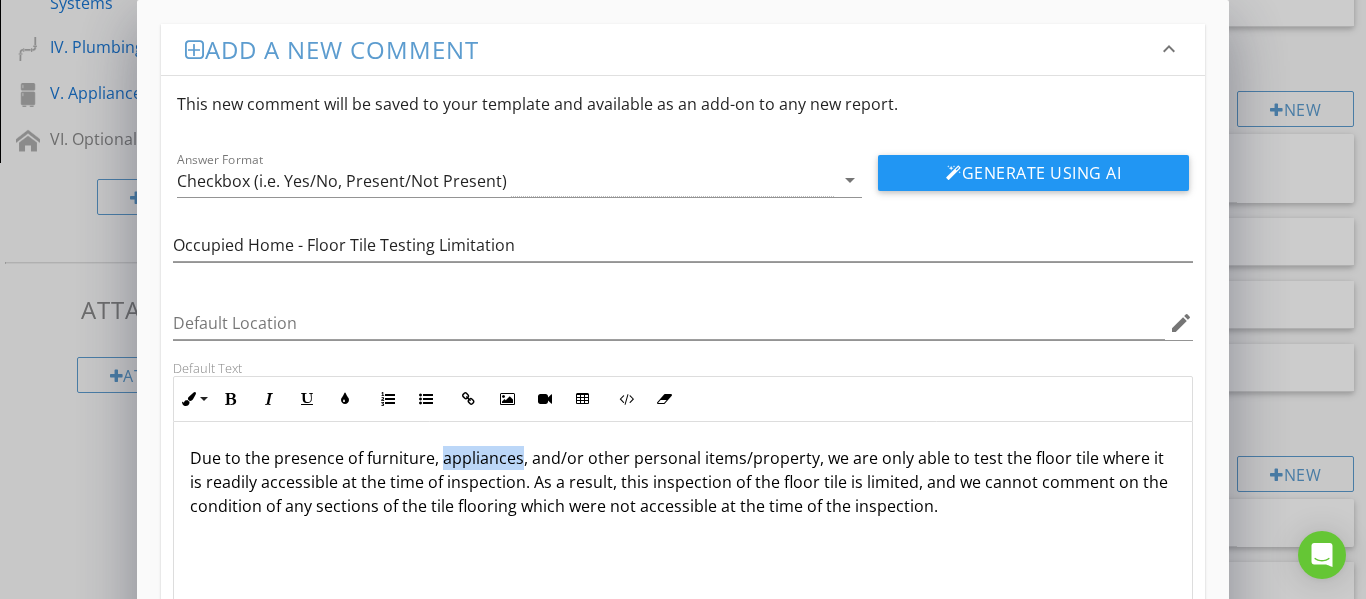 click on "Due to the presence of furniture, appliances, and/or other personal items/property, we are only able to test the floor tile where it is readily accessible at the time of inspection. As a result, this inspection of the floor tile is limited, and we cannot comment on the condition of any sections of the tile flooring which were not accessible at the time of the inspection." at bounding box center (683, 482) 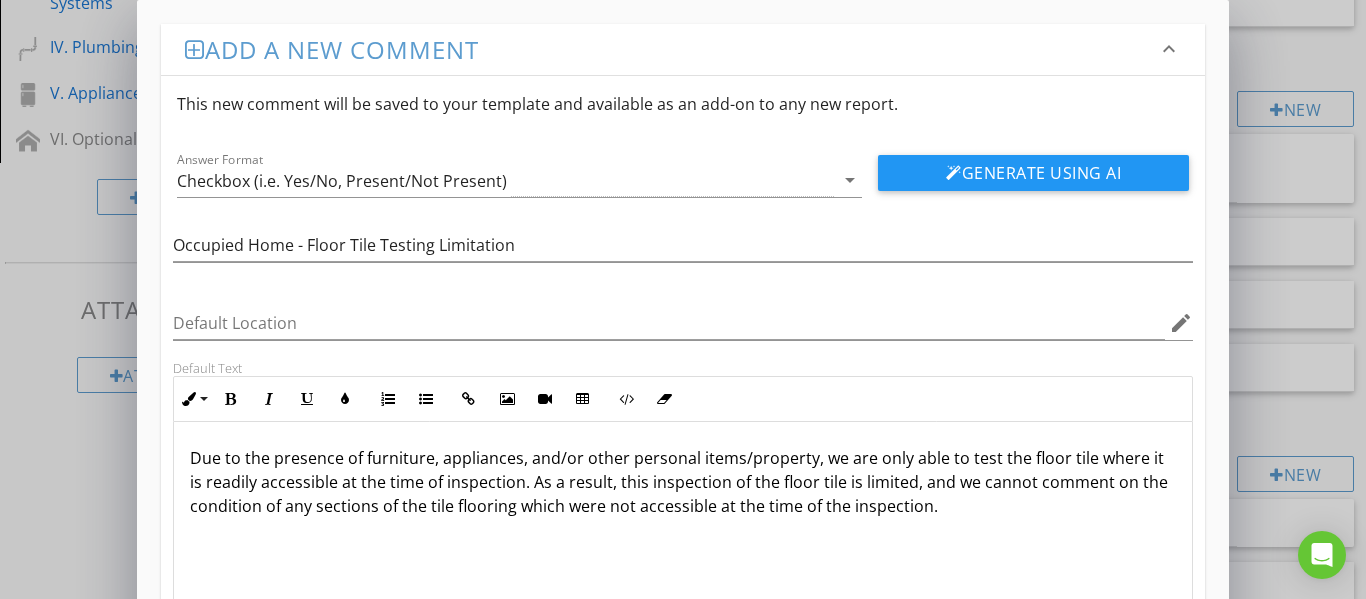 click on "Due to the presence of furniture, appliances, and/or other personal items/property, we are only able to test the floor tile where it is readily accessible at the time of inspection. As a result, this inspection of the floor tile is limited, and we cannot comment on the condition of any sections of the tile flooring which were not accessible at the time of the inspection." at bounding box center (683, 482) 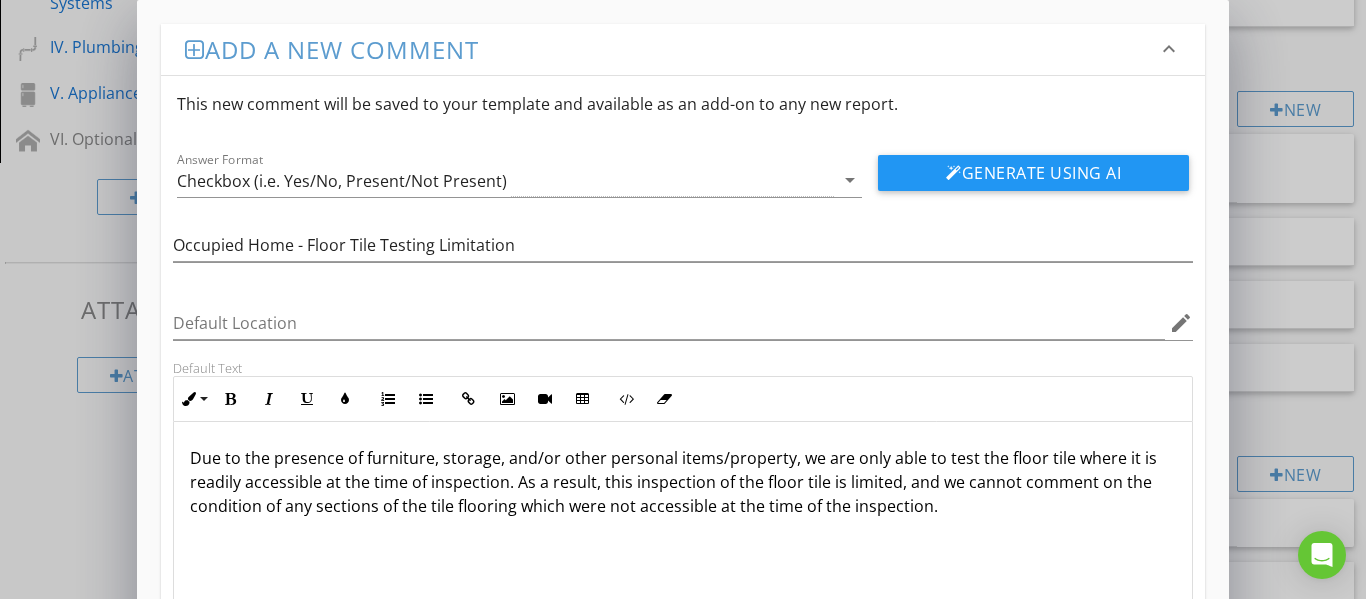 click on "Due to the presence of furniture, storage, and/or other personal items/property, we are only able to test the floor tile where it is readily accessible at the time of inspection. As a result, this inspection of the floor tile is limited, and we cannot comment on the condition of any sections of the tile flooring which were not accessible at the time of the inspection." at bounding box center (683, 482) 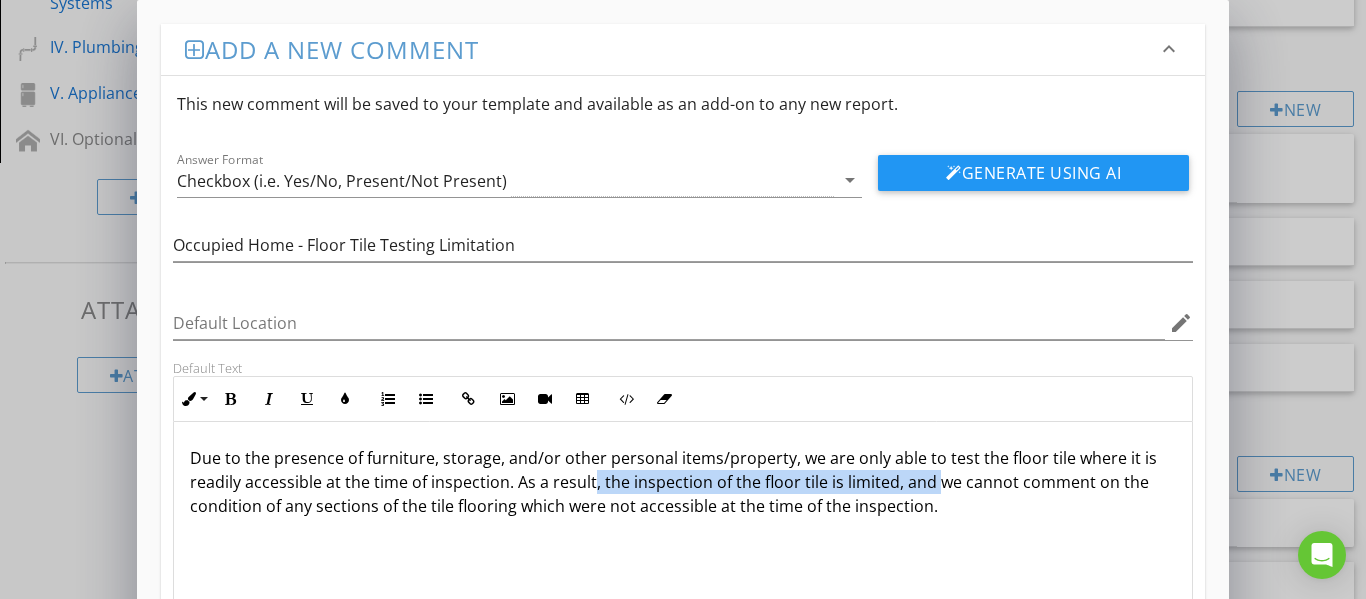 drag, startPoint x: 934, startPoint y: 486, endPoint x: 590, endPoint y: 493, distance: 344.07123 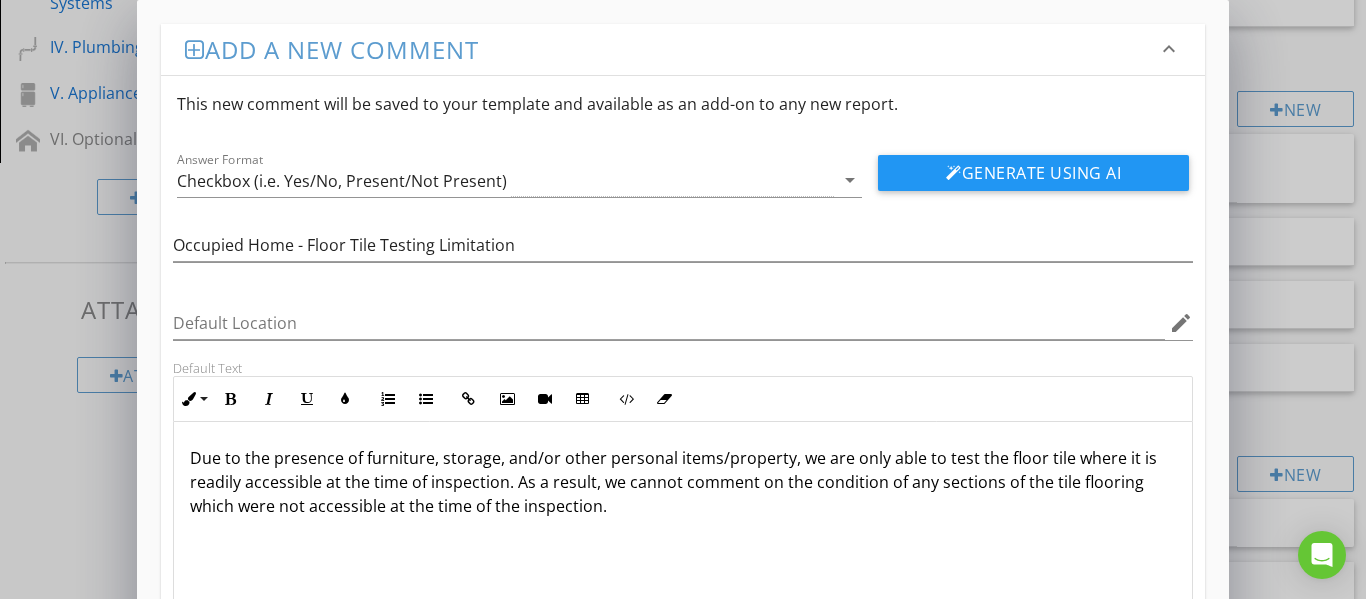 click on "Due to the presence of furniture, storage, and/or other personal items/property, we are only able to test the floor tile where it is readily accessible at the time of inspection. As a result, we cannot comment on the condition of any sections of the tile flooring which were not accessible at the time of the inspection." at bounding box center (683, 482) 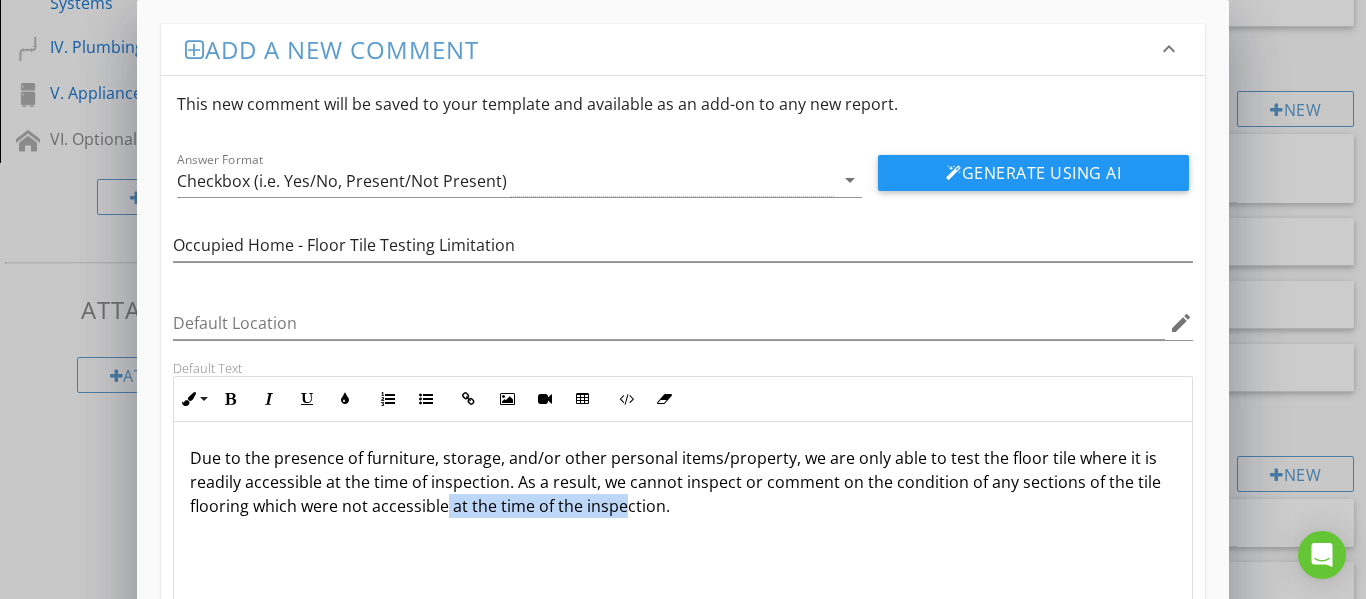 drag, startPoint x: 623, startPoint y: 504, endPoint x: 445, endPoint y: 503, distance: 178.0028 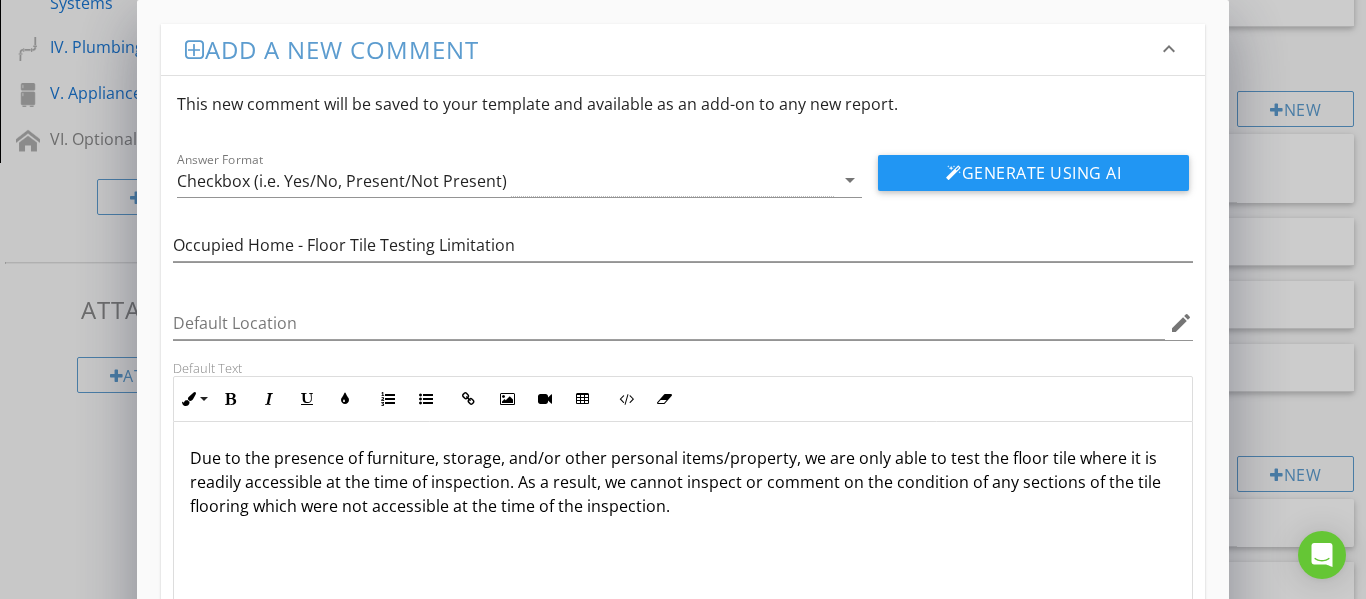 drag, startPoint x: 446, startPoint y: 504, endPoint x: 754, endPoint y: 501, distance: 308.01462 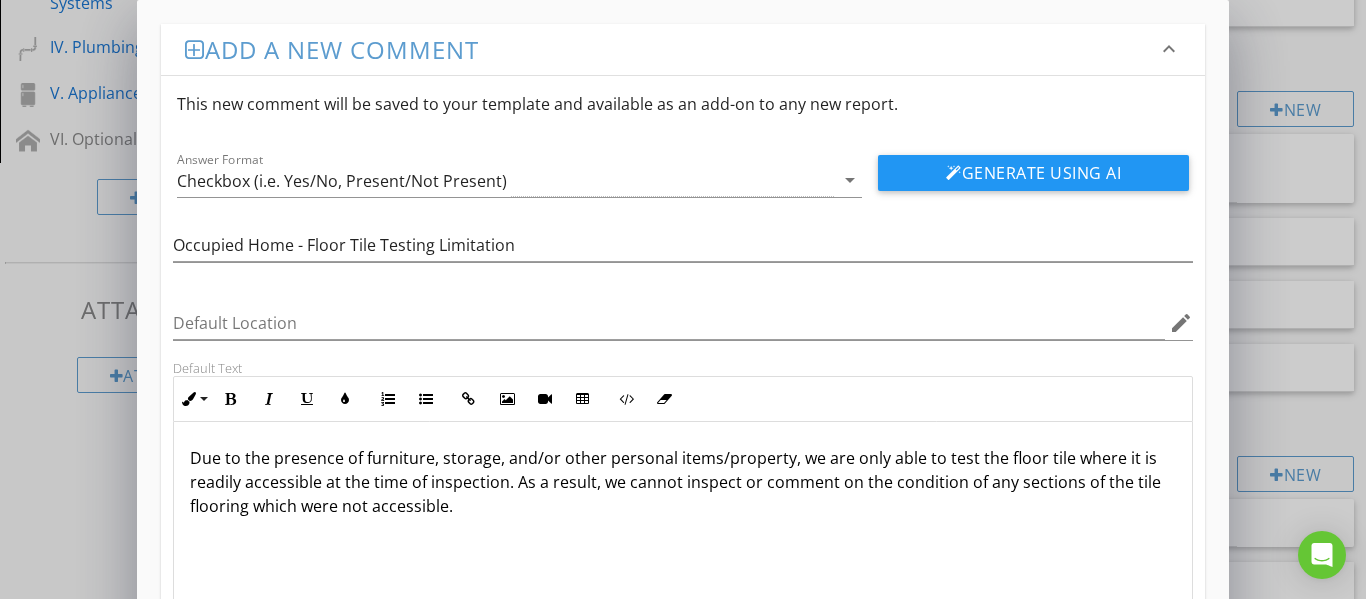 type on "<p>Due to the presence of furniture, storage, and/or other personal items/property, we are only able to test the floor tile where it is readily accessible at the time of inspection. As a result, we cannot inspect or comment on the condition of any sections of the tile flooring which were not accessible.</p>" 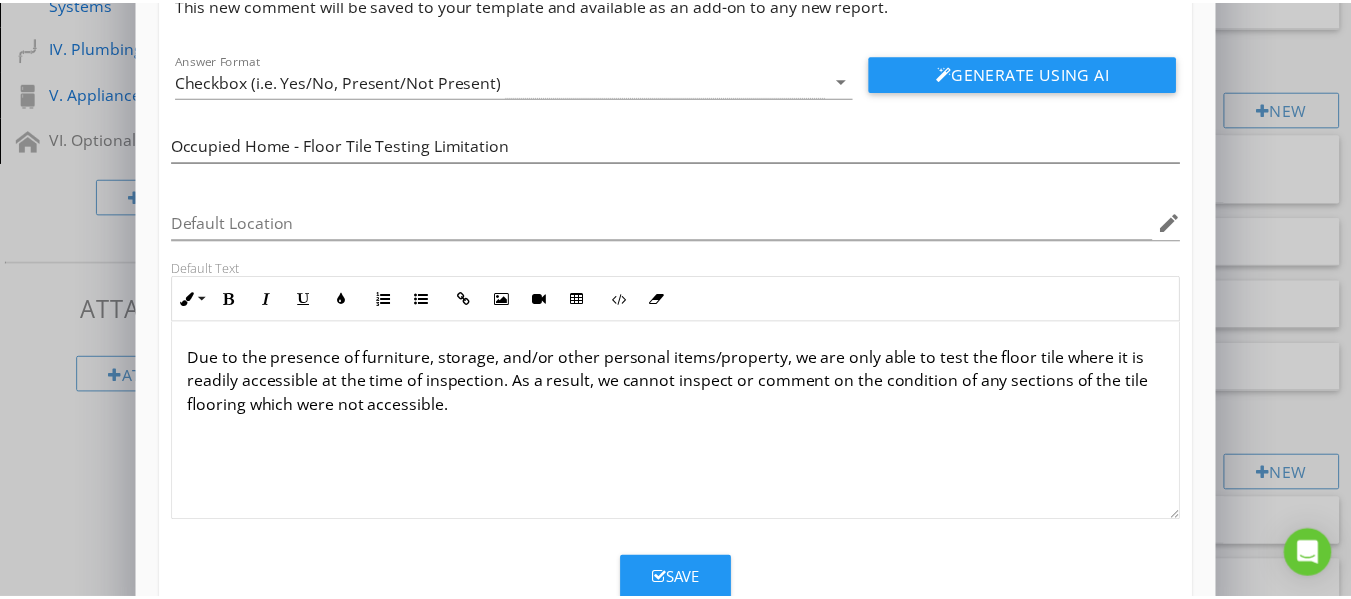 scroll, scrollTop: 159, scrollLeft: 0, axis: vertical 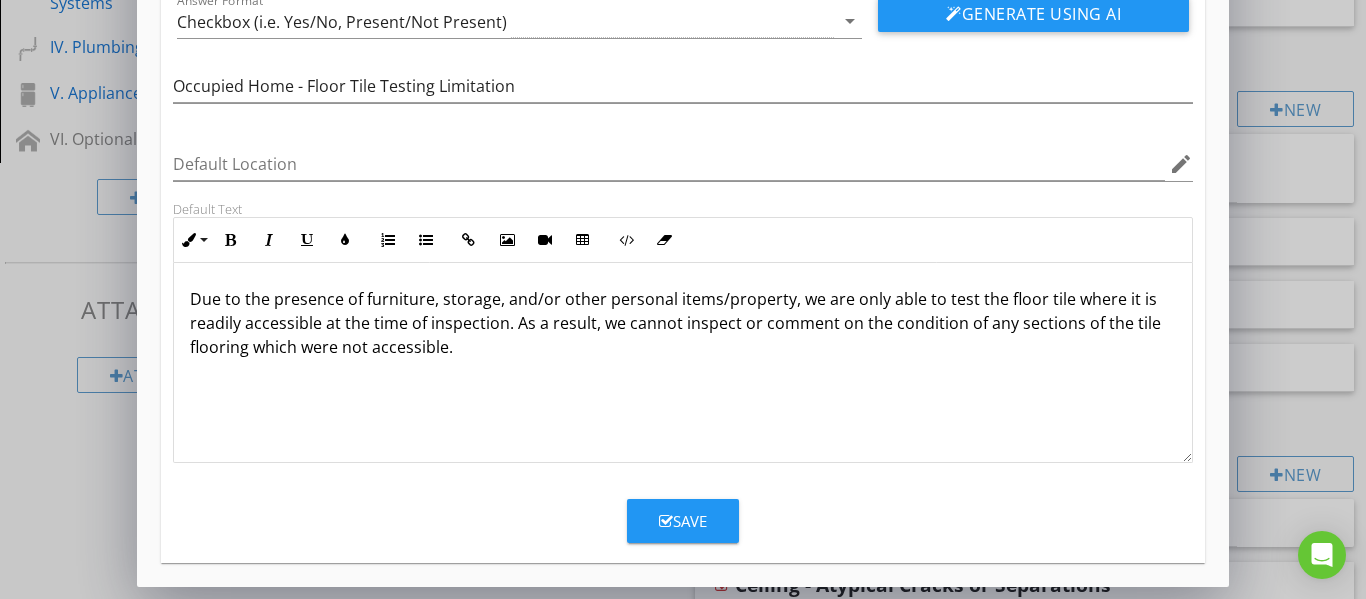click on "Save" at bounding box center [683, 521] 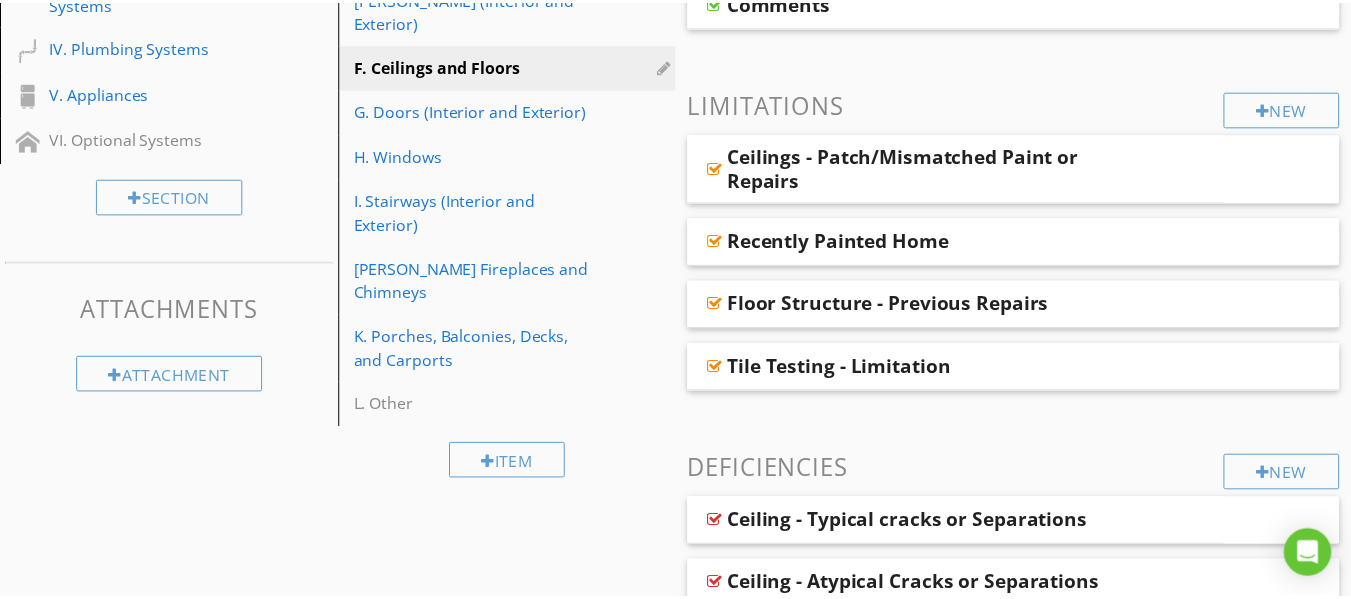 scroll, scrollTop: 62, scrollLeft: 0, axis: vertical 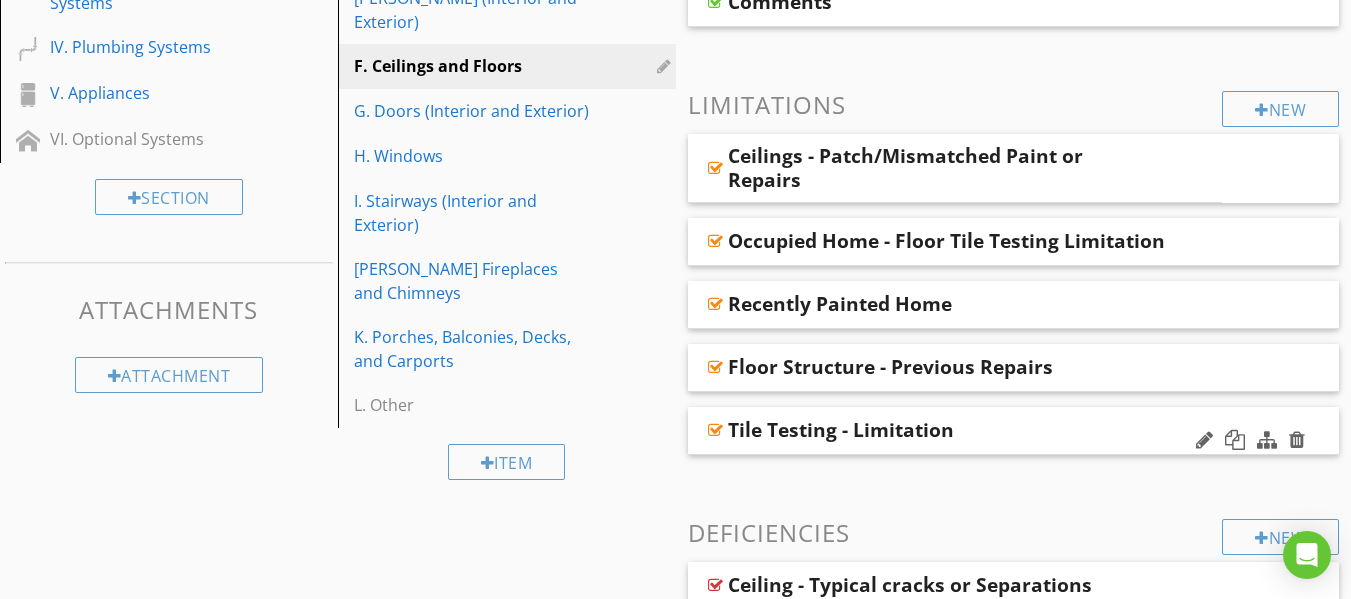 click on "Tile Testing - Limitation" at bounding box center (841, 430) 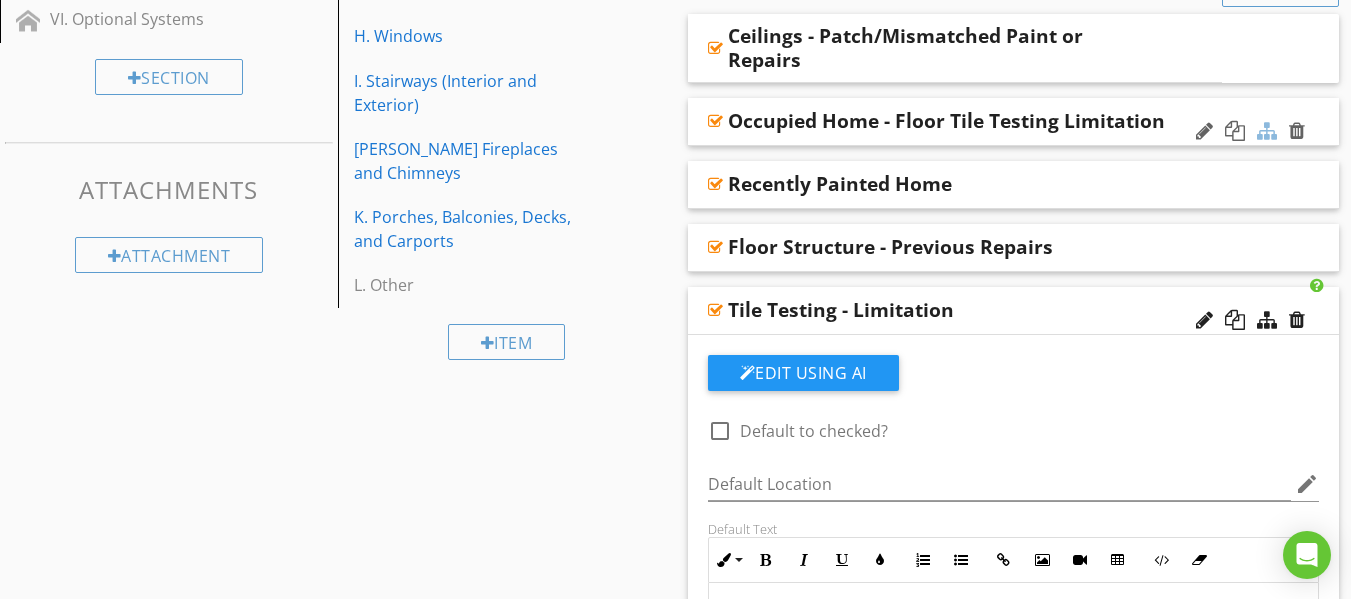 scroll, scrollTop: 581, scrollLeft: 0, axis: vertical 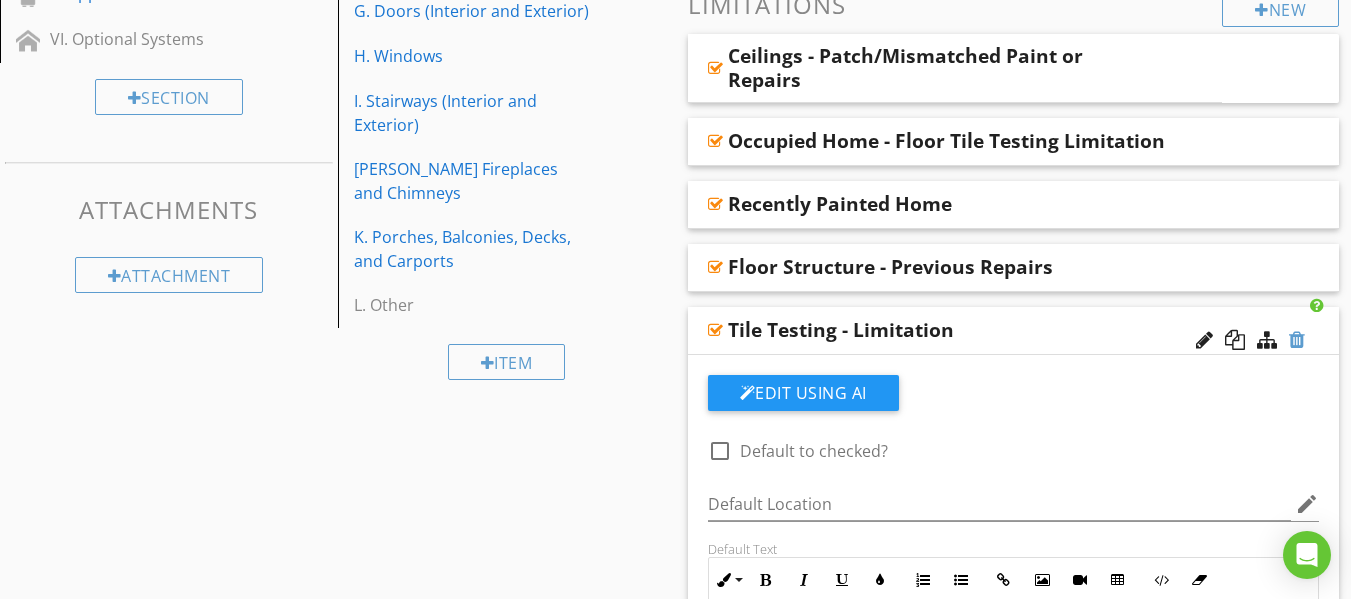 click at bounding box center (1297, 340) 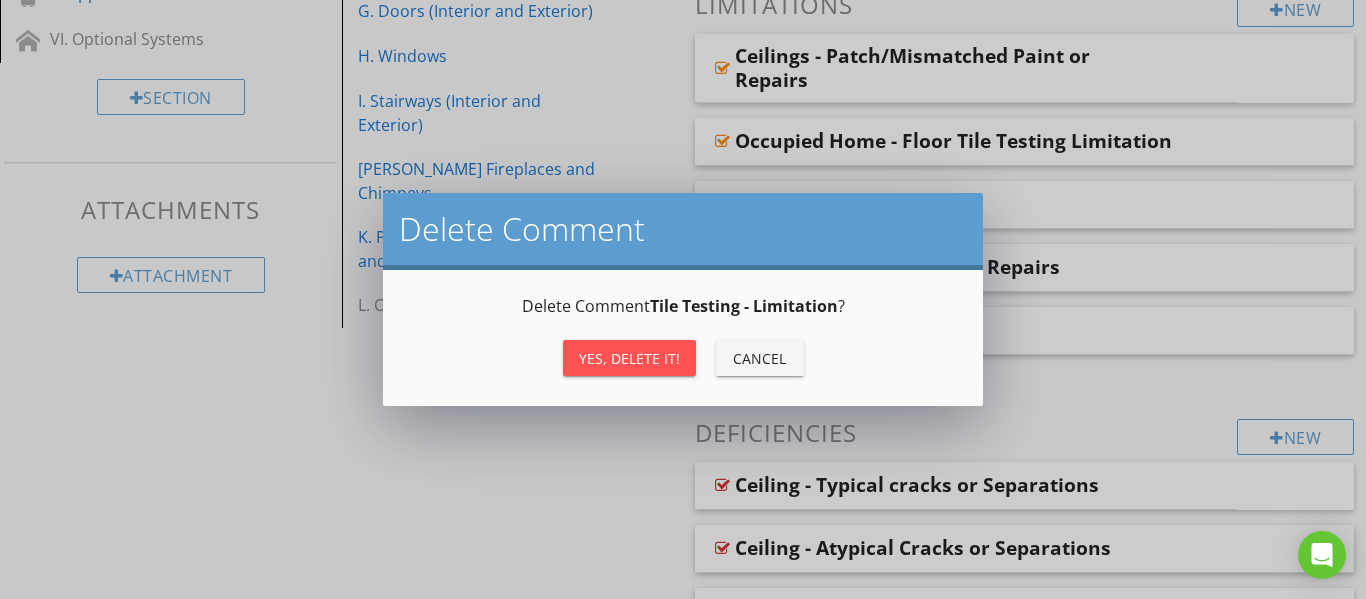 click on "Yes, Delete it!" at bounding box center (629, 358) 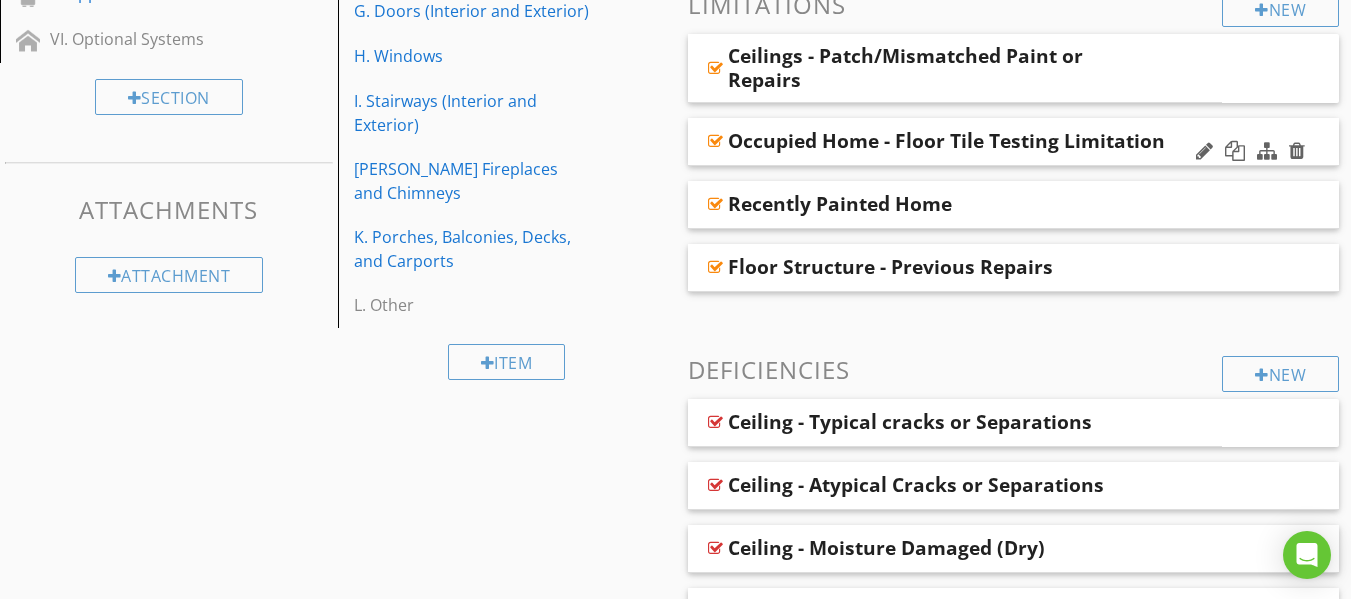 type 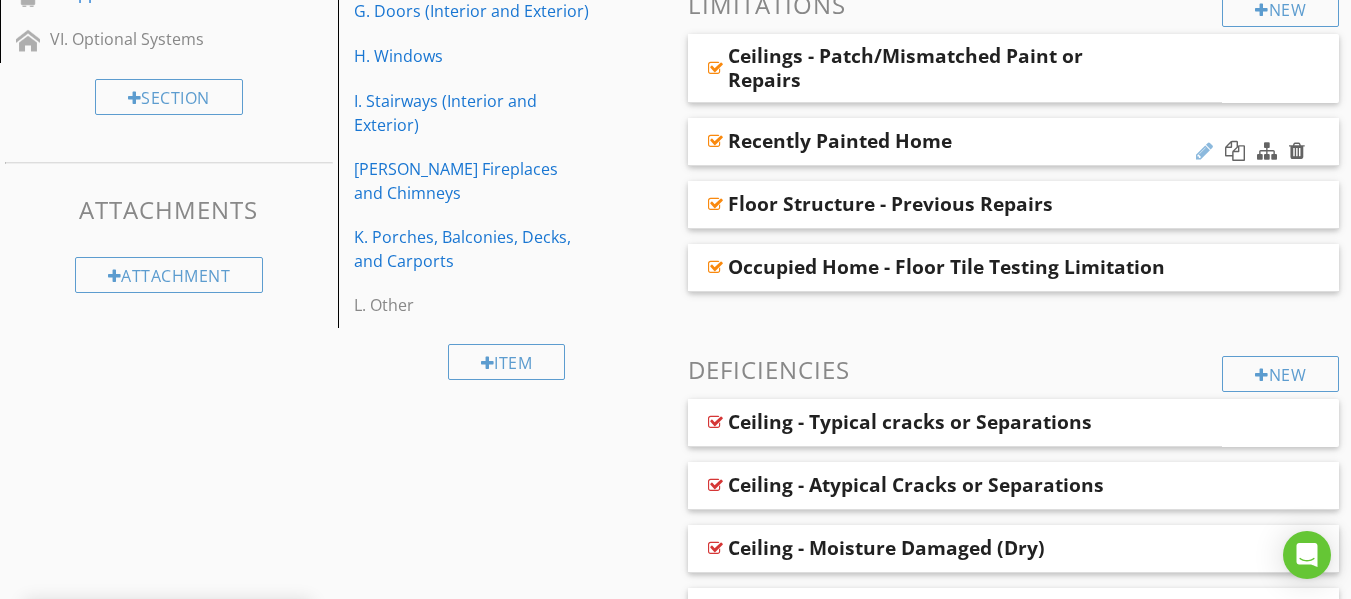 click at bounding box center (1204, 151) 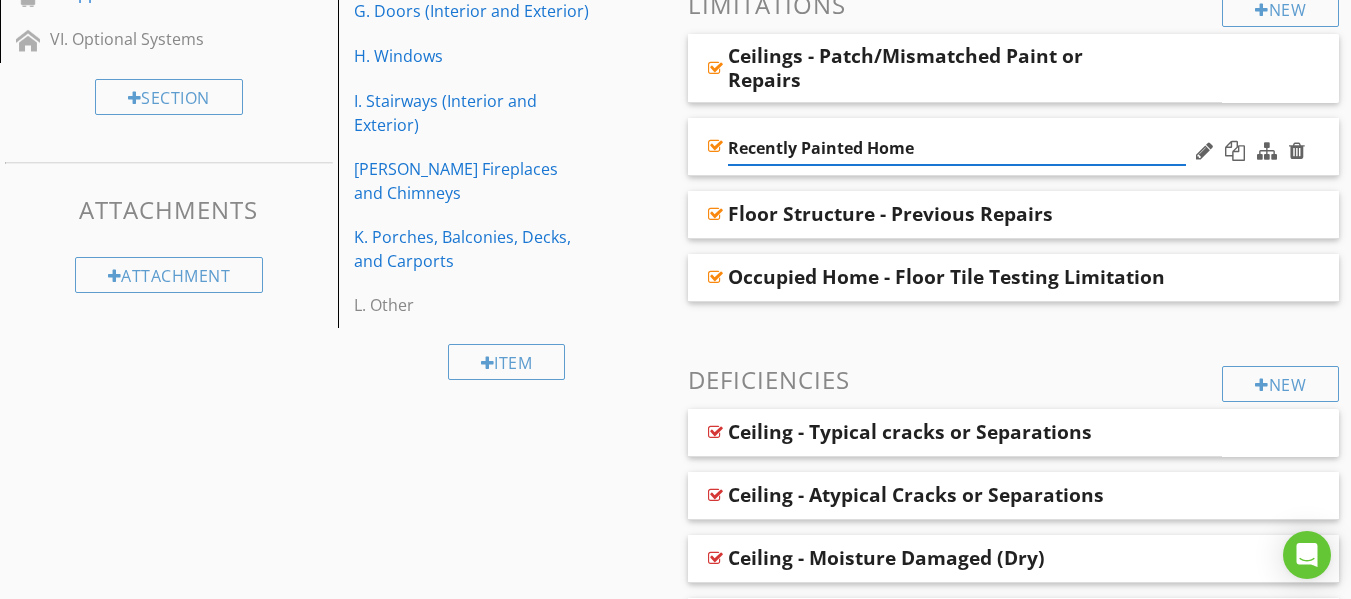 click on "Recently Painted Home" at bounding box center (957, 148) 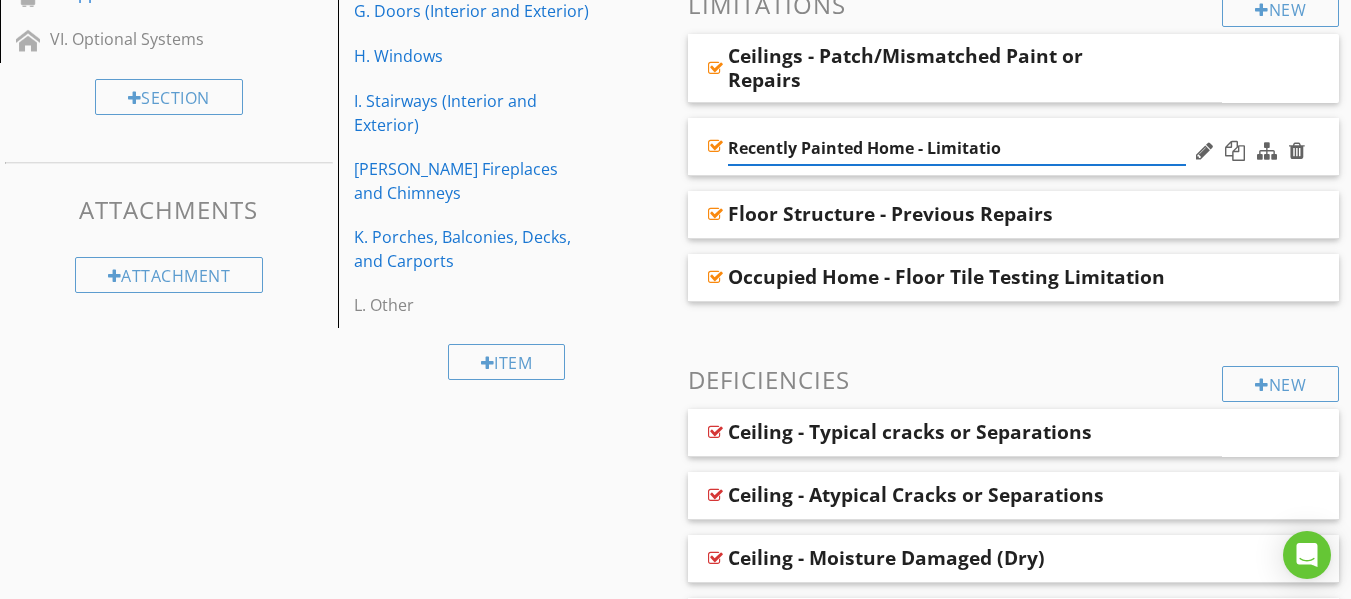 type on "Recently Painted Home - Limitation" 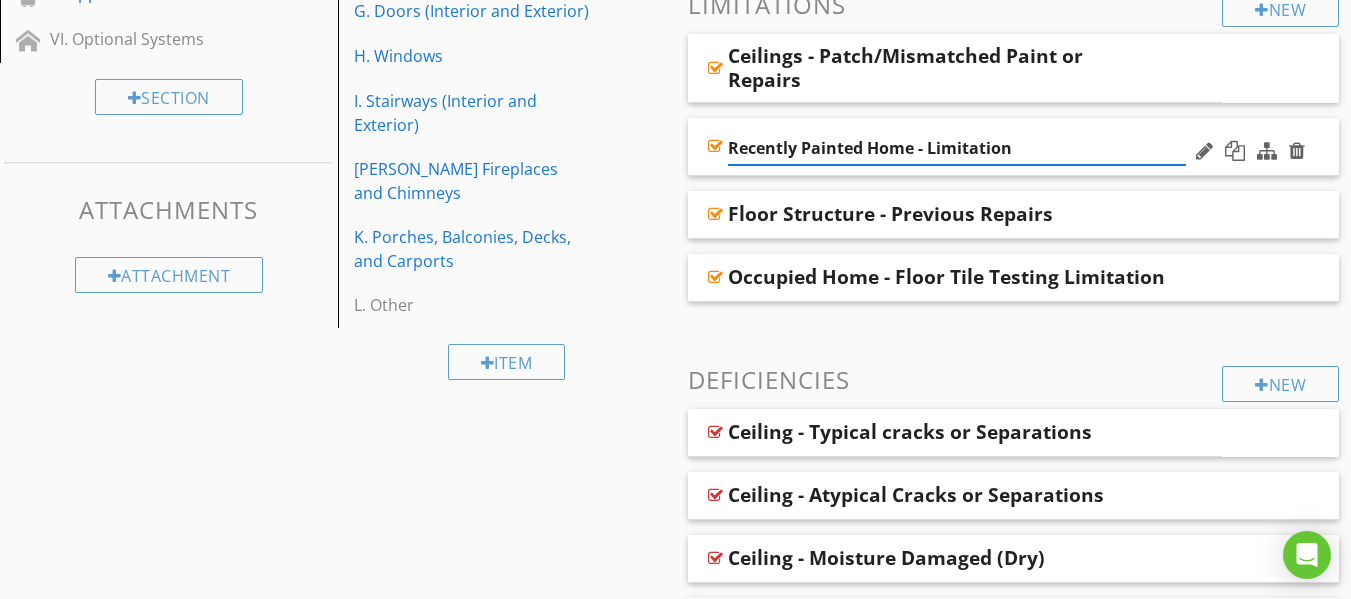 click on "Recently Painted Home - Limitation" at bounding box center [1014, 147] 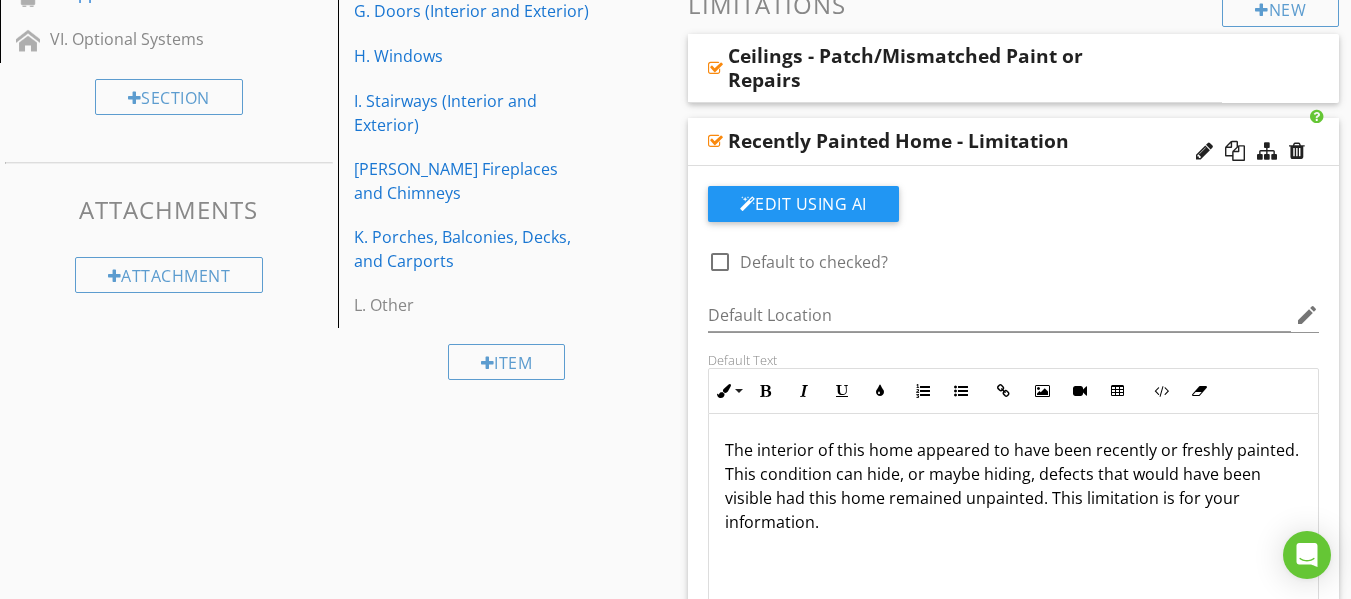 click on "The interior of this home appeared to have been recently or freshly painted. This condition can hide, or maybe hiding, defects that would have been visible had this home remained unpainted. This limitation is for your information." at bounding box center [1014, 486] 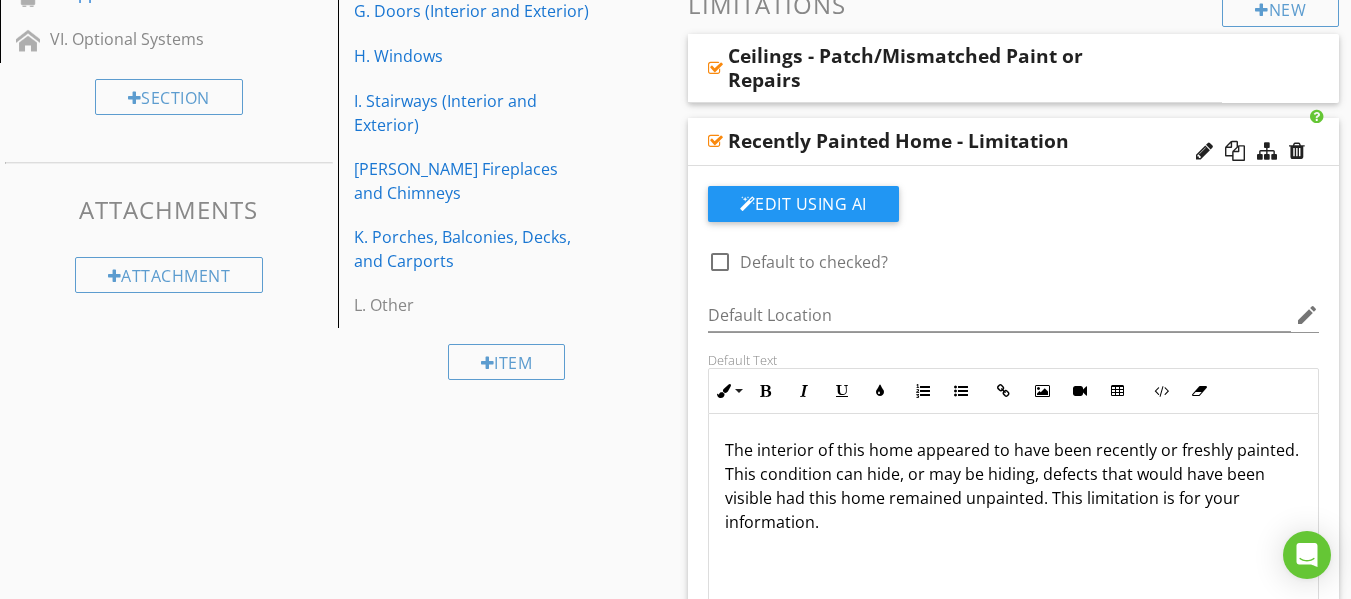 click on "The interior of this home appeared to have been recently or freshly painted. This condition can hide, or may be hiding, defects that would have been visible had this home remained unpainted. This limitation is for your information." at bounding box center (1014, 486) 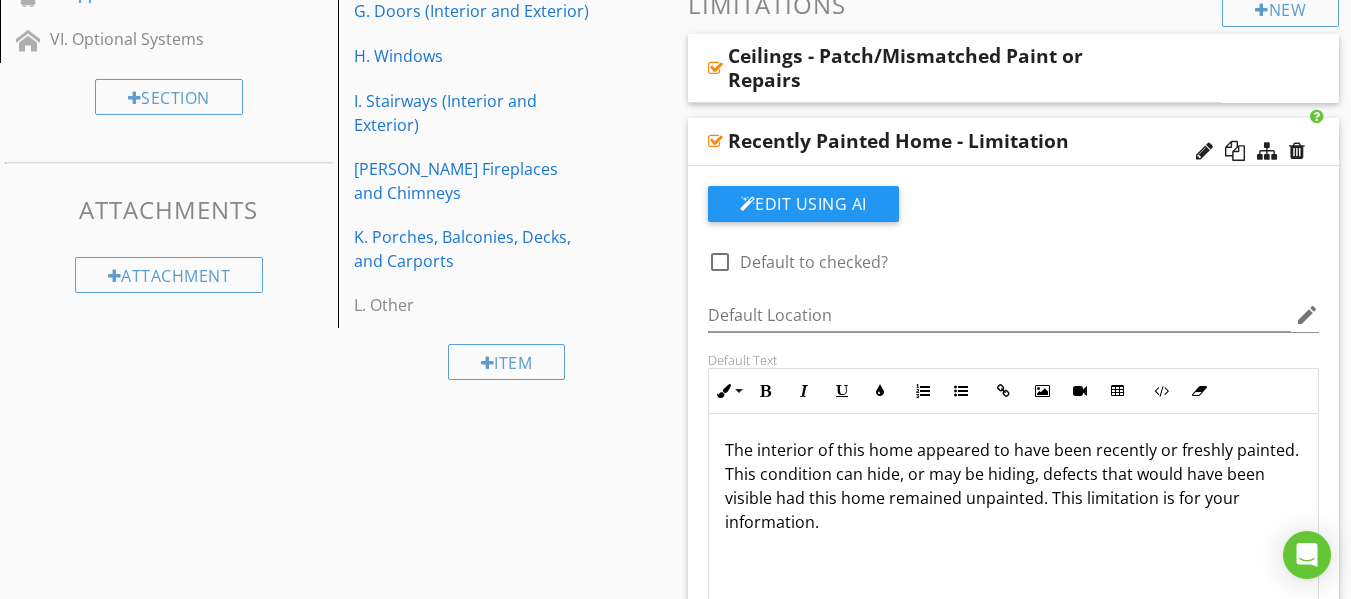 click on "The interior of this home appeared to have been recently or freshly painted. This condition can hide, or may be hiding, defects that would have been visible had this home remained unpainted. This limitation is for your information." at bounding box center [1014, 486] 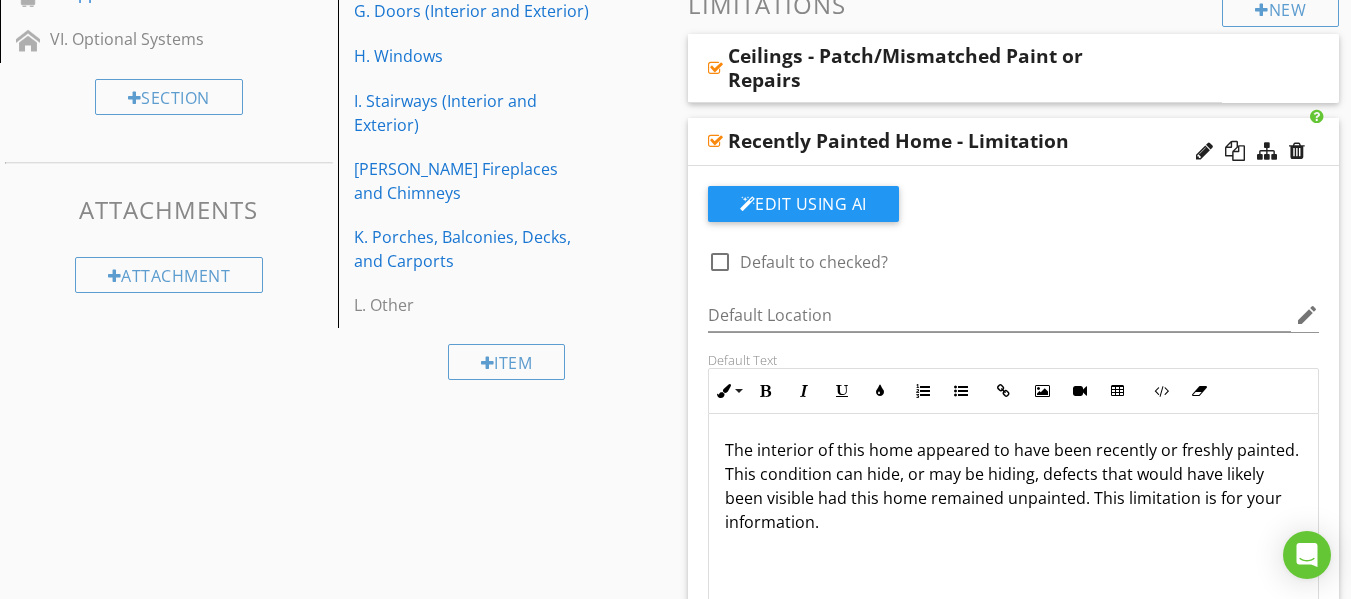 click on "The interior of this home appeared to have been recently or freshly painted. This condition can hide, or may be hiding, defects that would have likely been visible had this home remained unpainted. This limitation is for your information." at bounding box center [1014, 486] 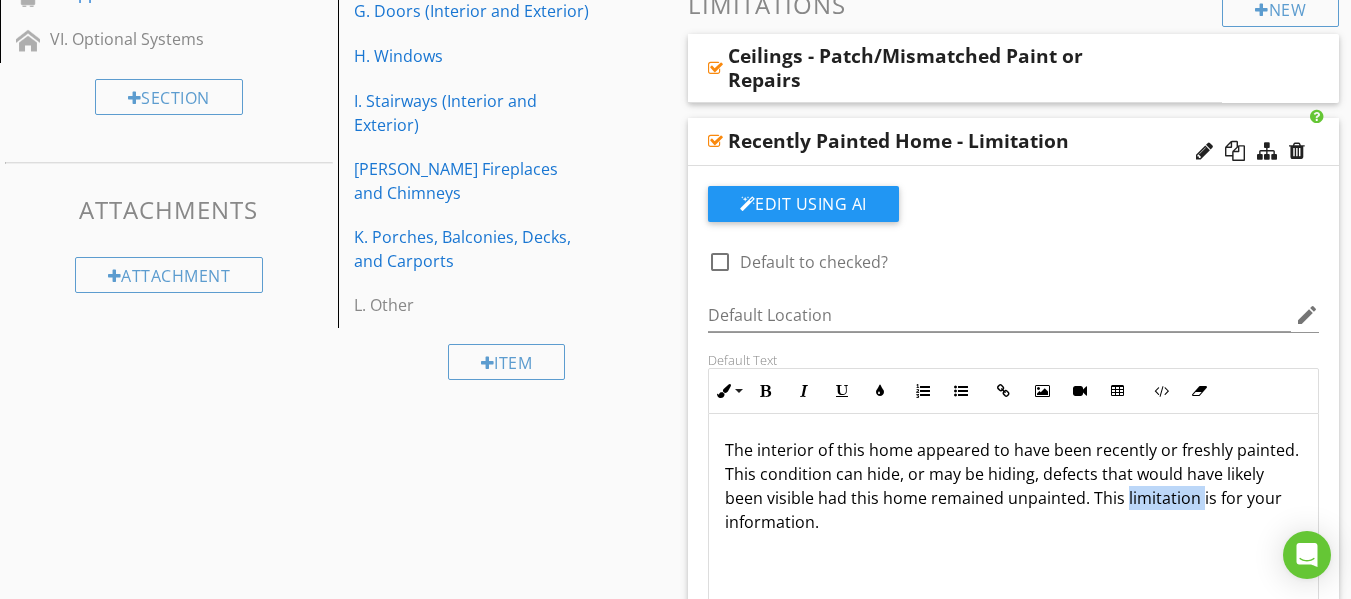 click on "The interior of this home appeared to have been recently or freshly painted. This condition can hide, or may be hiding, defects that would have likely been visible had this home remained unpainted. This limitation is for your information." at bounding box center (1014, 486) 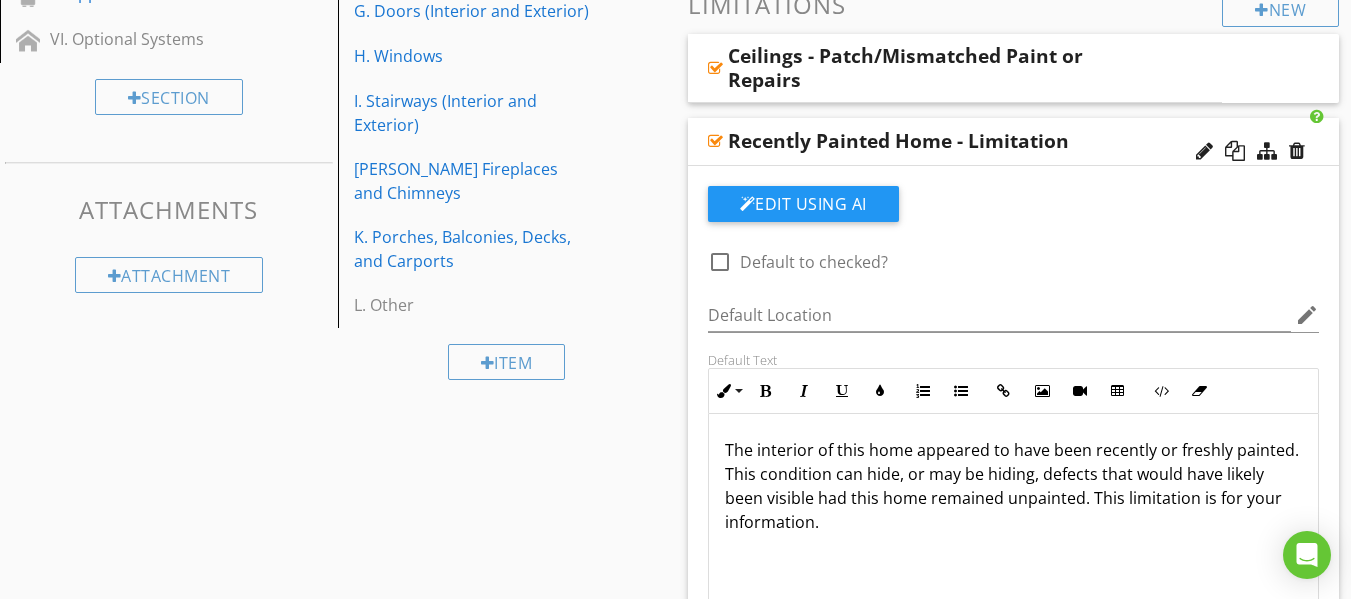click on "The interior of this home appeared to have been recently or freshly painted. This condition can hide, or may be hiding, defects that would have likely been visible had this home remained unpainted. This limitation is for your information." at bounding box center [1014, 514] 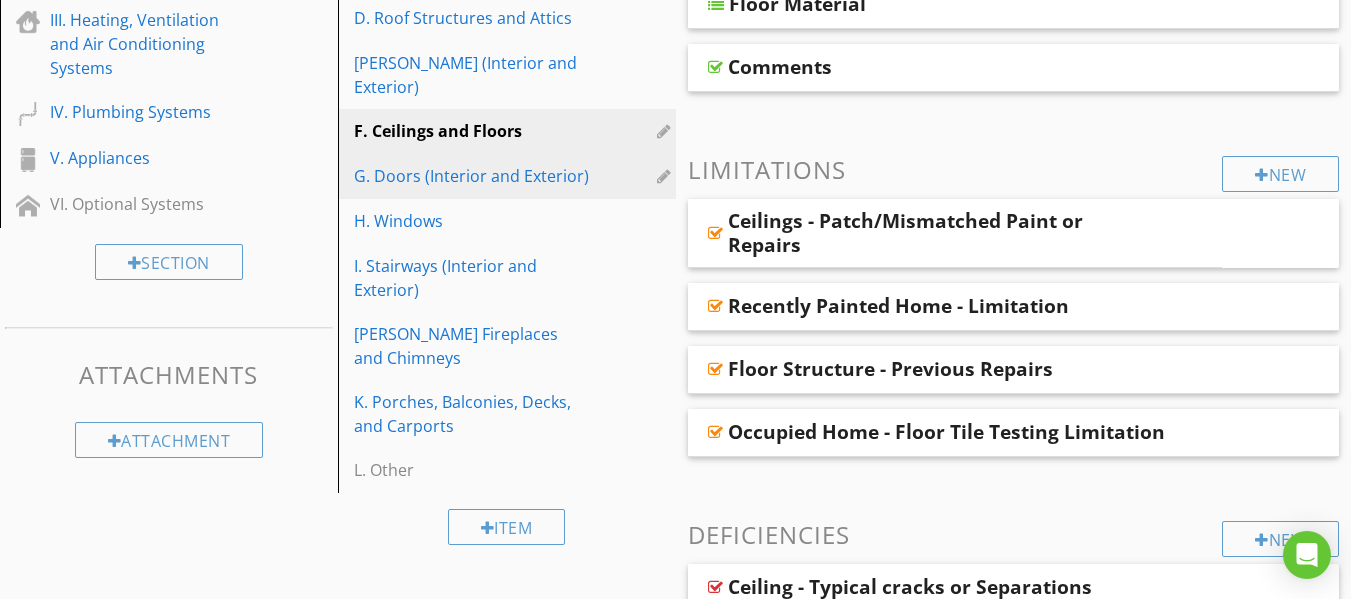 scroll, scrollTop: 381, scrollLeft: 0, axis: vertical 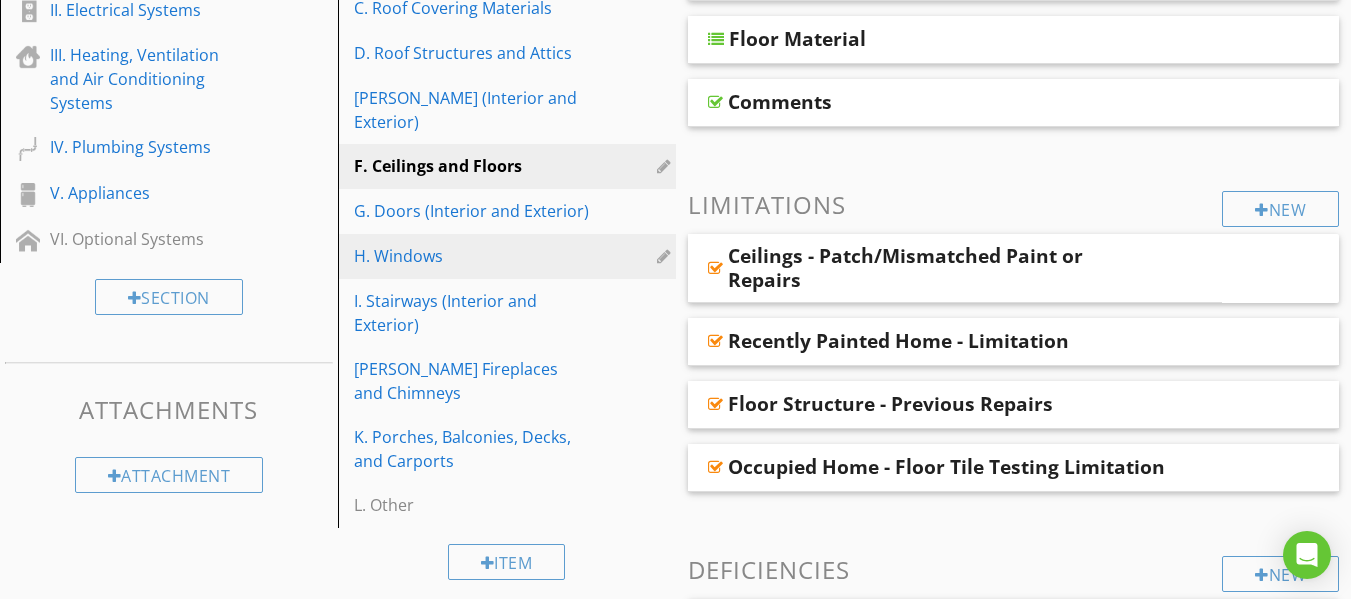 click on "H. Windows" at bounding box center (510, 256) 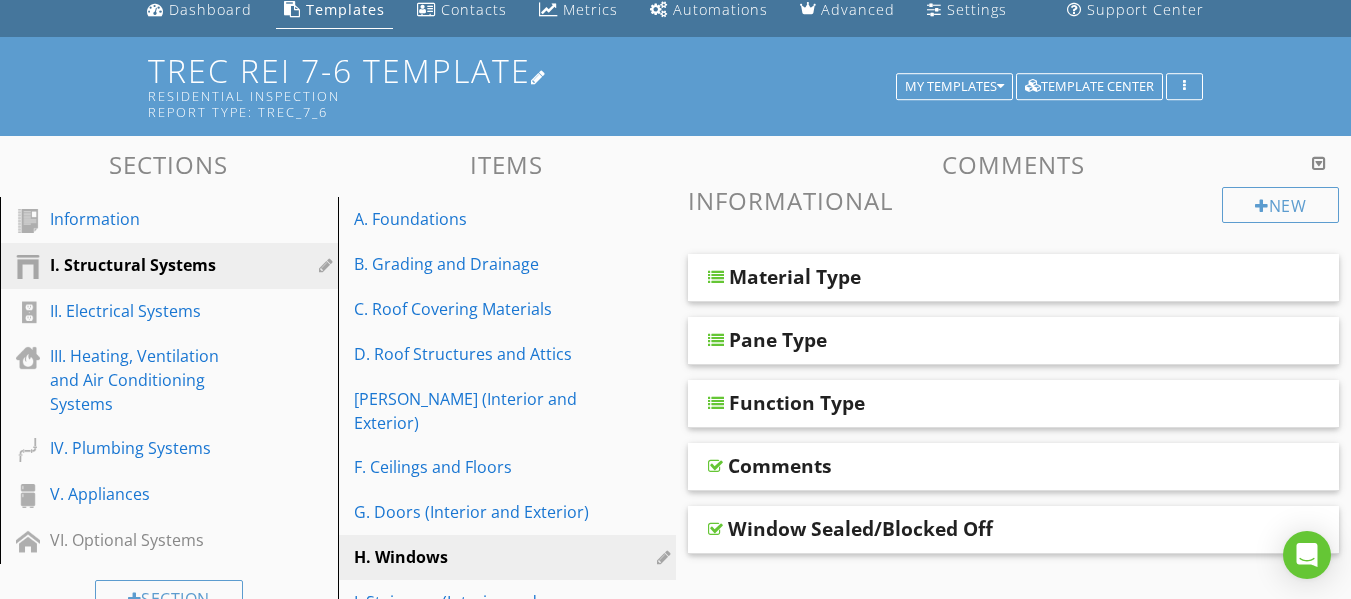 scroll, scrollTop: 0, scrollLeft: 0, axis: both 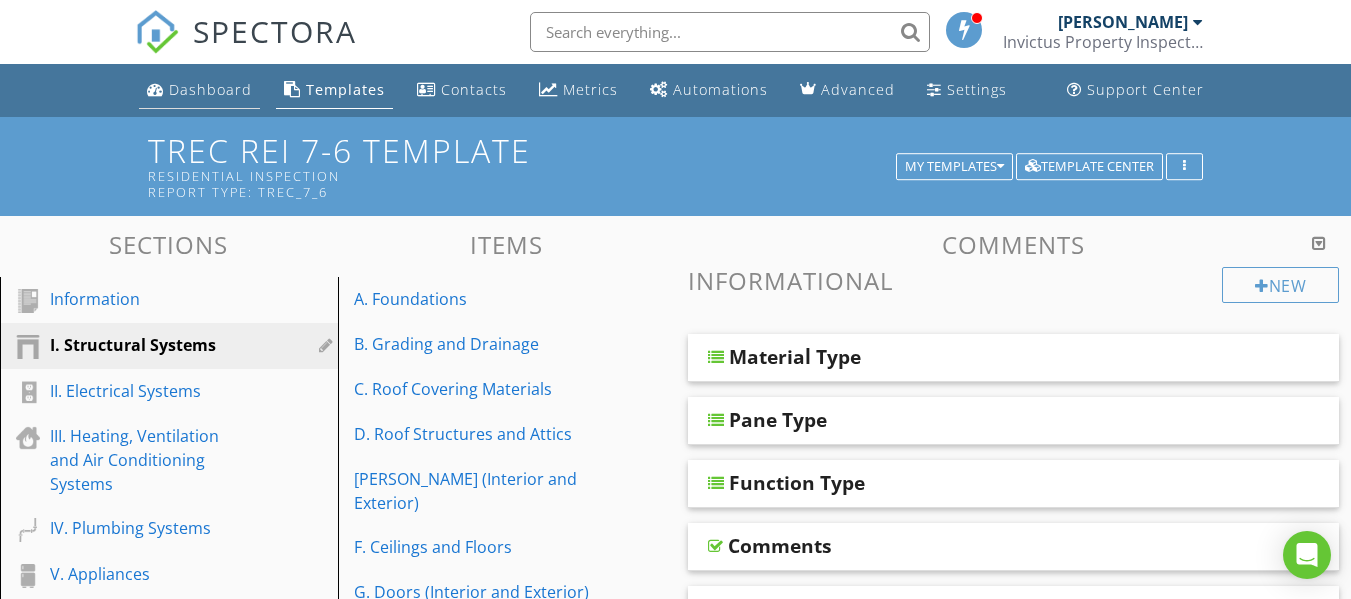 click on "Dashboard" at bounding box center (210, 89) 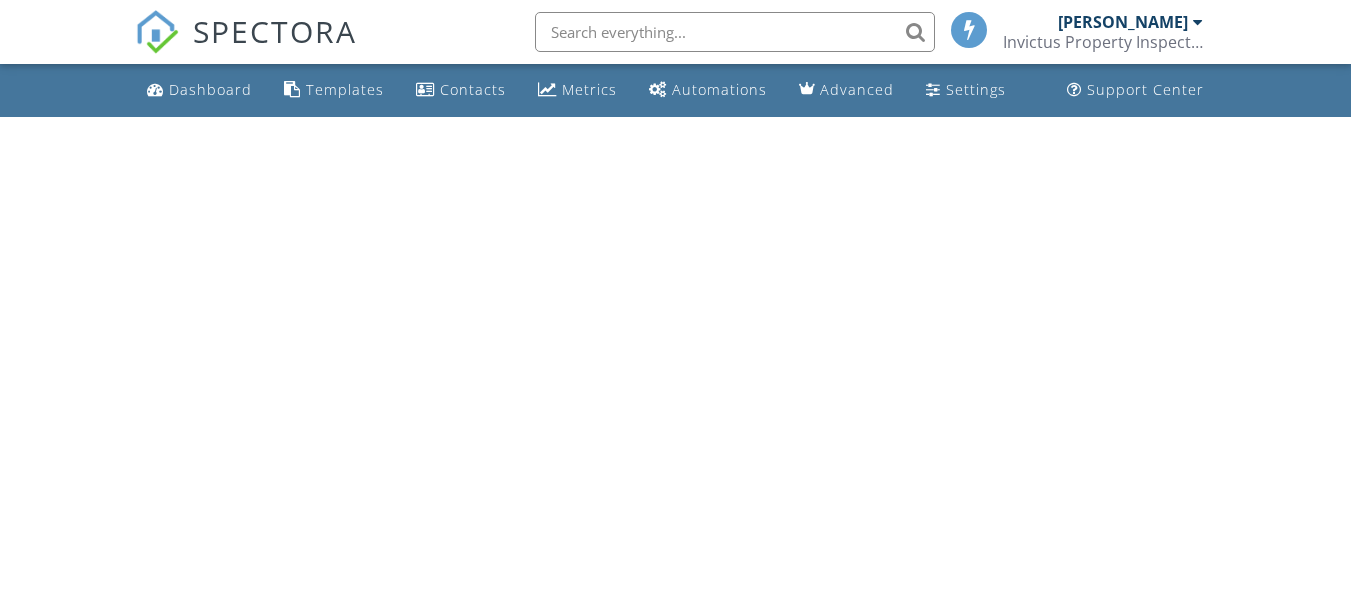 scroll, scrollTop: 0, scrollLeft: 0, axis: both 